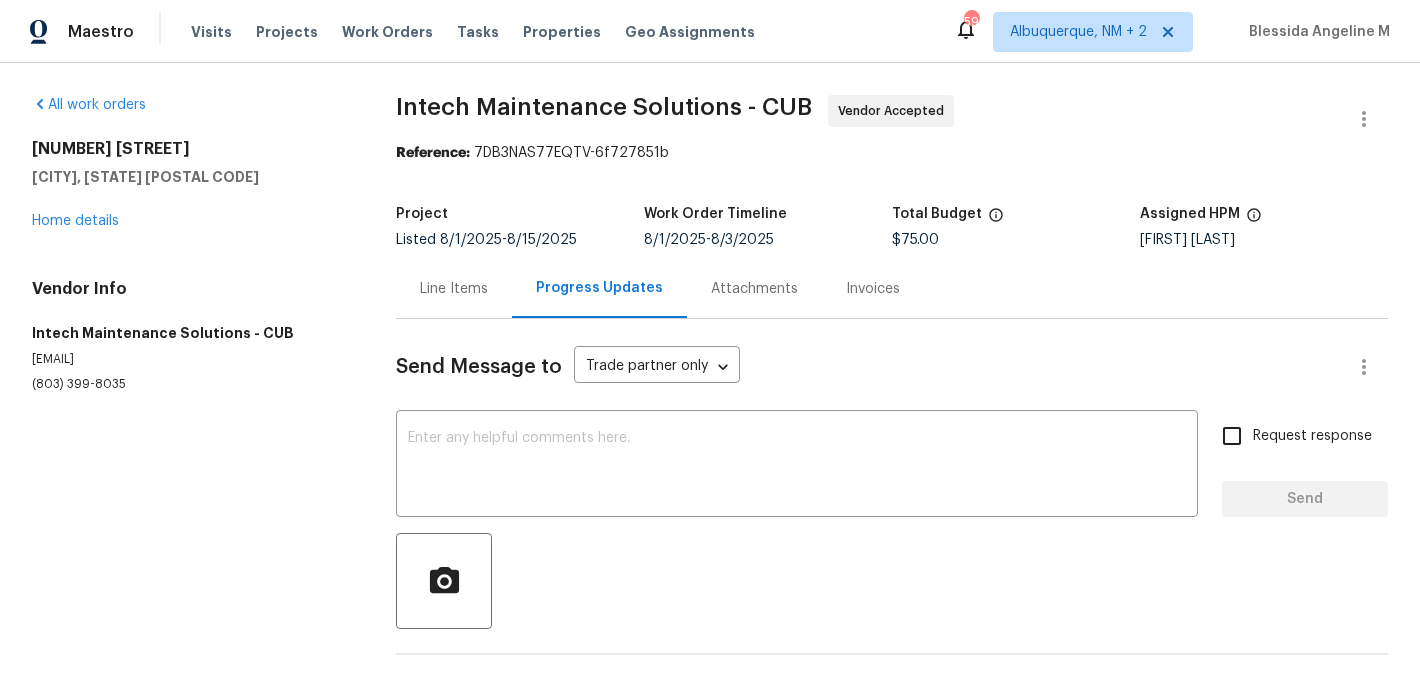 scroll, scrollTop: 0, scrollLeft: 0, axis: both 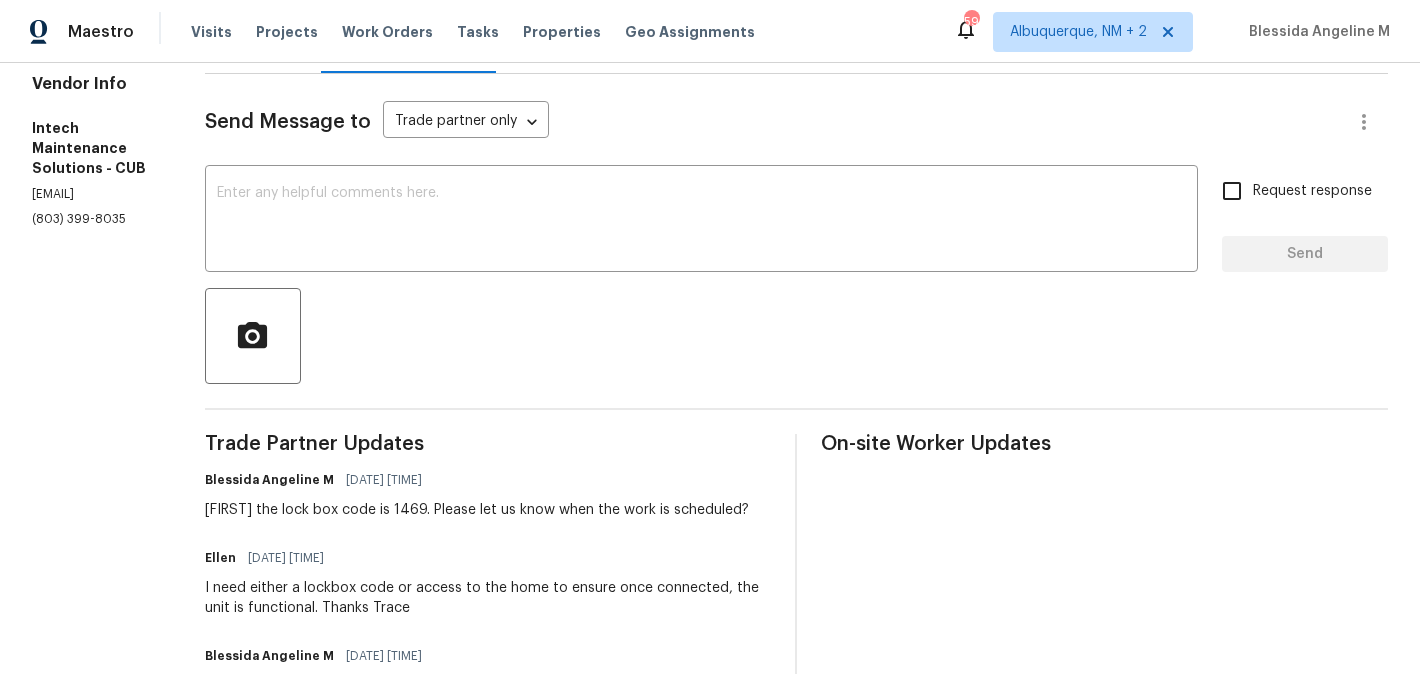 click on "(803) 399-8035" at bounding box center [94, 219] 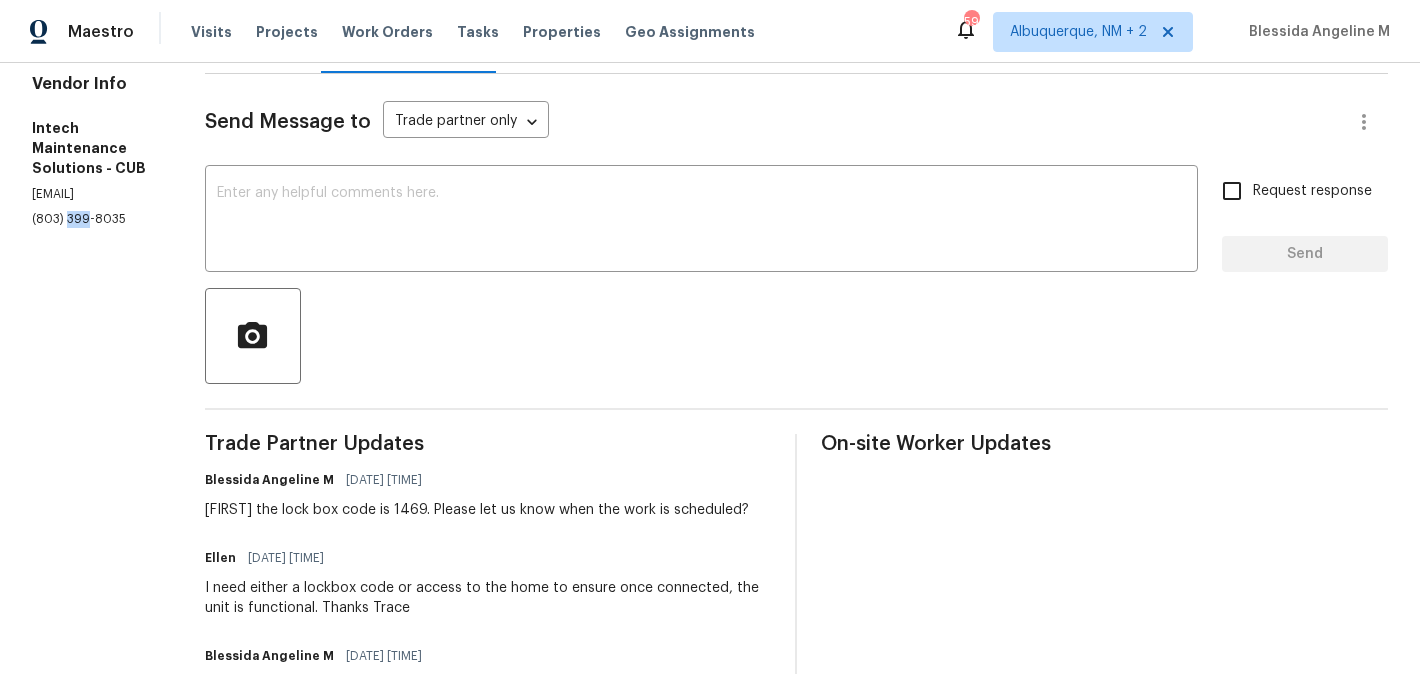 click on "(803) 399-8035" at bounding box center [94, 219] 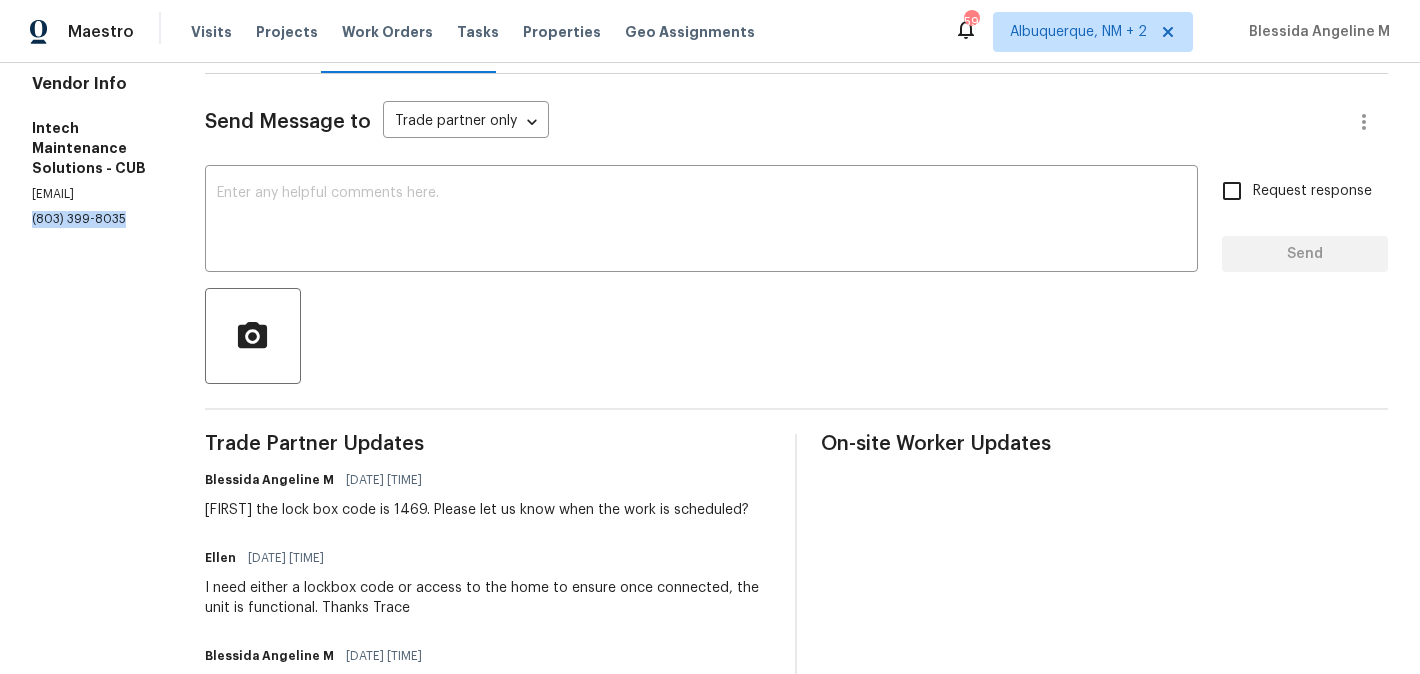 click on "(803) 399-8035" at bounding box center [94, 219] 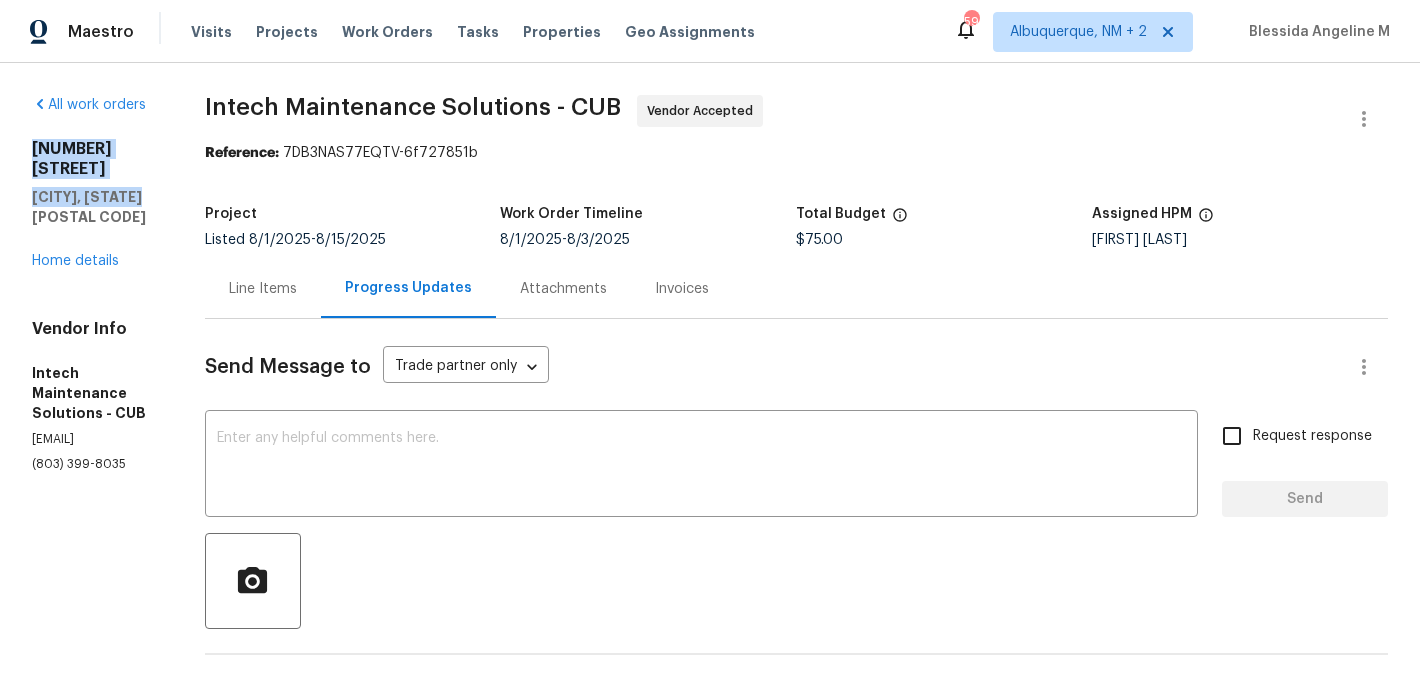 drag, startPoint x: 146, startPoint y: 176, endPoint x: 11, endPoint y: 143, distance: 138.97482 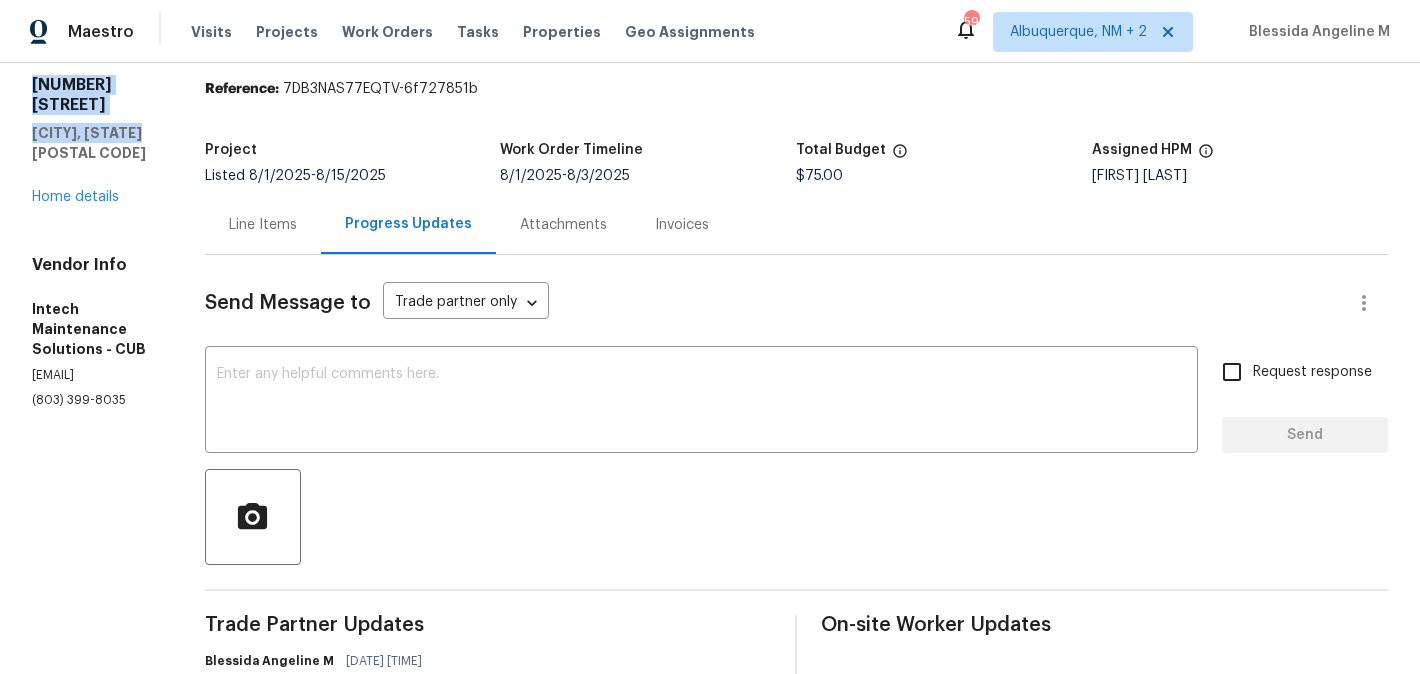 scroll, scrollTop: 0, scrollLeft: 0, axis: both 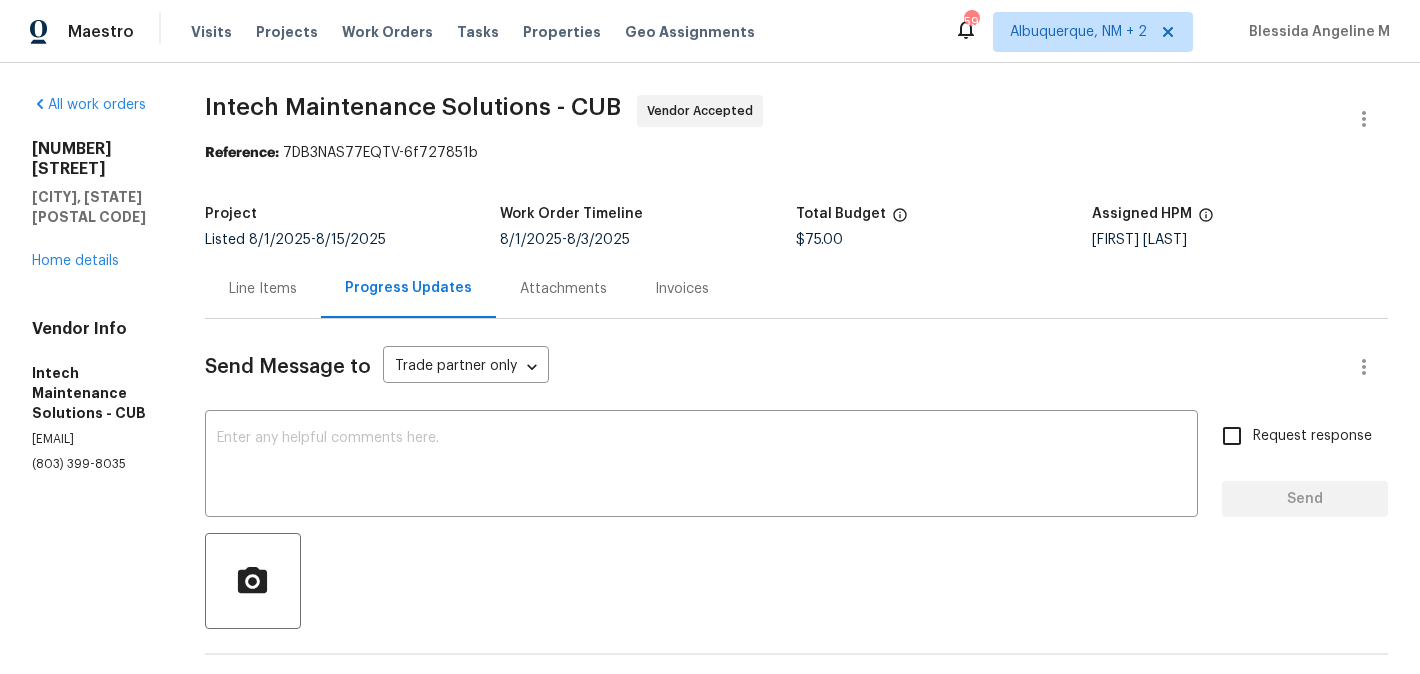 click on "[EMAIL]" at bounding box center (94, 439) 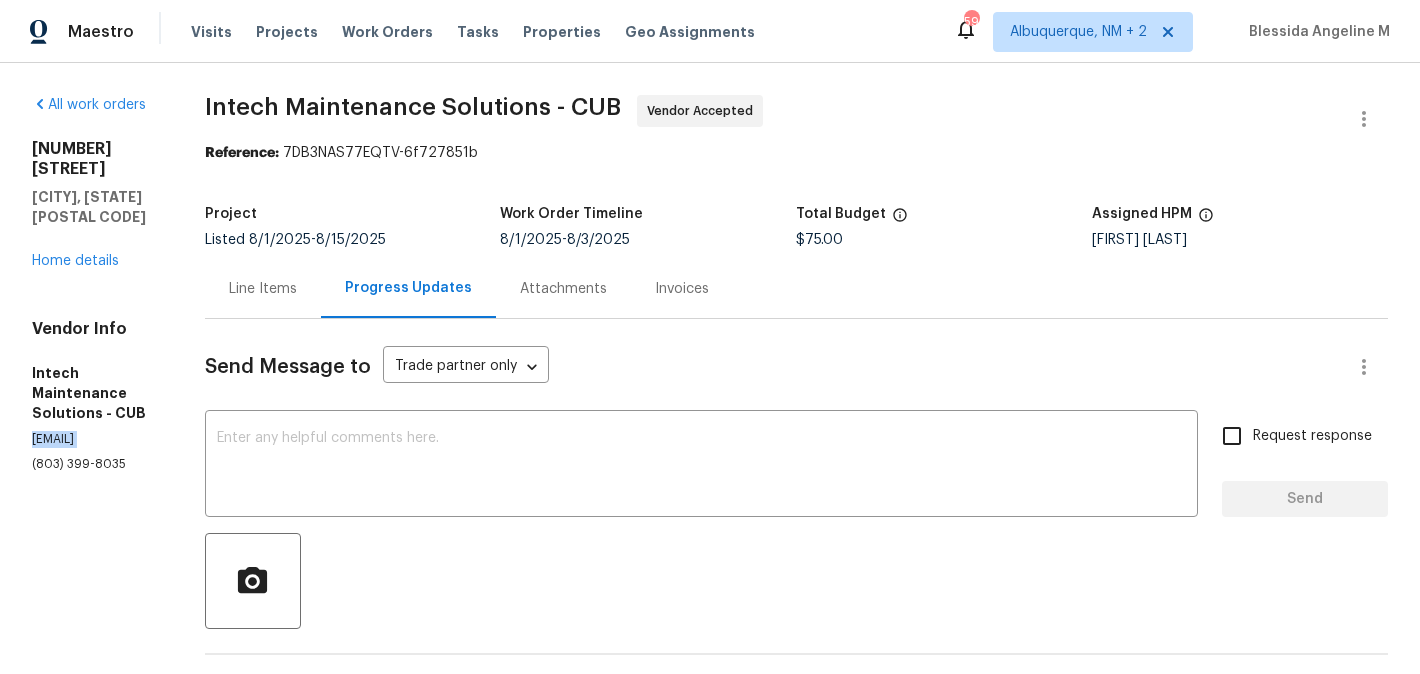 click on "[EMAIL]" at bounding box center [94, 439] 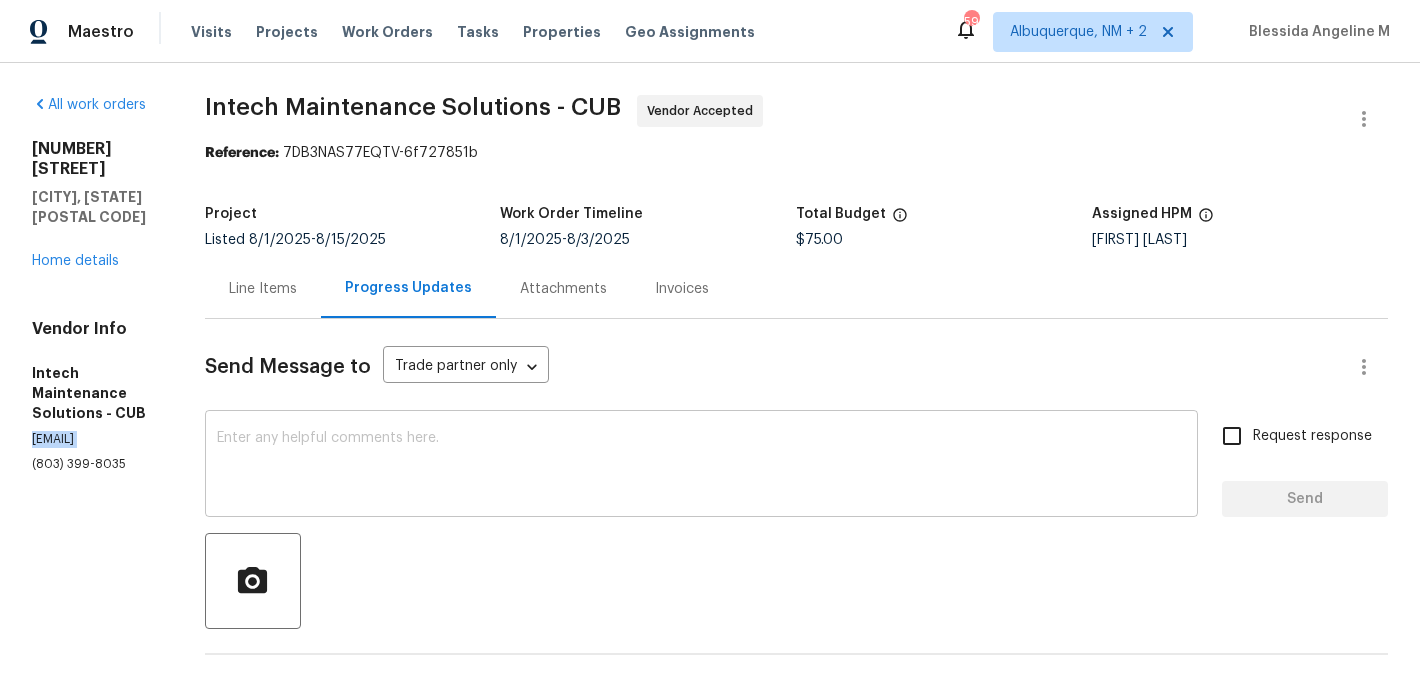 scroll, scrollTop: 403, scrollLeft: 0, axis: vertical 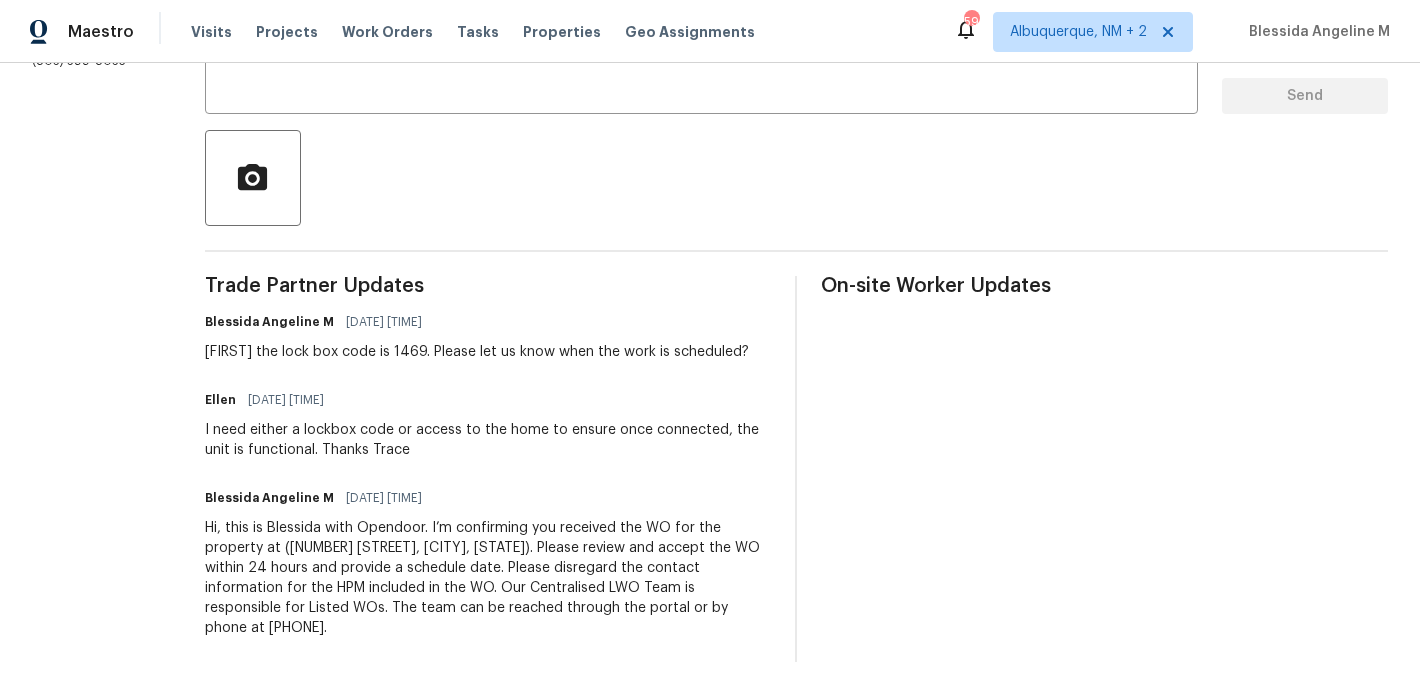 click on "Ellen" at bounding box center [220, 400] 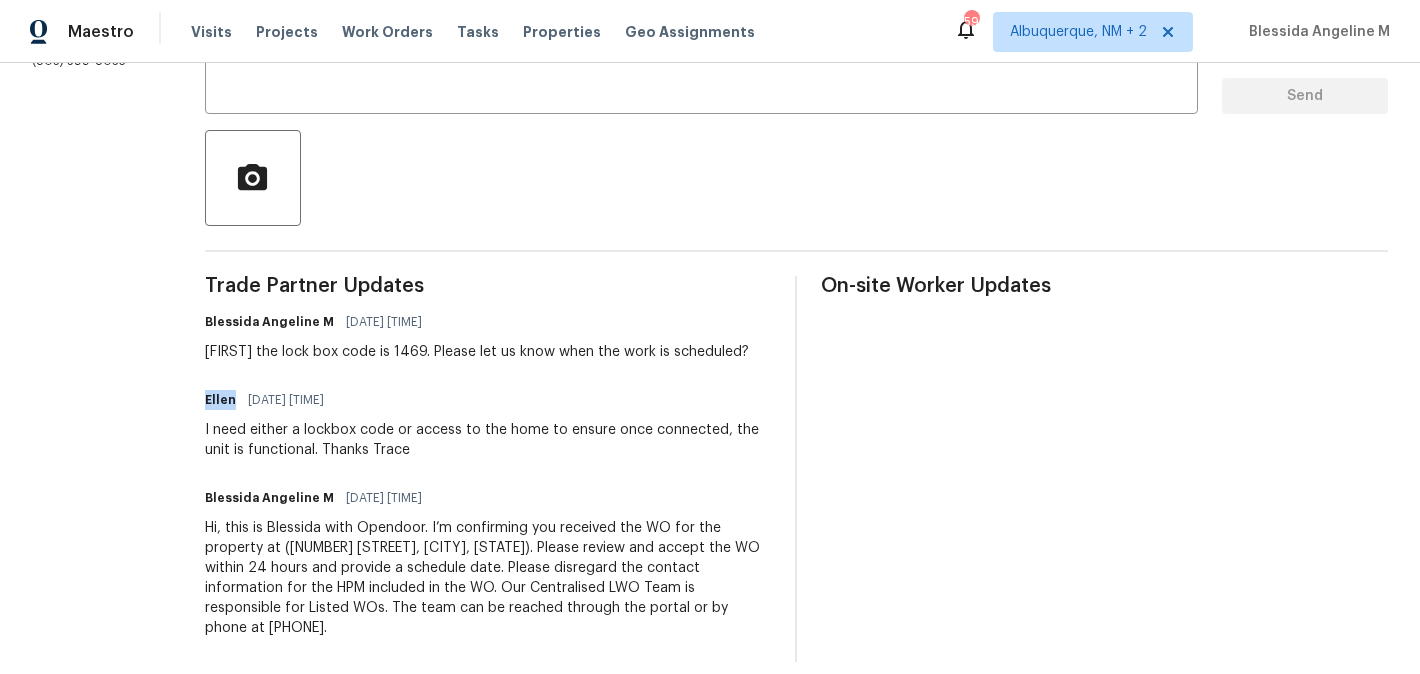 click on "Ellen" at bounding box center [220, 400] 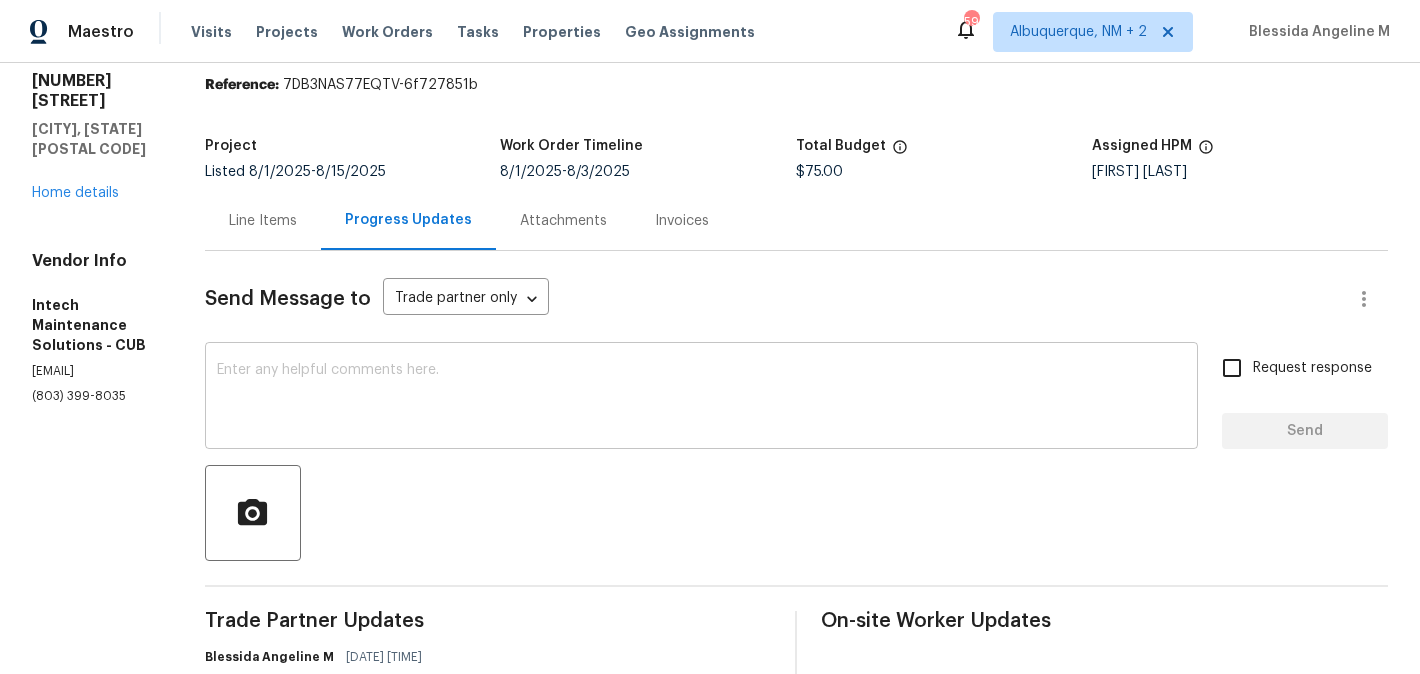 click at bounding box center (701, 398) 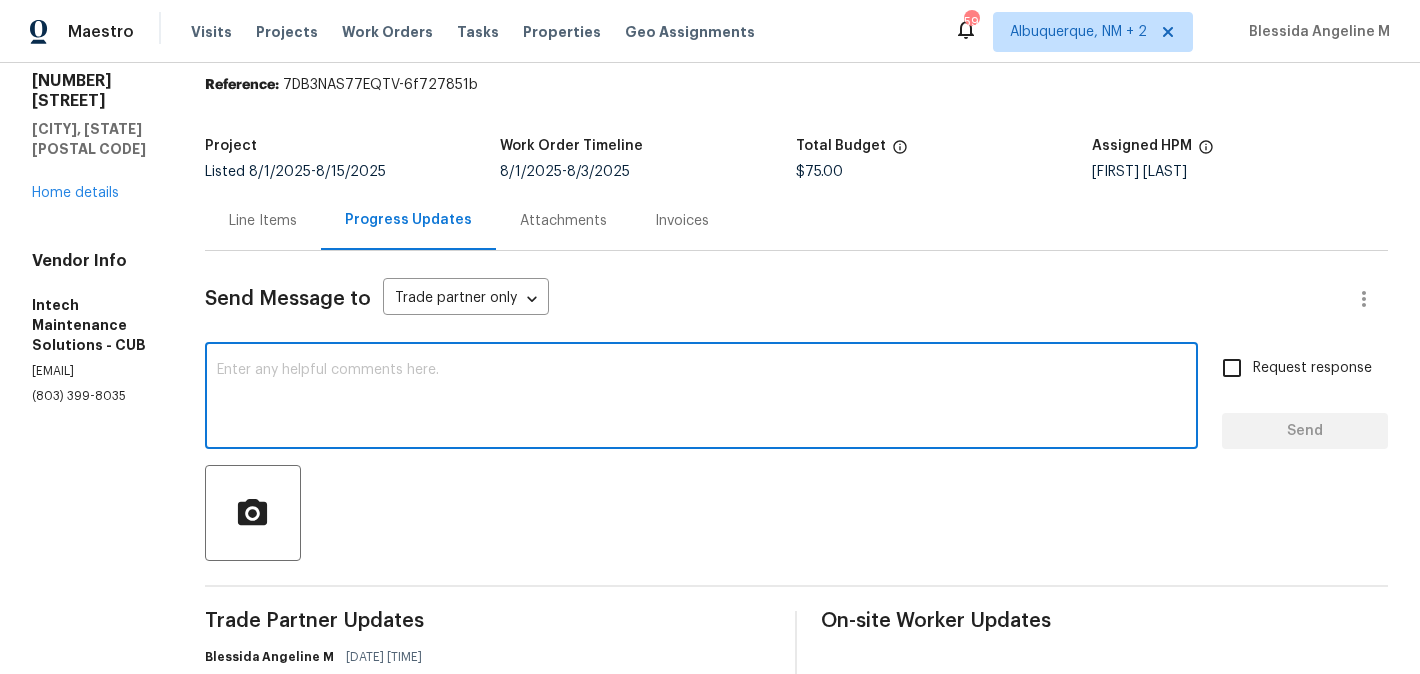 paste on "Ellen" 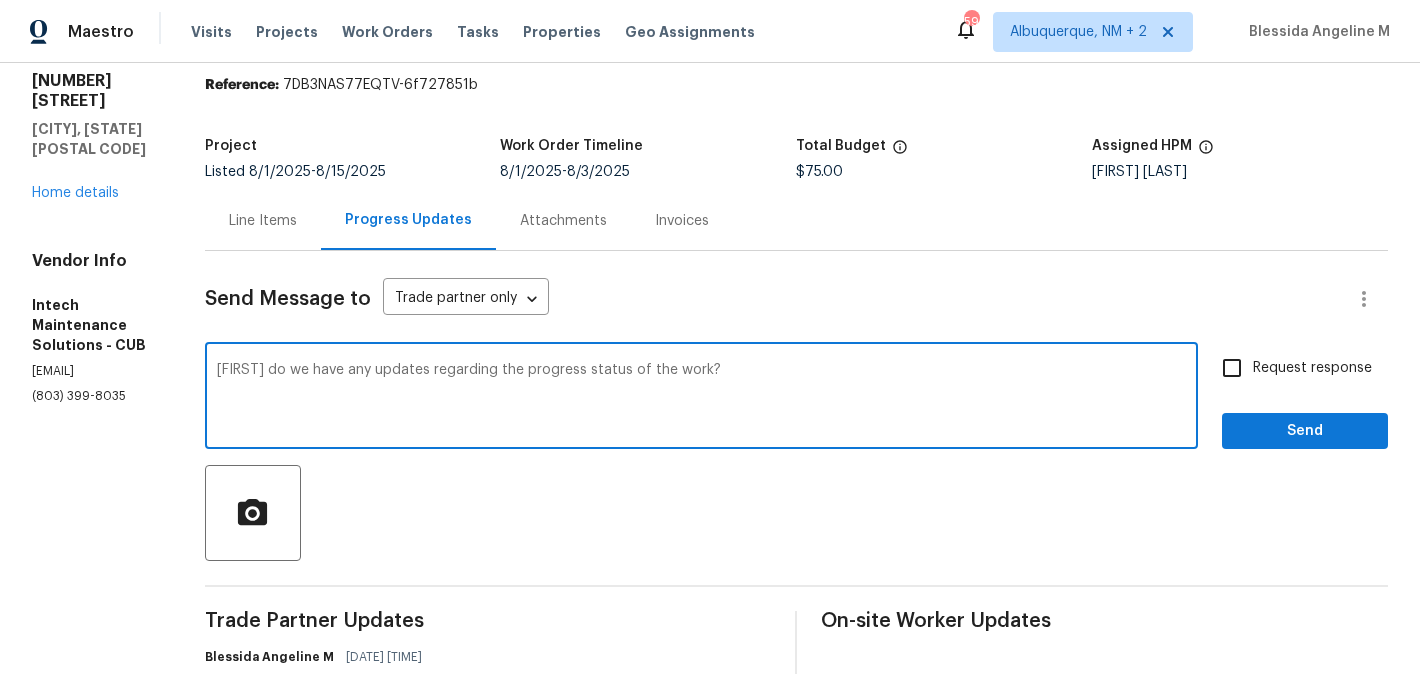 type on "Ellen do we have any updates regarding the progress status of the work?" 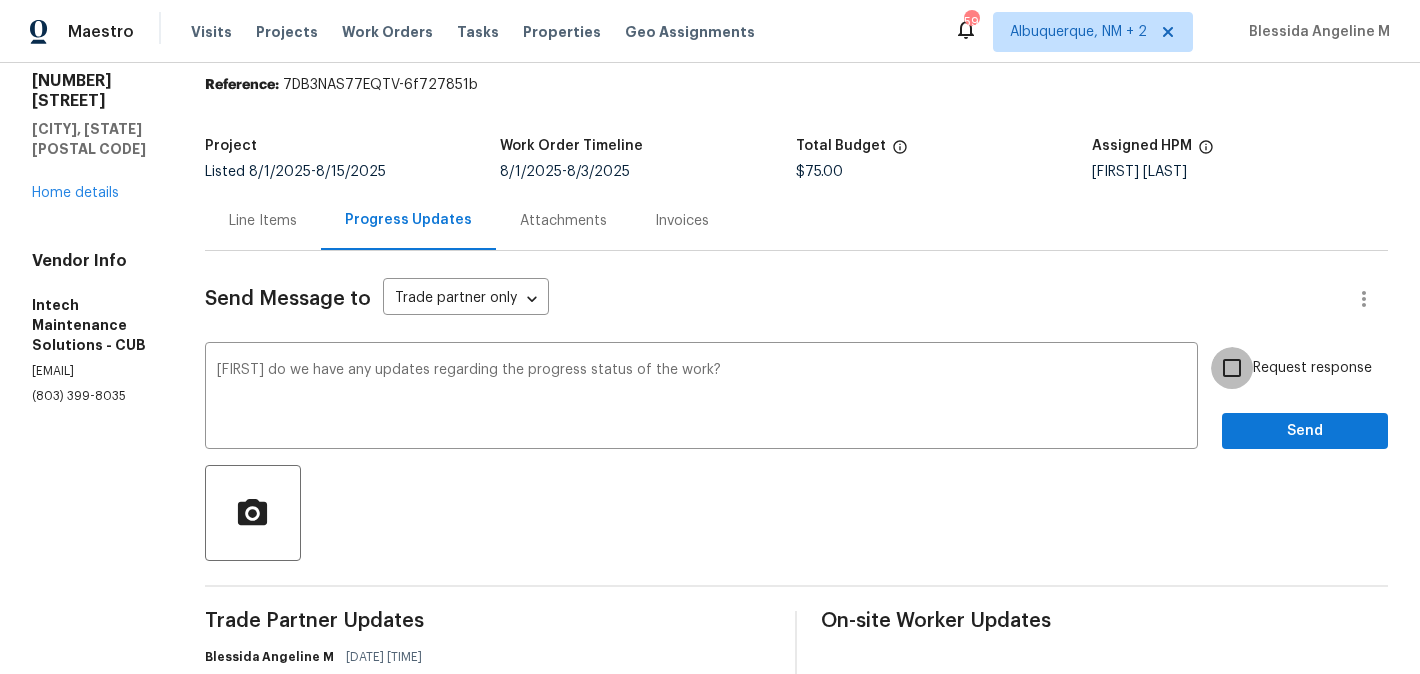 click on "Request response" at bounding box center (1232, 368) 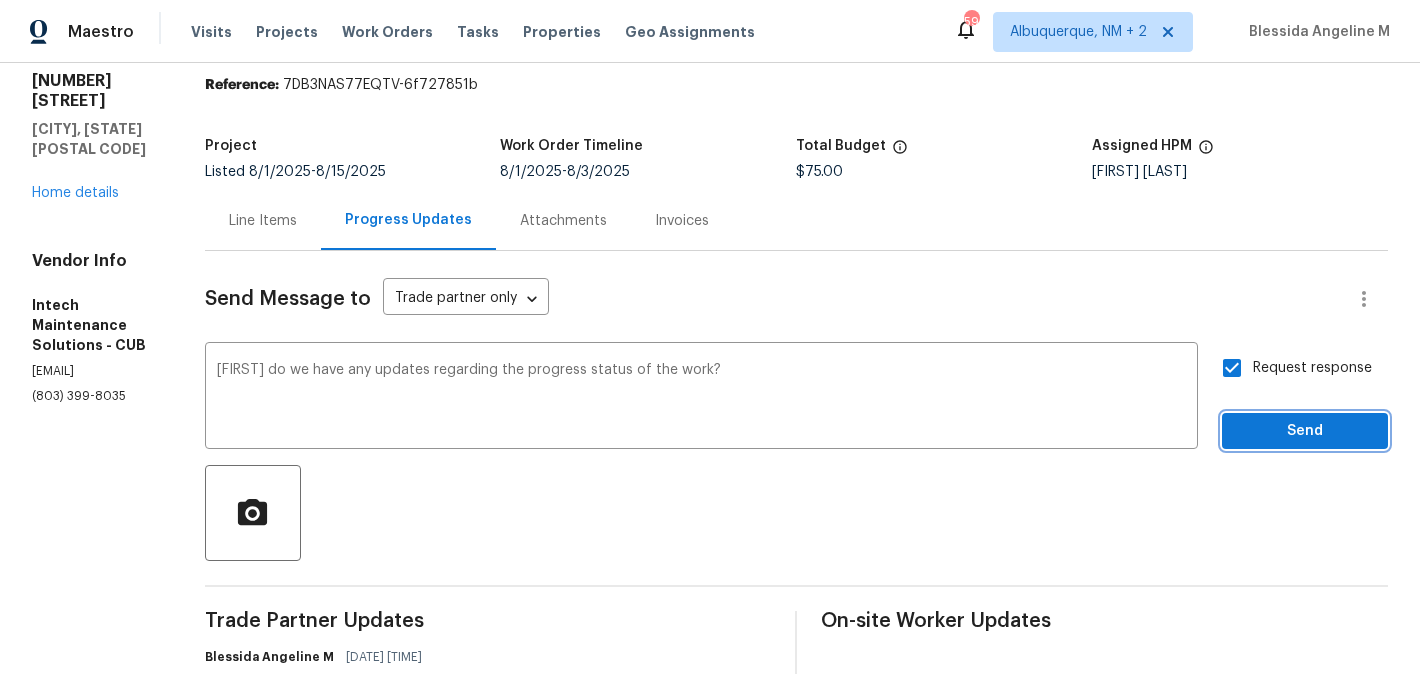 click on "Send" at bounding box center (1305, 431) 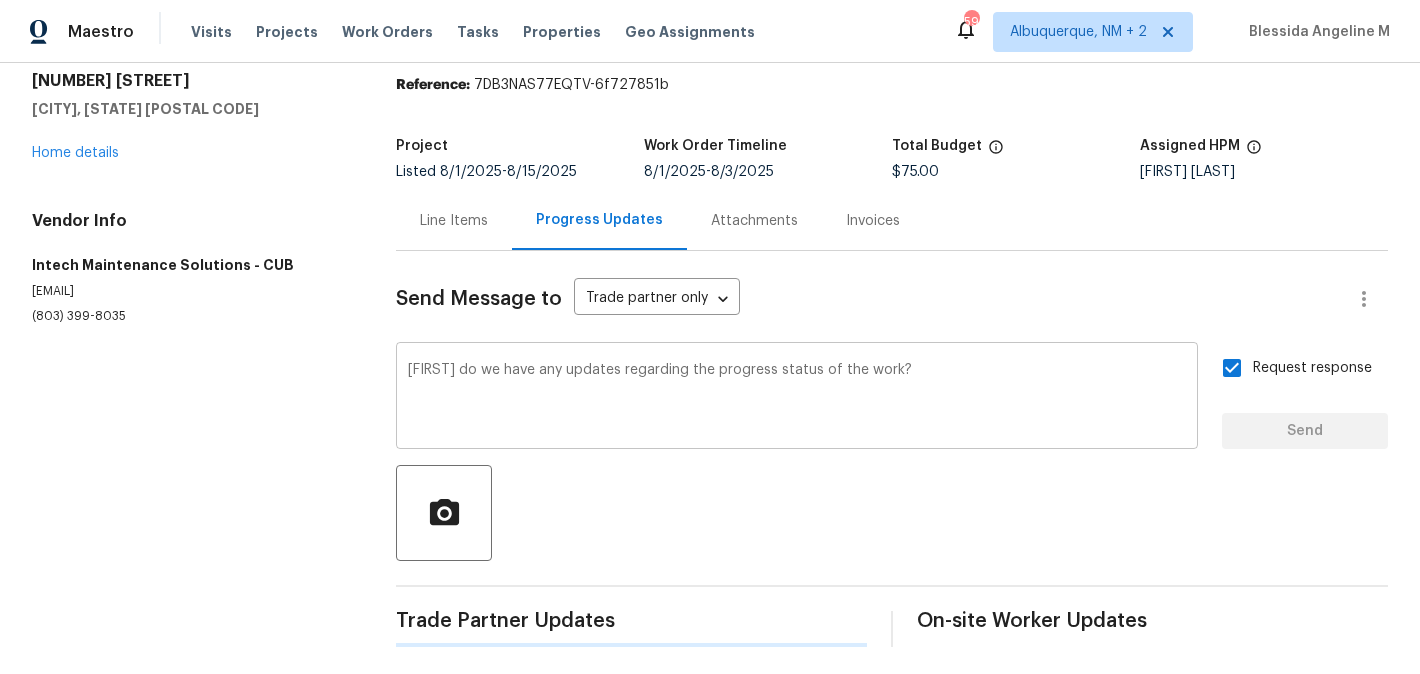 type 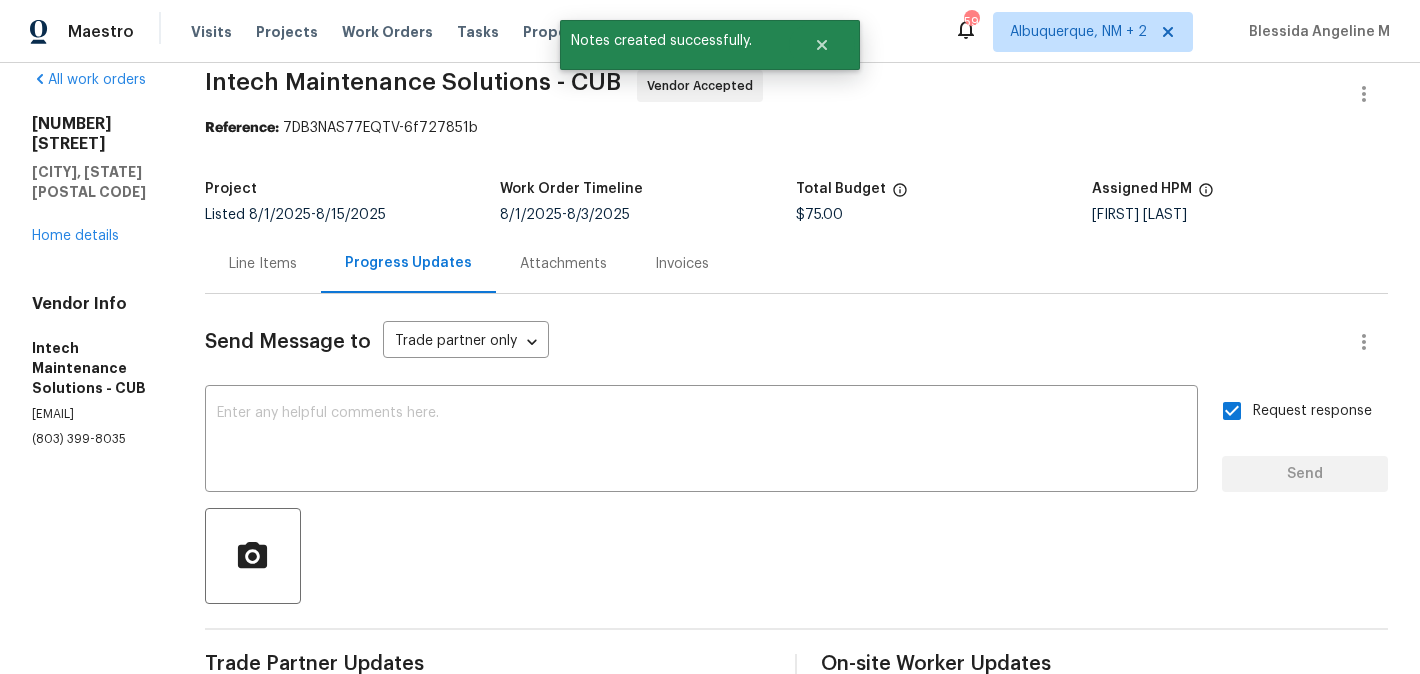 scroll, scrollTop: 0, scrollLeft: 0, axis: both 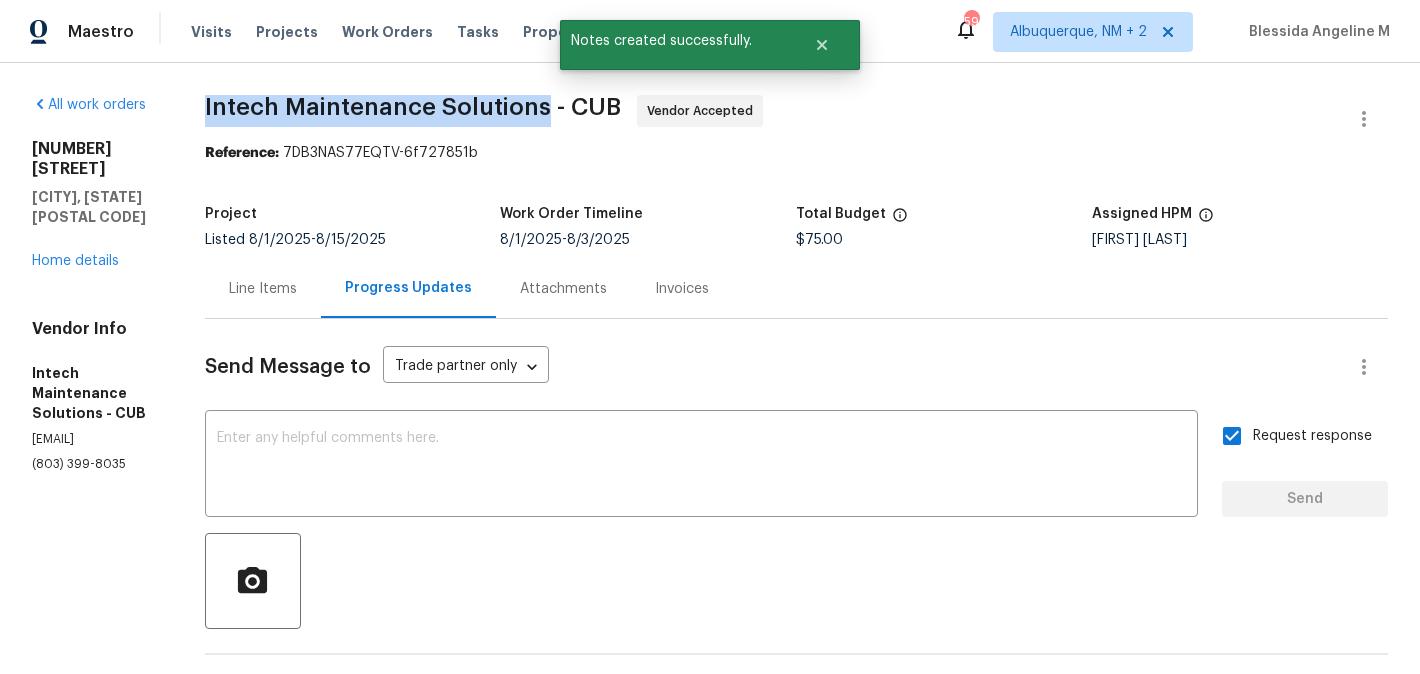 drag, startPoint x: 207, startPoint y: 108, endPoint x: 545, endPoint y: 108, distance: 338 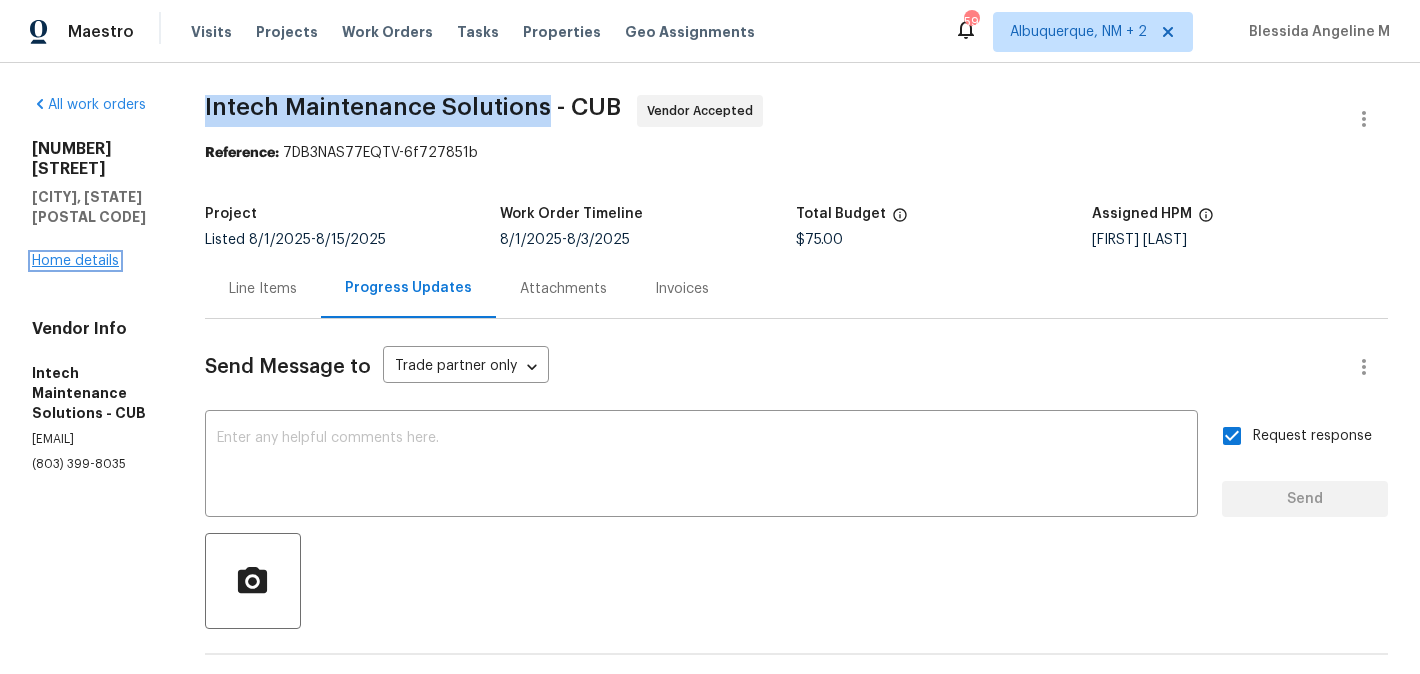 click on "Home details" at bounding box center (75, 261) 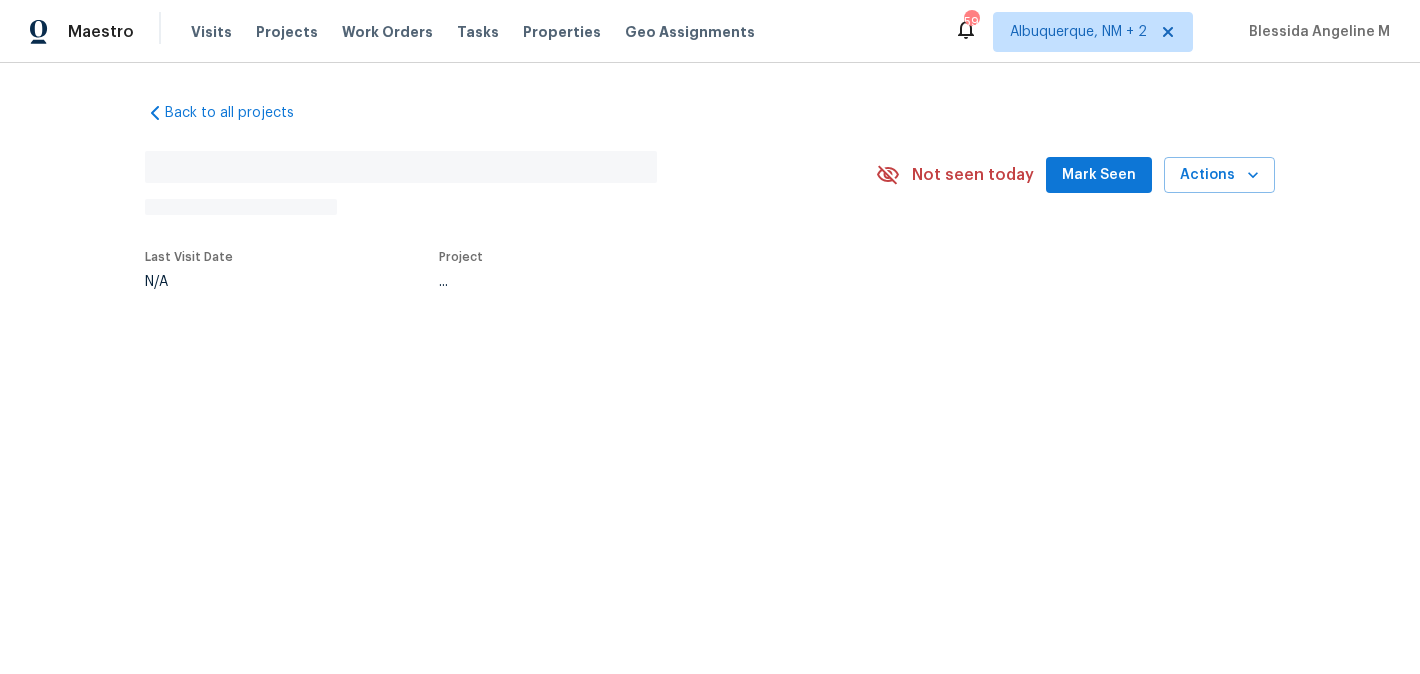 scroll, scrollTop: 0, scrollLeft: 0, axis: both 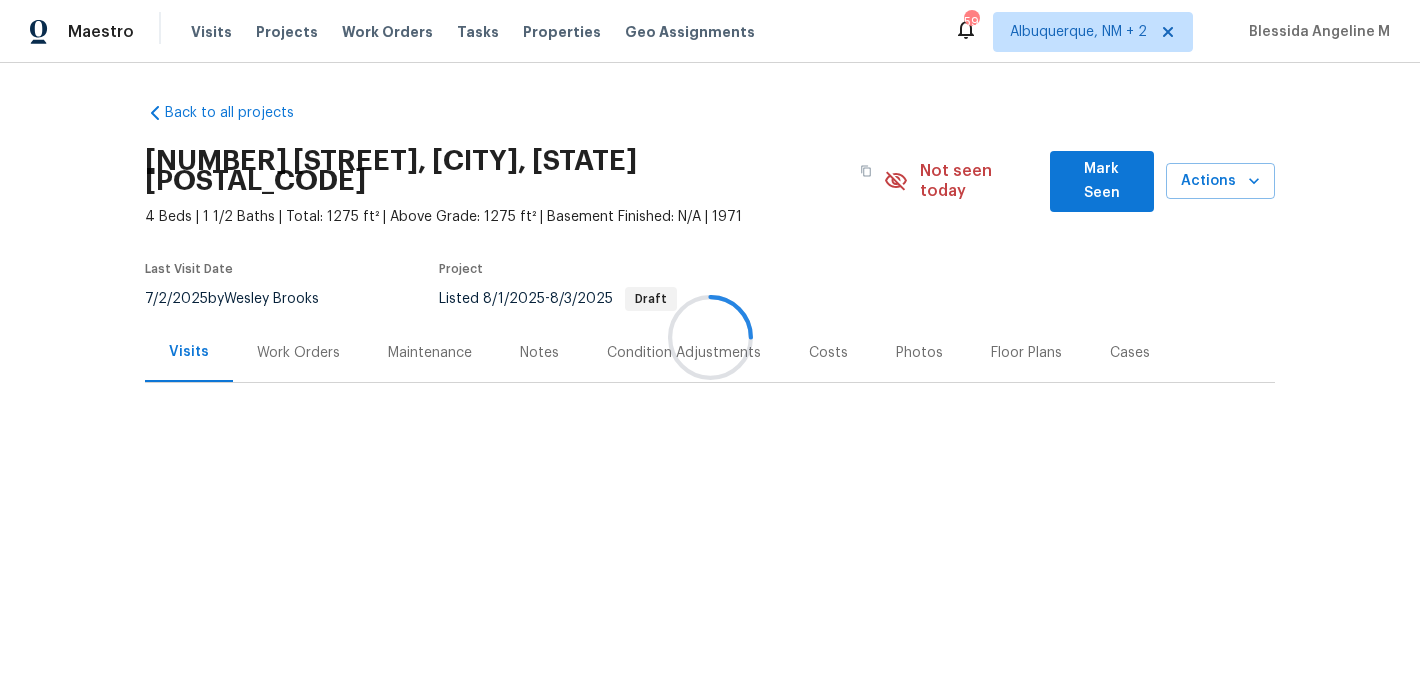click on "Work Orders" at bounding box center [298, 352] 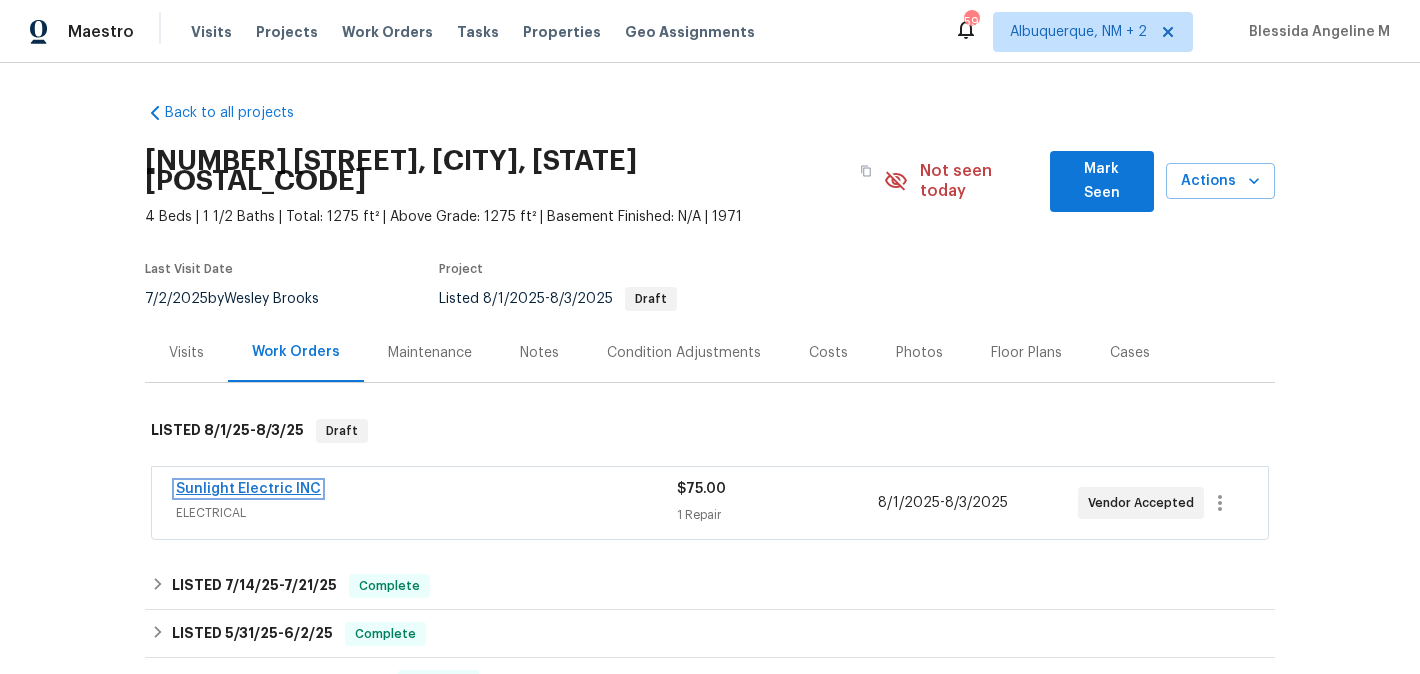 click on "Sunlight Electric INC" at bounding box center (248, 489) 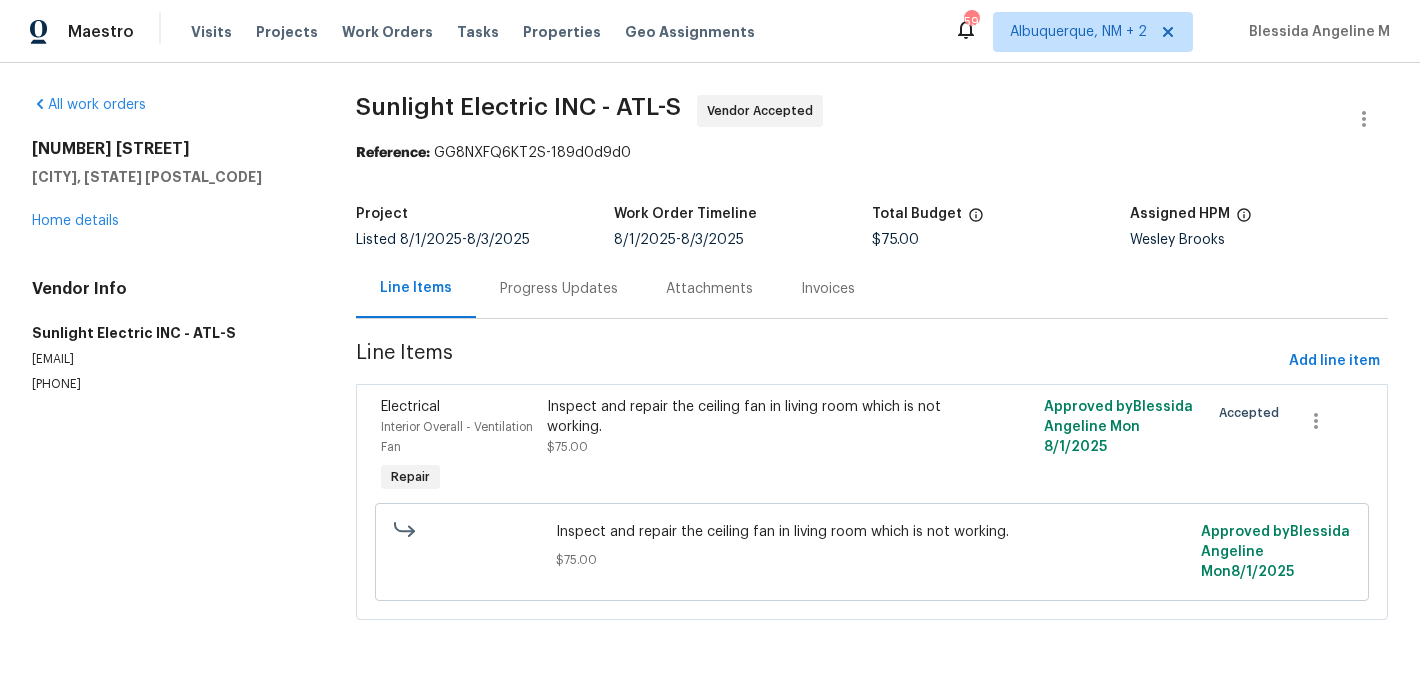 click on "Progress Updates" at bounding box center [559, 289] 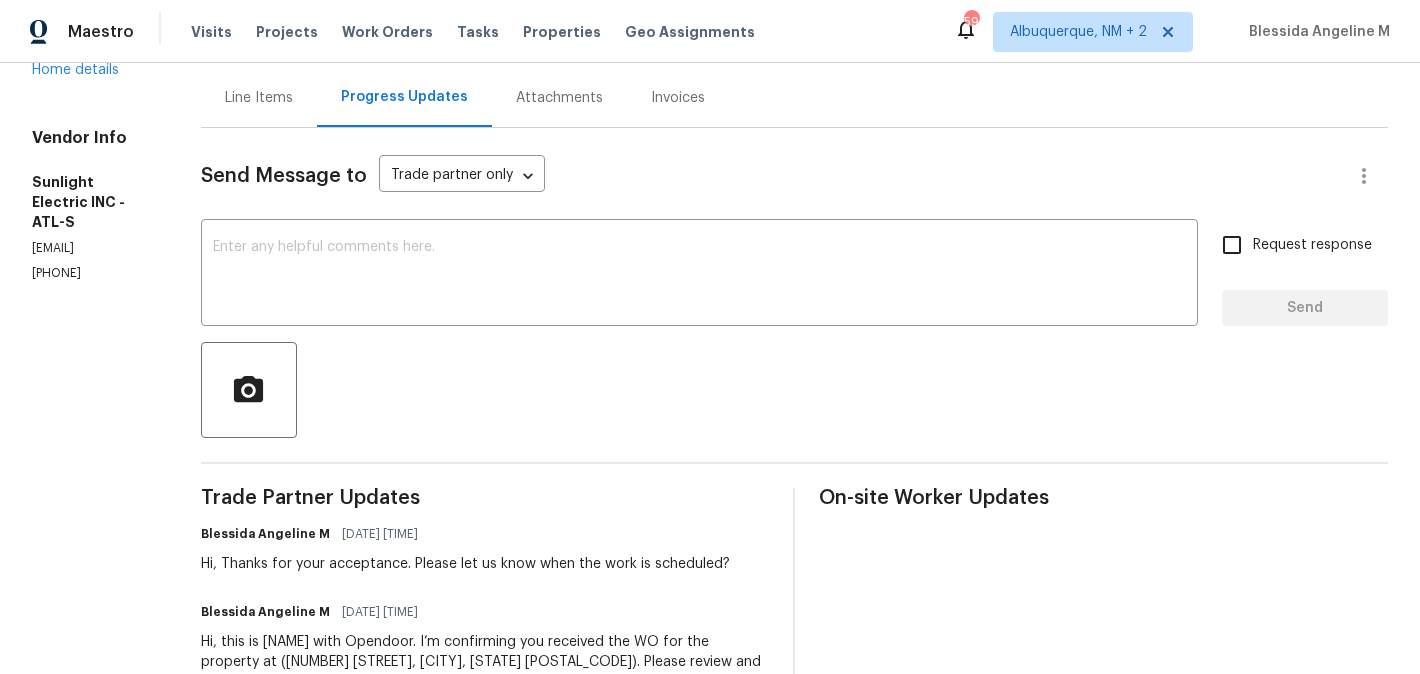 scroll, scrollTop: 96, scrollLeft: 0, axis: vertical 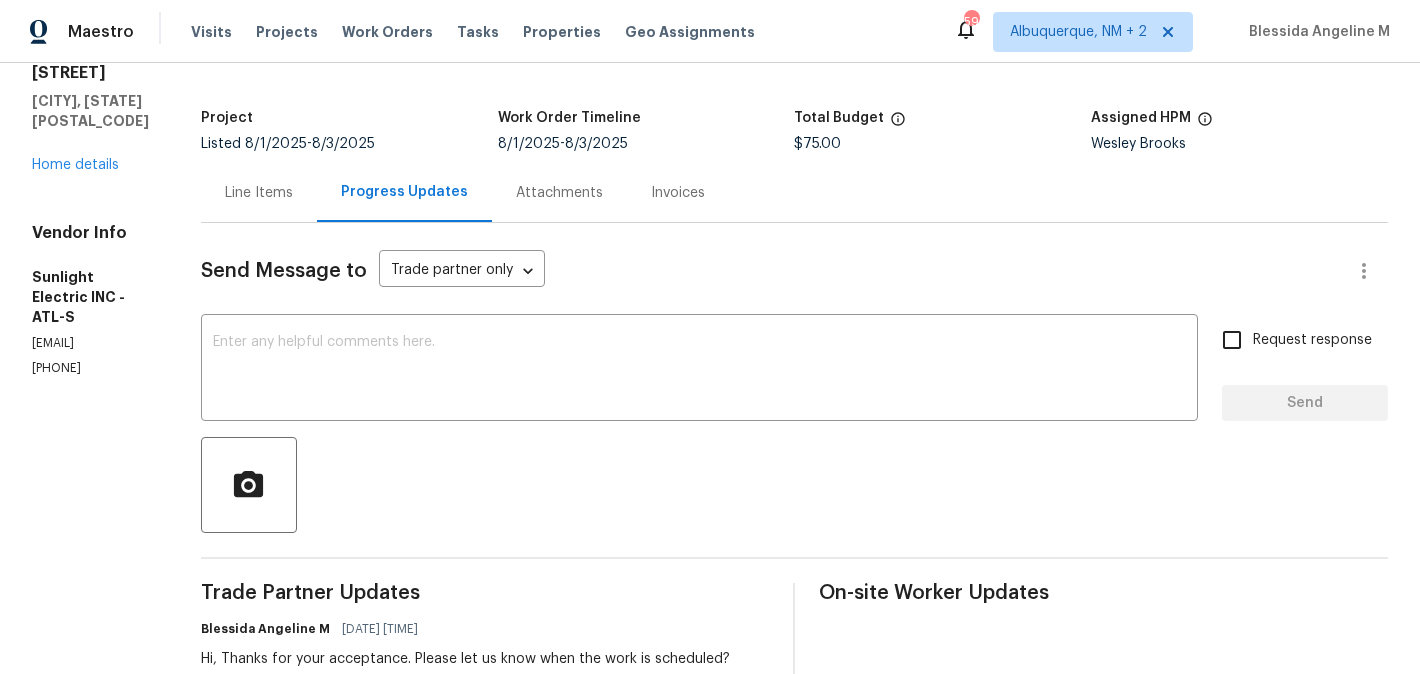 click on "All work orders 145 Washington St McDonough, GA 30253 Home details Vendor Info Sunlight Electric INC - ATL-S sunlight247services@gmail.com (404) 307-0594" at bounding box center [92, 435] 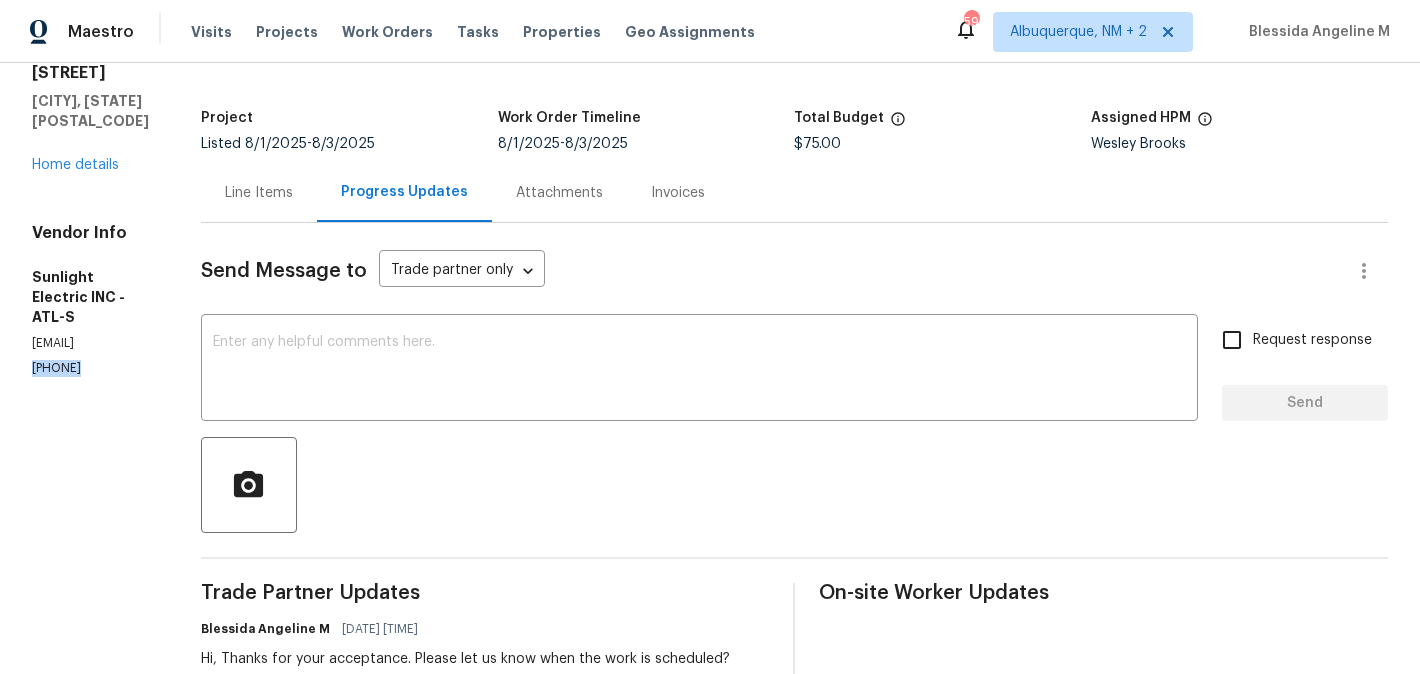click on "All work orders 145 Washington St McDonough, GA 30253 Home details Vendor Info Sunlight Electric INC - ATL-S sunlight247services@gmail.com (404) 307-0594" at bounding box center [92, 435] 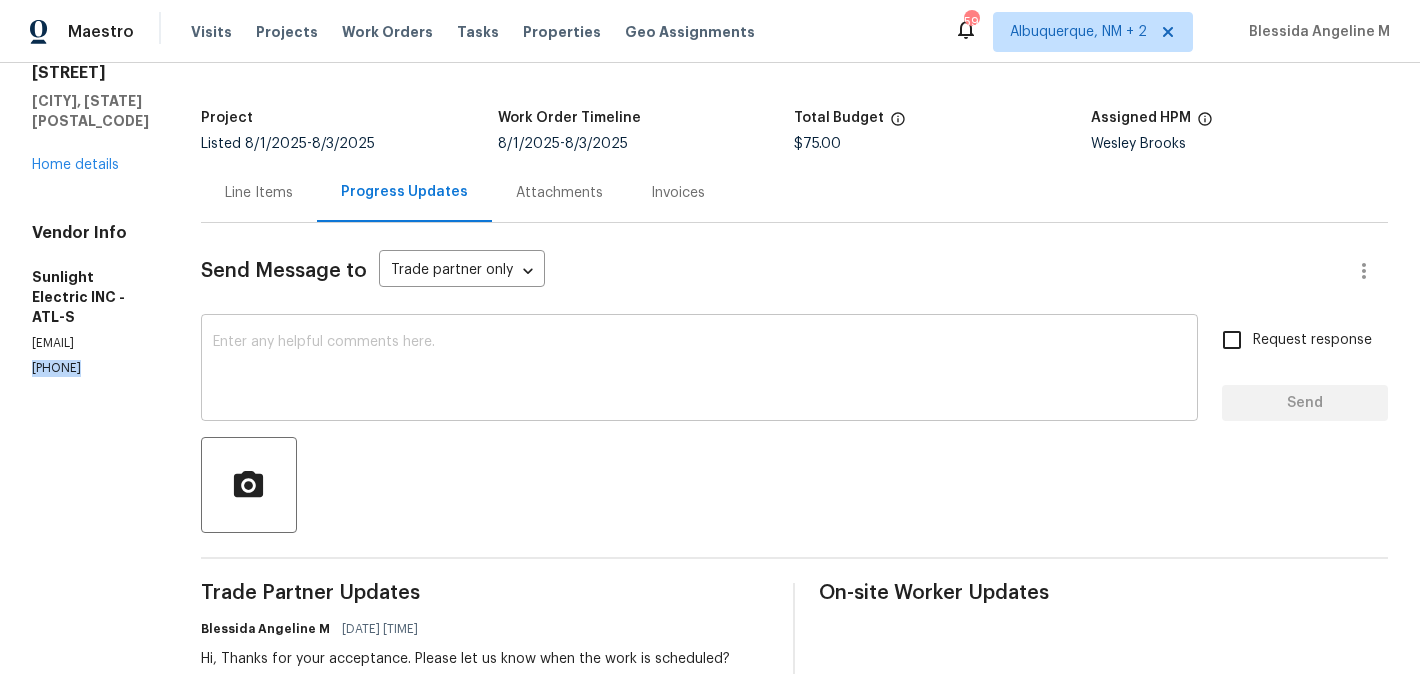 scroll, scrollTop: 0, scrollLeft: 0, axis: both 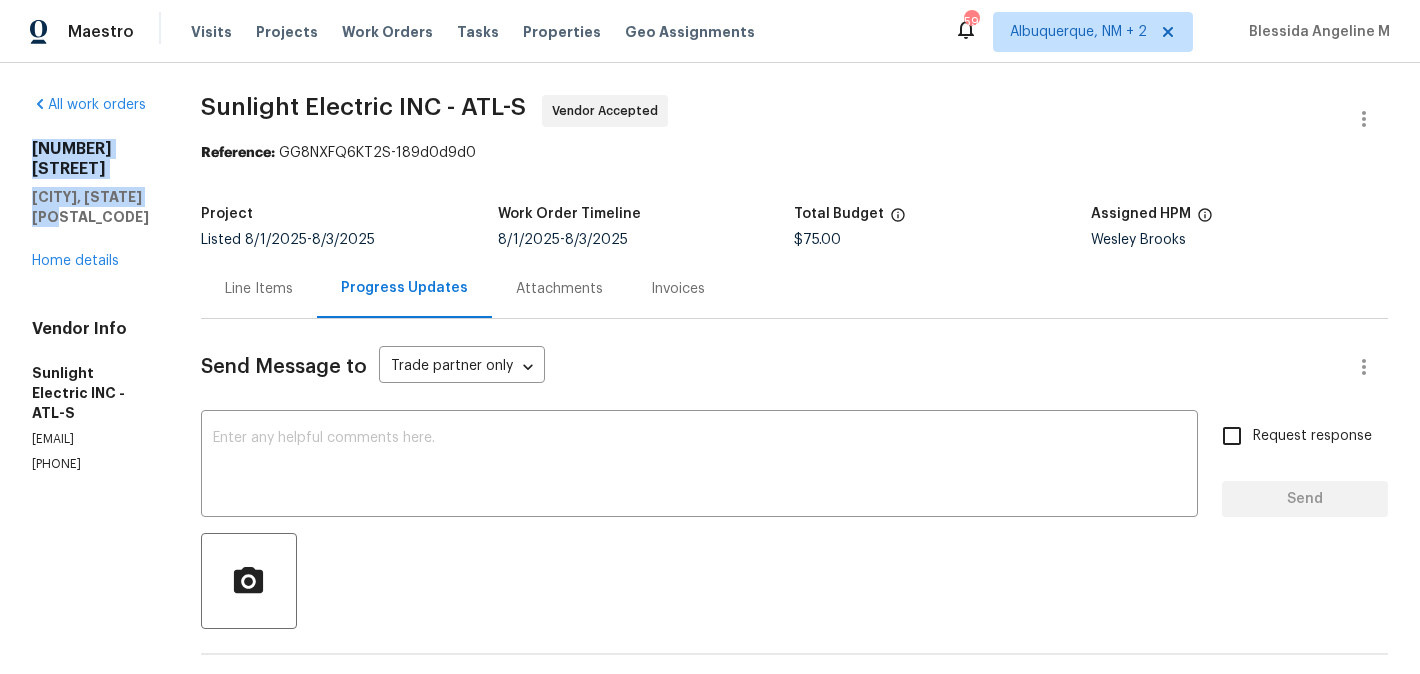 drag, startPoint x: 216, startPoint y: 178, endPoint x: 21, endPoint y: 147, distance: 197.44873 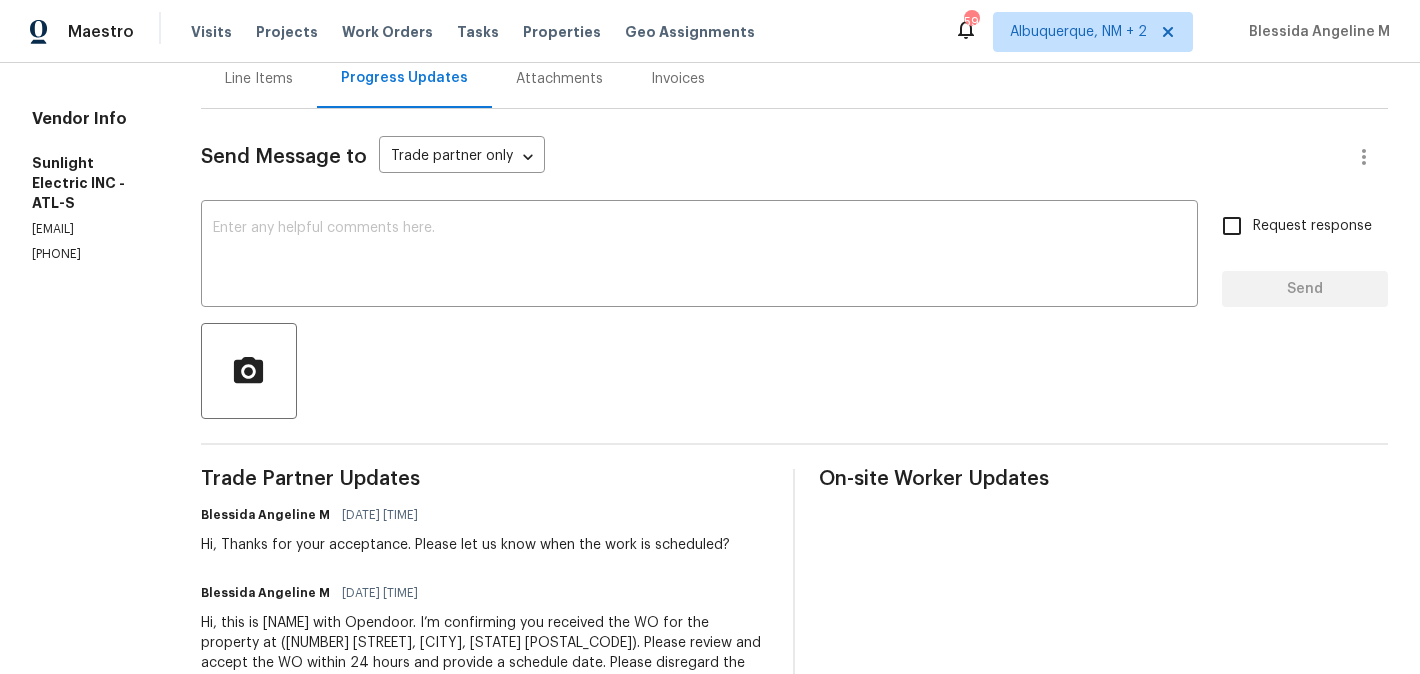 scroll, scrollTop: 209, scrollLeft: 0, axis: vertical 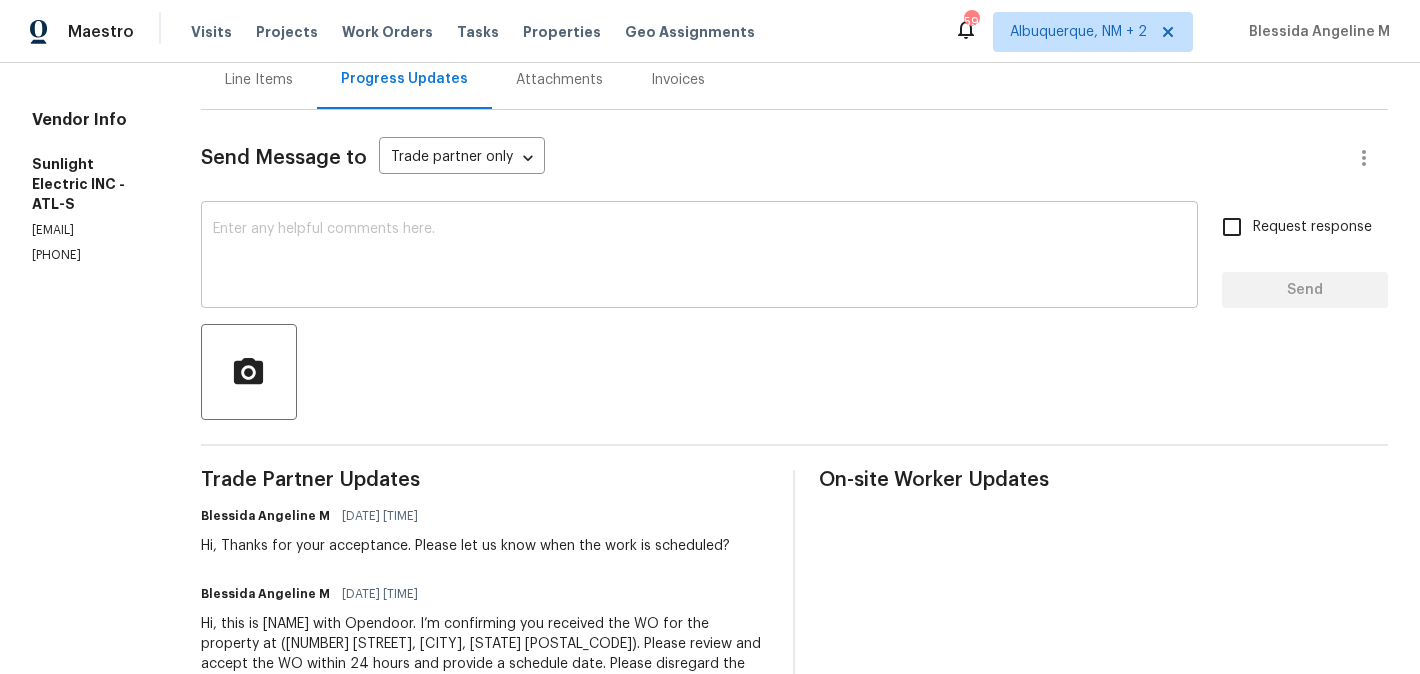 click at bounding box center (699, 257) 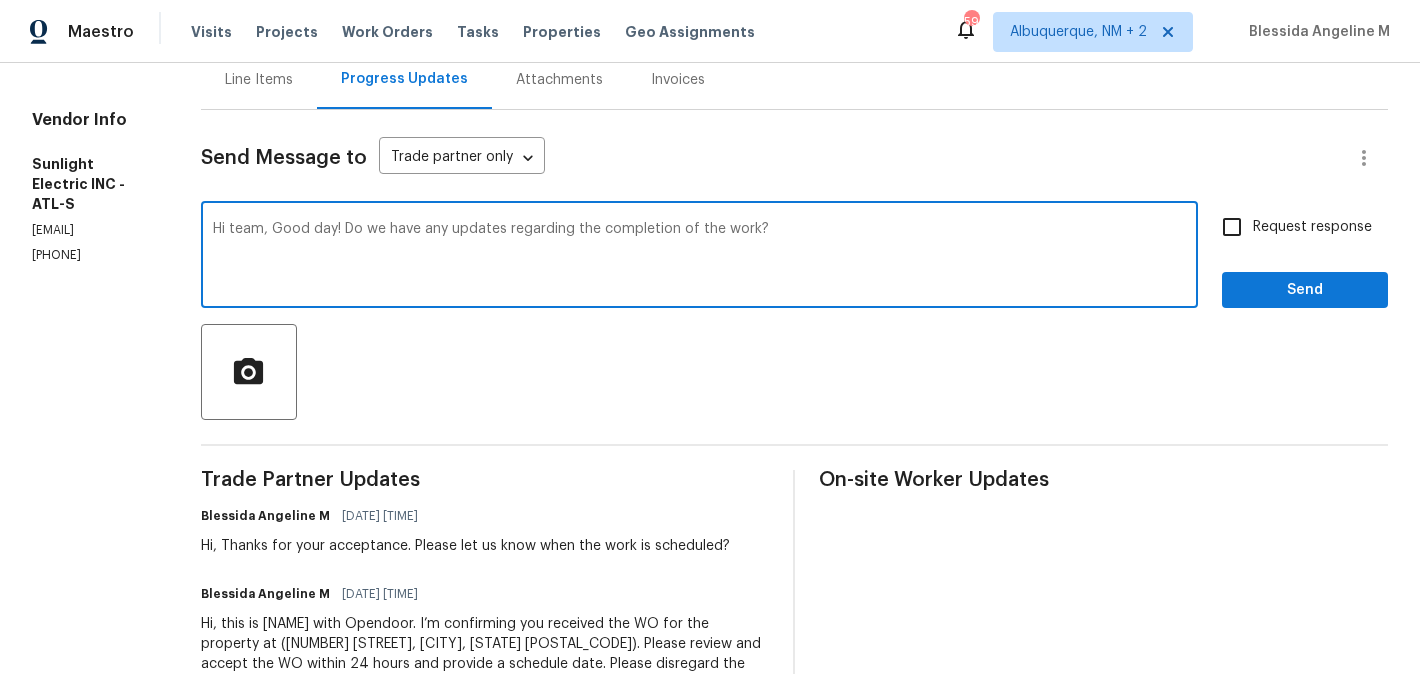 type on "Hi team, Good day! Do we have any updates regarding the completion of the work?" 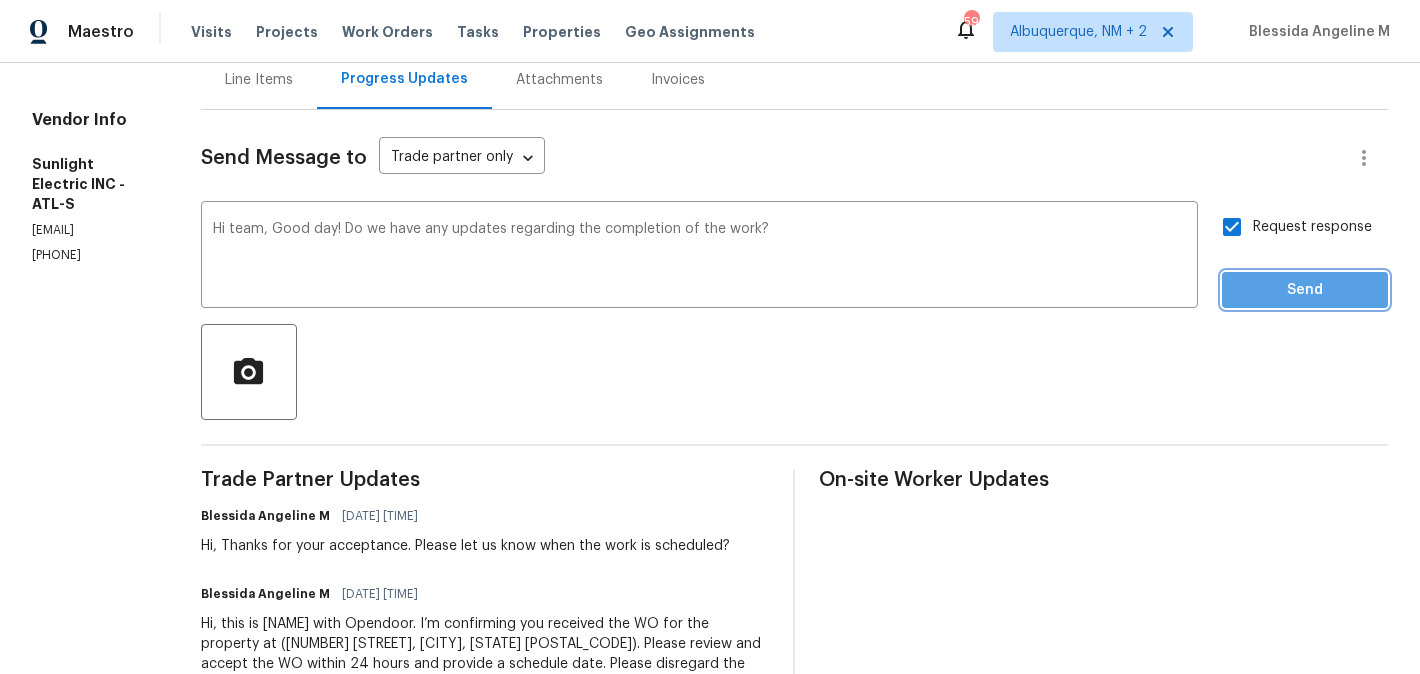 click on "Send" at bounding box center (1305, 290) 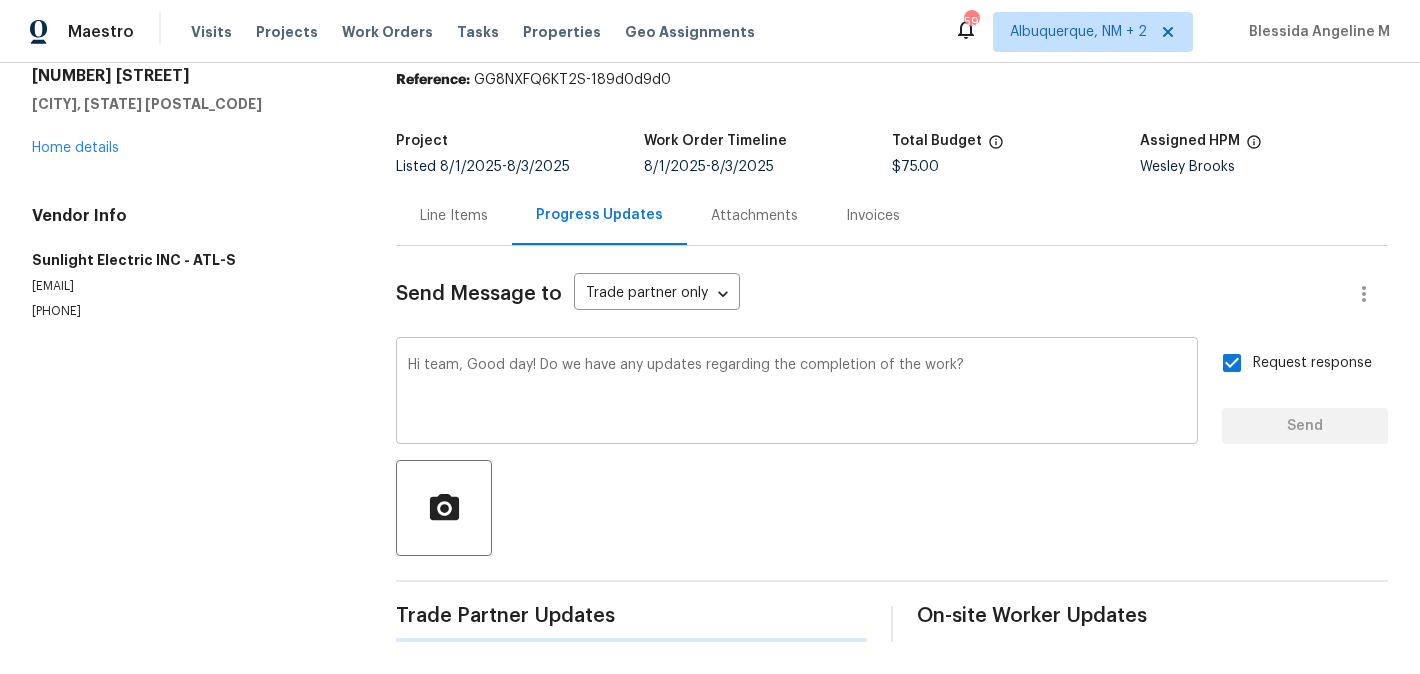 type 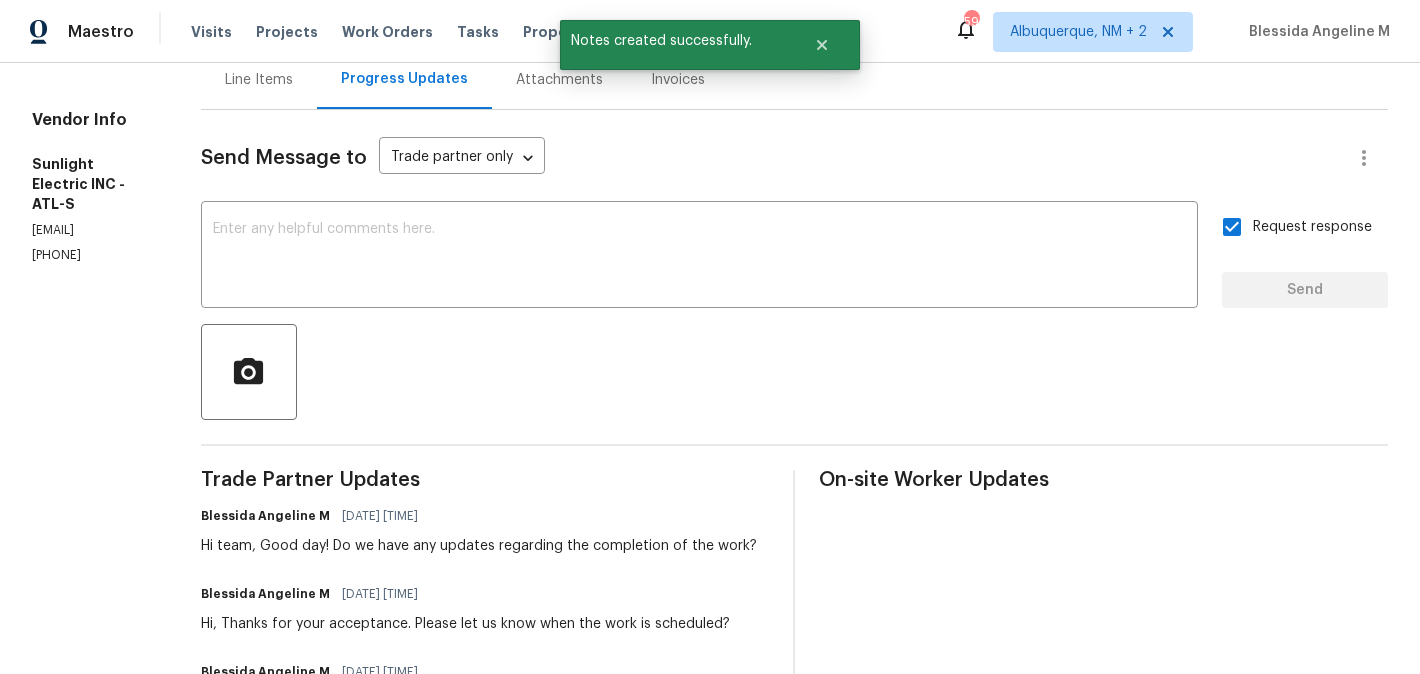 scroll, scrollTop: 0, scrollLeft: 0, axis: both 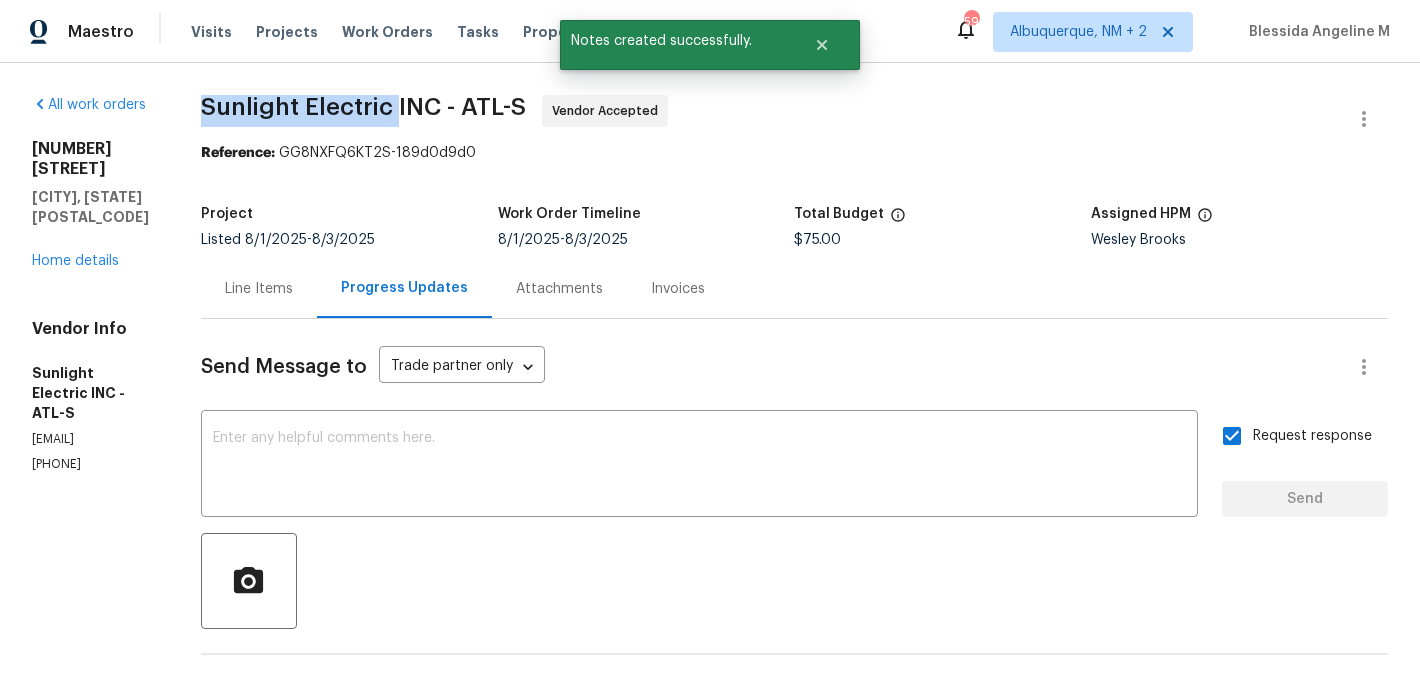 drag, startPoint x: 250, startPoint y: 113, endPoint x: 453, endPoint y: 115, distance: 203.00986 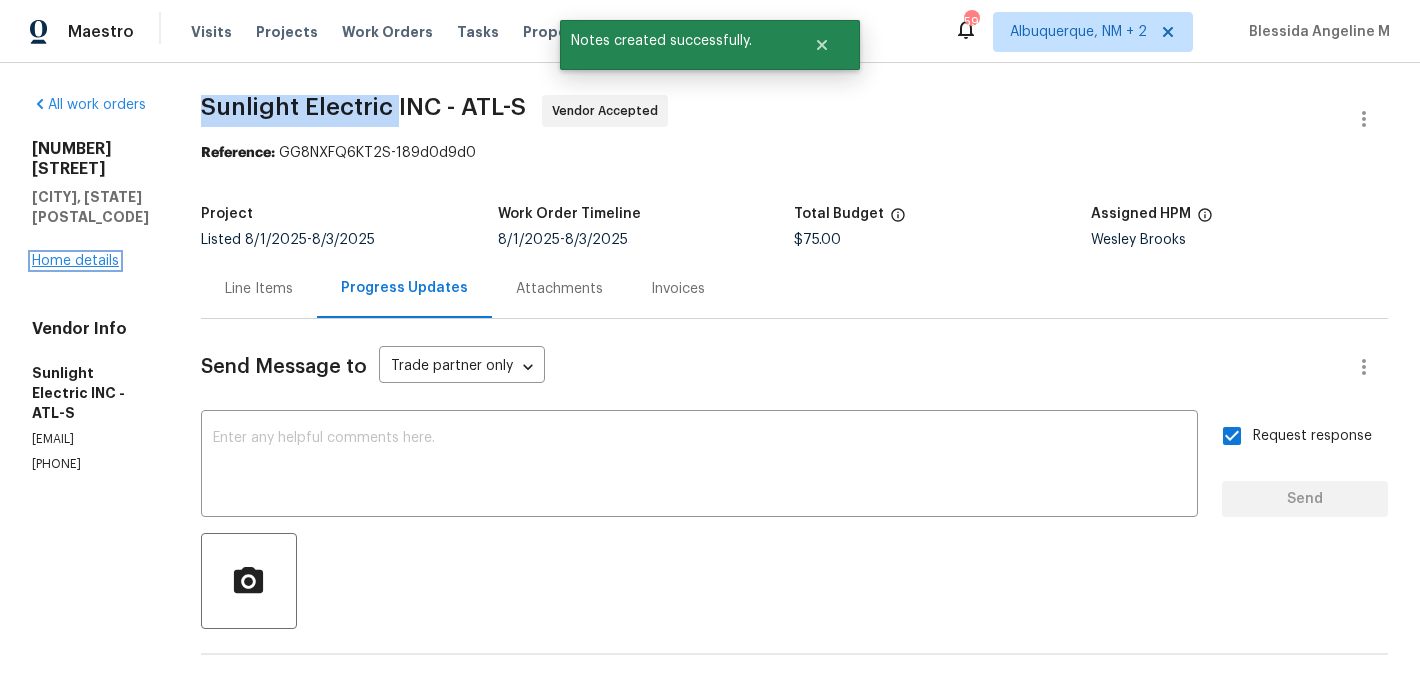 click on "Home details" at bounding box center (75, 261) 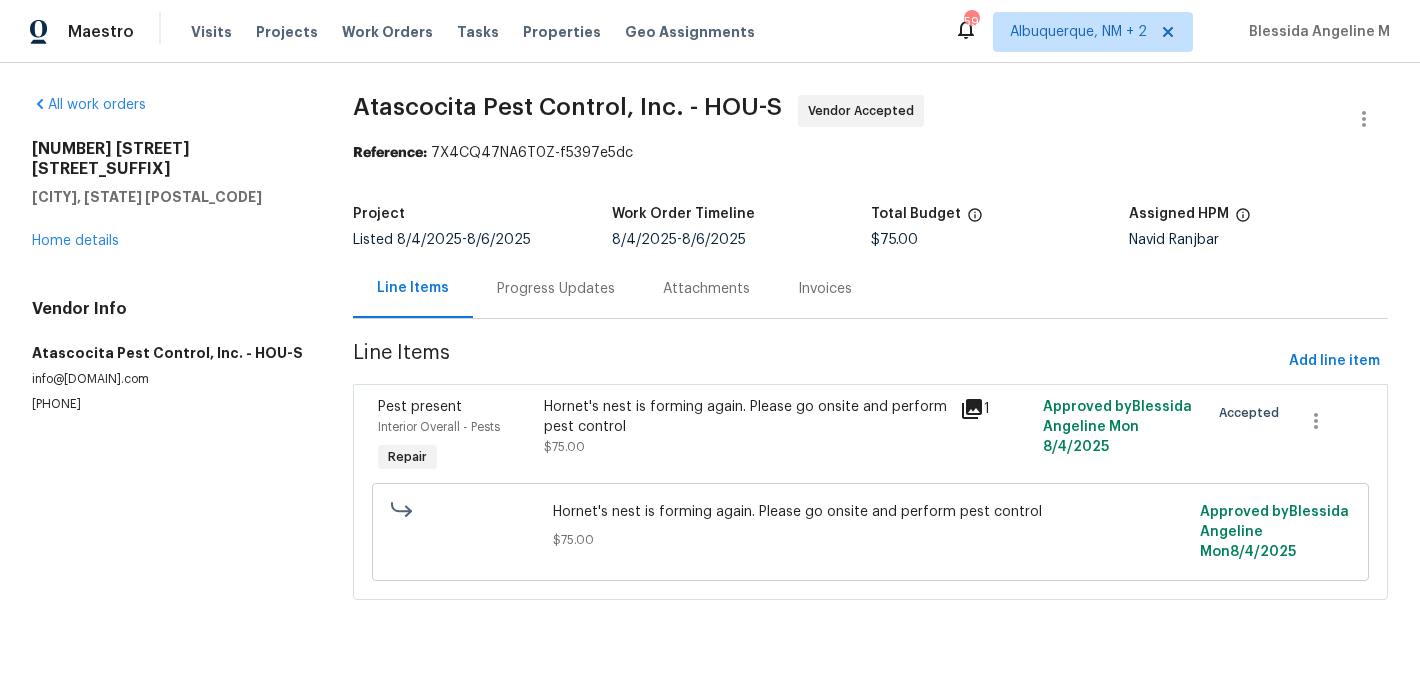 scroll, scrollTop: 0, scrollLeft: 0, axis: both 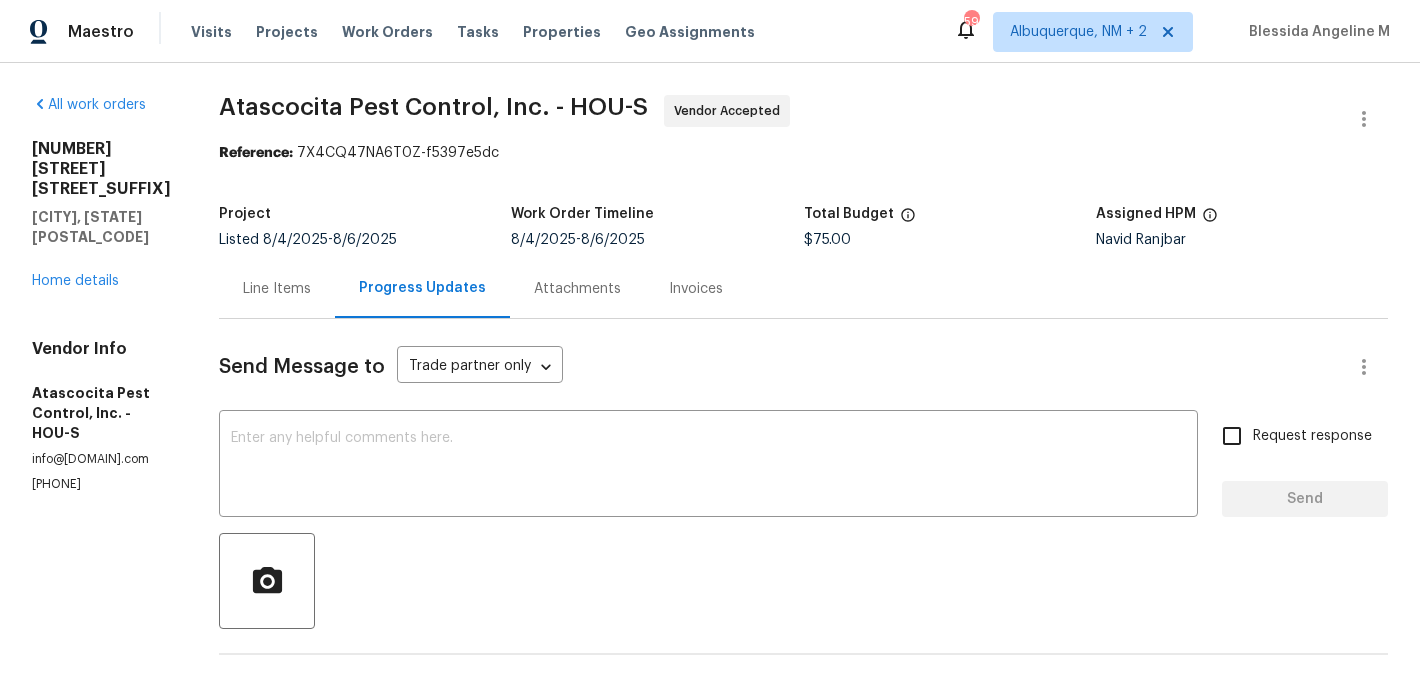 click on "Line Items" at bounding box center (277, 289) 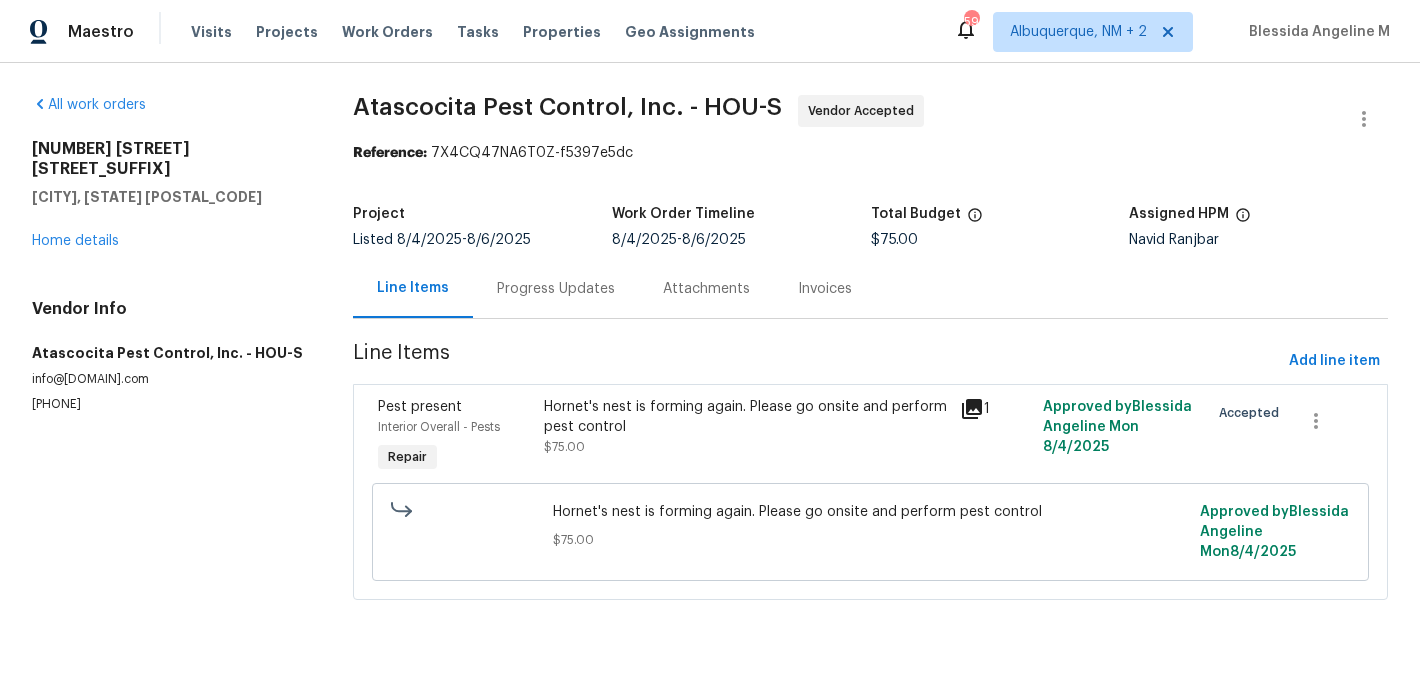 click on "Hornet's nest is forming again. Please go onsite and perform pest control" at bounding box center [745, 417] 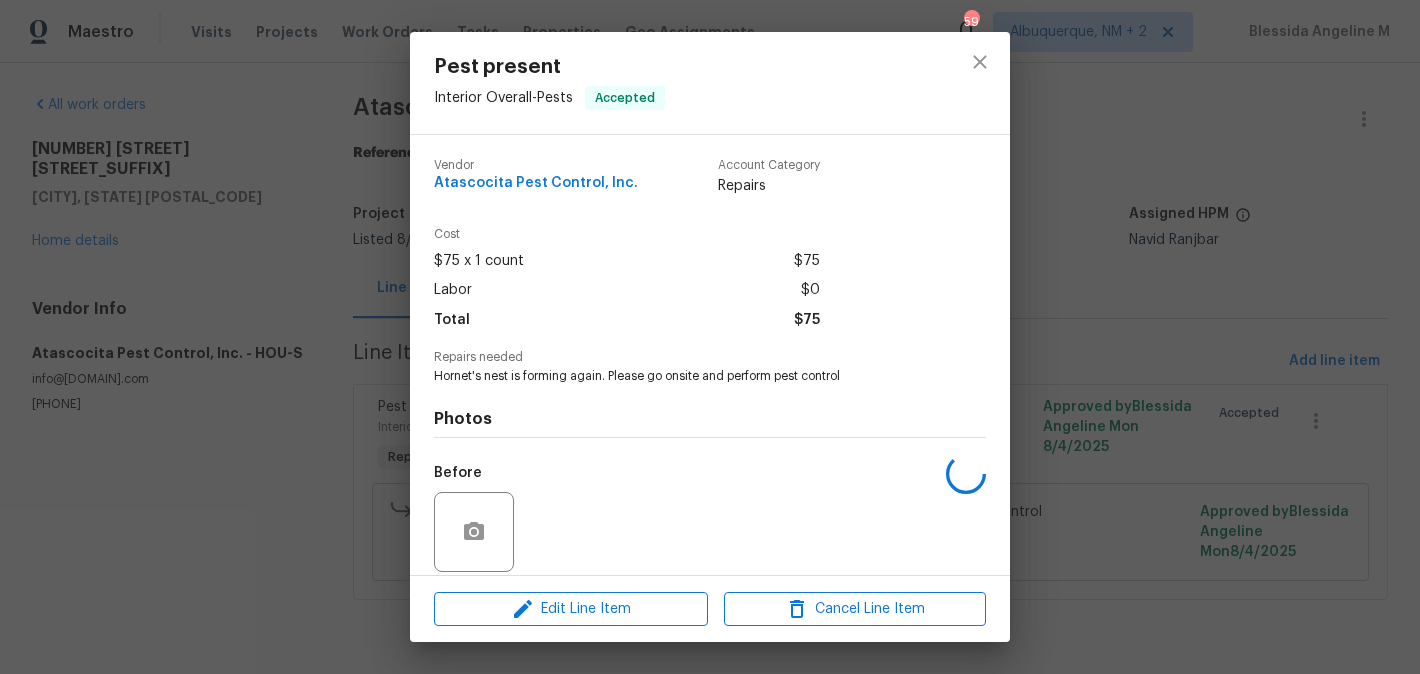 scroll, scrollTop: 146, scrollLeft: 0, axis: vertical 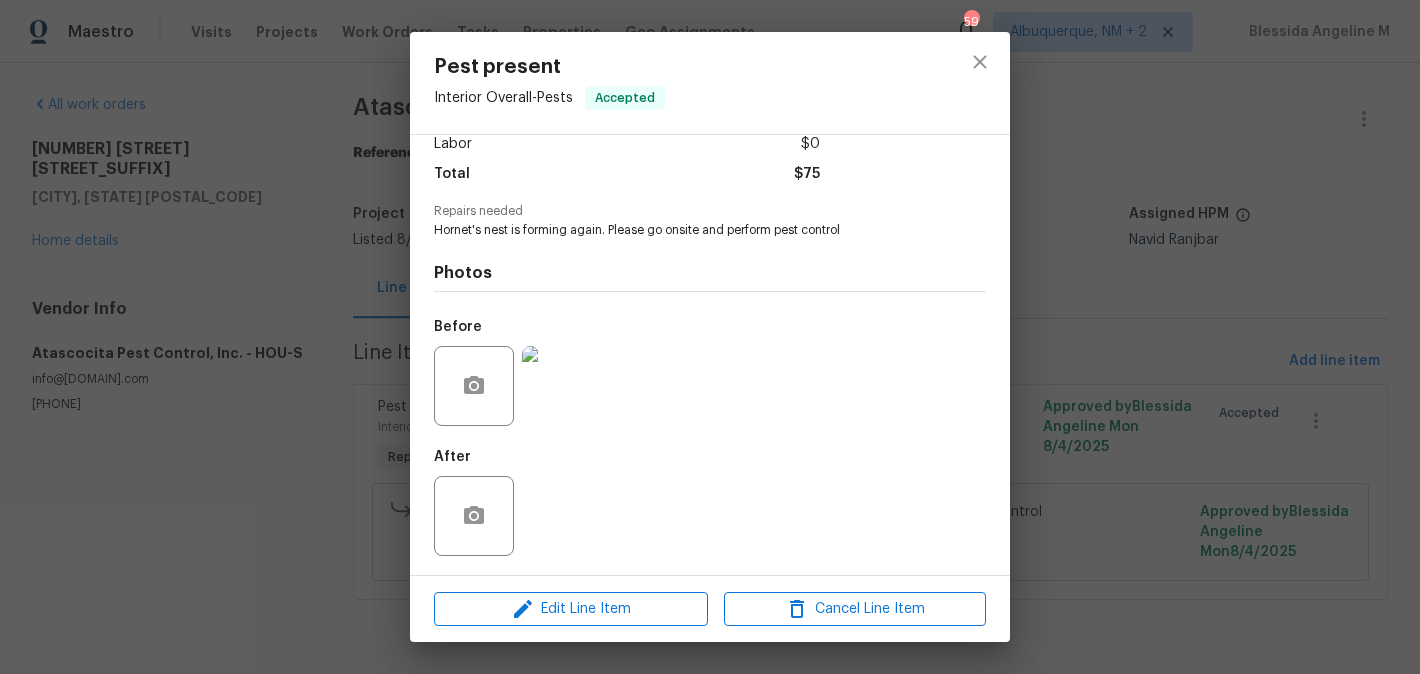 click at bounding box center (562, 386) 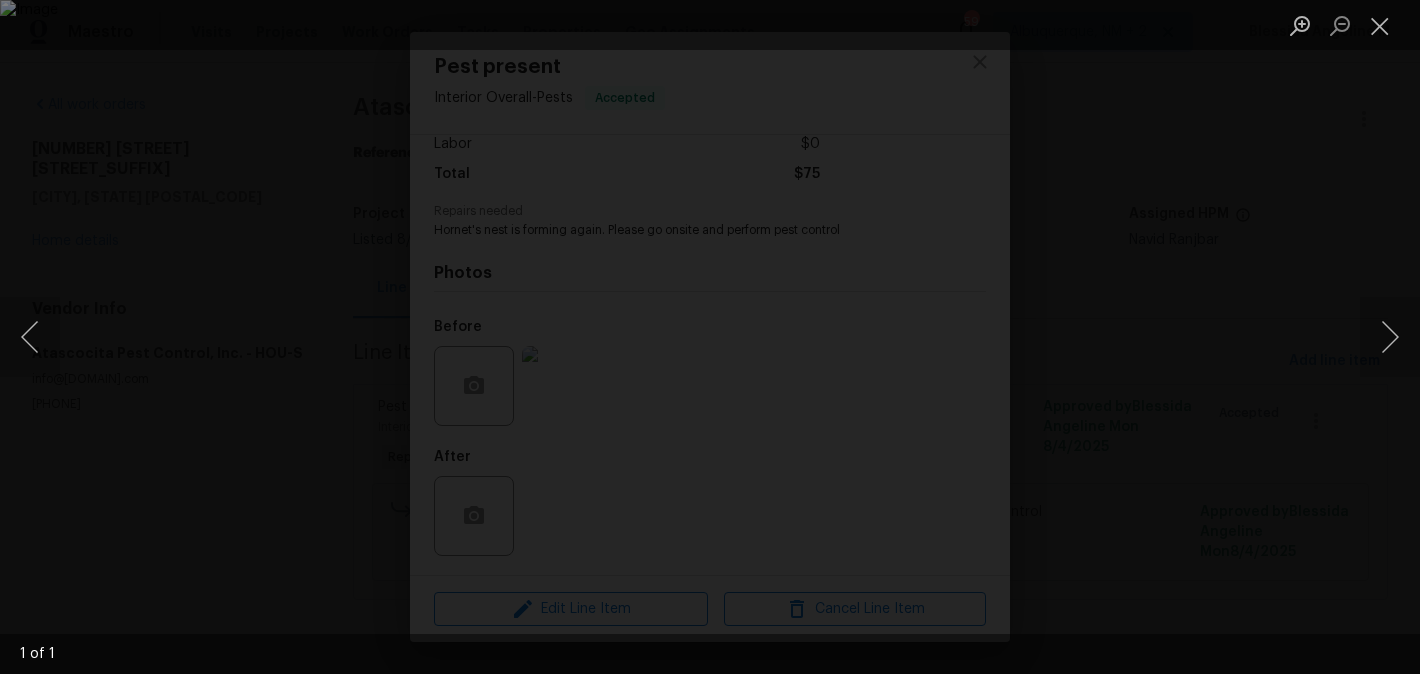 click at bounding box center [1380, 25] 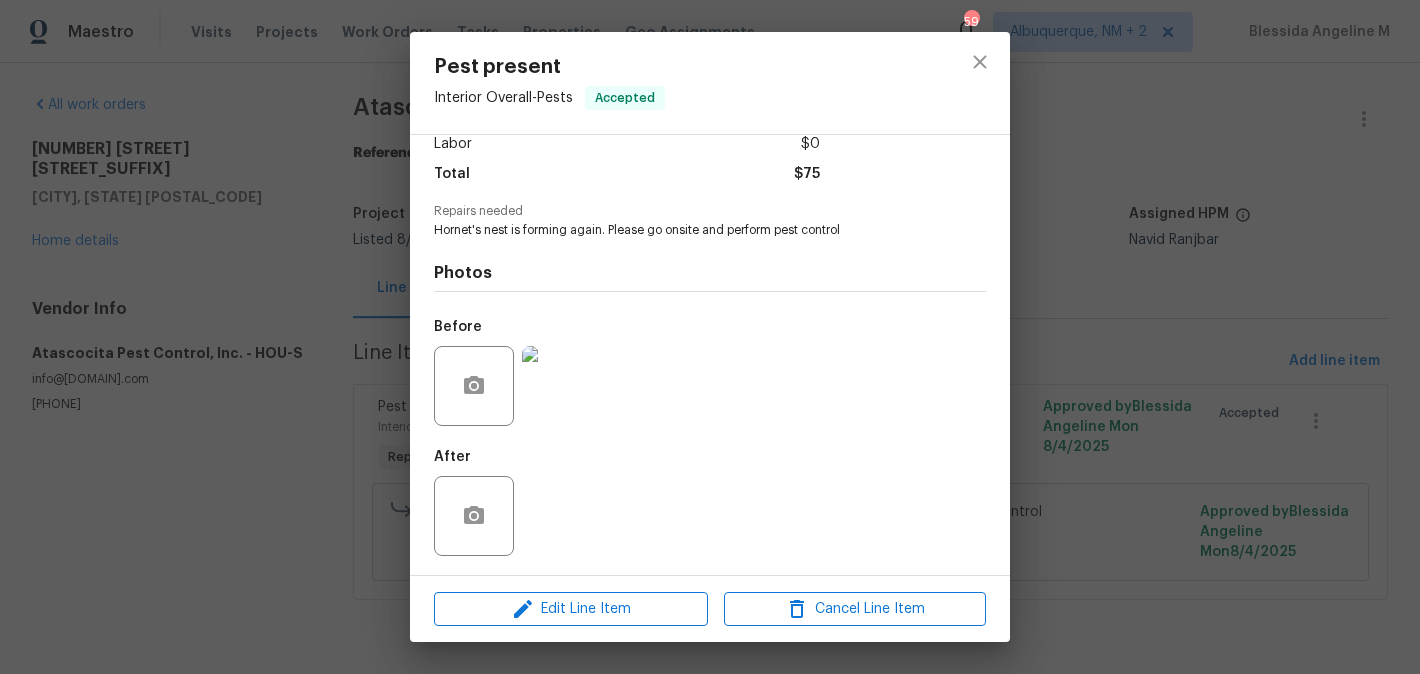 click on "Pest present Interior Overall  -  Pests Accepted Vendor Atascocita Pest Control, Inc. Account Category Repairs Cost $75 x 1 count $75 Labor $0 Total $75 Repairs needed Hornet's nest is forming again. Please go onsite and perform pest control Photos Before After  Edit Line Item  Cancel Line Item" at bounding box center (710, 337) 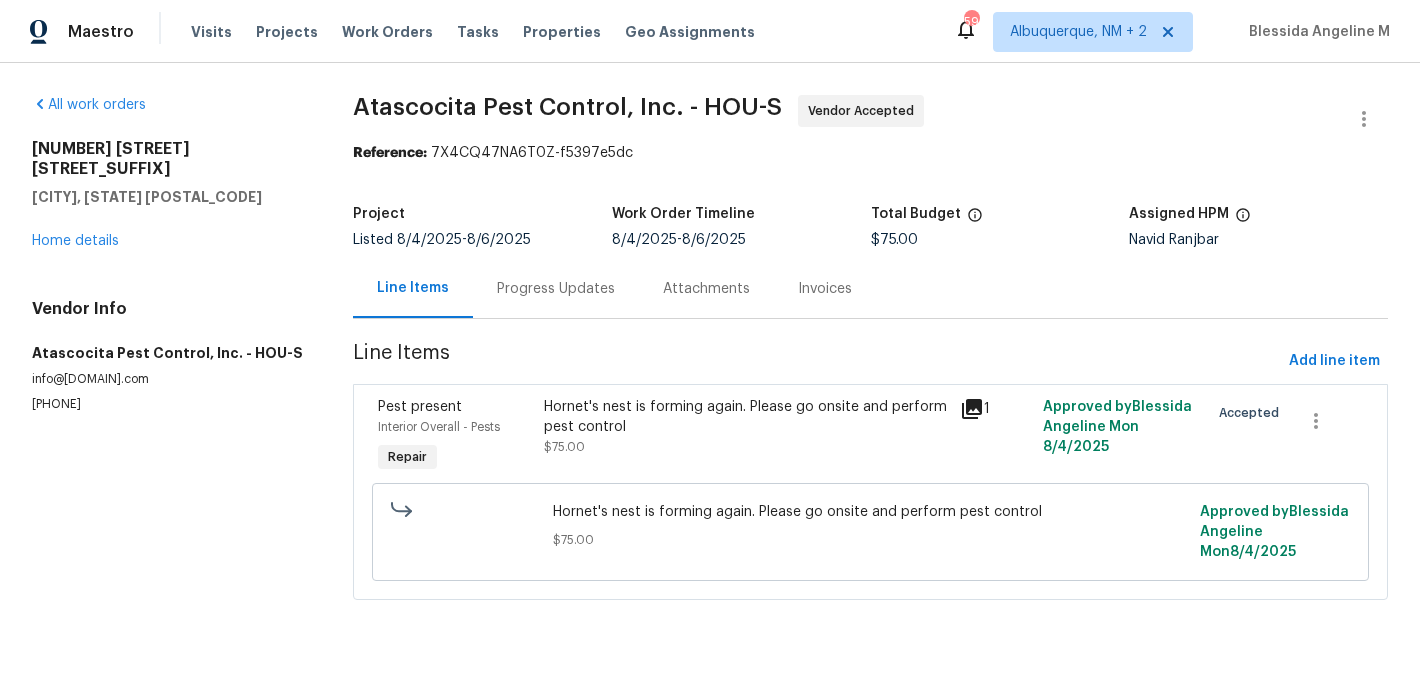 click on "Progress Updates" at bounding box center [556, 289] 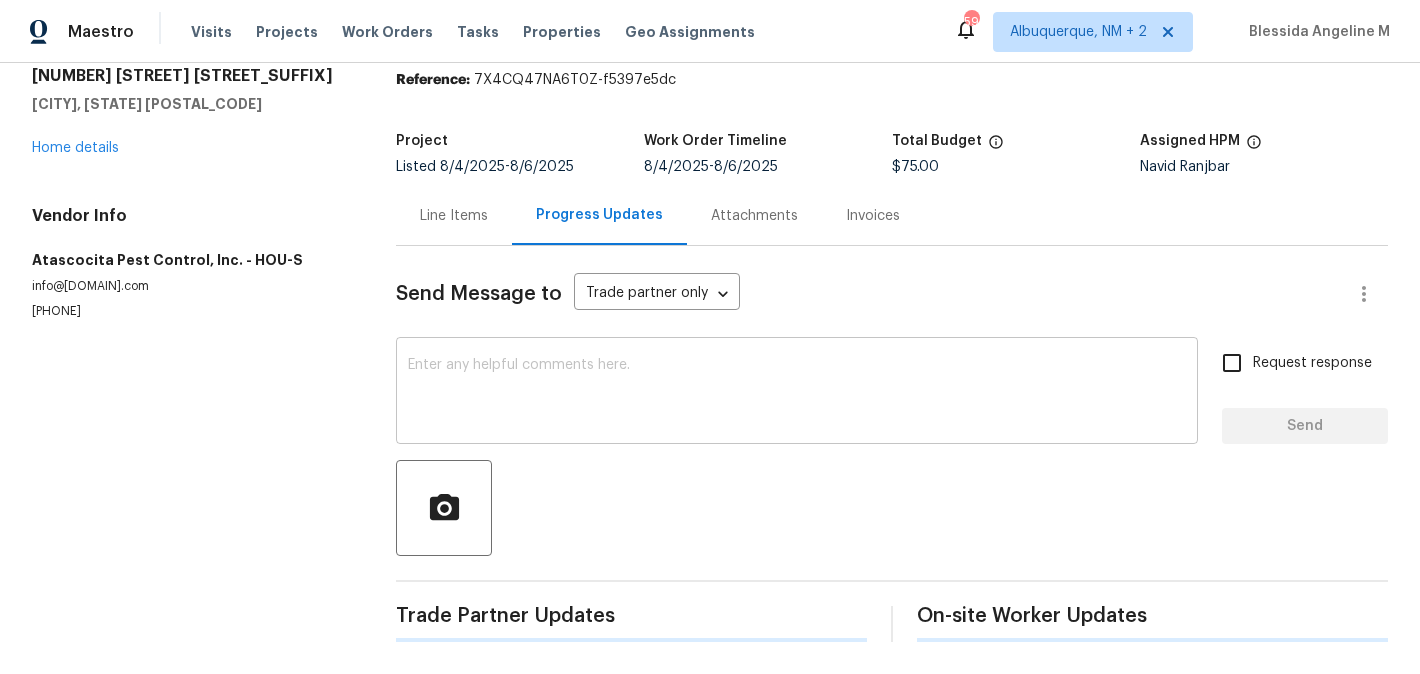 scroll, scrollTop: 345, scrollLeft: 0, axis: vertical 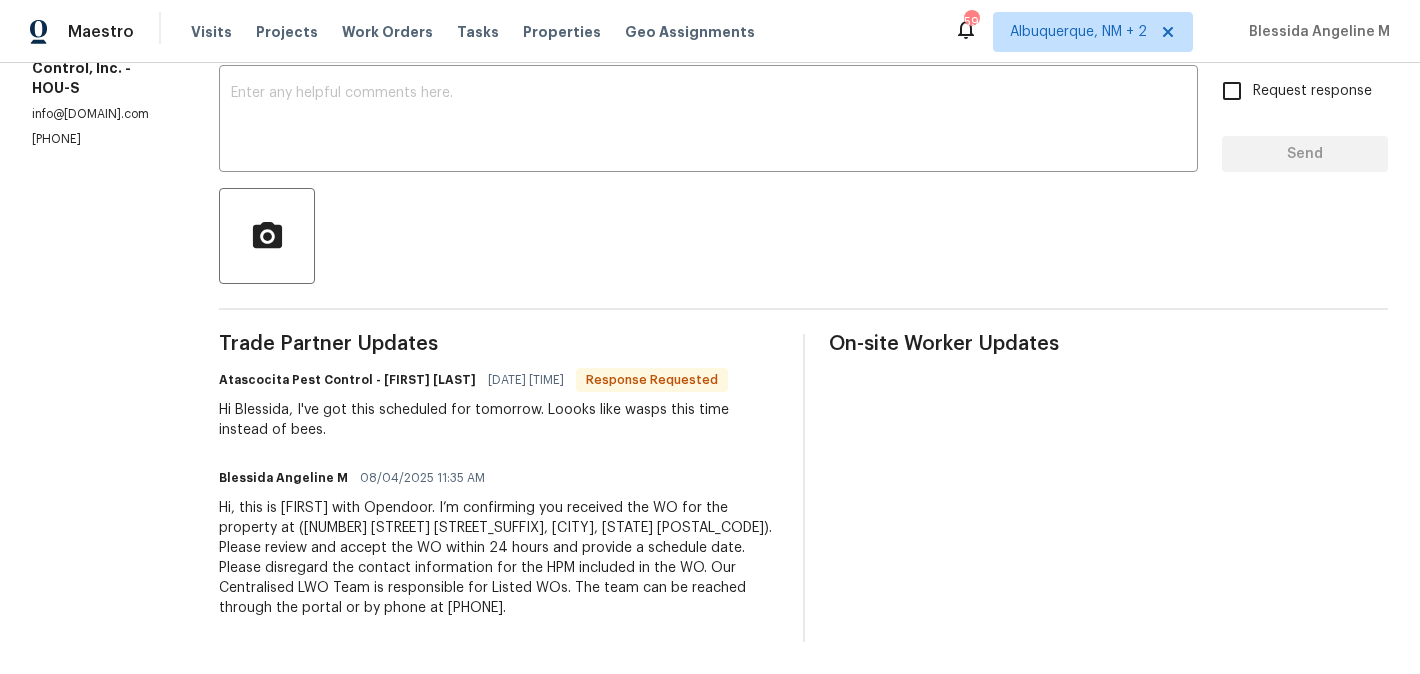 click on "Atascocita Pest Control - Reginald Williams" at bounding box center (347, 380) 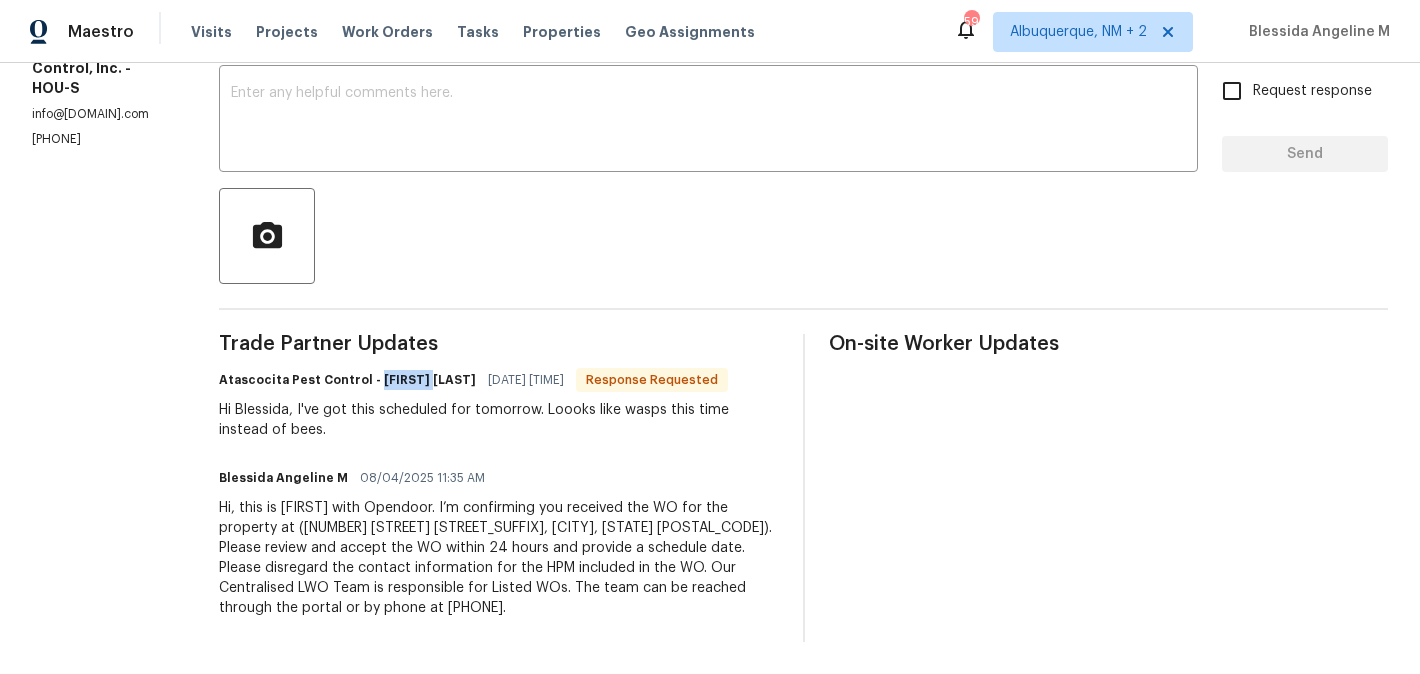 click on "Atascocita Pest Control - Reginald Williams" at bounding box center (347, 380) 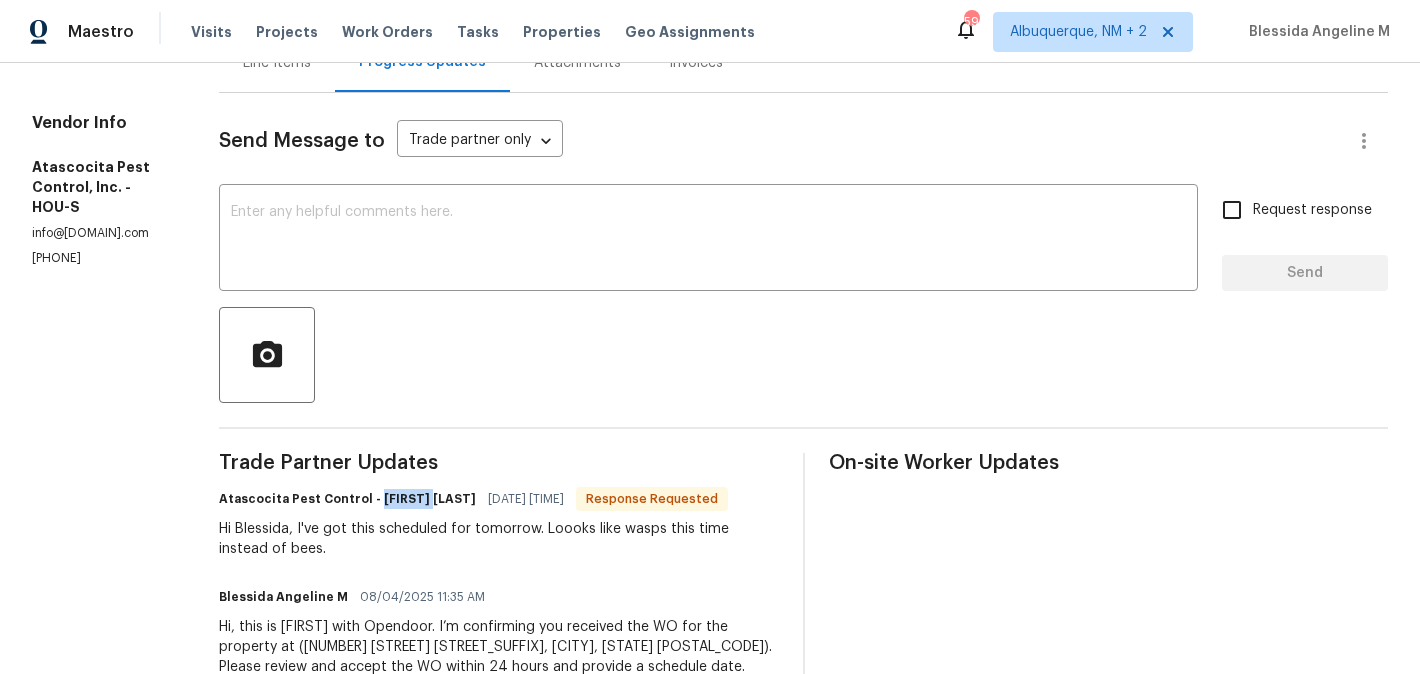 scroll, scrollTop: 204, scrollLeft: 0, axis: vertical 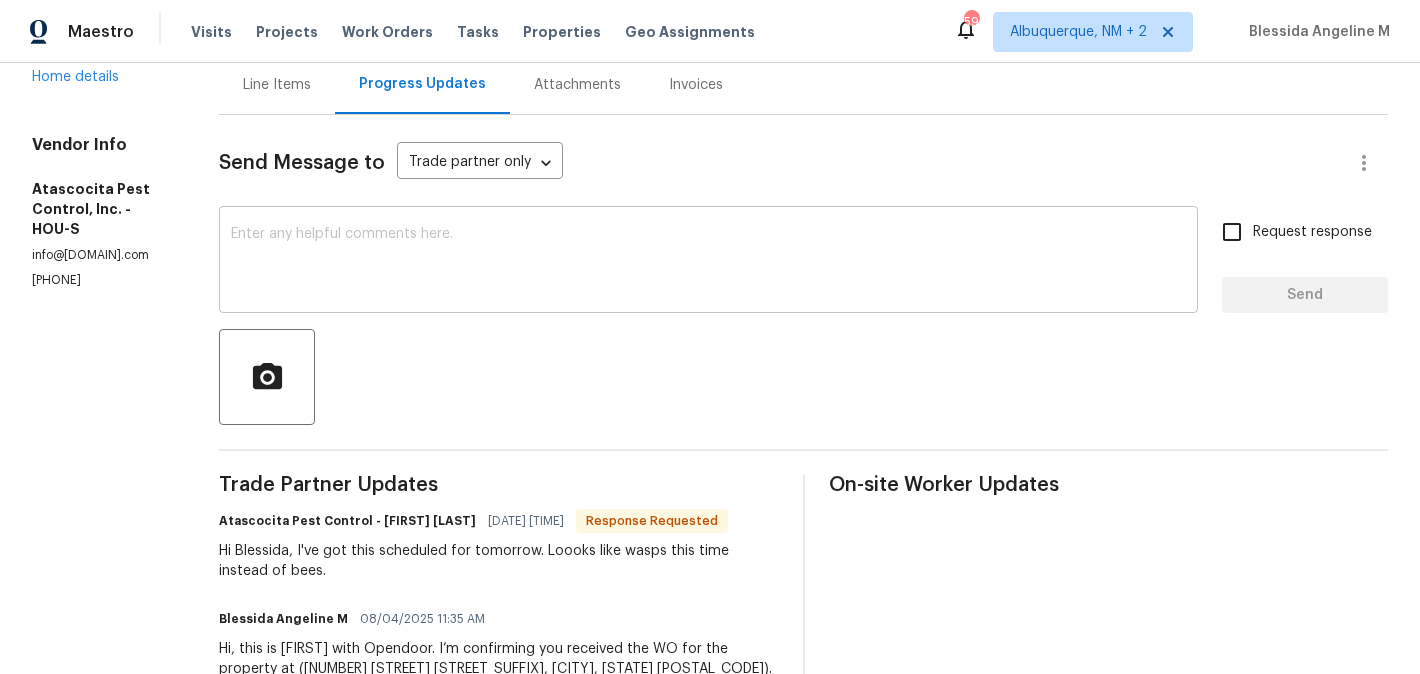 click at bounding box center (708, 262) 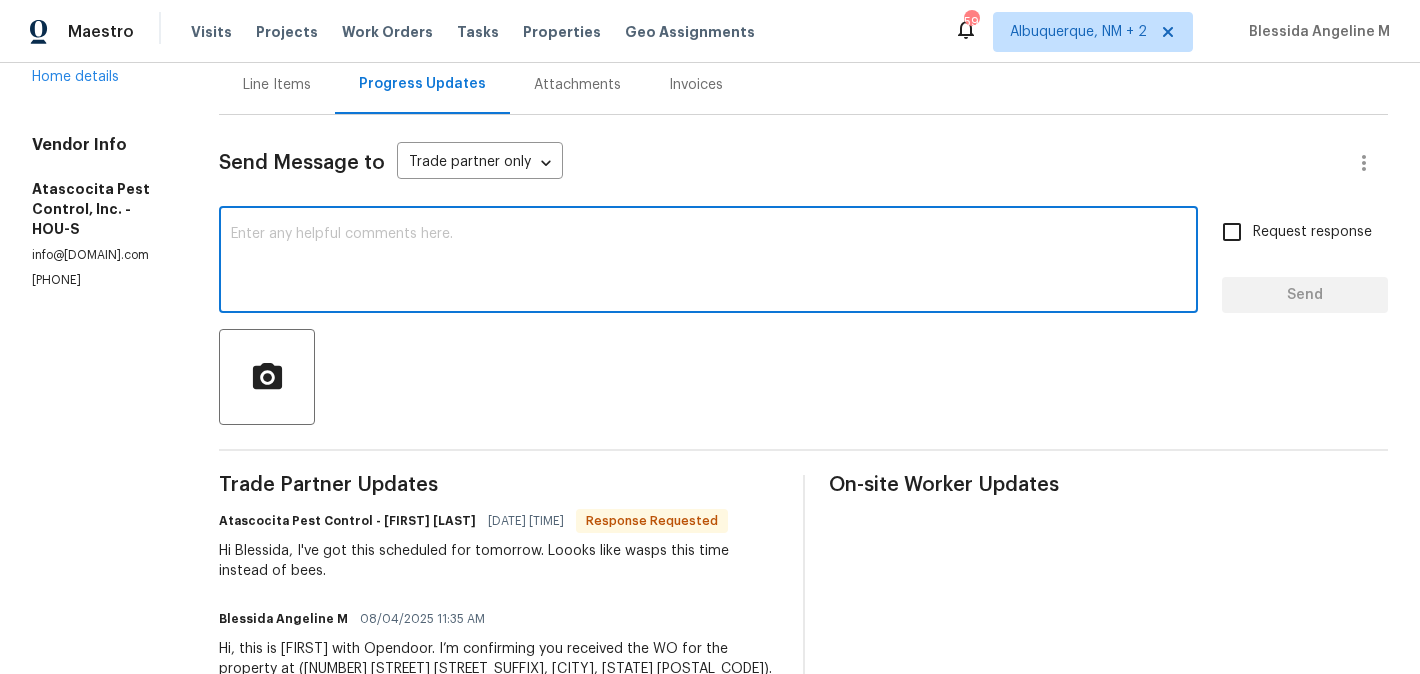 paste on "Reginald" 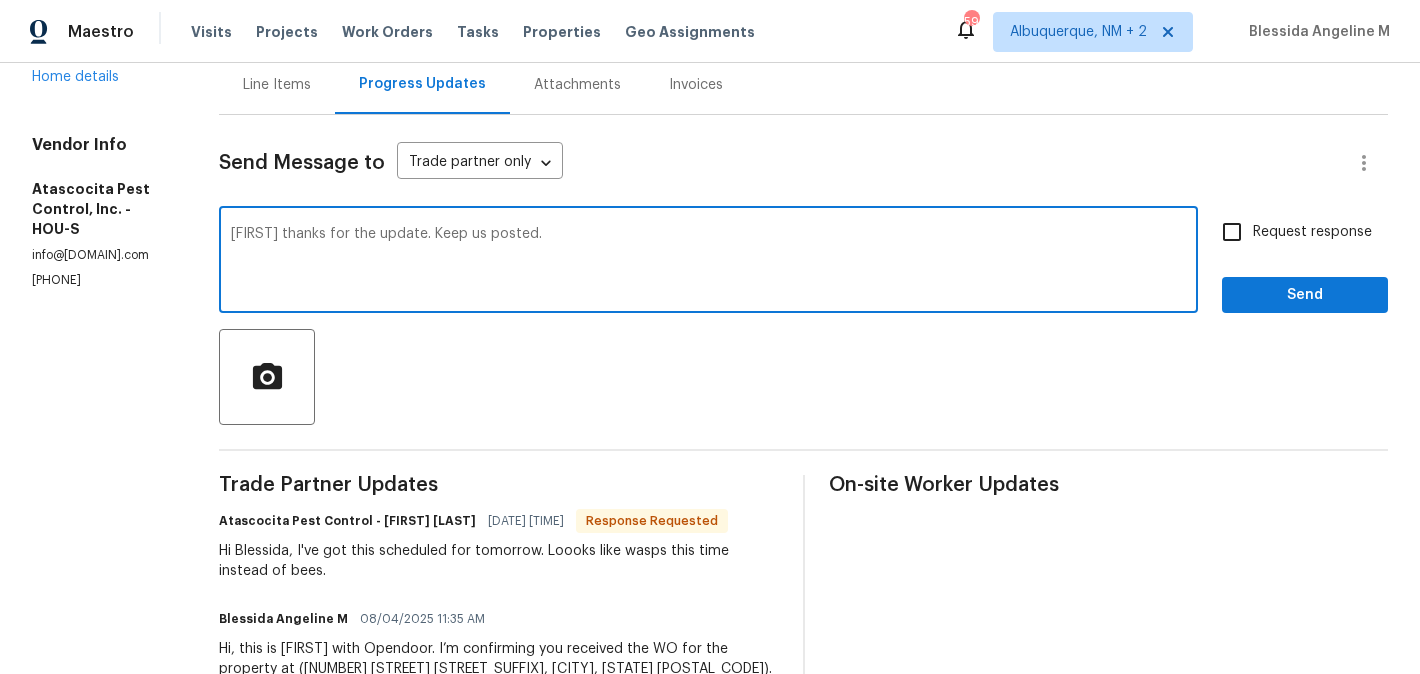 type on "Reginald thanks for the update. Keep us posted." 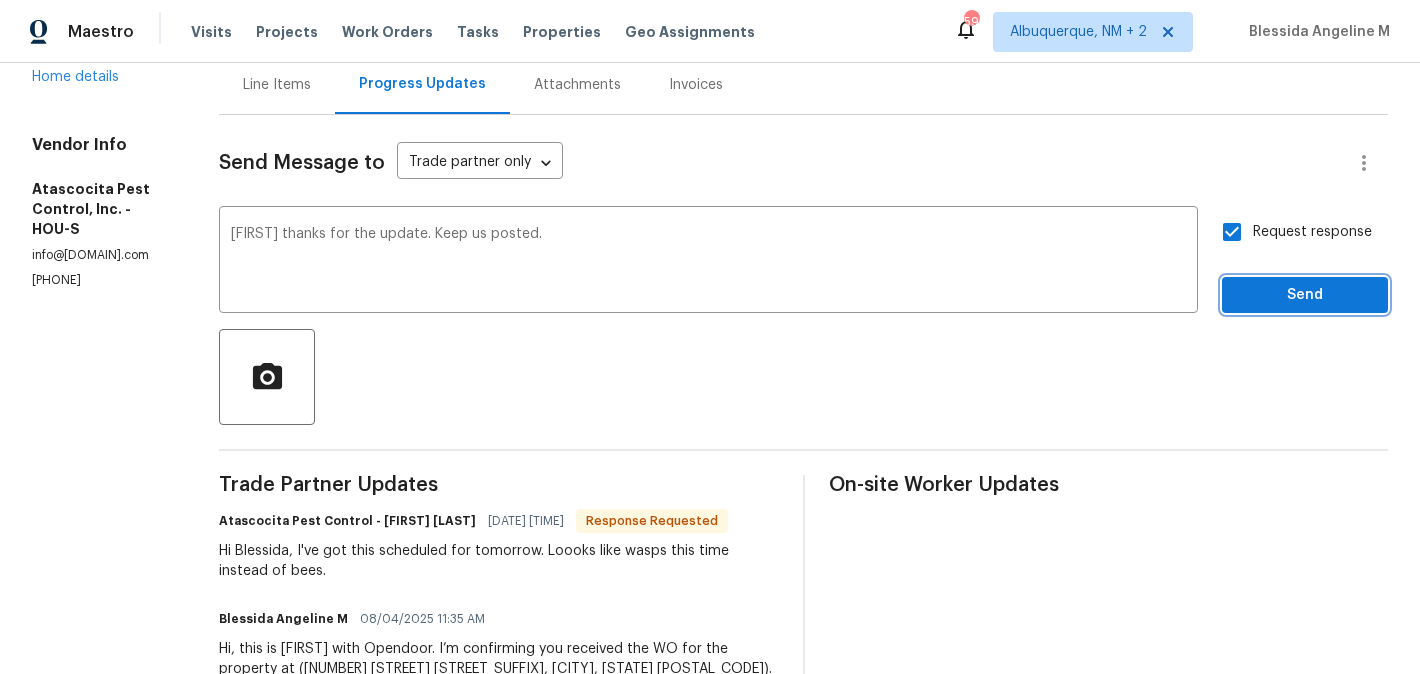 click on "Send" at bounding box center [1305, 295] 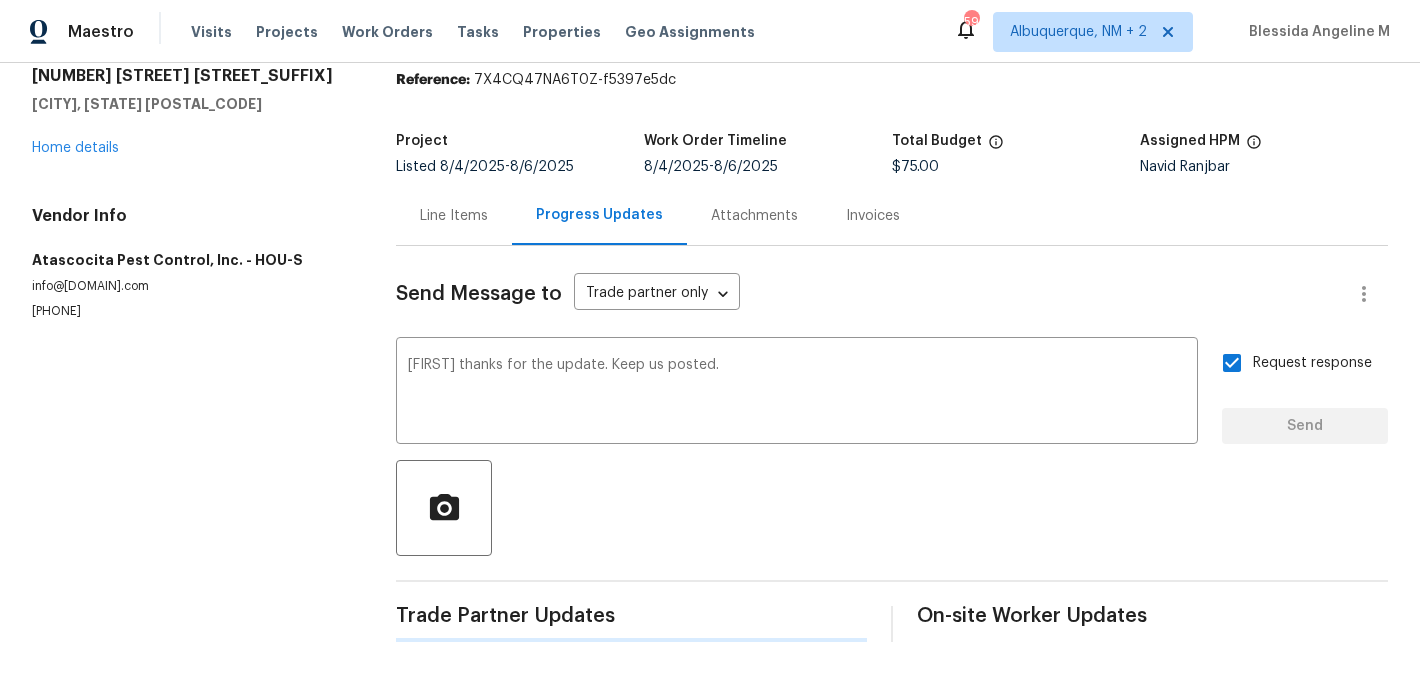 scroll, scrollTop: 73, scrollLeft: 0, axis: vertical 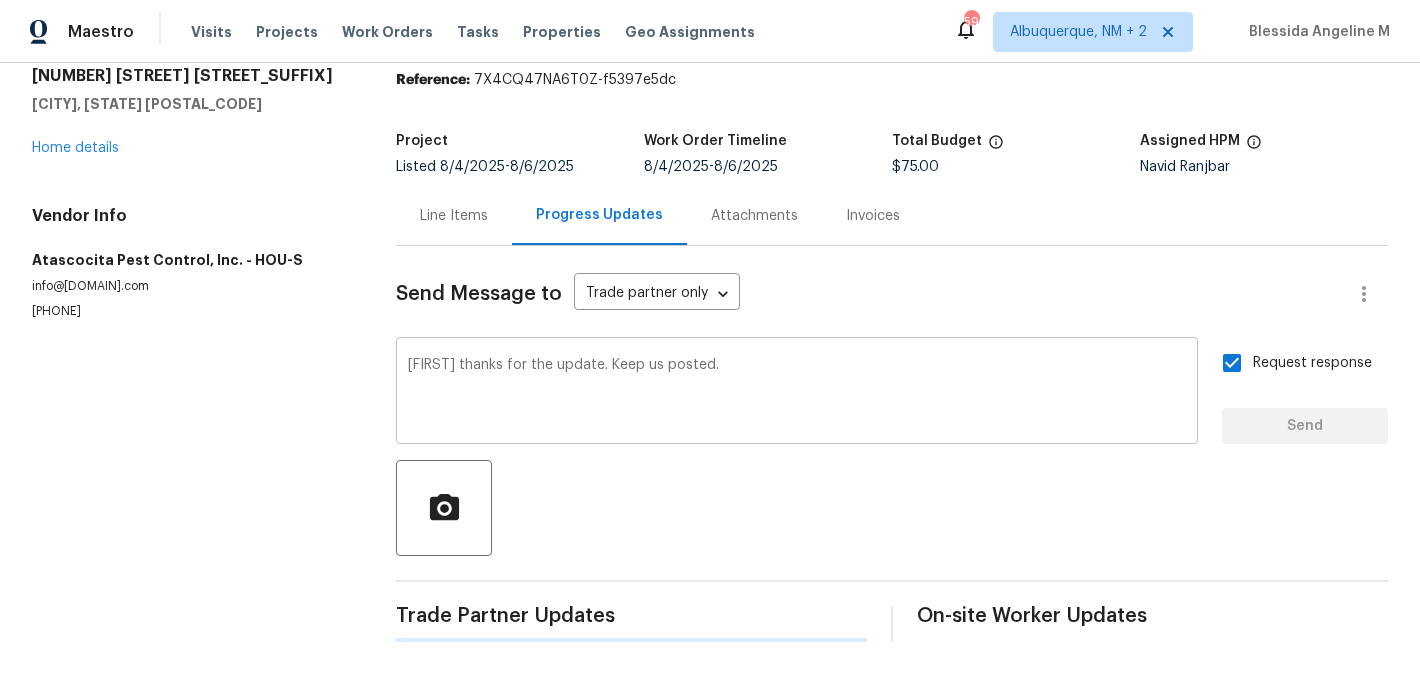 type 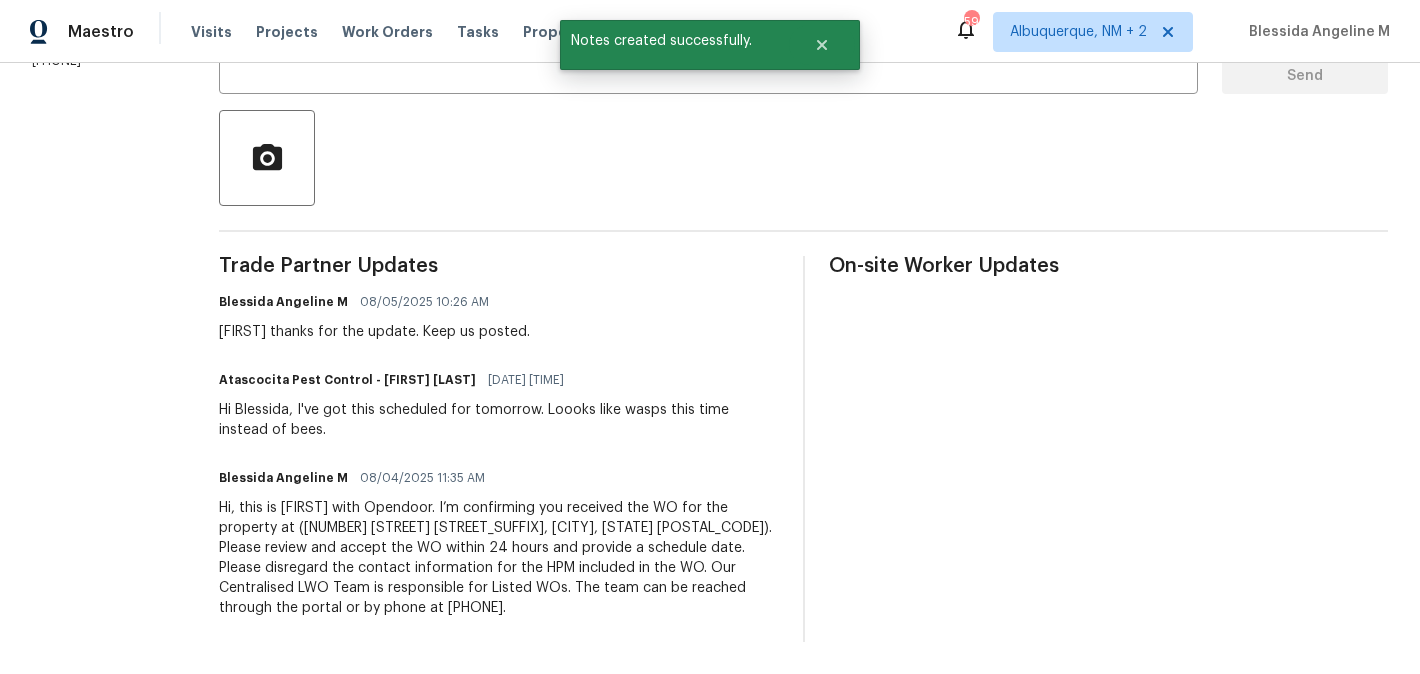 scroll, scrollTop: 0, scrollLeft: 0, axis: both 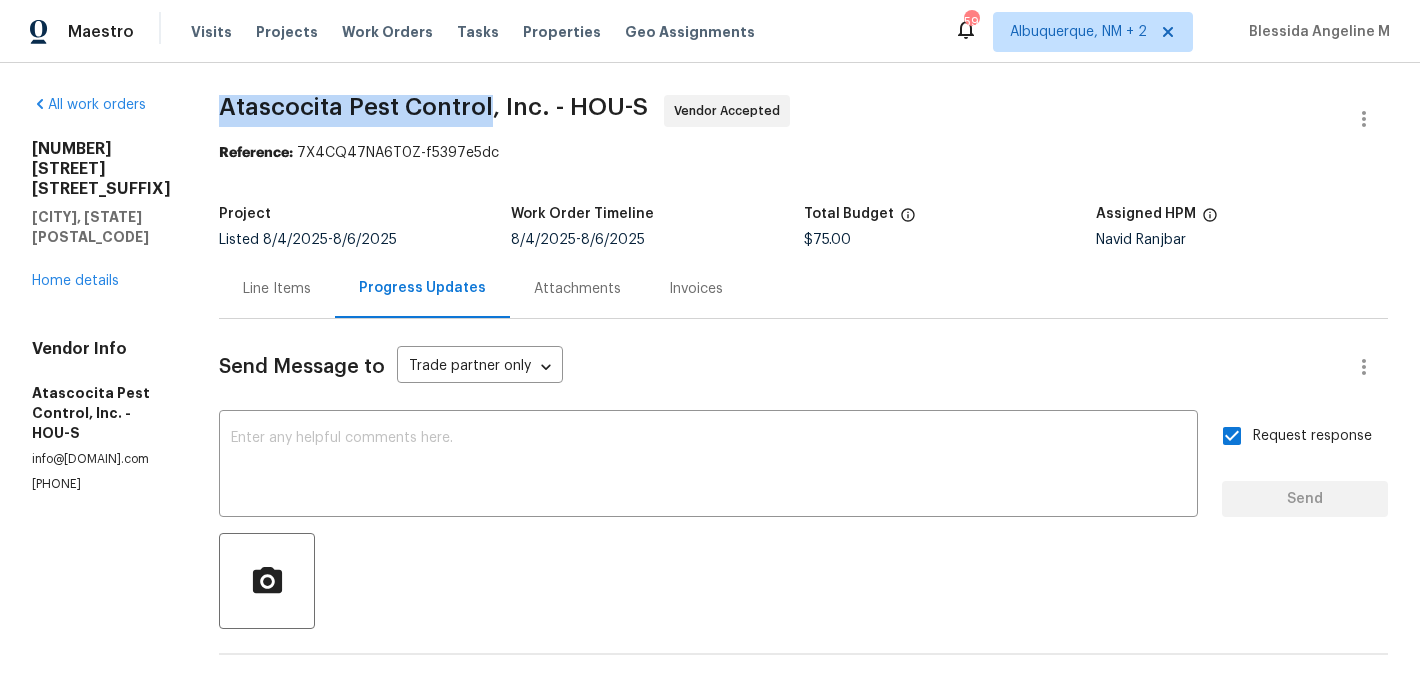 drag, startPoint x: 224, startPoint y: 119, endPoint x: 488, endPoint y: 119, distance: 264 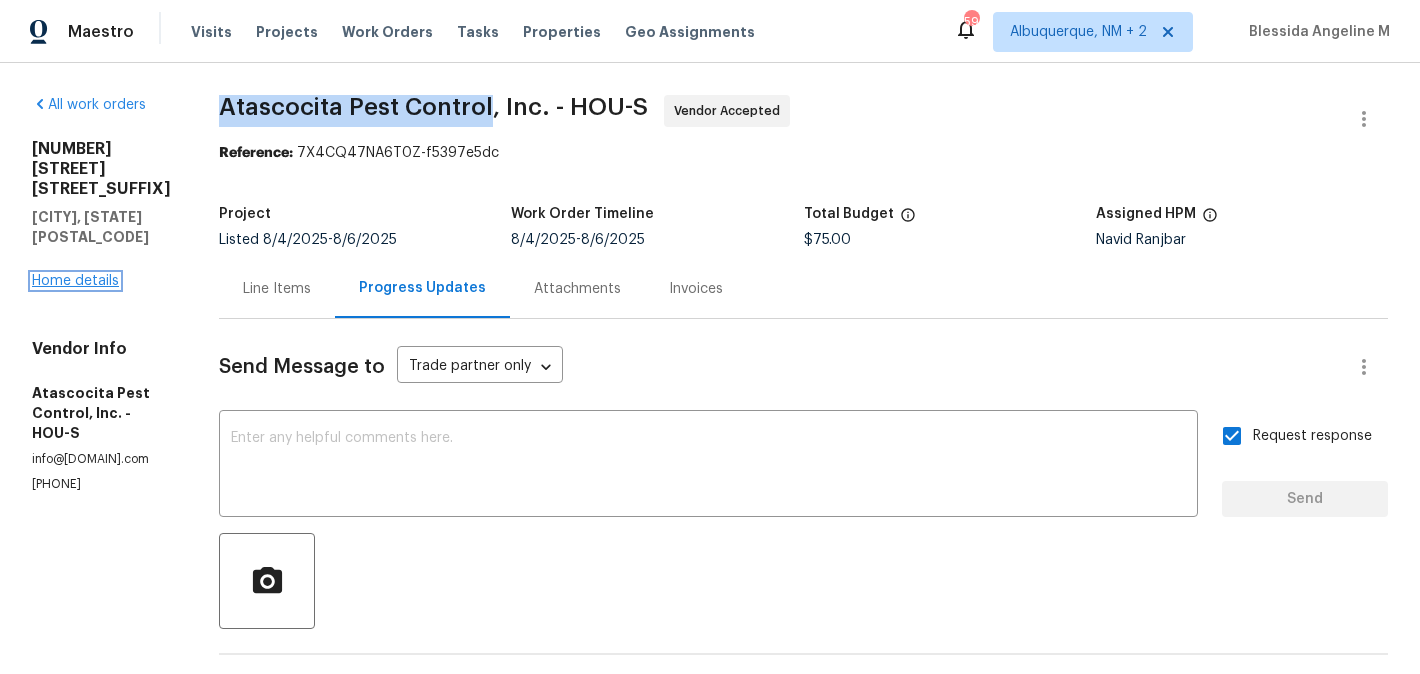 click on "Home details" at bounding box center (75, 281) 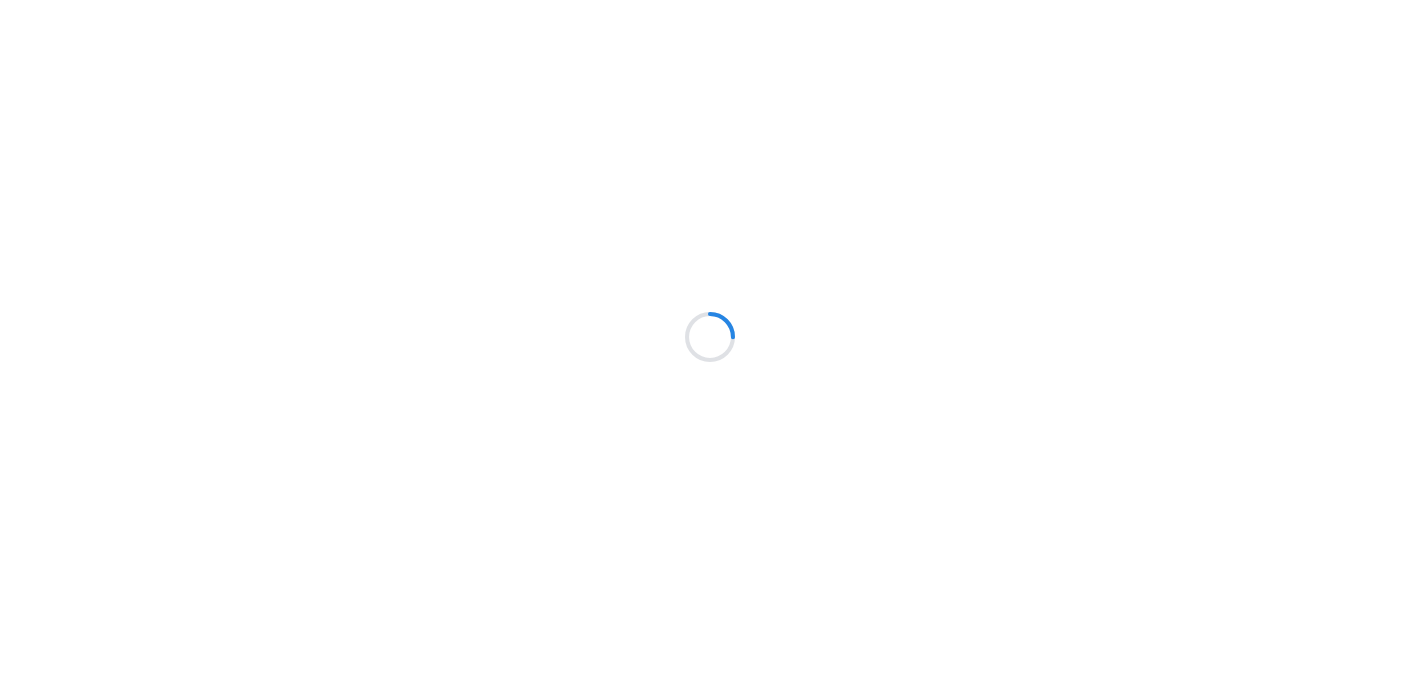 scroll, scrollTop: 0, scrollLeft: 0, axis: both 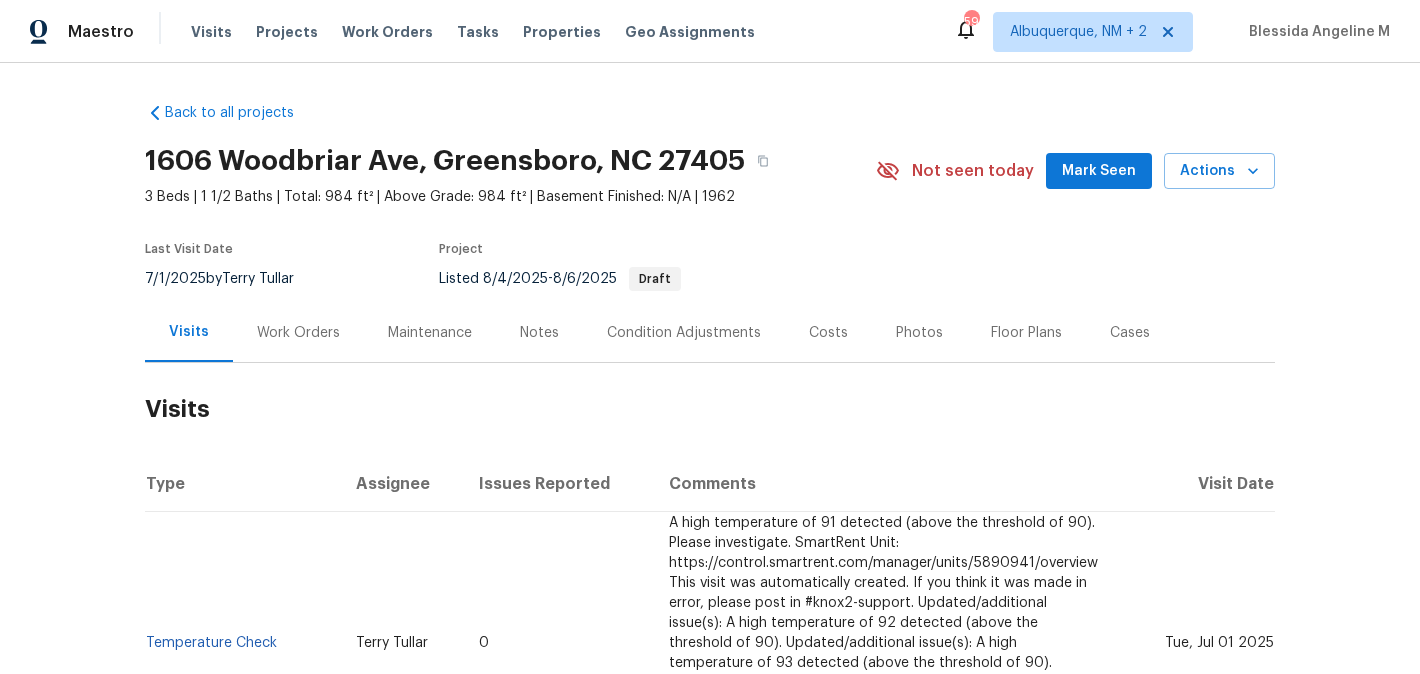 click on "Work Orders" at bounding box center (298, 333) 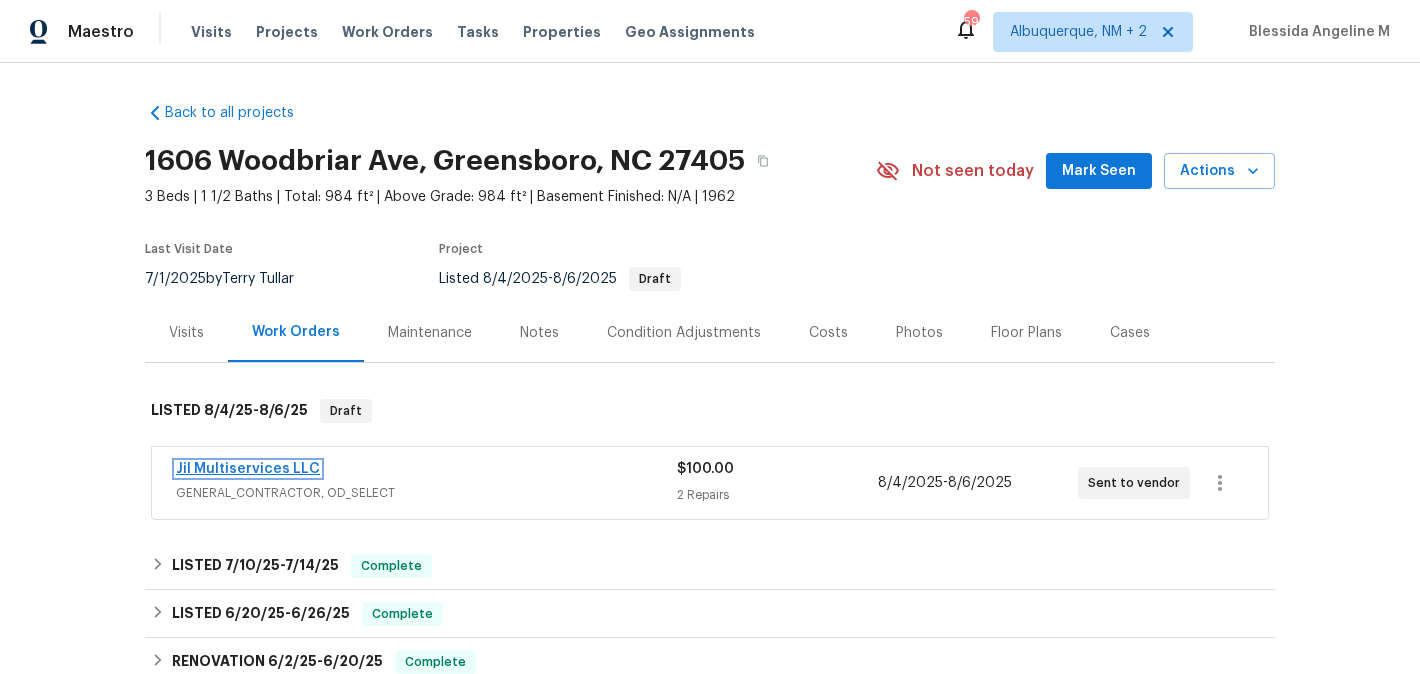 click on "Jil Multiservices LLC" at bounding box center [248, 469] 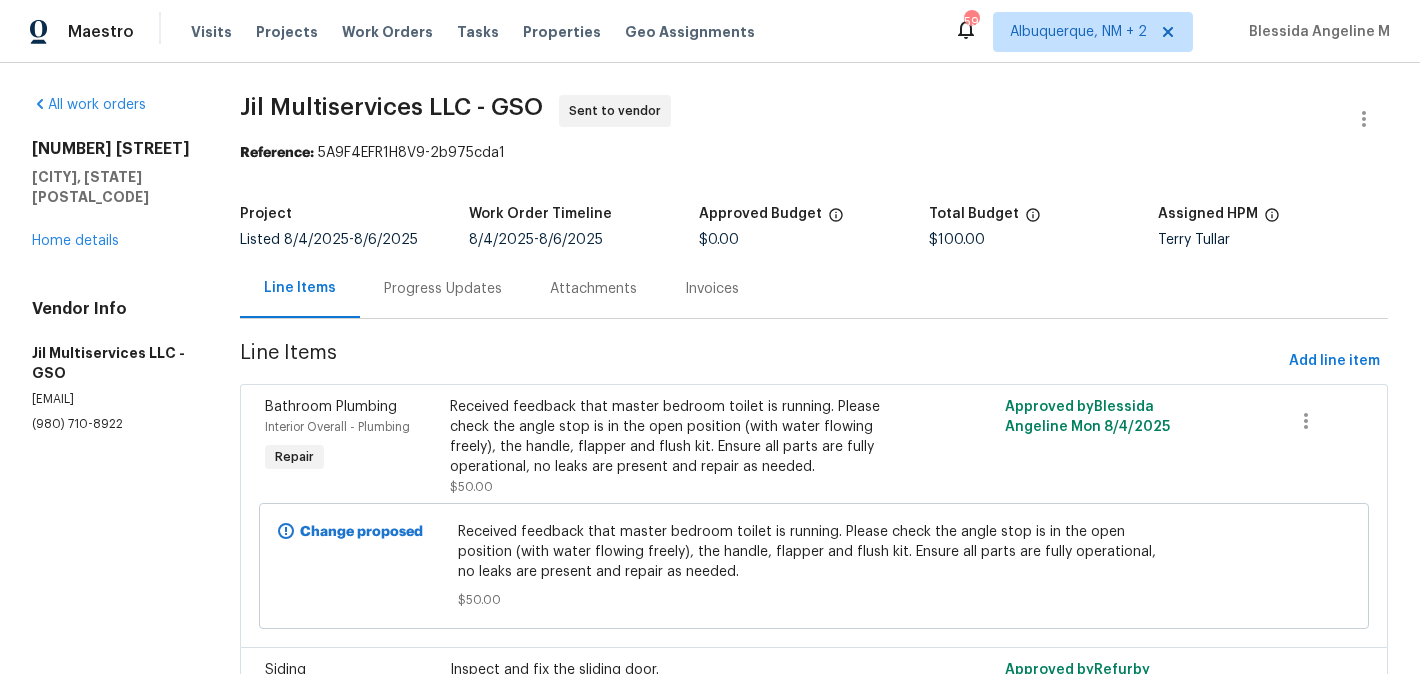 click on "Progress Updates" at bounding box center [443, 288] 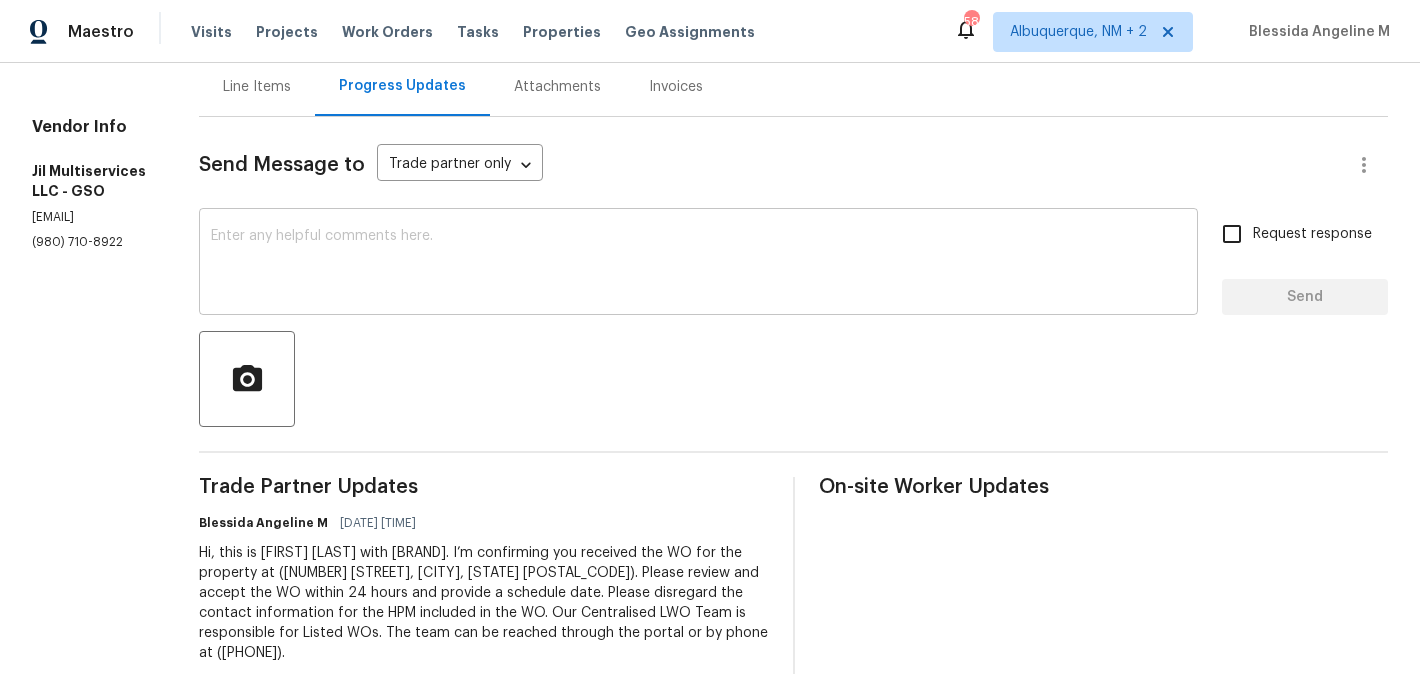 scroll, scrollTop: 247, scrollLeft: 0, axis: vertical 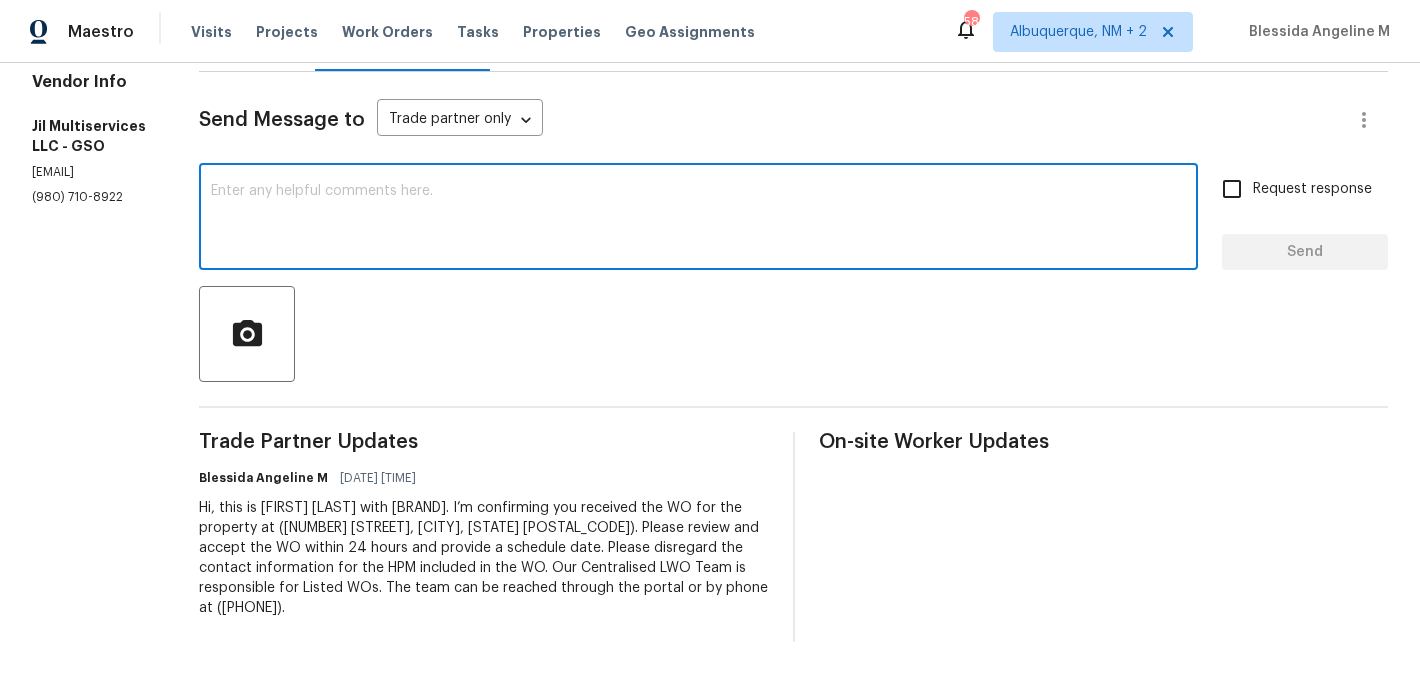 click at bounding box center (698, 219) 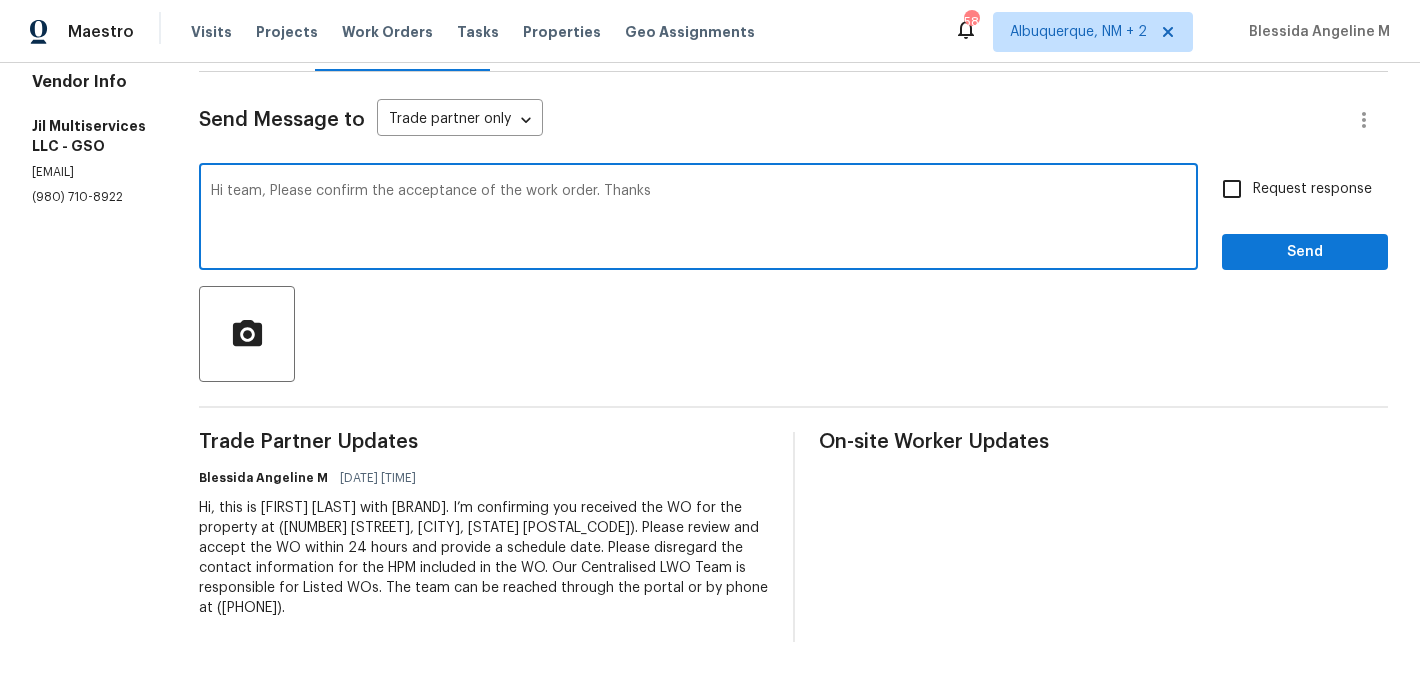 type on "Hi team, Please confirm the acceptance of the work order. Thanks" 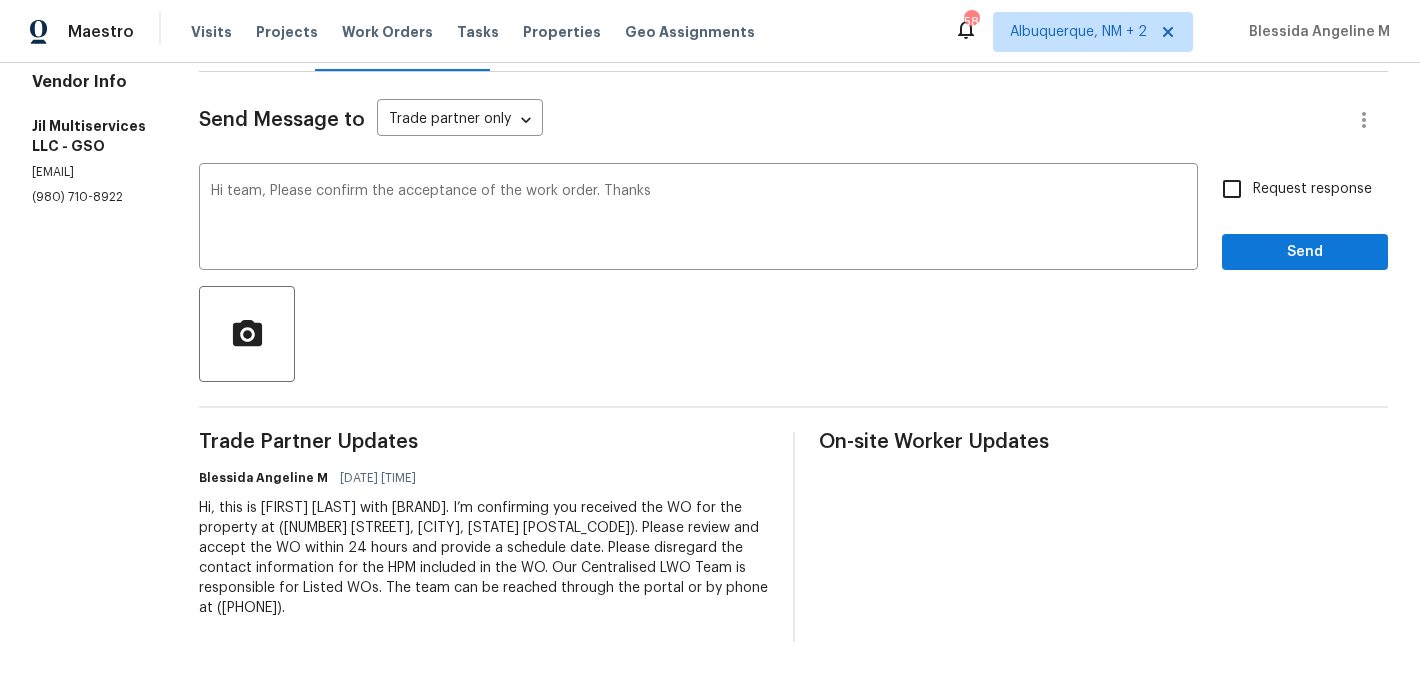 click on "Request response" at bounding box center [1291, 189] 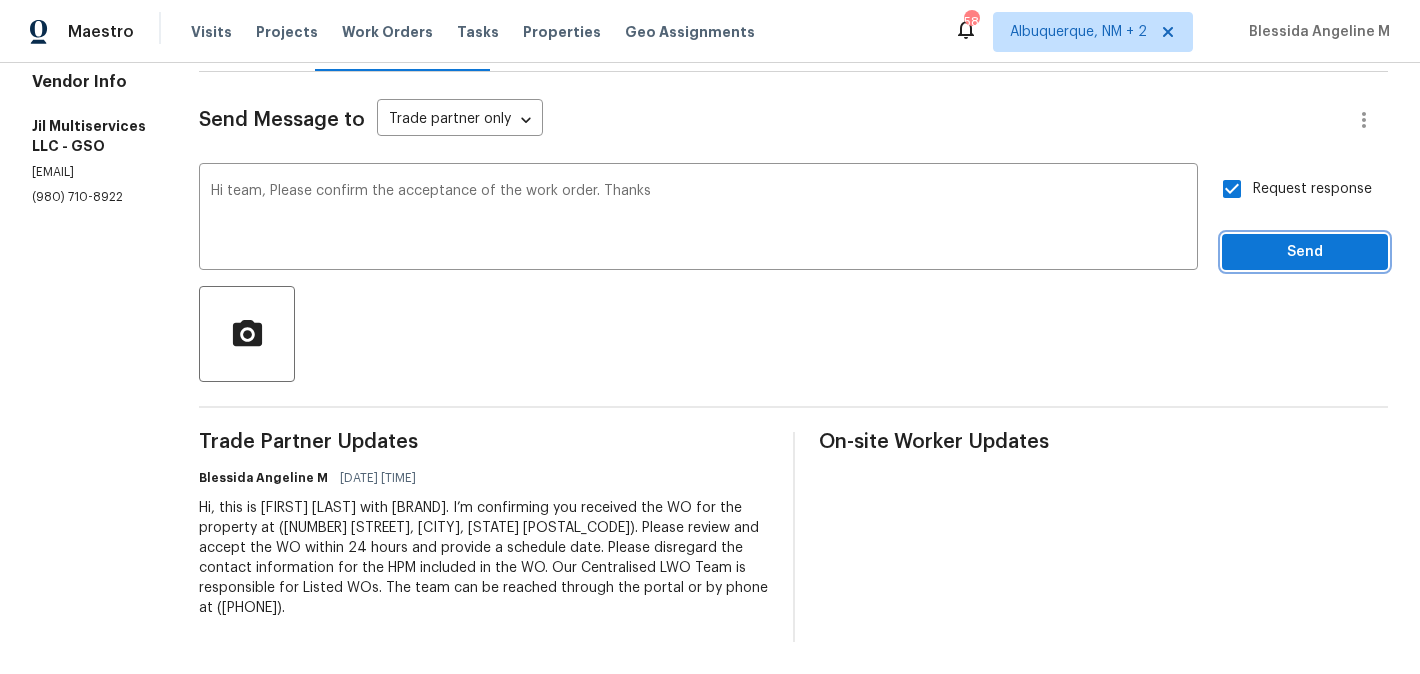click on "Send" at bounding box center (1305, 252) 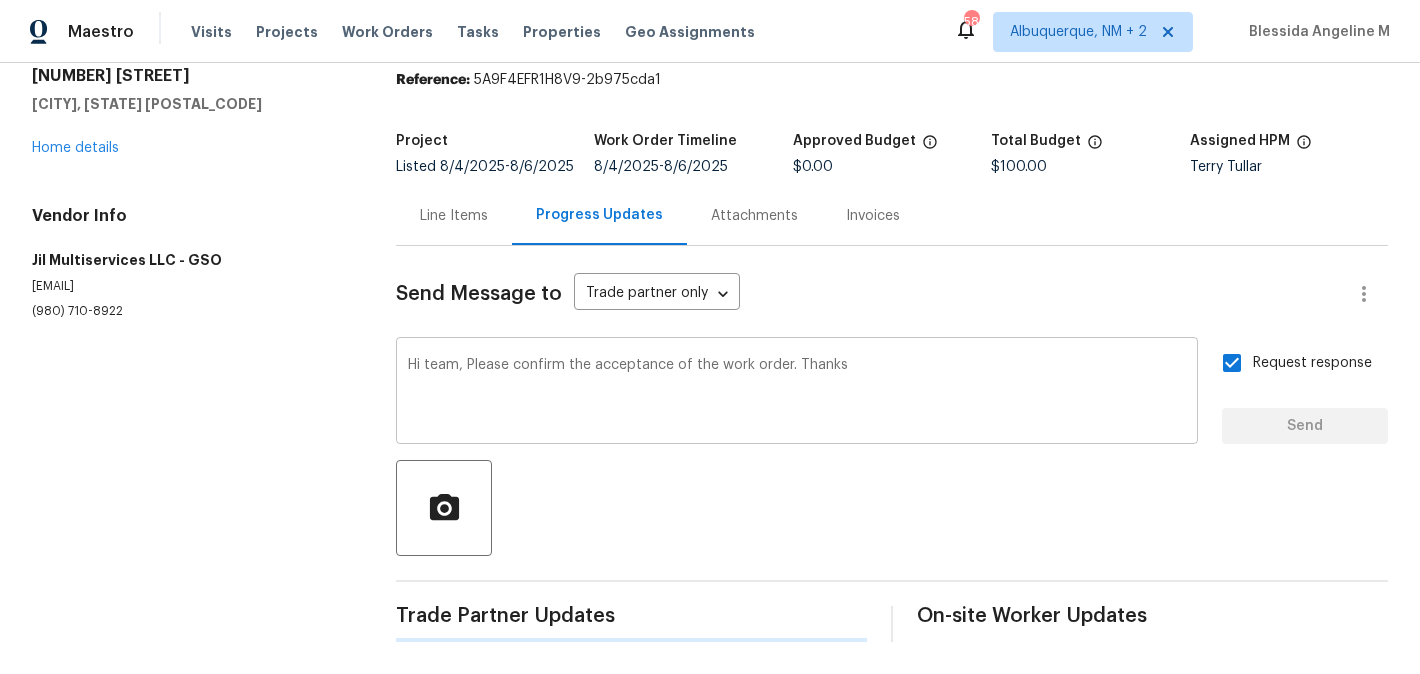 type 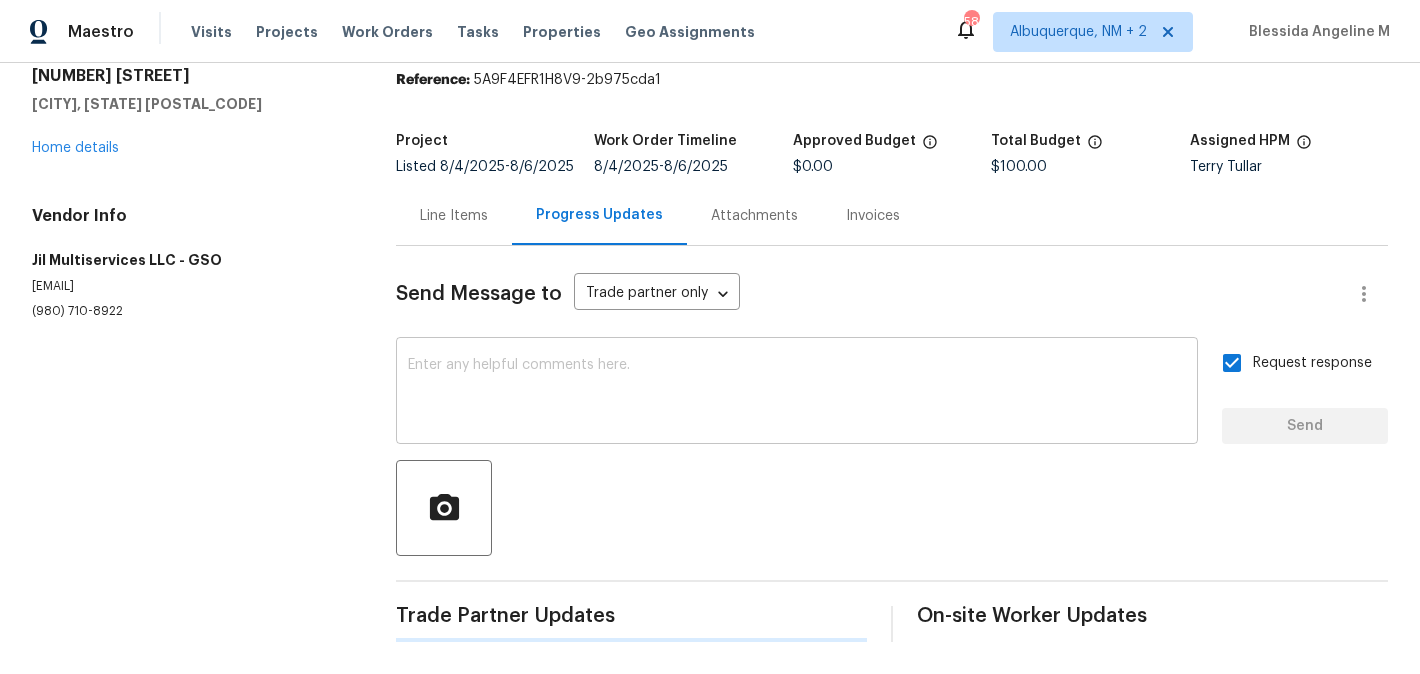 scroll, scrollTop: 247, scrollLeft: 0, axis: vertical 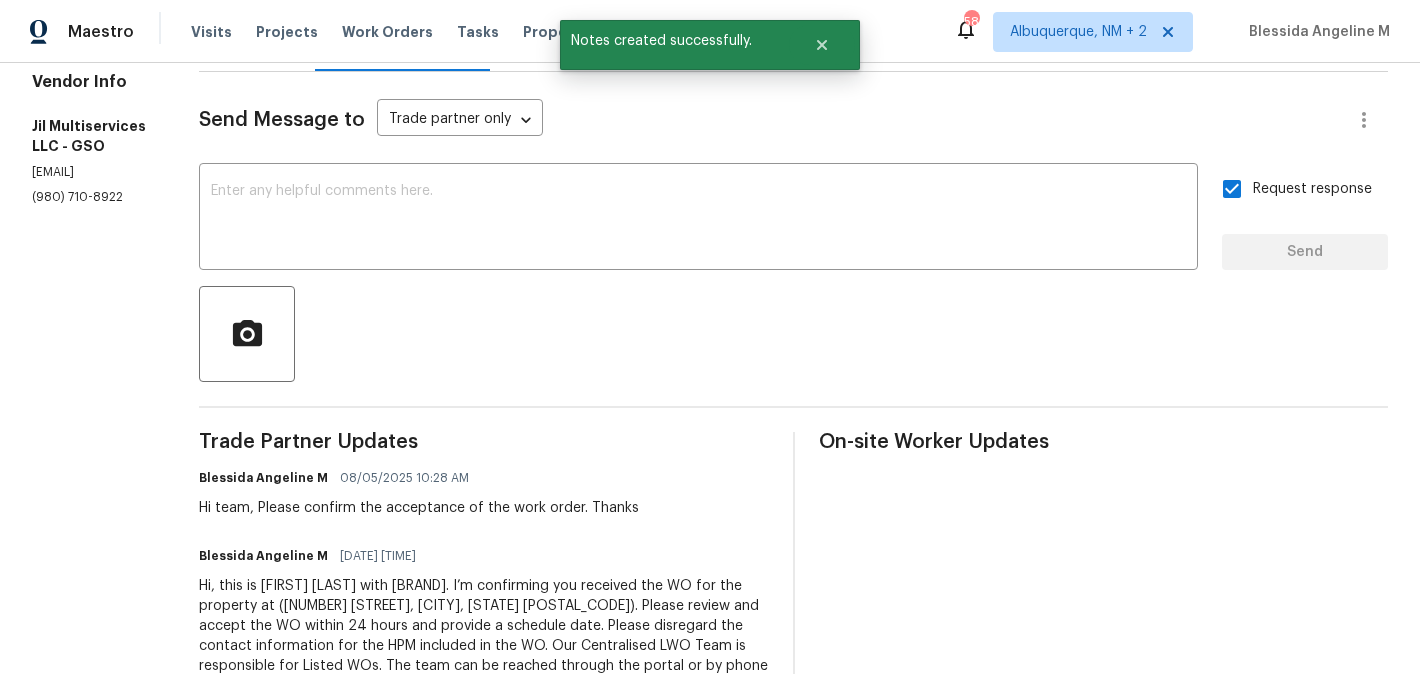 click on "All work orders 1606 Woodbriar Ave Greensboro, NC 27405 Home details Vendor Info Jil Multiservices LLC - GSO jilmultiservicesllc@gmail.com (980) 710-8922" at bounding box center [91, 284] 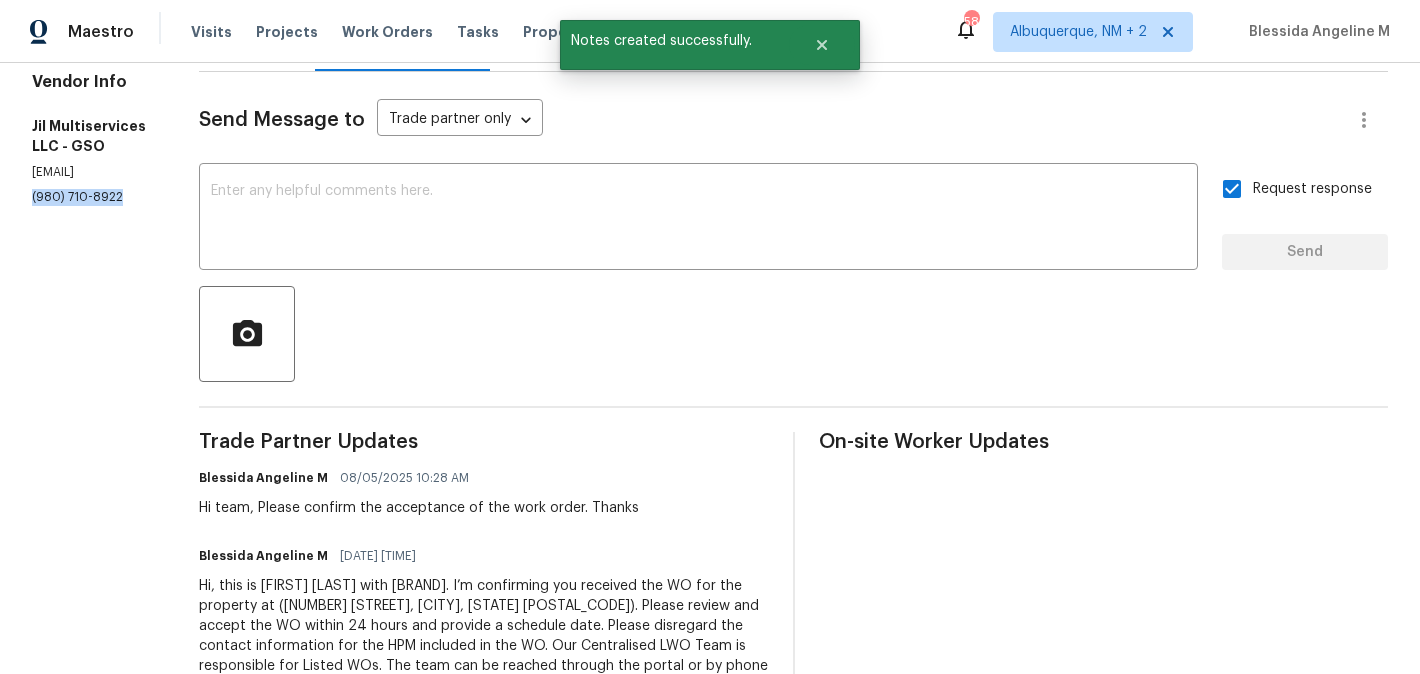 click on "All work orders 1606 Woodbriar Ave Greensboro, NC 27405 Home details Vendor Info Jil Multiservices LLC - GSO jilmultiservicesllc@gmail.com (980) 710-8922" at bounding box center (91, 284) 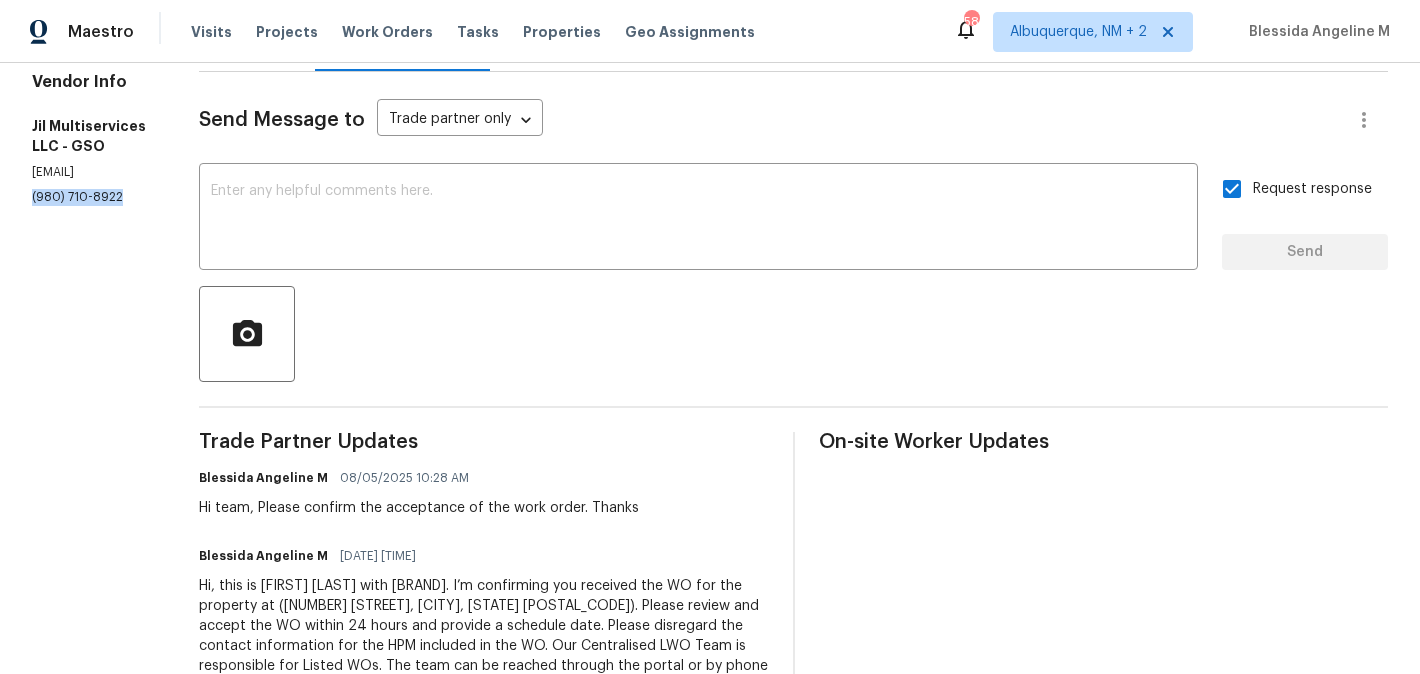scroll, scrollTop: 0, scrollLeft: 0, axis: both 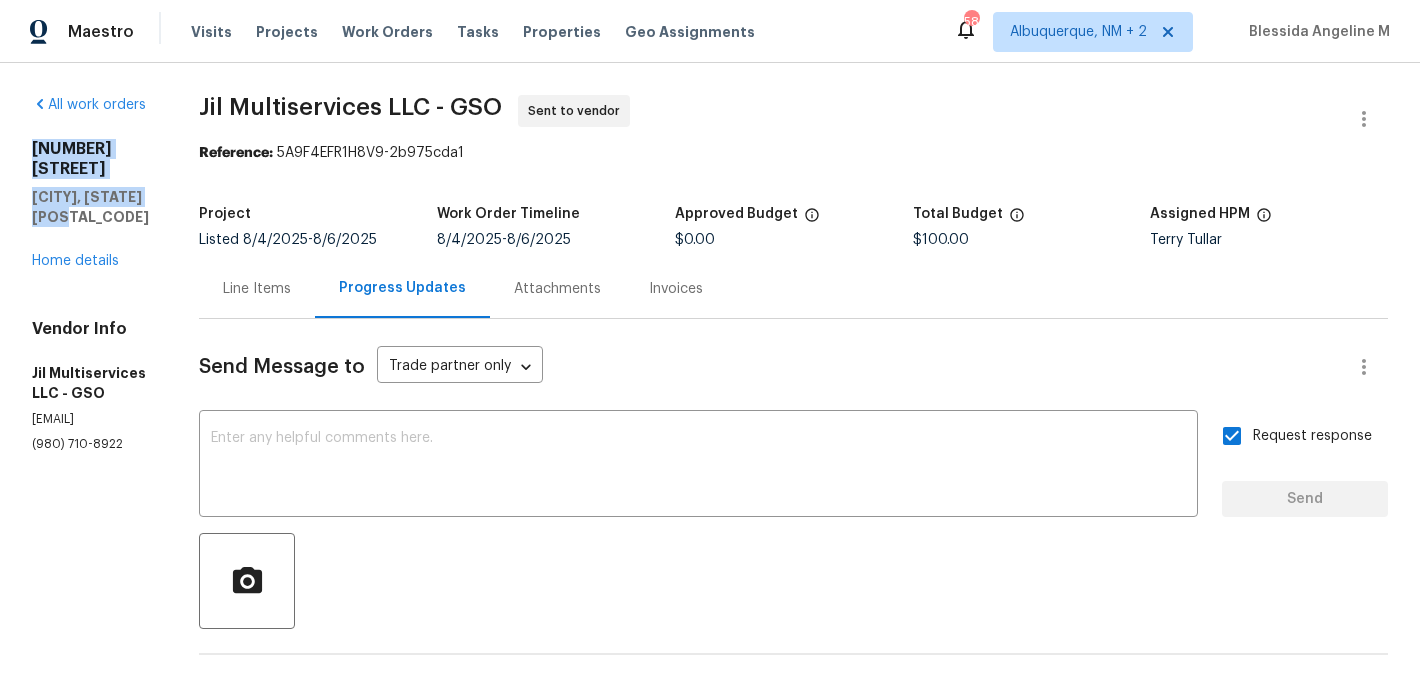 drag, startPoint x: 190, startPoint y: 174, endPoint x: 17, endPoint y: 145, distance: 175.4138 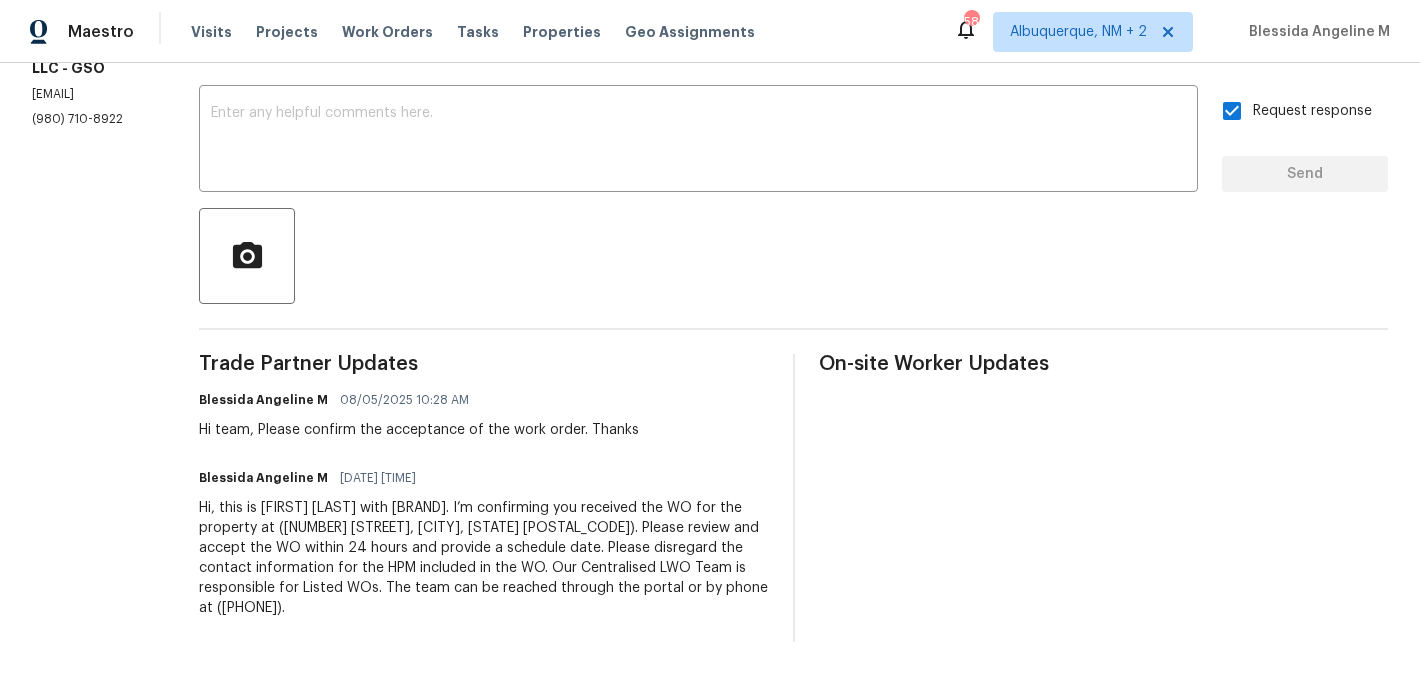 scroll, scrollTop: 0, scrollLeft: 0, axis: both 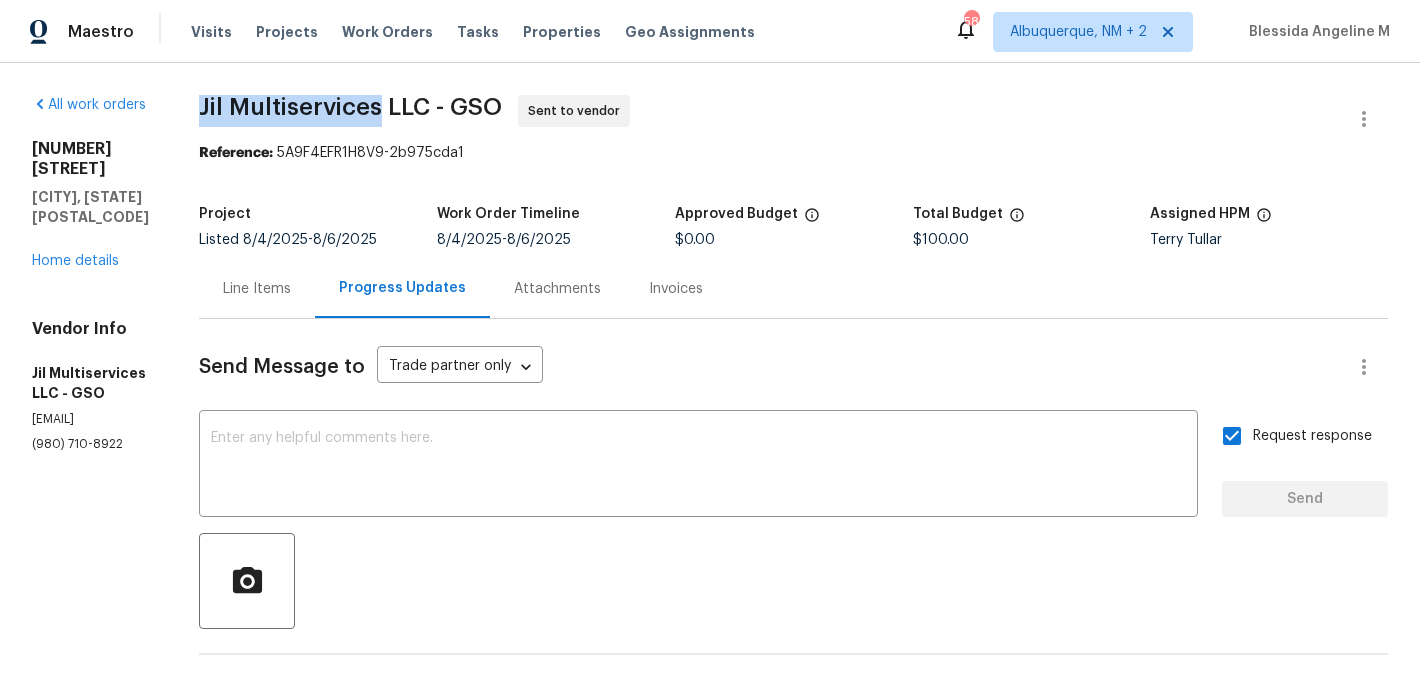 drag, startPoint x: 245, startPoint y: 108, endPoint x: 425, endPoint y: 108, distance: 180 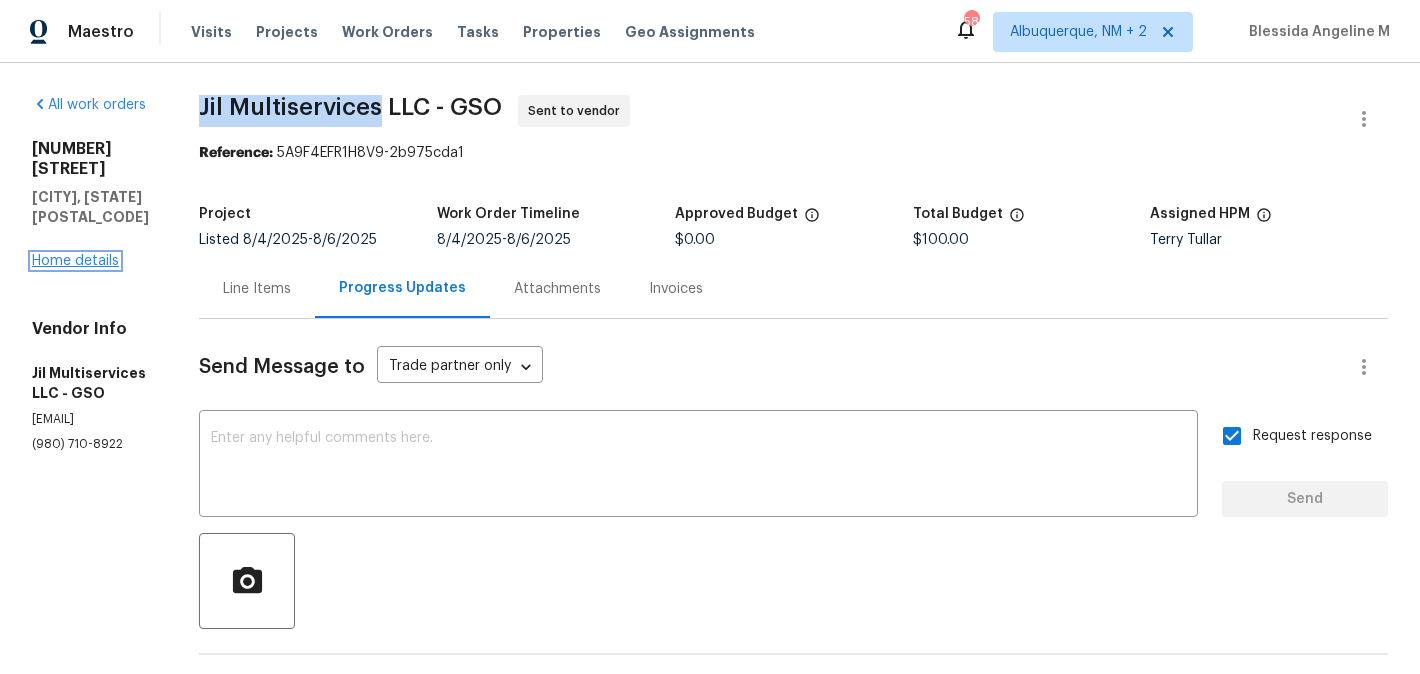 click on "Home details" at bounding box center [75, 261] 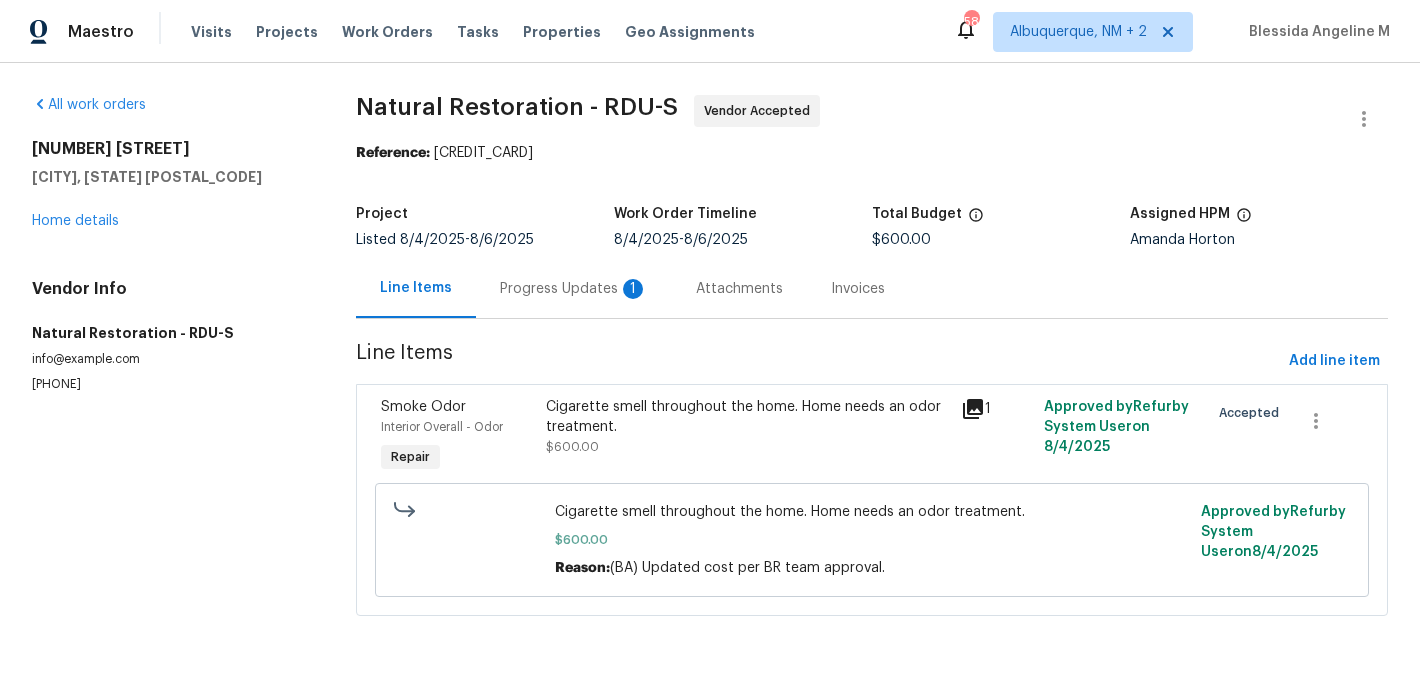 scroll, scrollTop: 0, scrollLeft: 0, axis: both 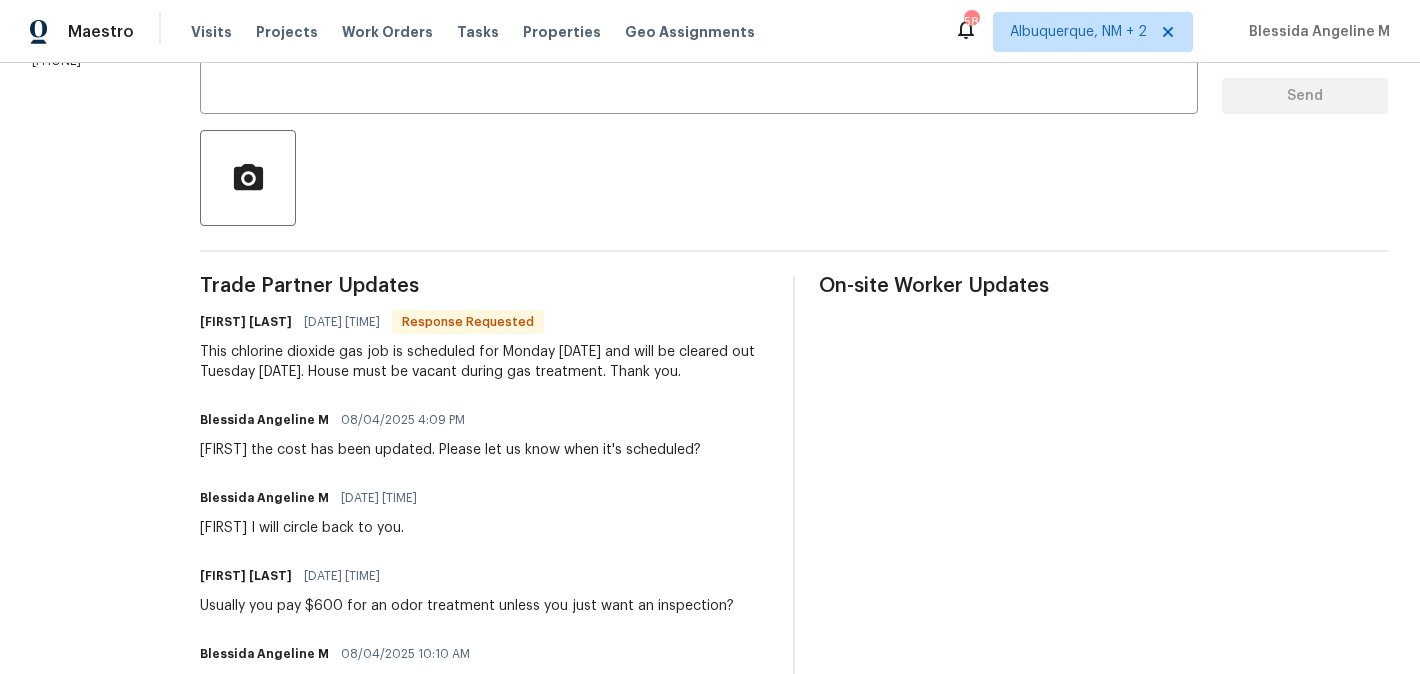 click on "[FIRST] [LAST]" at bounding box center [246, 322] 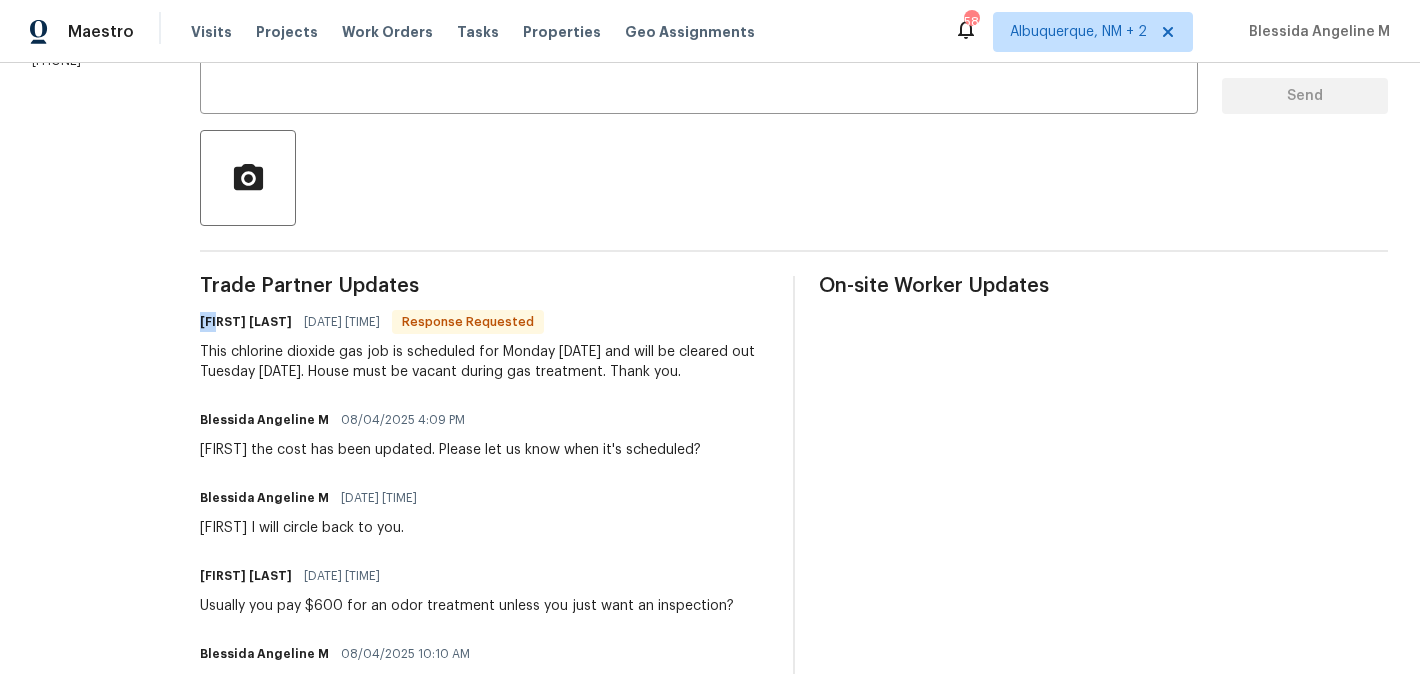 click on "[FIRST] [LAST]" at bounding box center (246, 322) 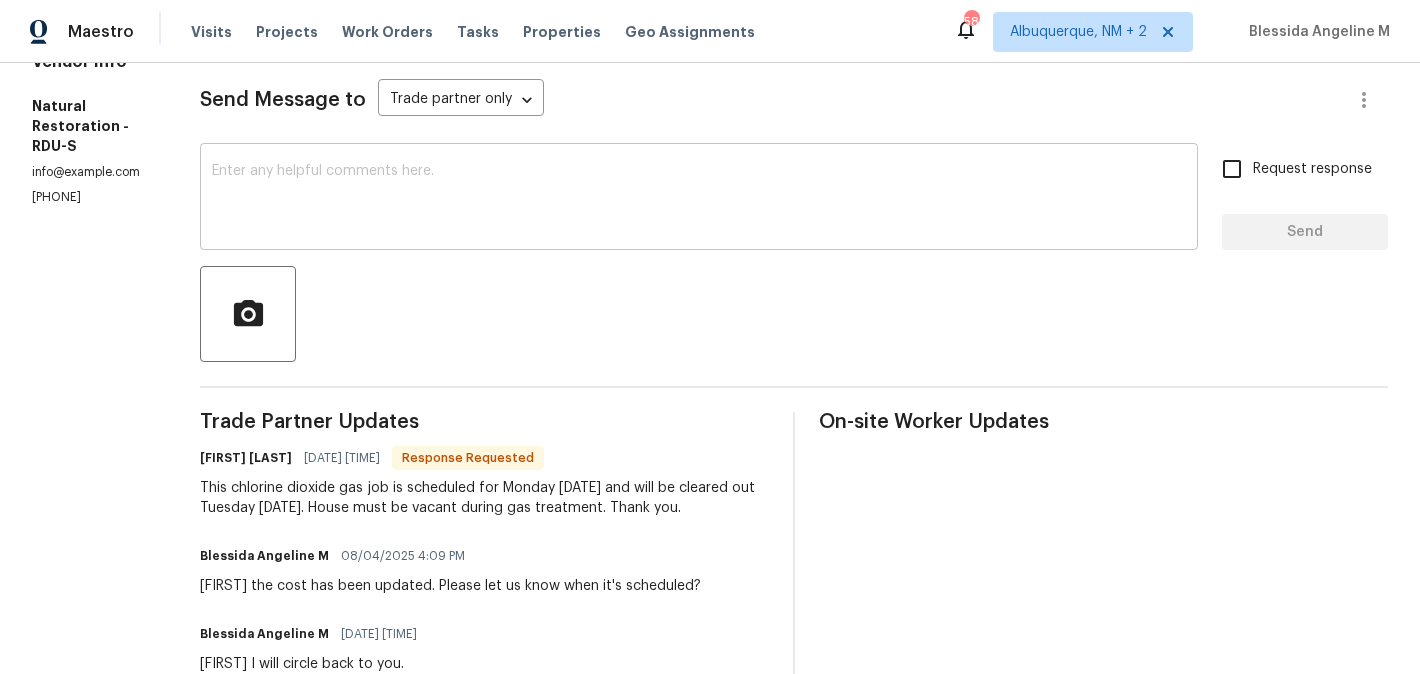 click at bounding box center [699, 199] 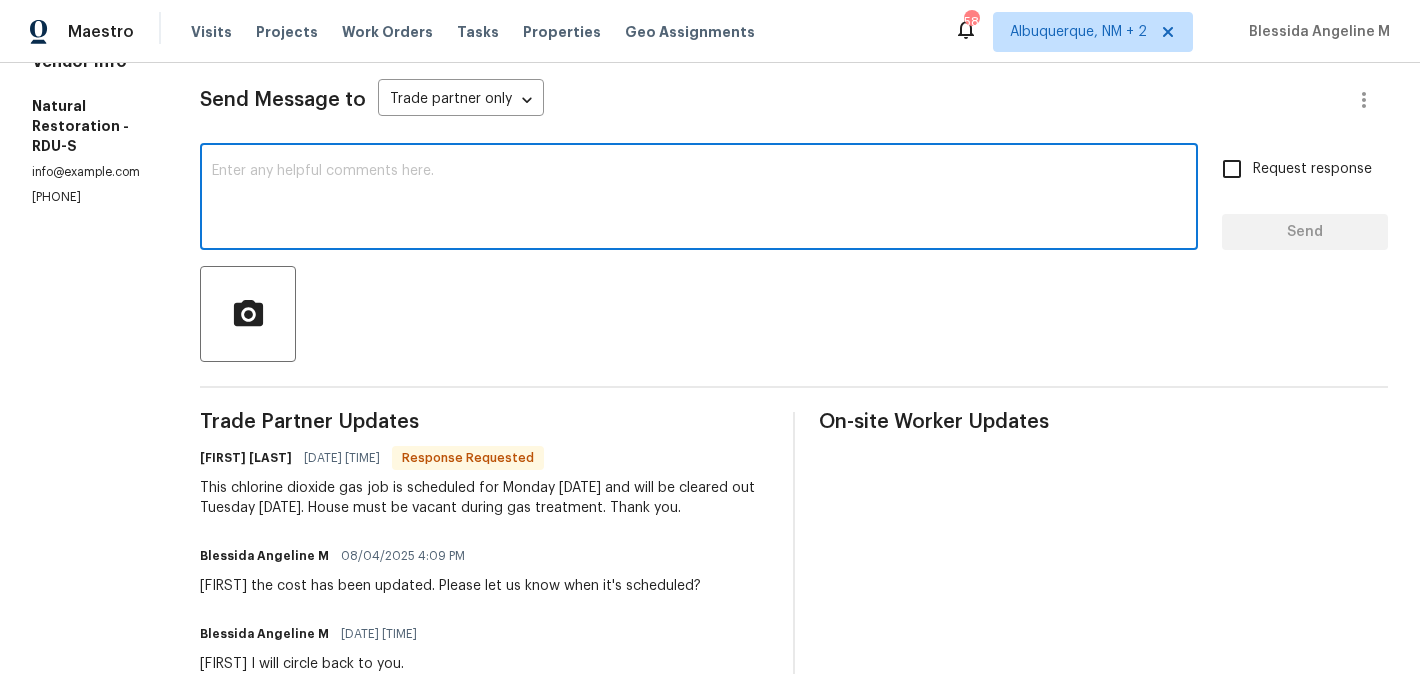 paste on "Tom" 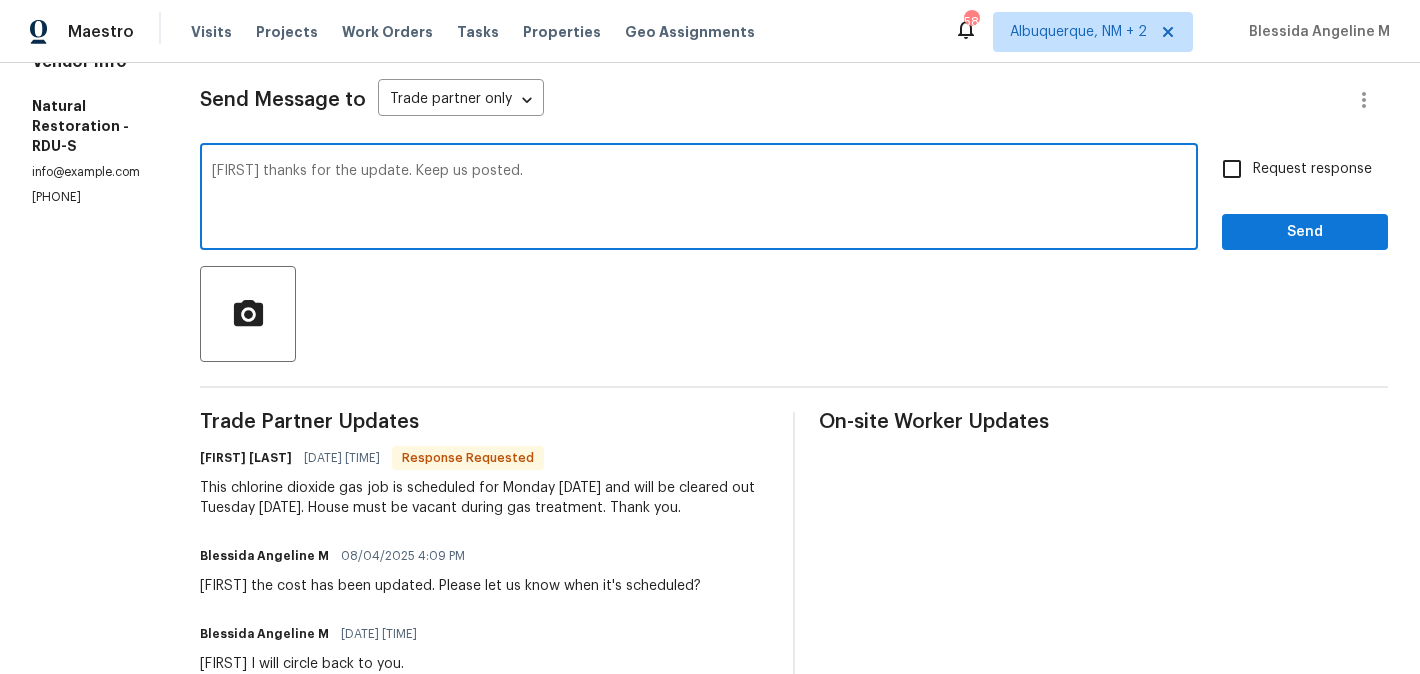 type on "[FIRST] thanks for the update. Keep us posted." 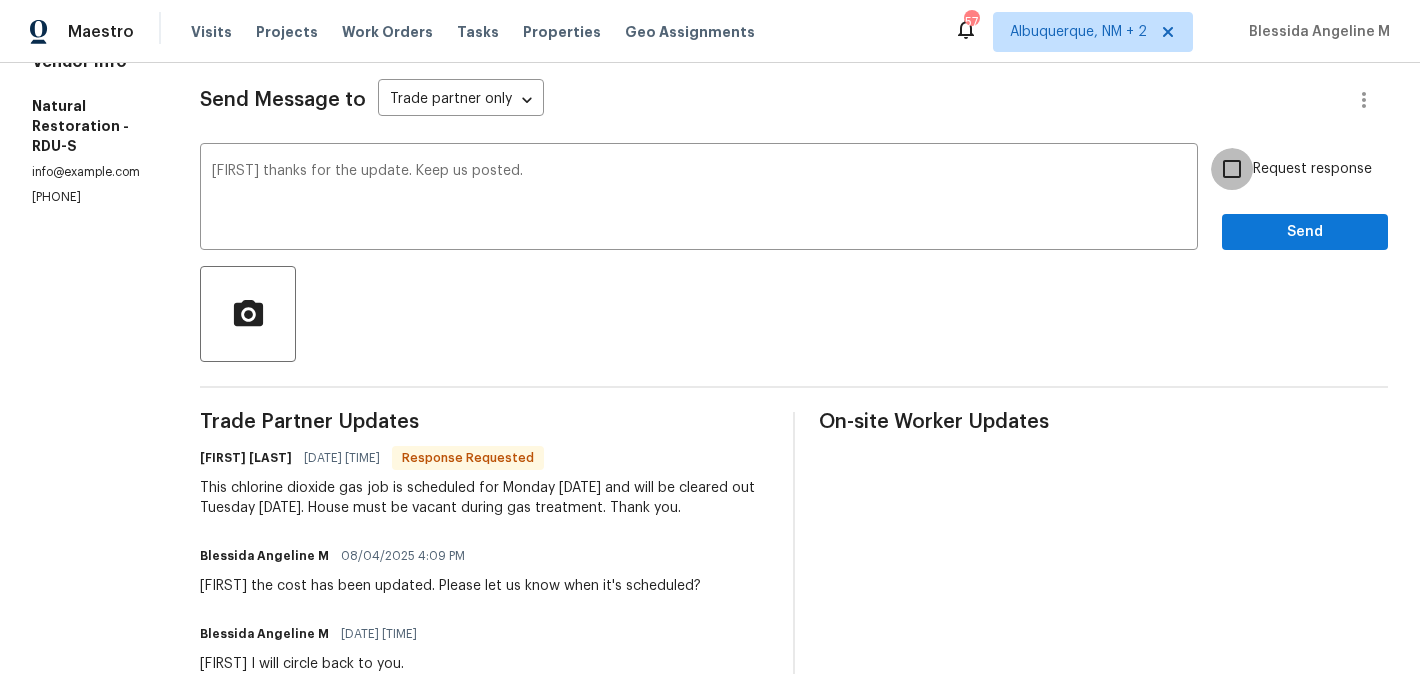 click on "Request response" at bounding box center (1232, 169) 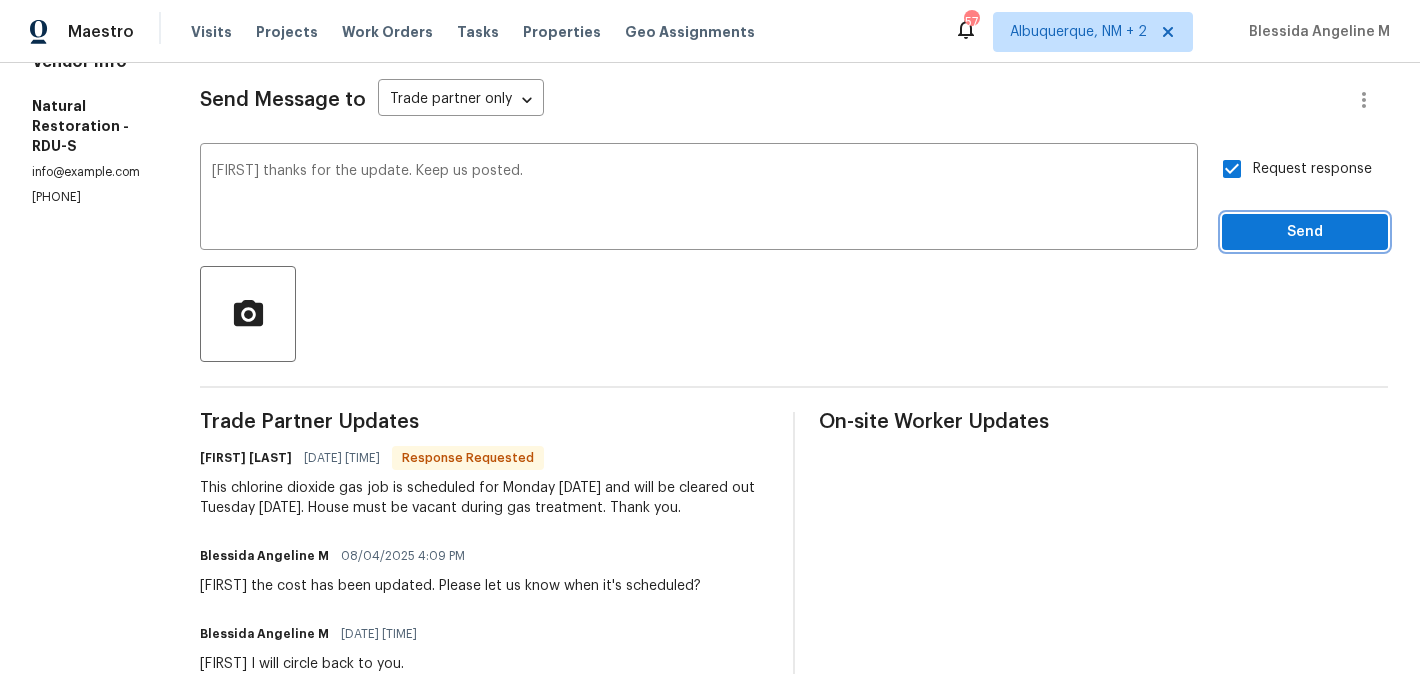 click on "Send" at bounding box center [1305, 232] 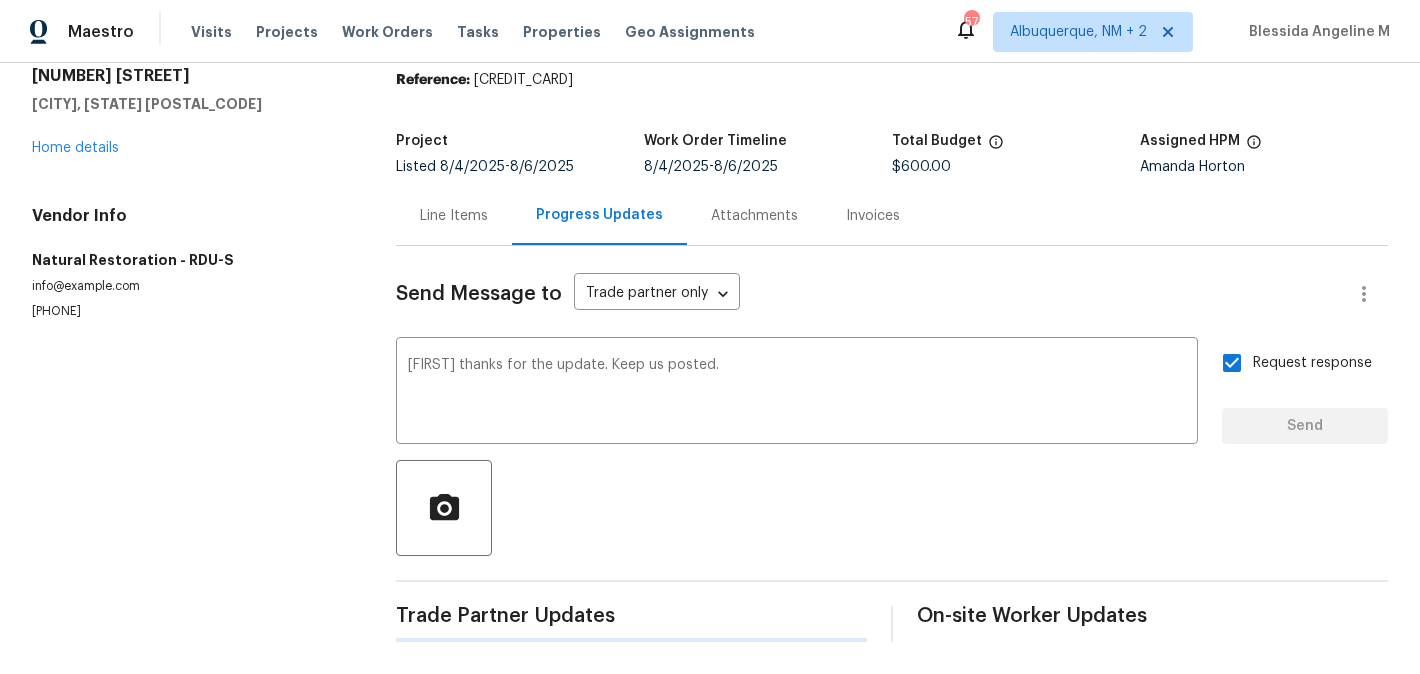 type 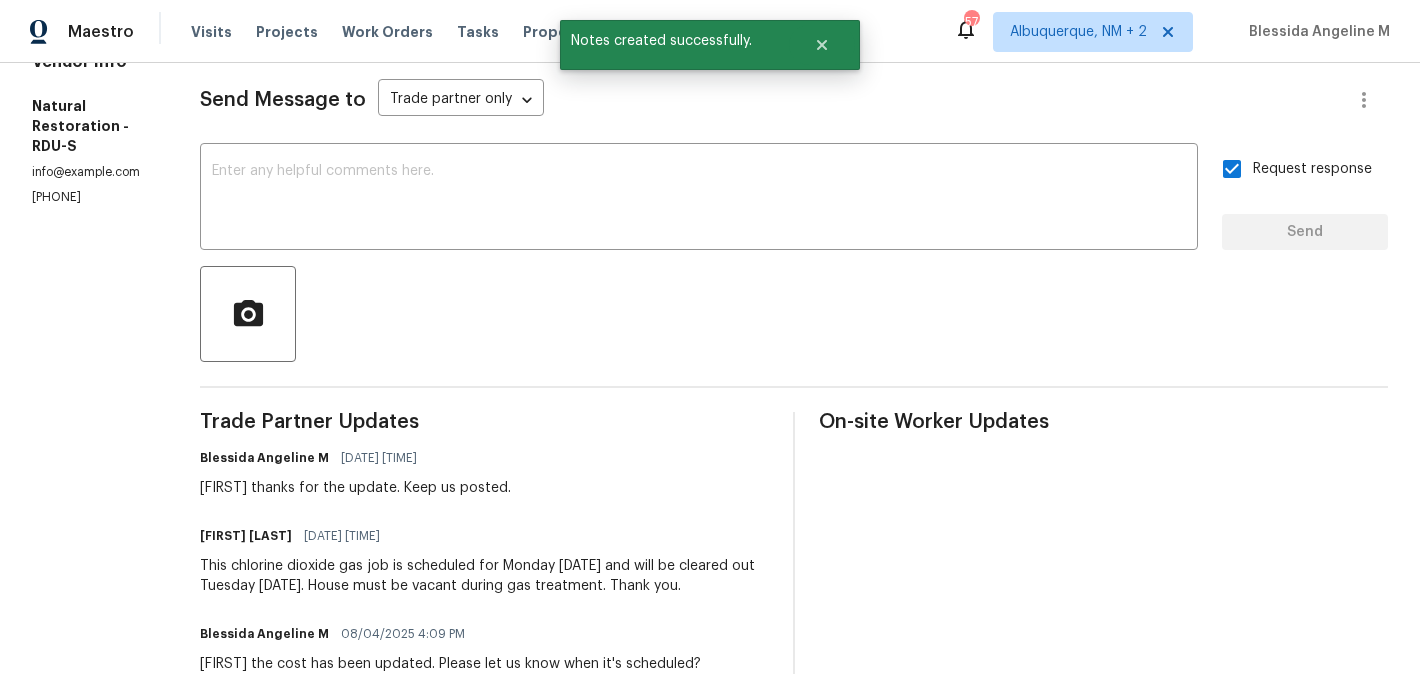 scroll, scrollTop: 0, scrollLeft: 0, axis: both 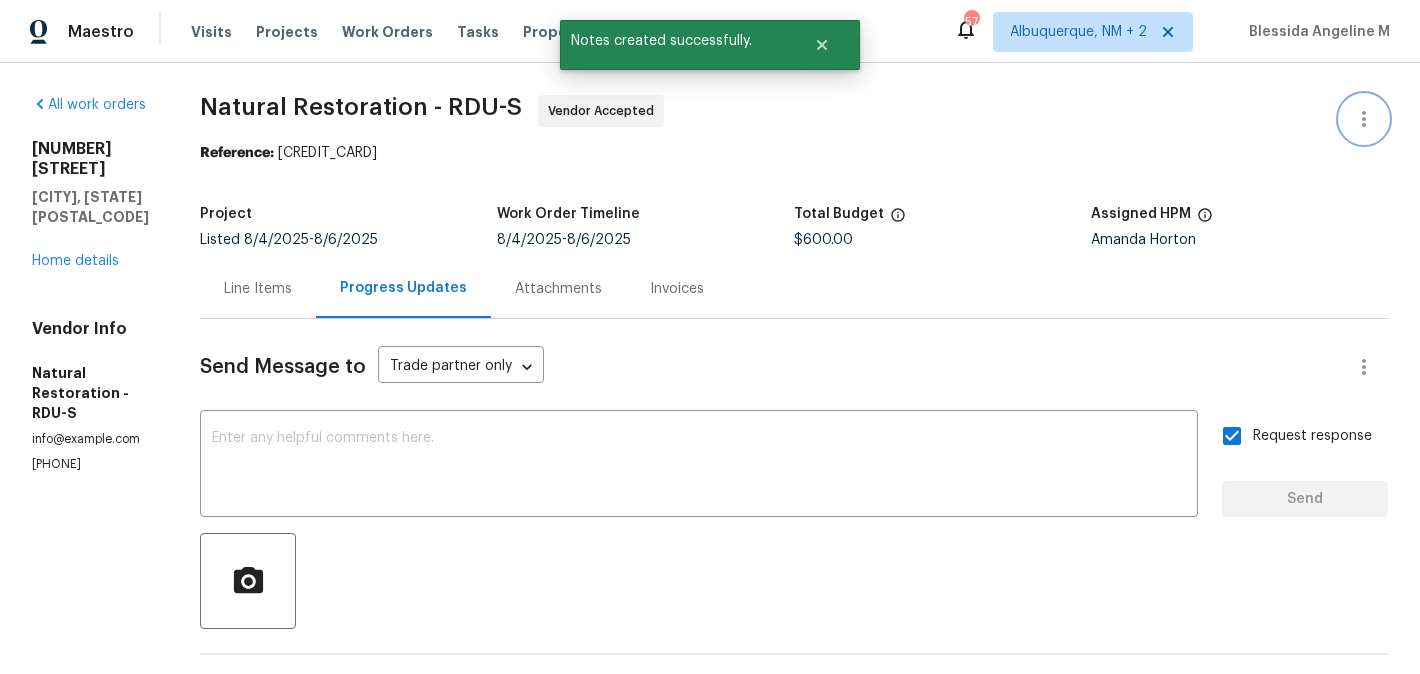 click 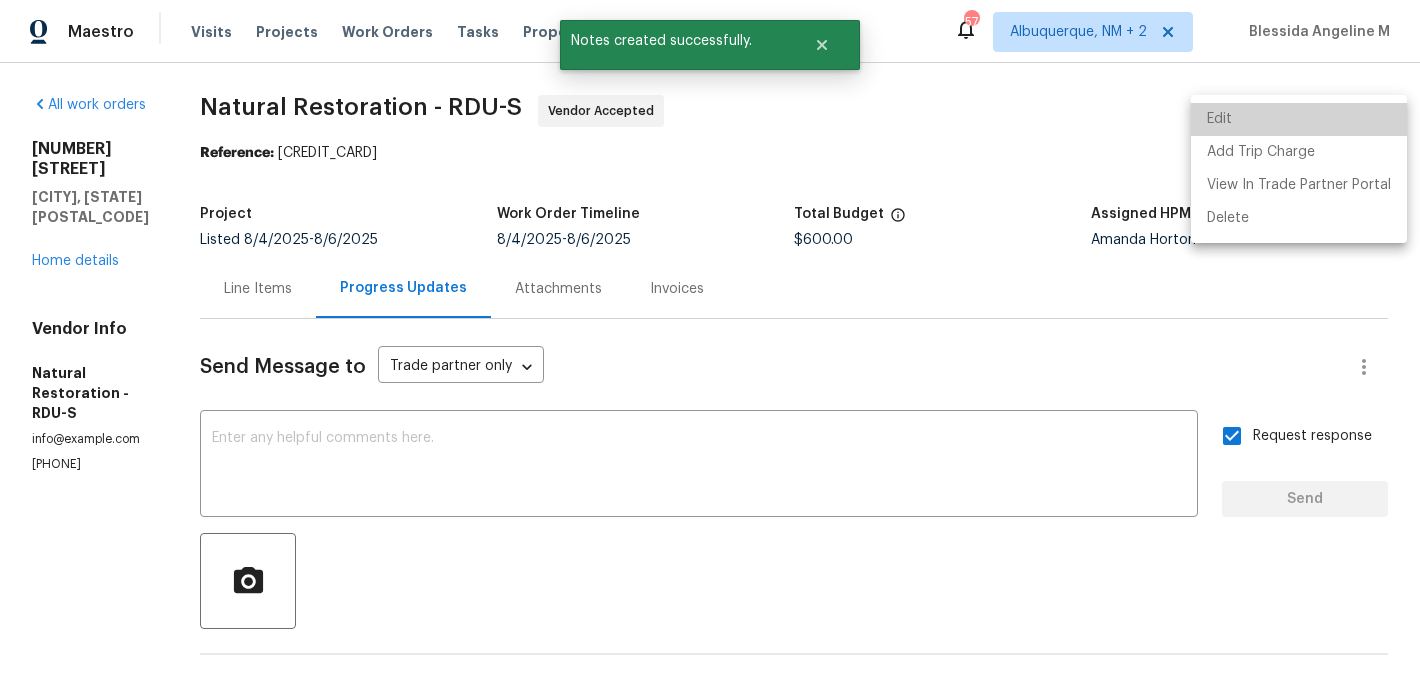 click on "Edit" at bounding box center [1299, 119] 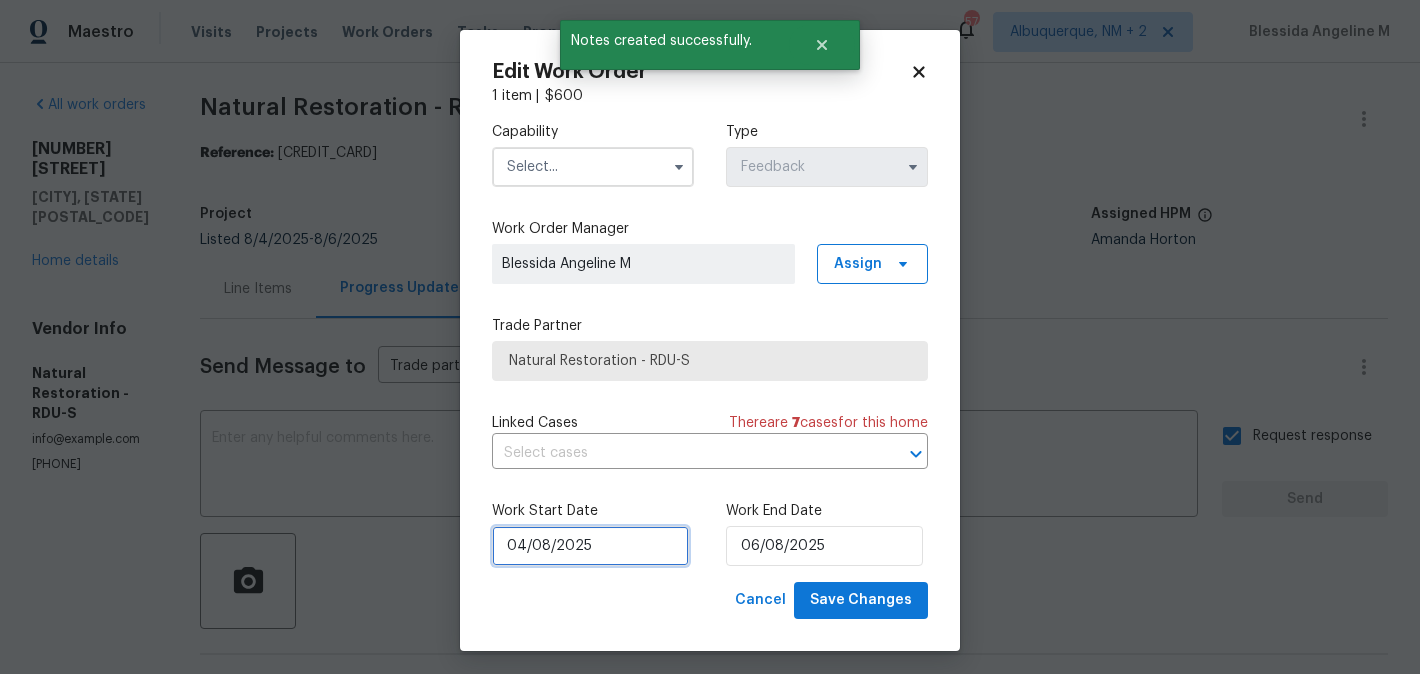 click on "04/08/2025" at bounding box center [590, 546] 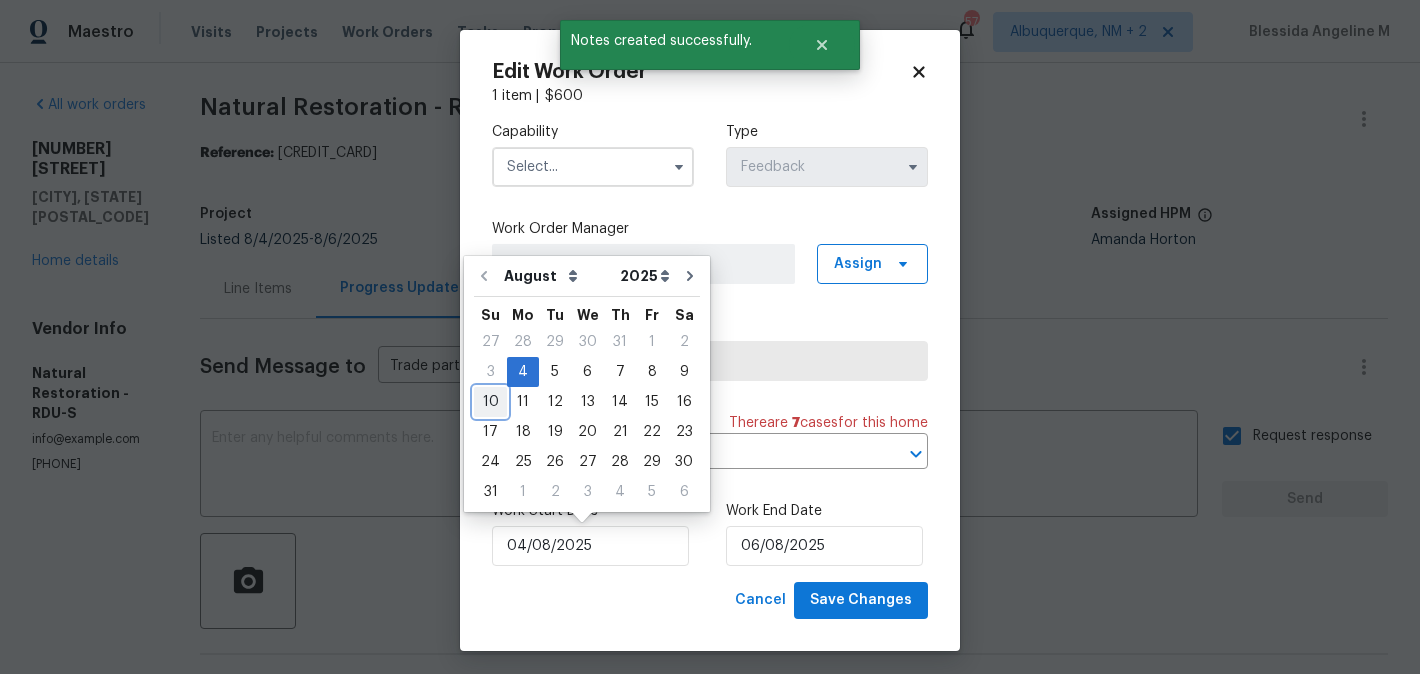 click on "10" at bounding box center [490, 402] 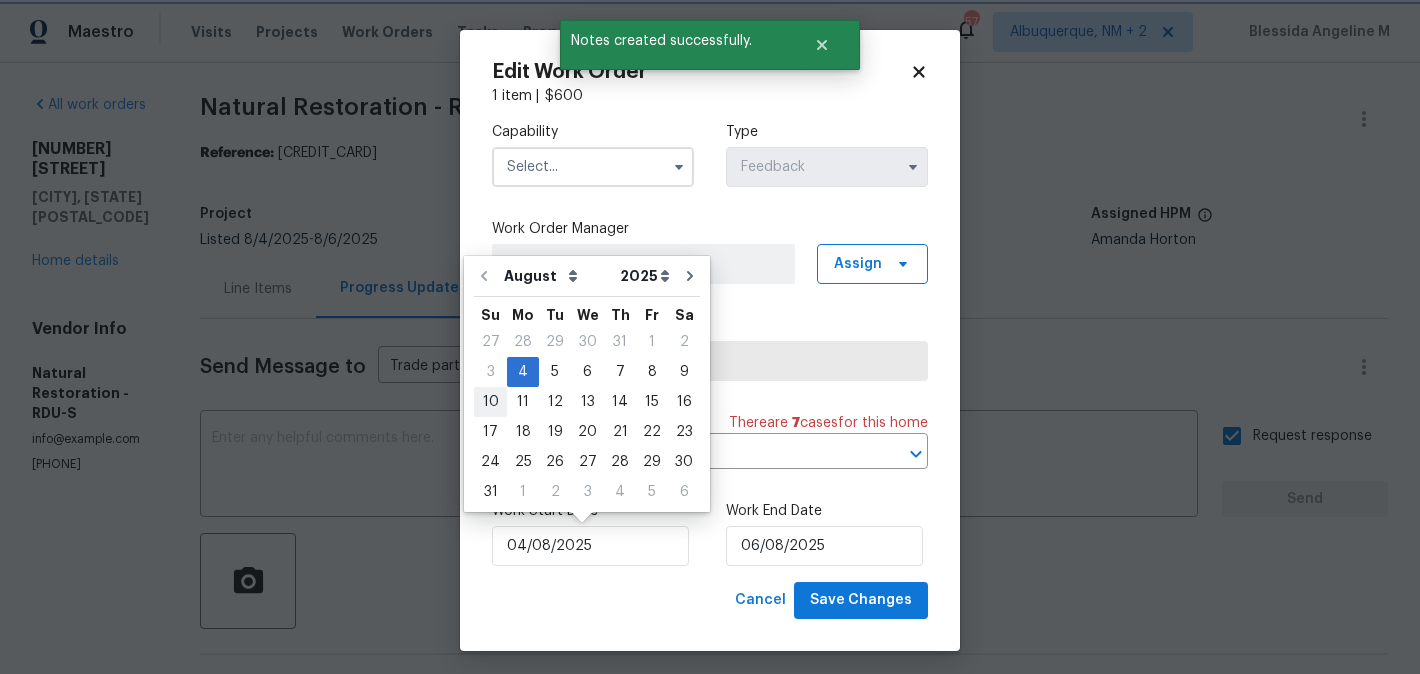 type on "10/08/2025" 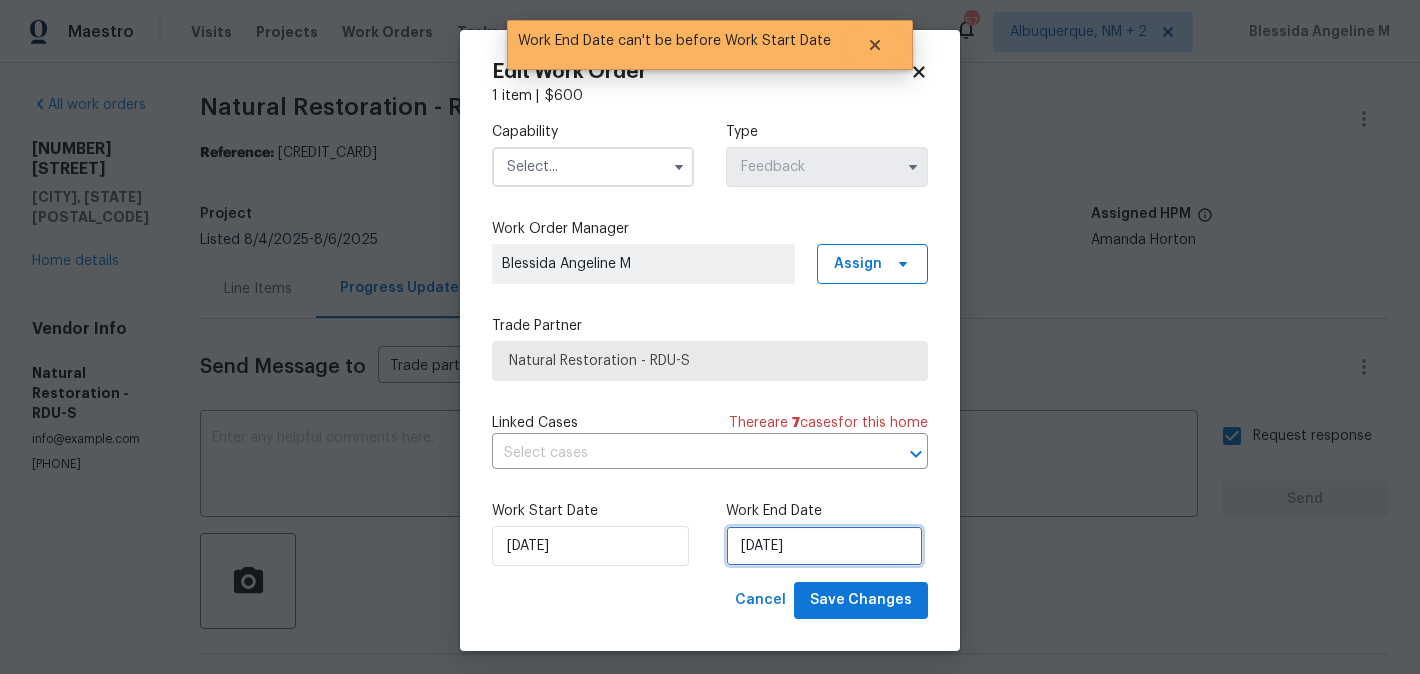 click on "10/08/2025" at bounding box center (824, 546) 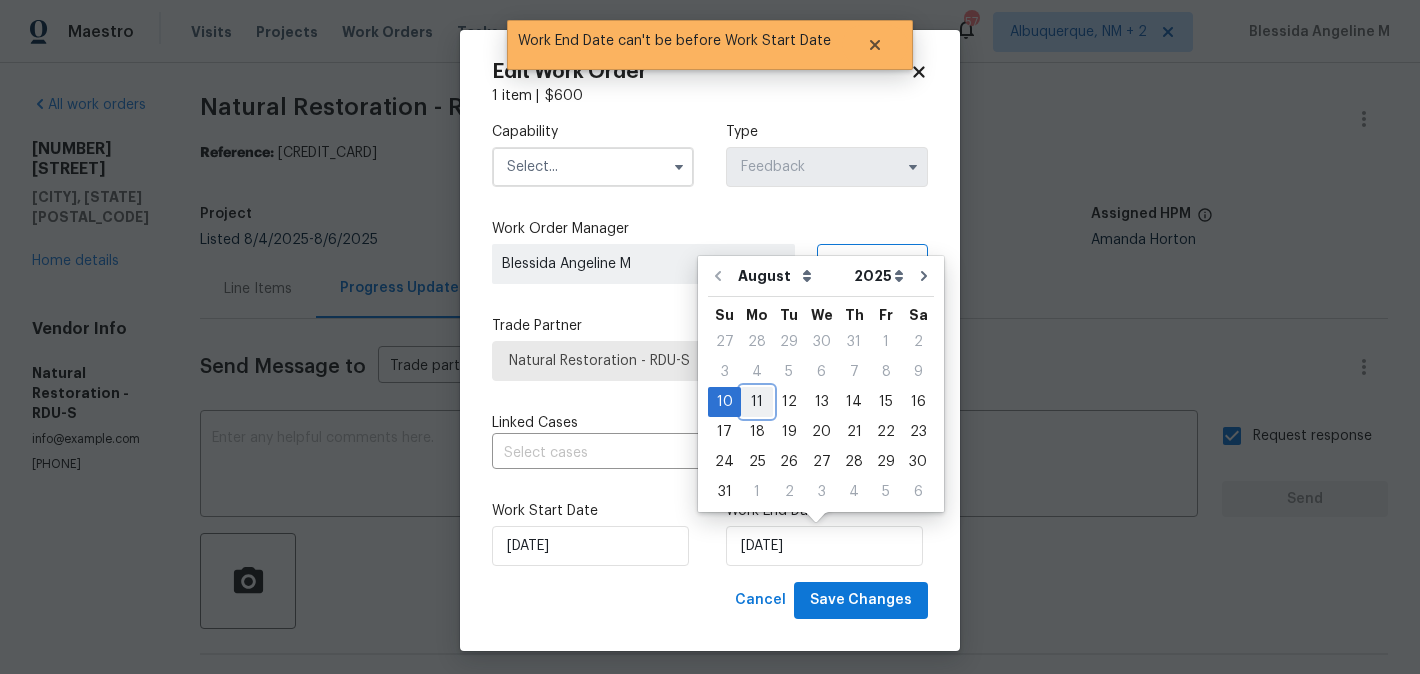 click on "11" at bounding box center (757, 402) 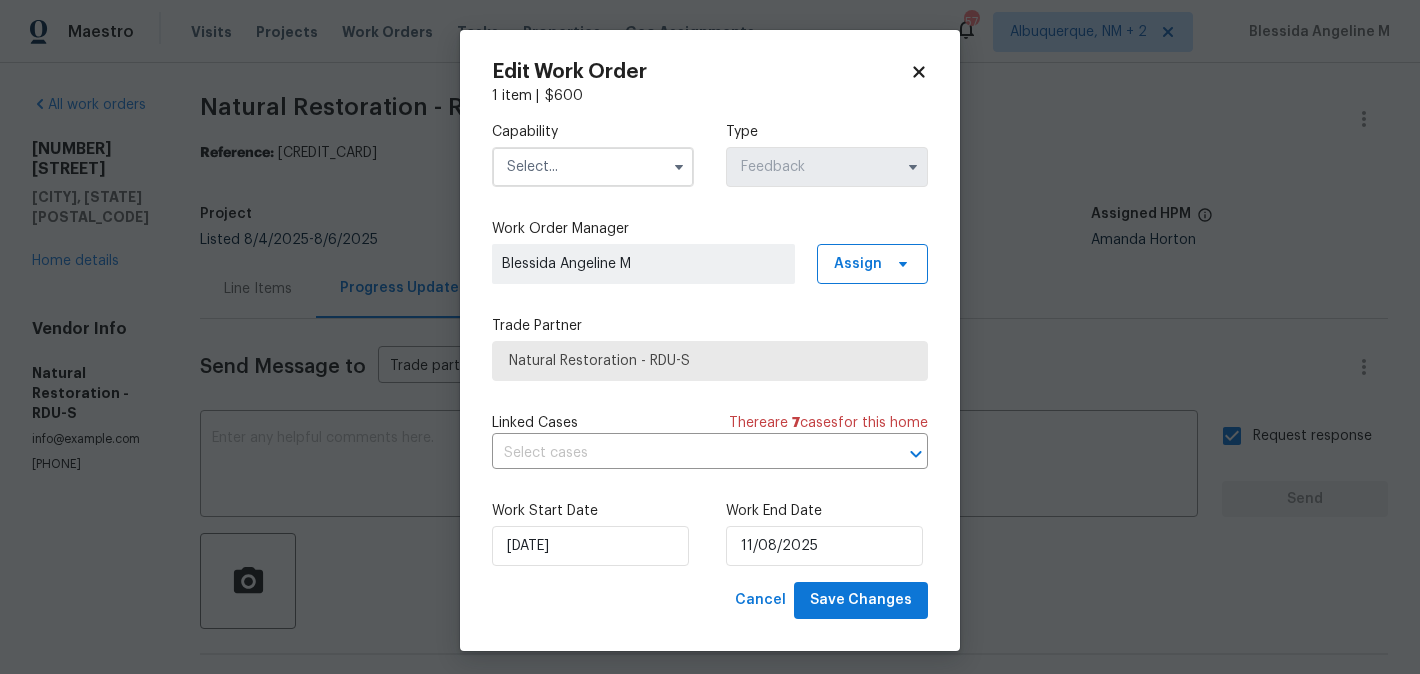 click at bounding box center [593, 167] 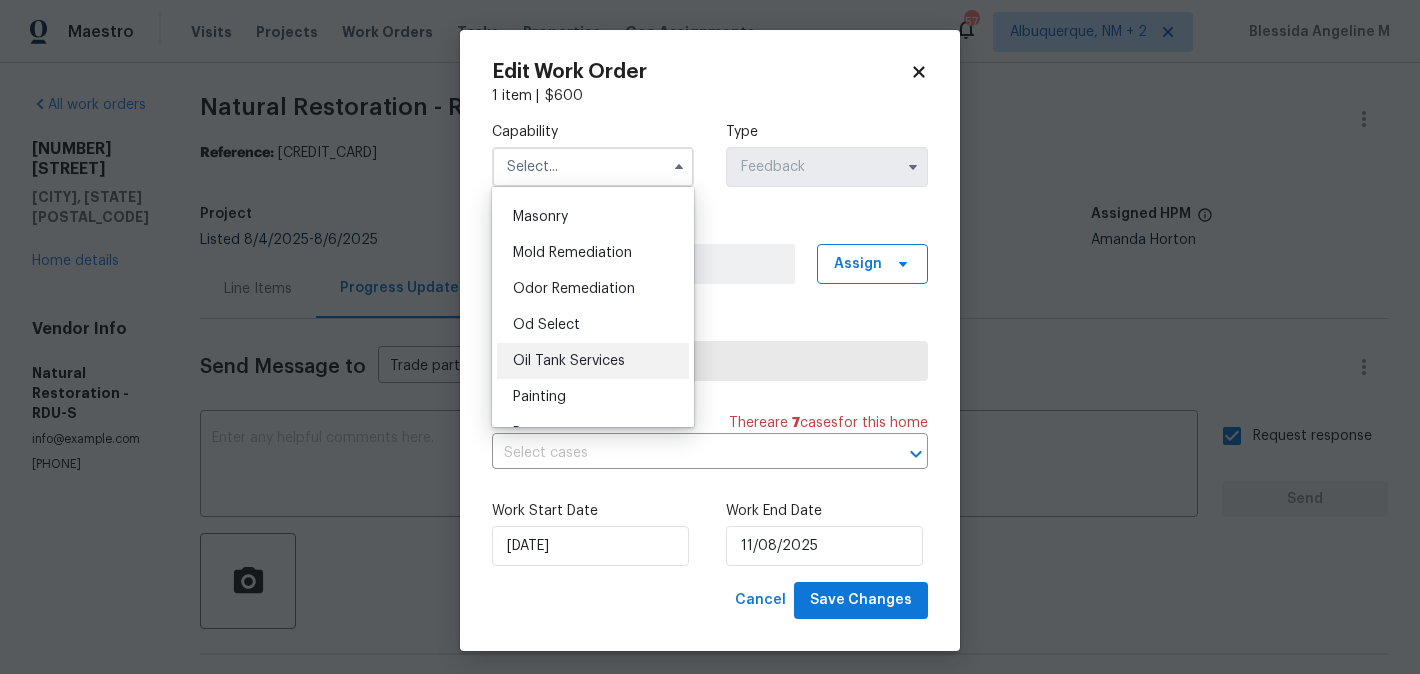 scroll, scrollTop: 1495, scrollLeft: 0, axis: vertical 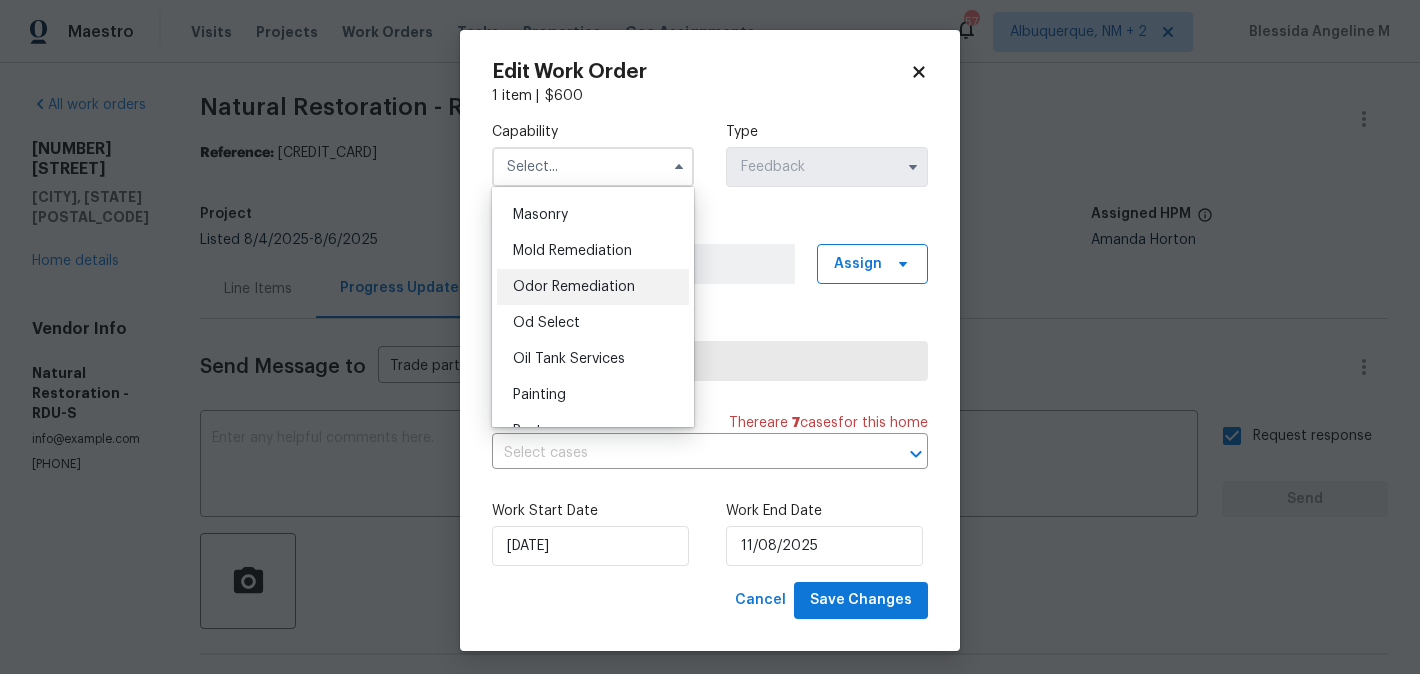 click on "Odor Remediation" at bounding box center (574, 287) 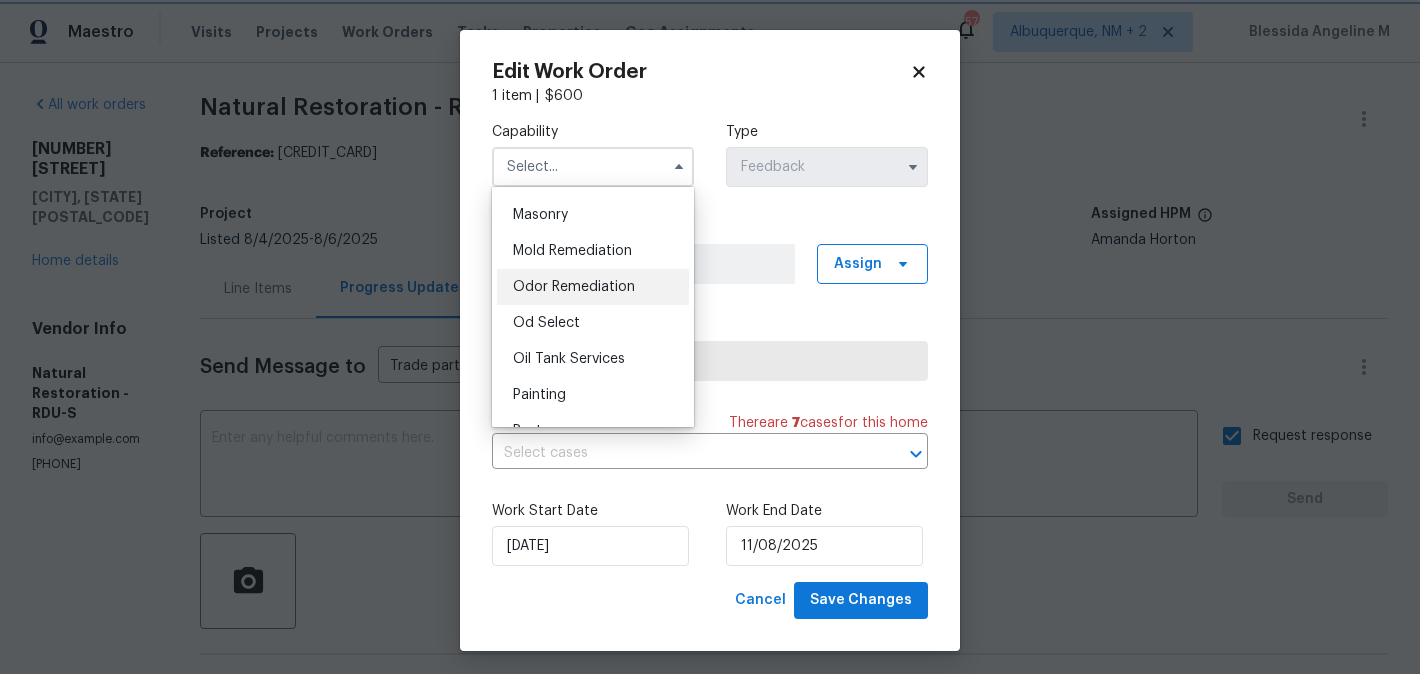type on "Odor Remediation" 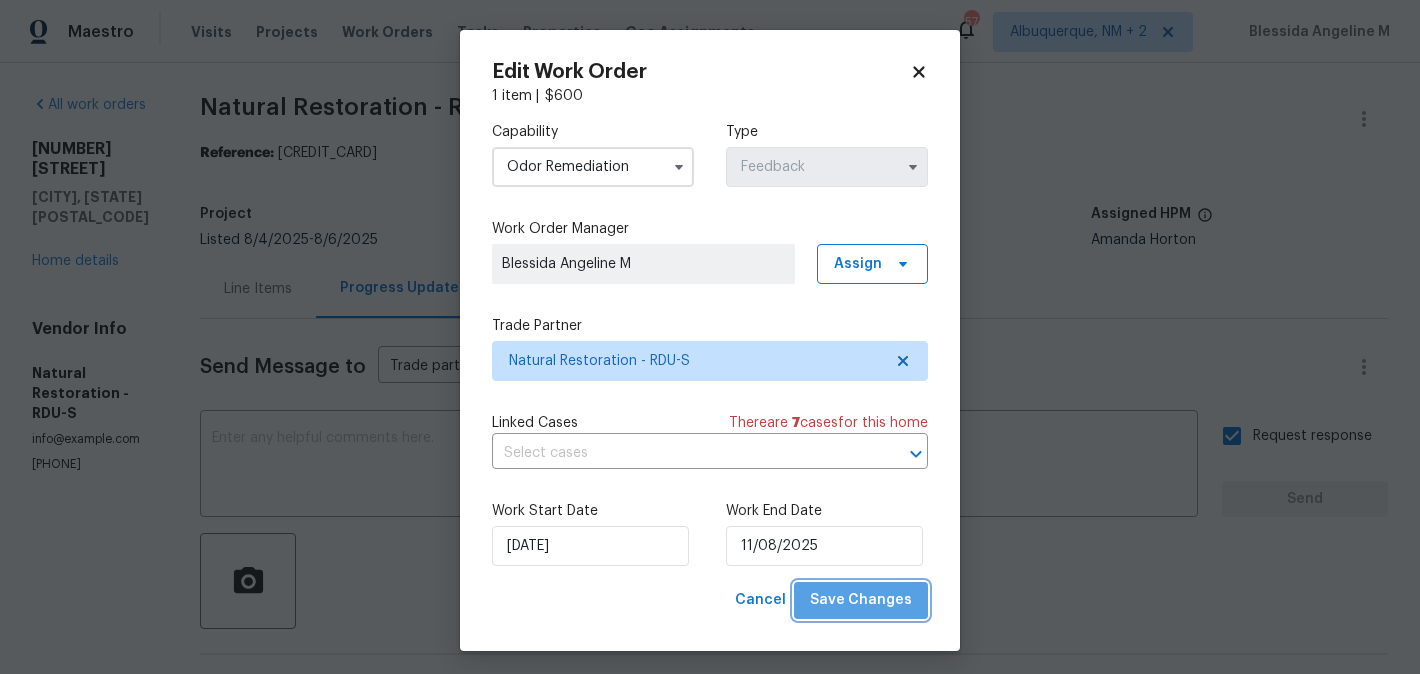 click on "Save Changes" at bounding box center [861, 600] 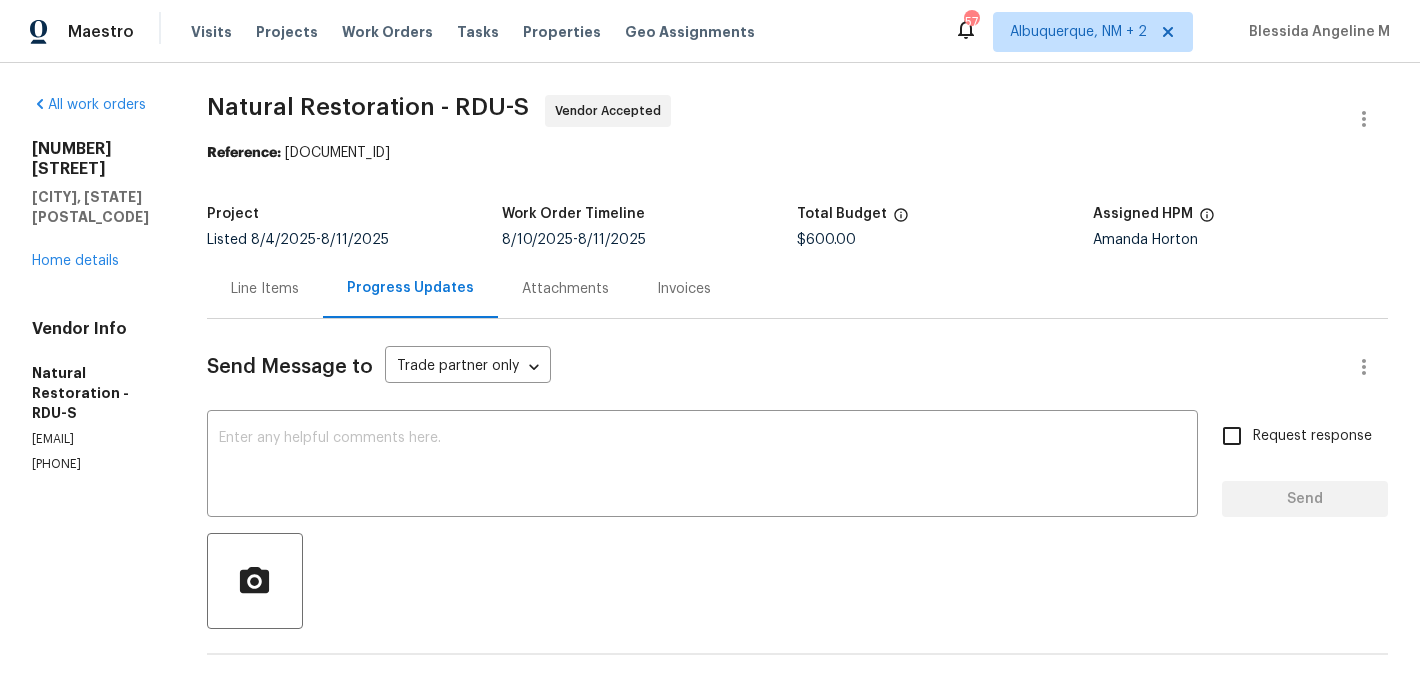 scroll, scrollTop: 0, scrollLeft: 0, axis: both 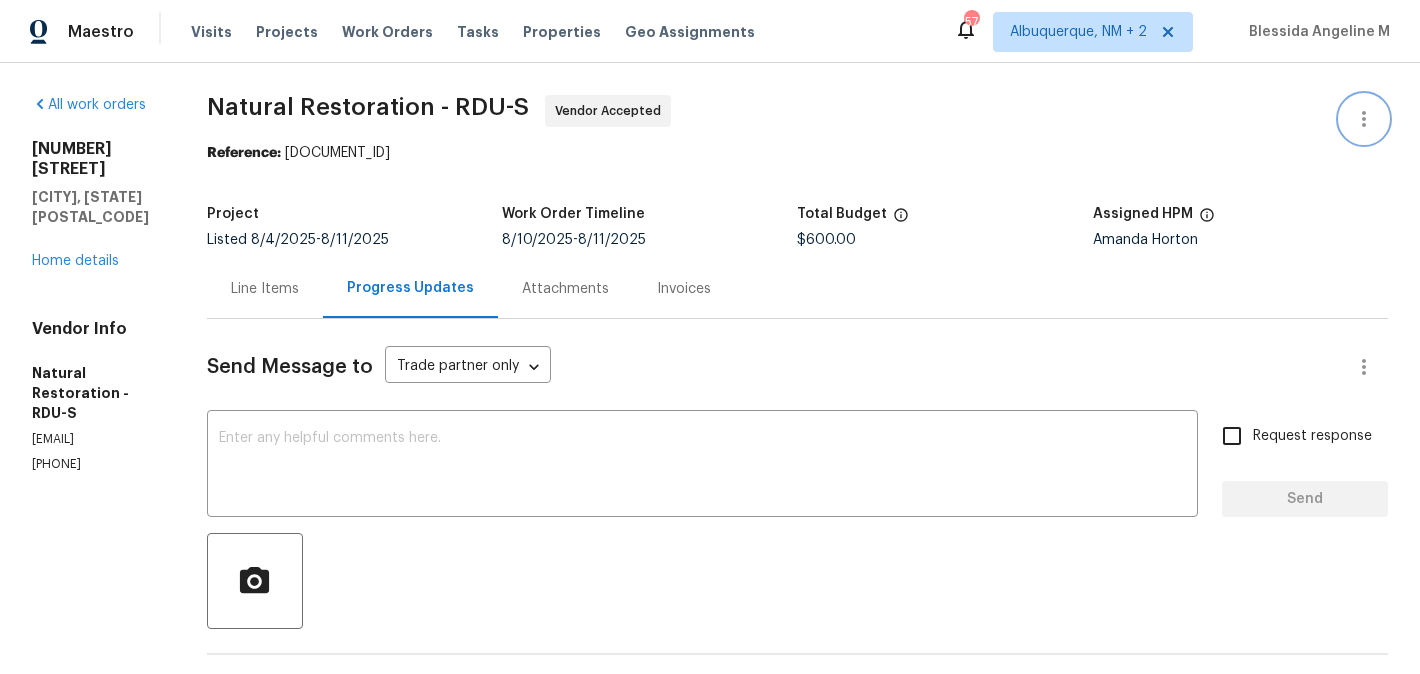 click at bounding box center [1364, 119] 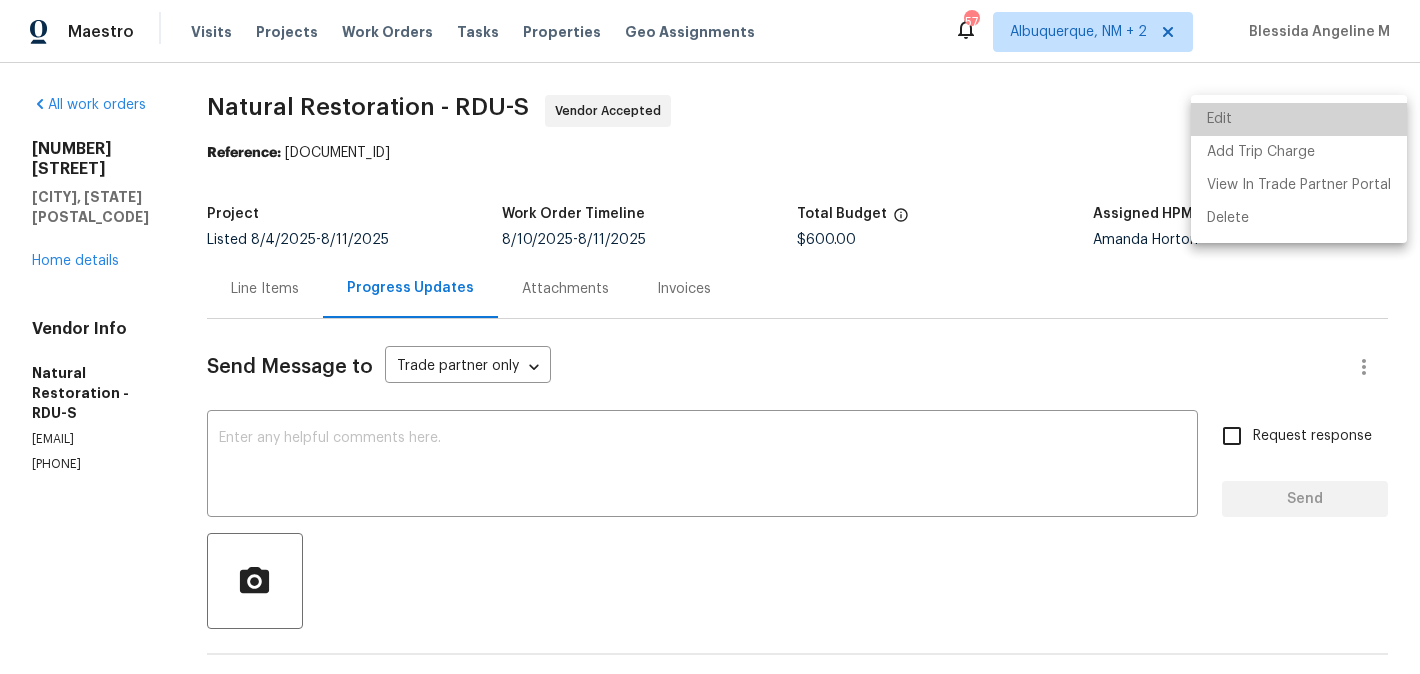 click on "Edit" at bounding box center (1299, 119) 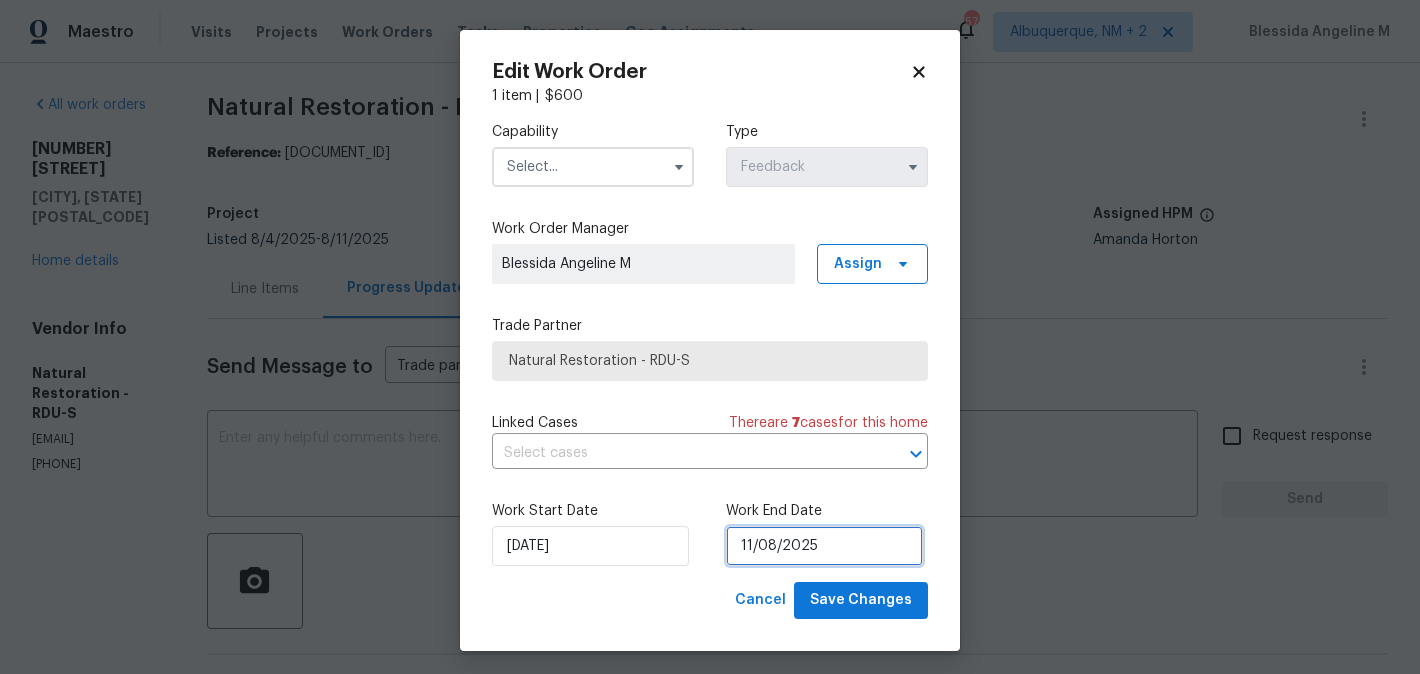click on "11/08/2025" at bounding box center [824, 546] 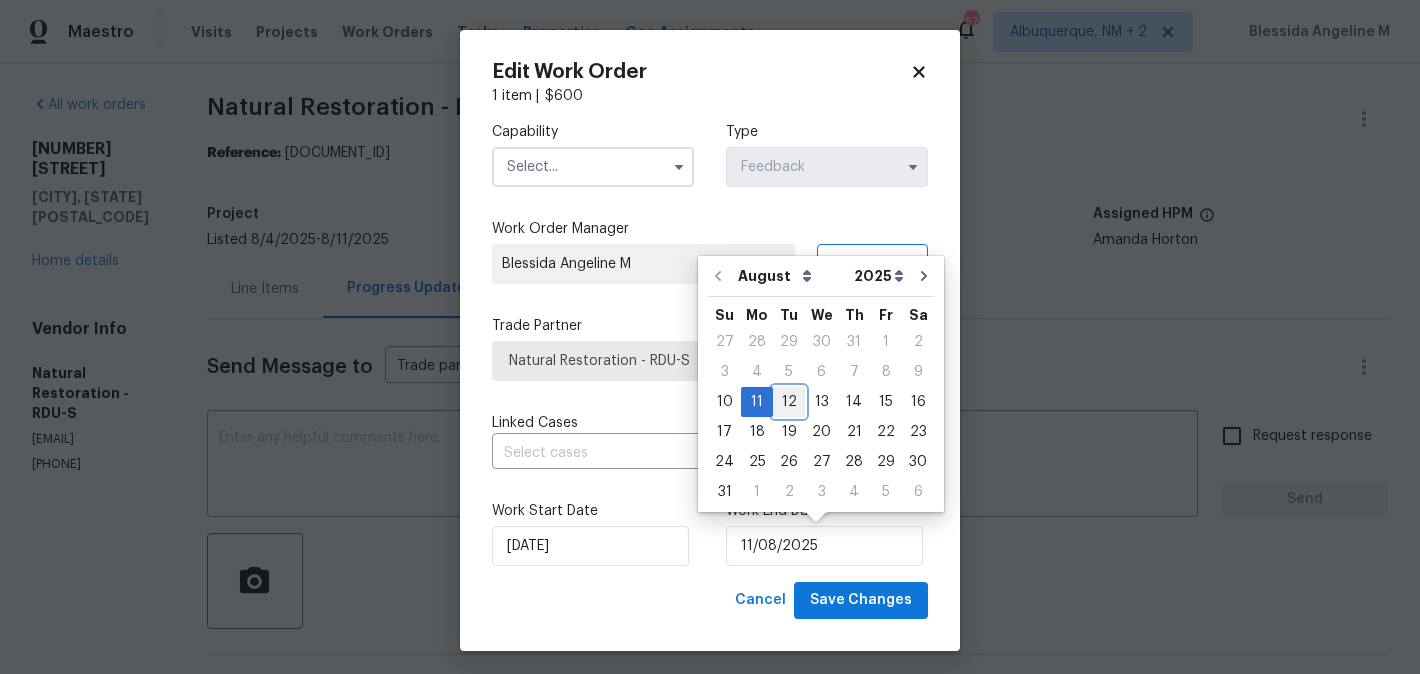 click on "12" at bounding box center (789, 402) 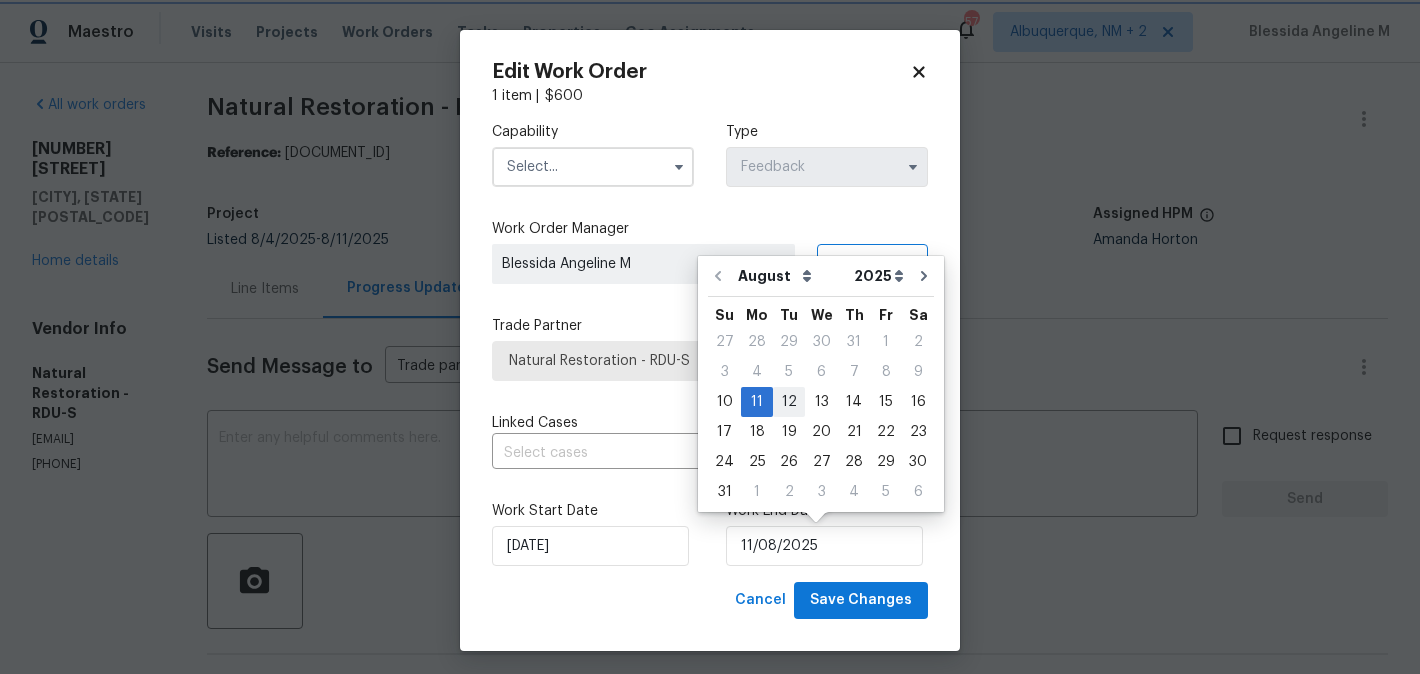type on "12/08/2025" 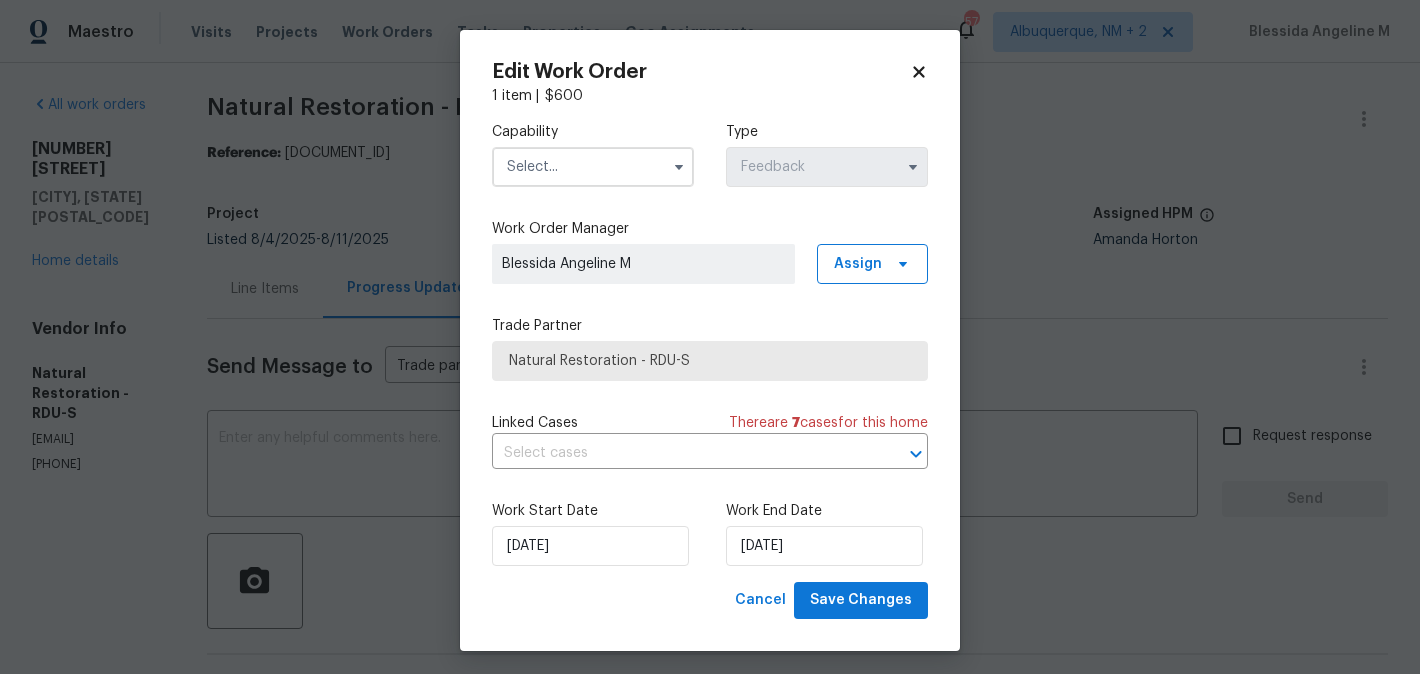 click at bounding box center (593, 167) 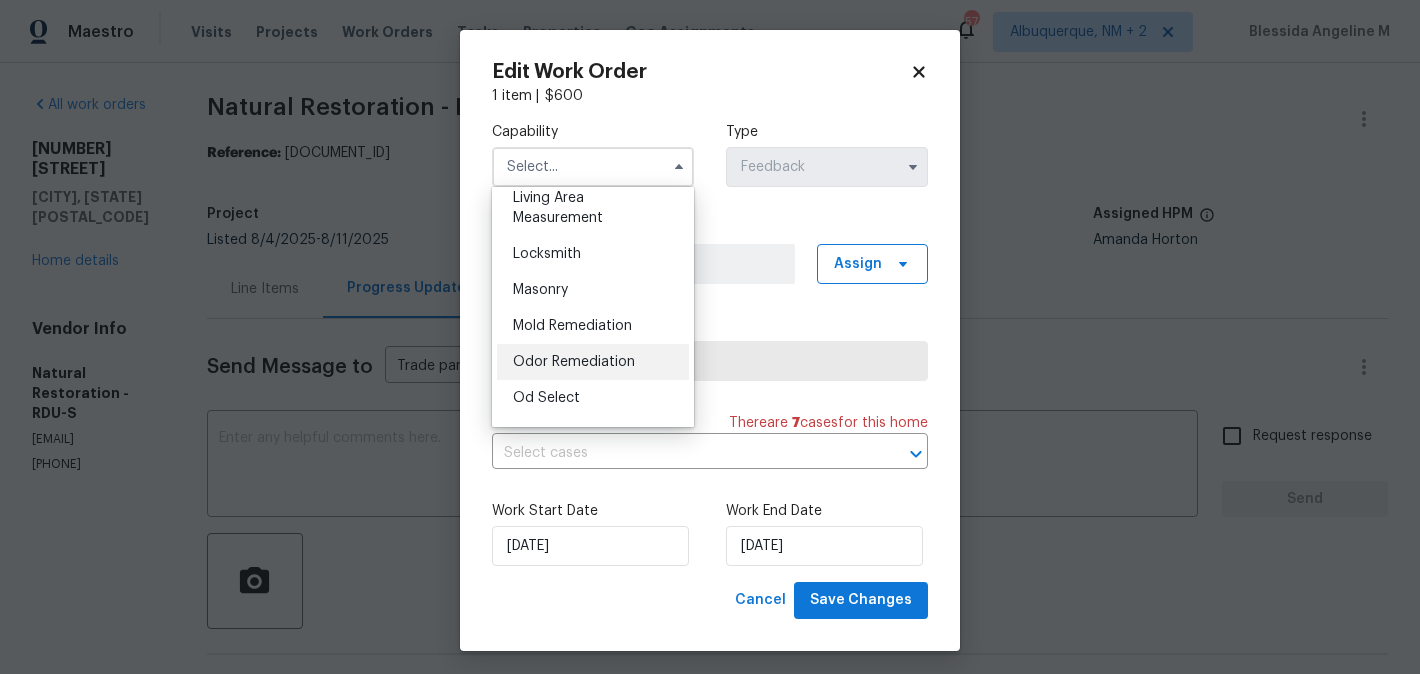 scroll, scrollTop: 1421, scrollLeft: 0, axis: vertical 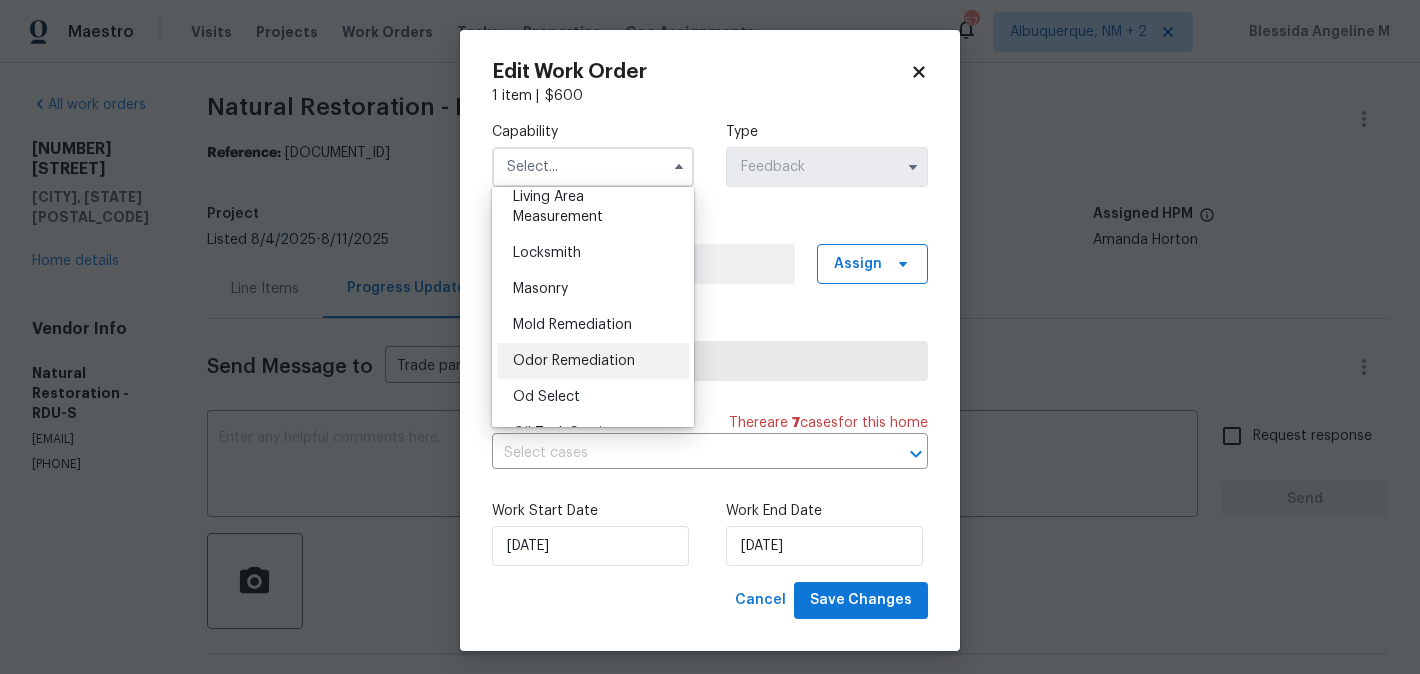 click on "Odor Remediation" at bounding box center [574, 361] 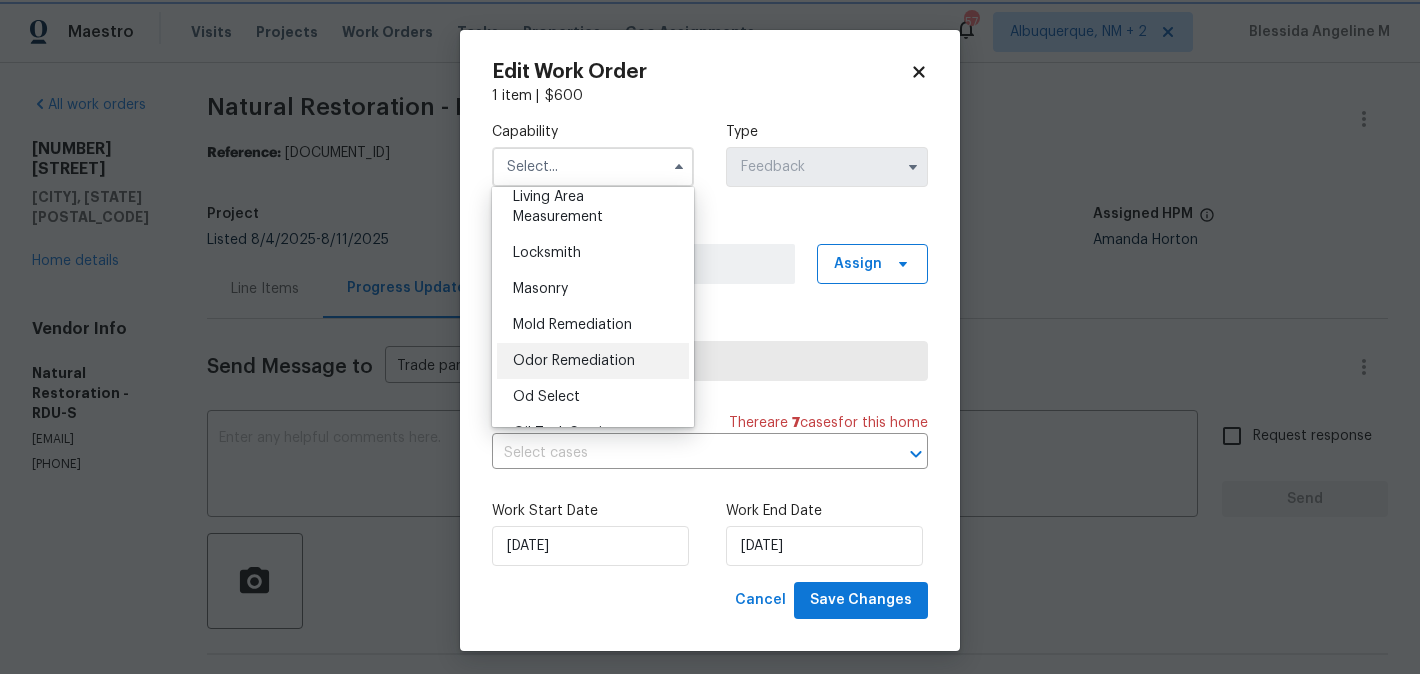 type on "Odor Remediation" 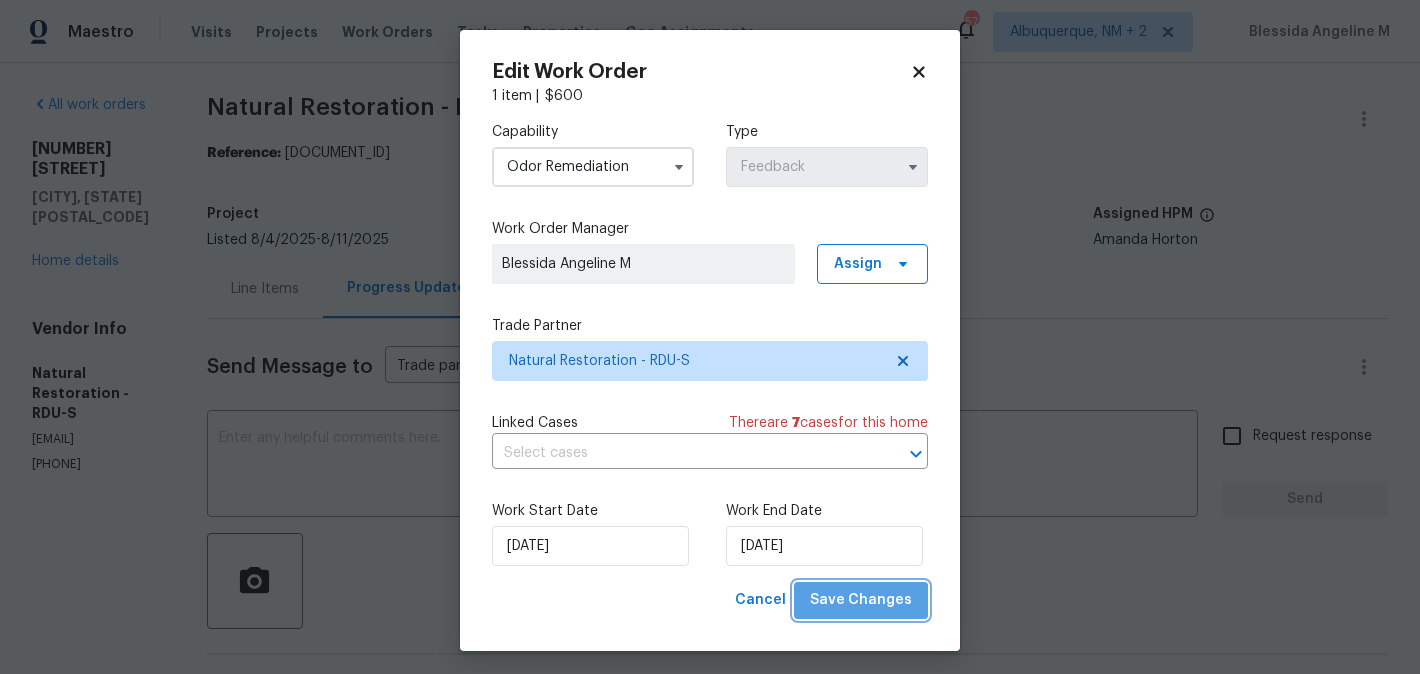 click on "Save Changes" at bounding box center [861, 600] 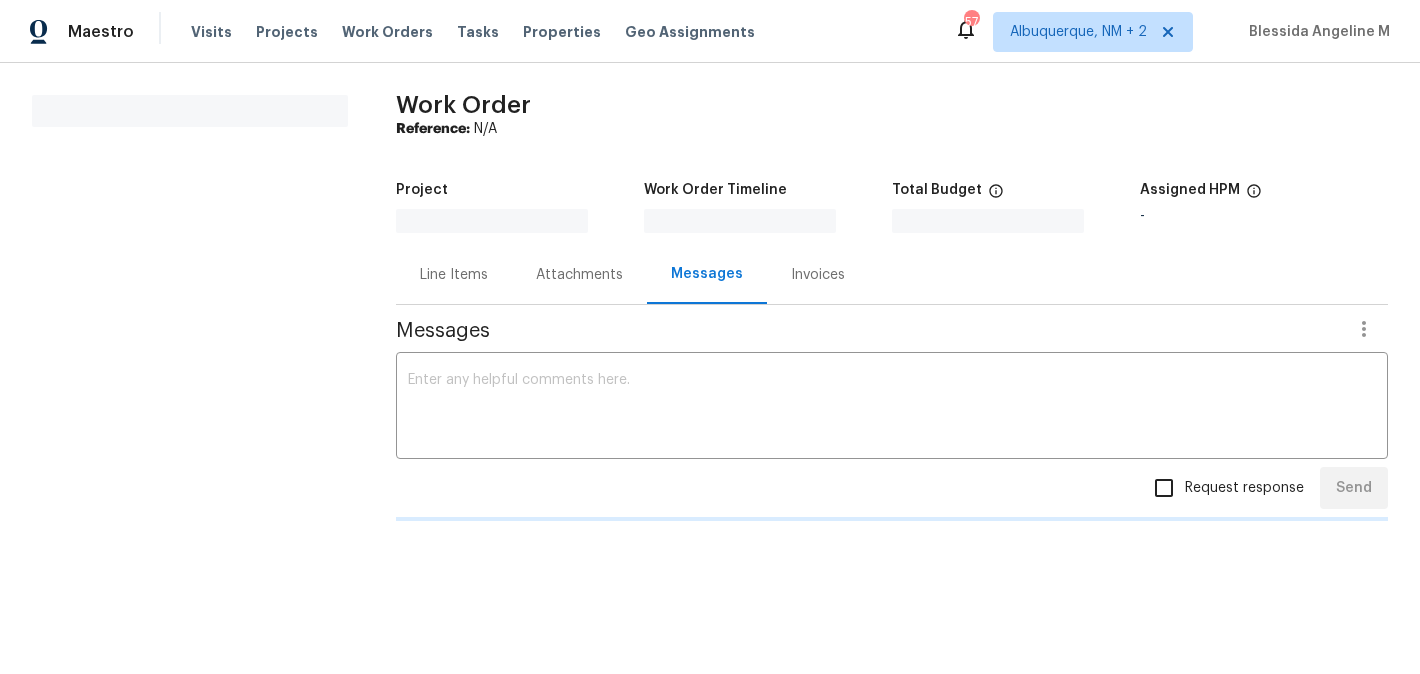 scroll, scrollTop: 0, scrollLeft: 0, axis: both 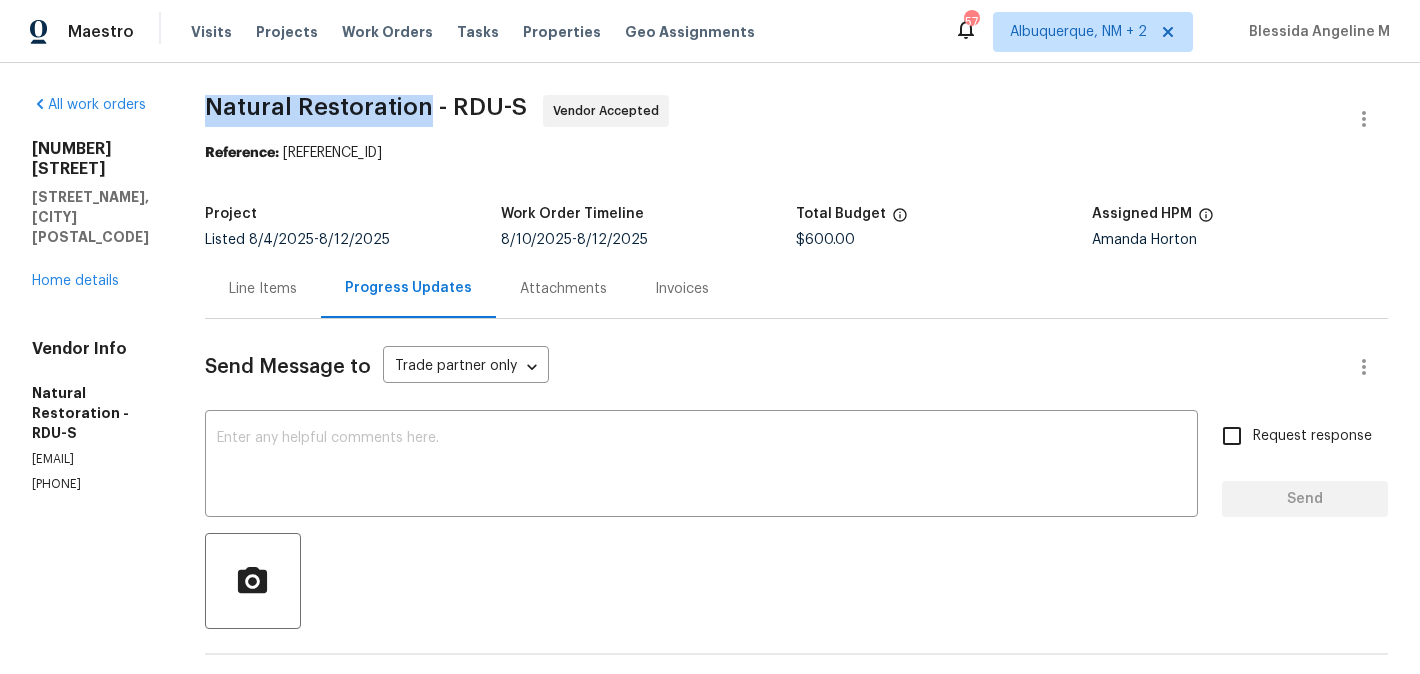 drag, startPoint x: 226, startPoint y: 103, endPoint x: 452, endPoint y: 110, distance: 226.10838 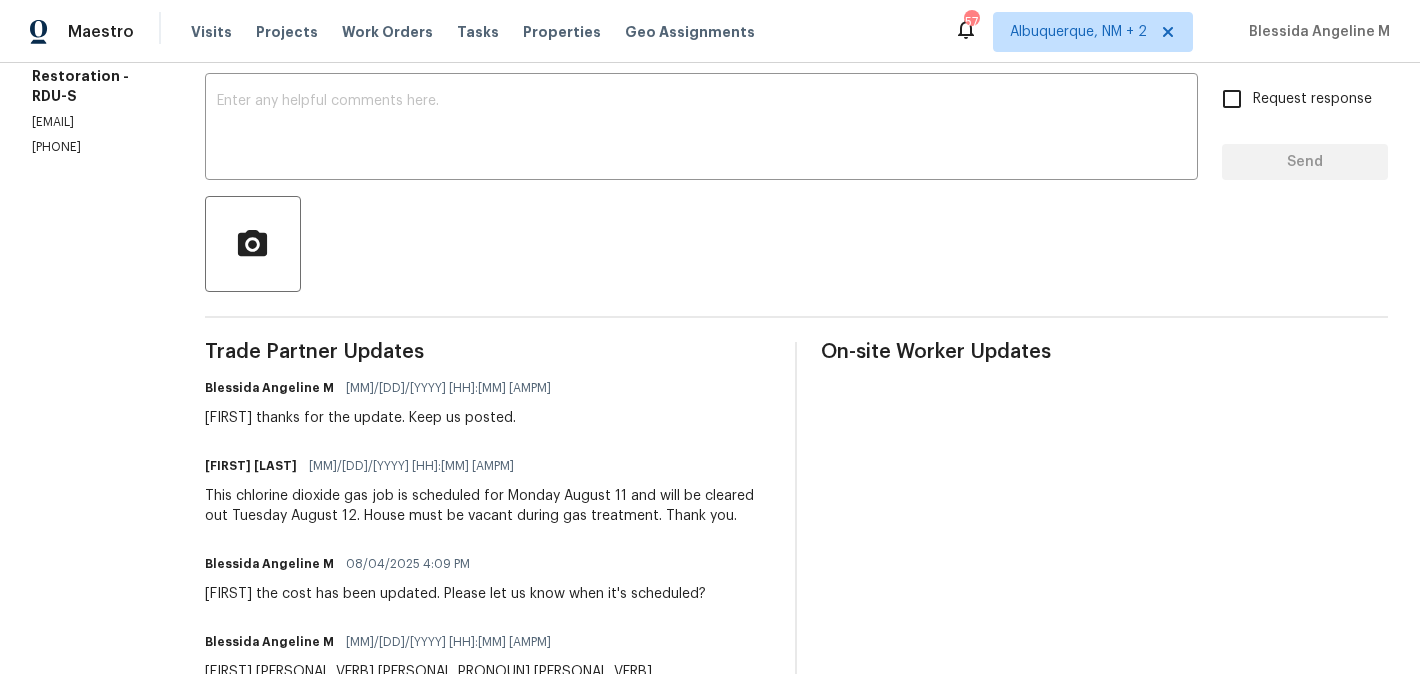 scroll, scrollTop: 339, scrollLeft: 0, axis: vertical 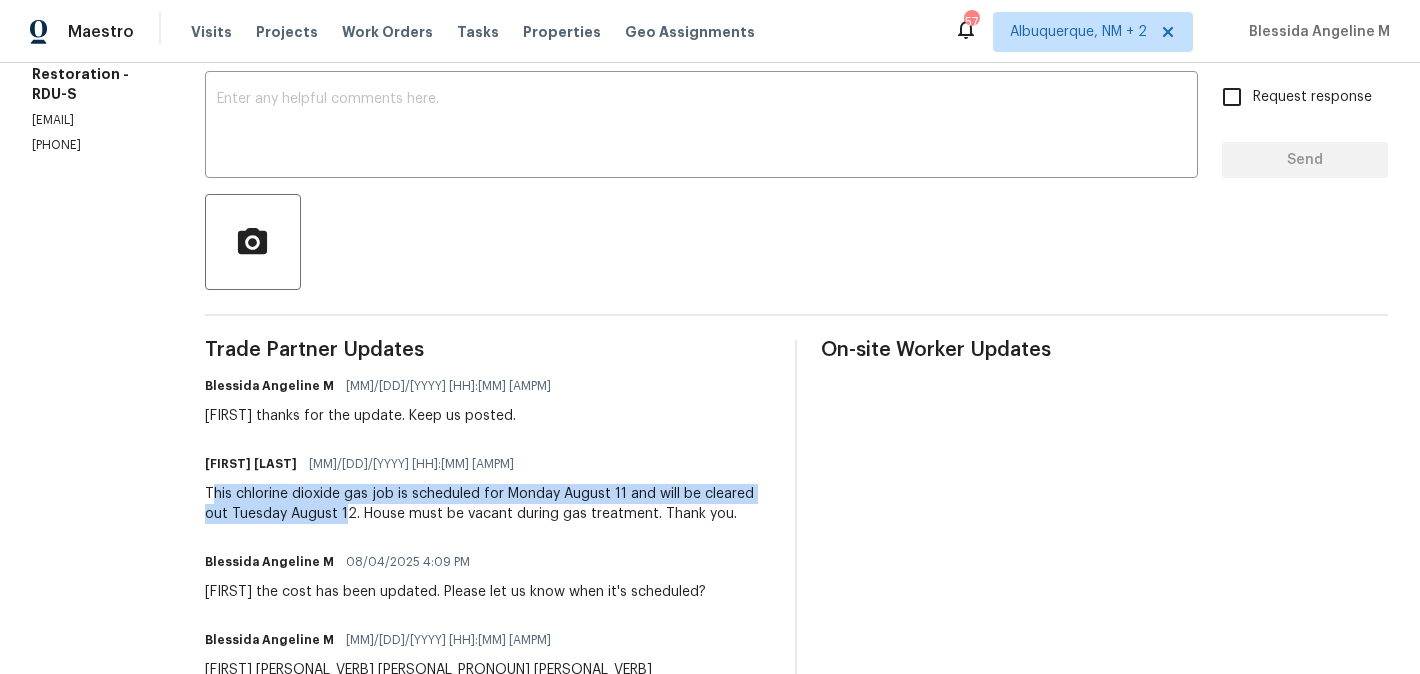 drag, startPoint x: 240, startPoint y: 491, endPoint x: 372, endPoint y: 514, distance: 133.9888 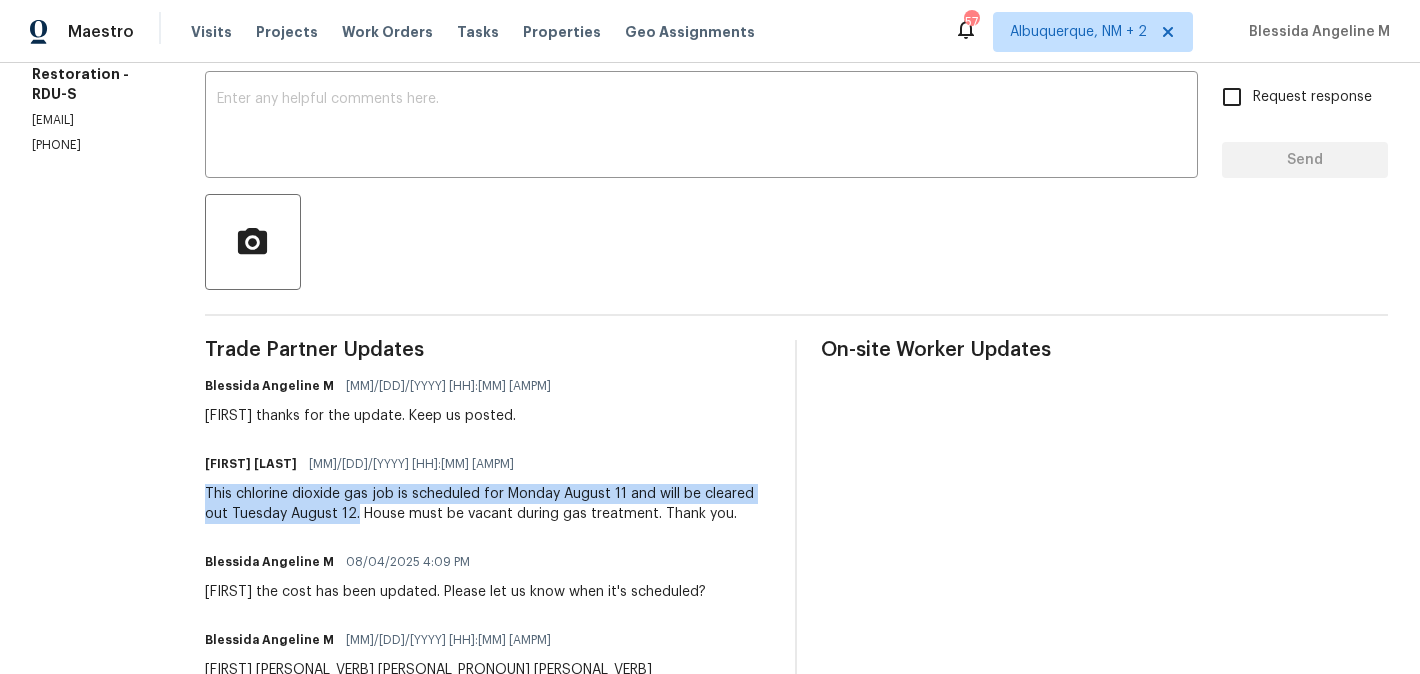 drag, startPoint x: 383, startPoint y: 515, endPoint x: 232, endPoint y: 504, distance: 151.40013 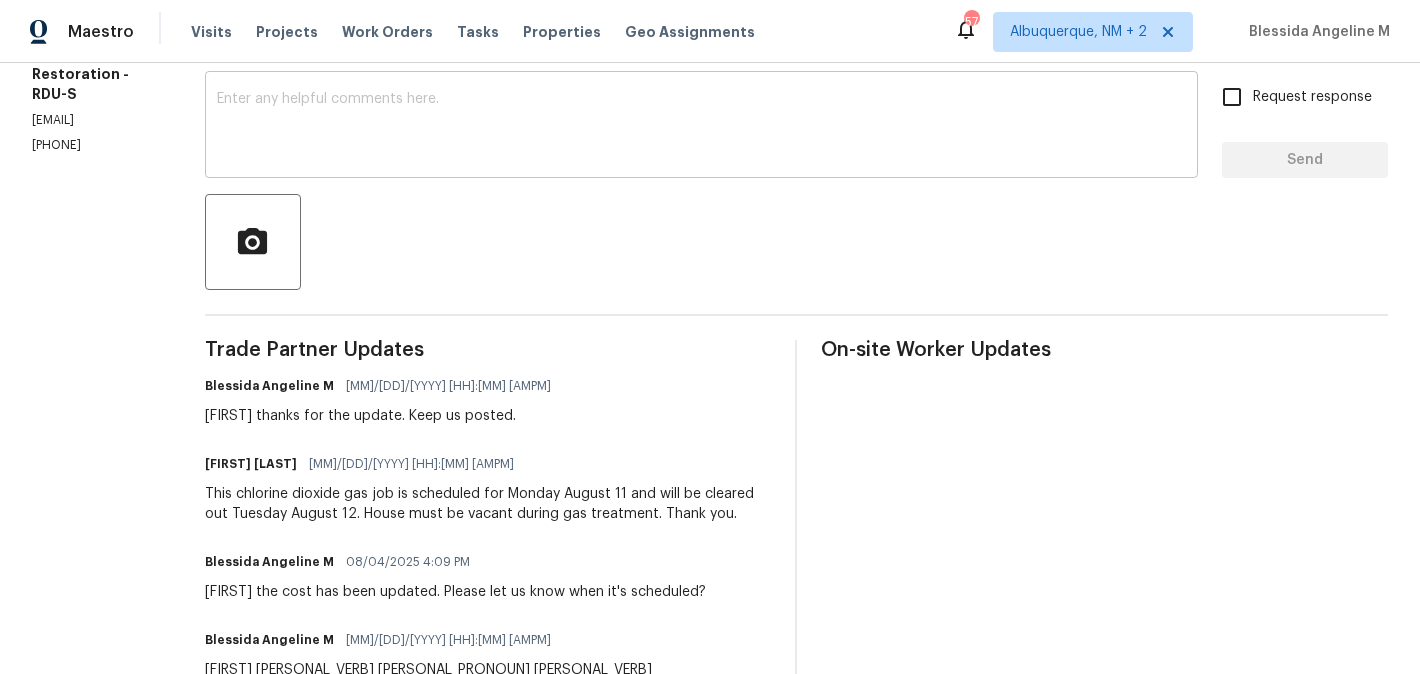 click on "x ​" at bounding box center (701, 127) 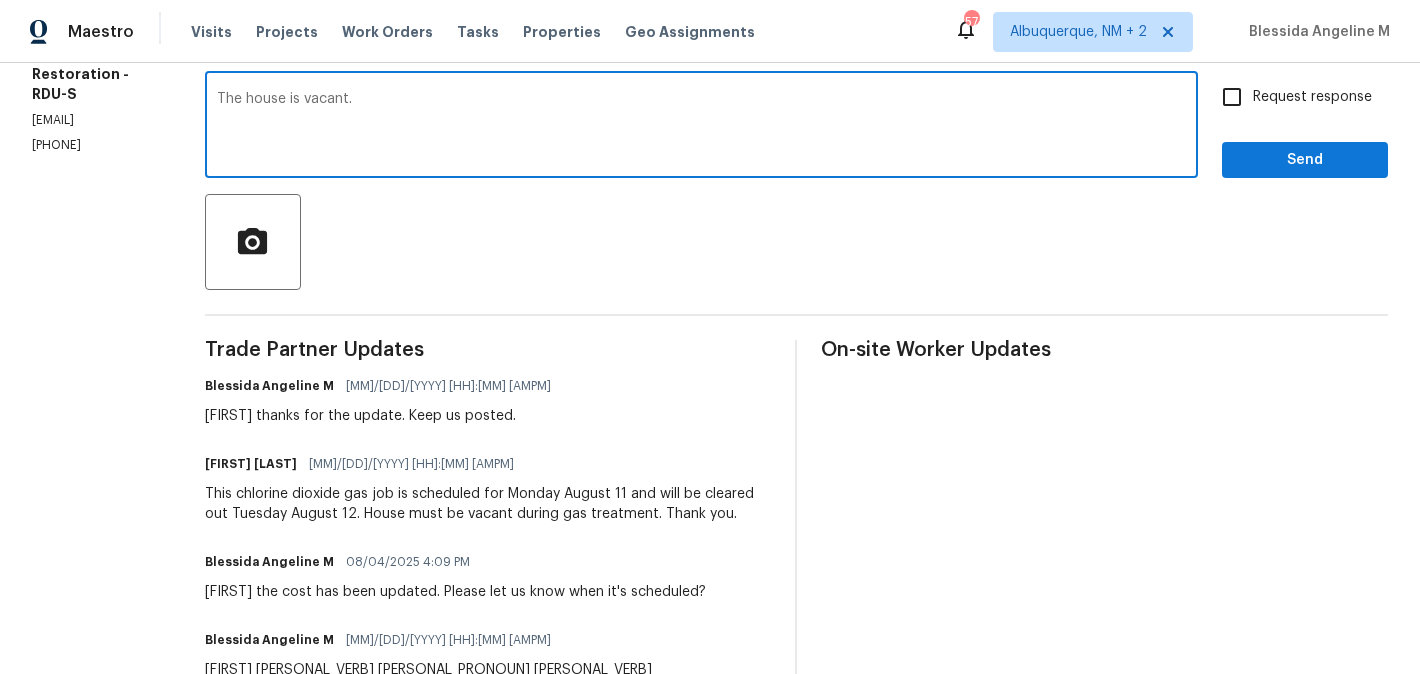 type on "The house is vacant." 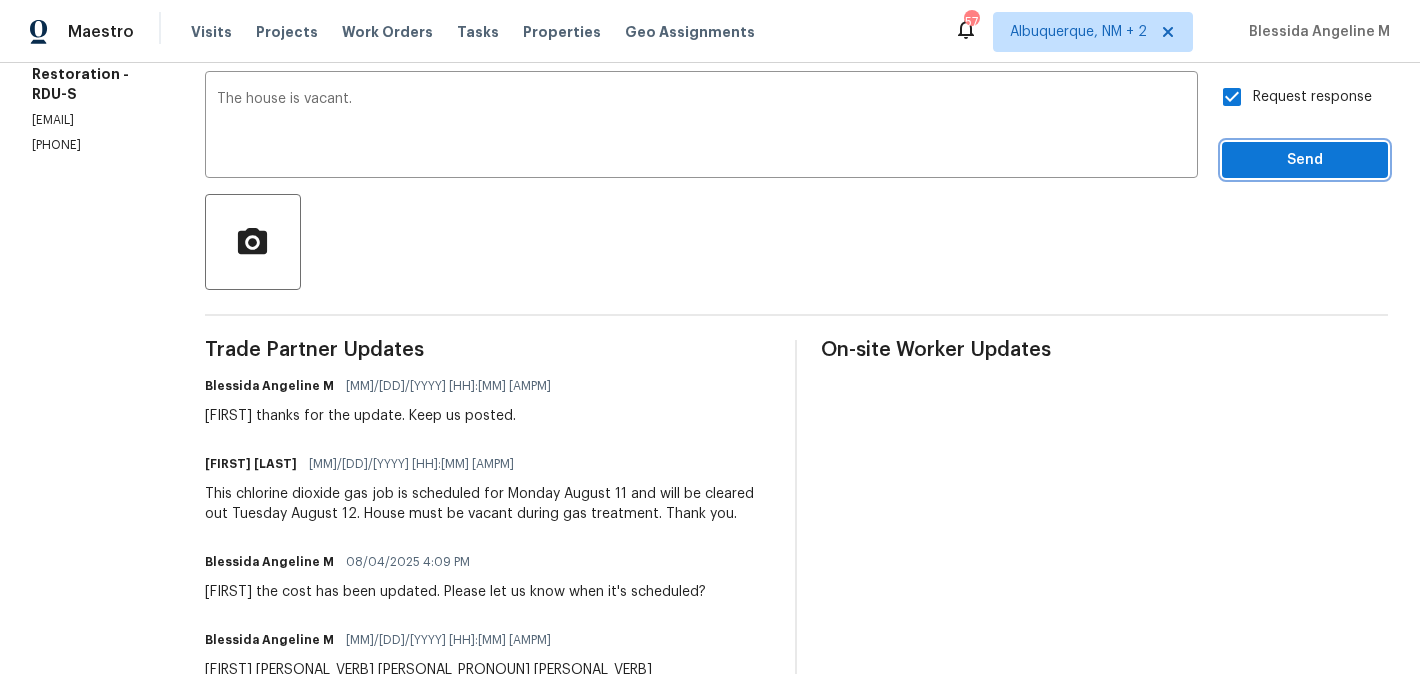 click on "Send" at bounding box center [1305, 160] 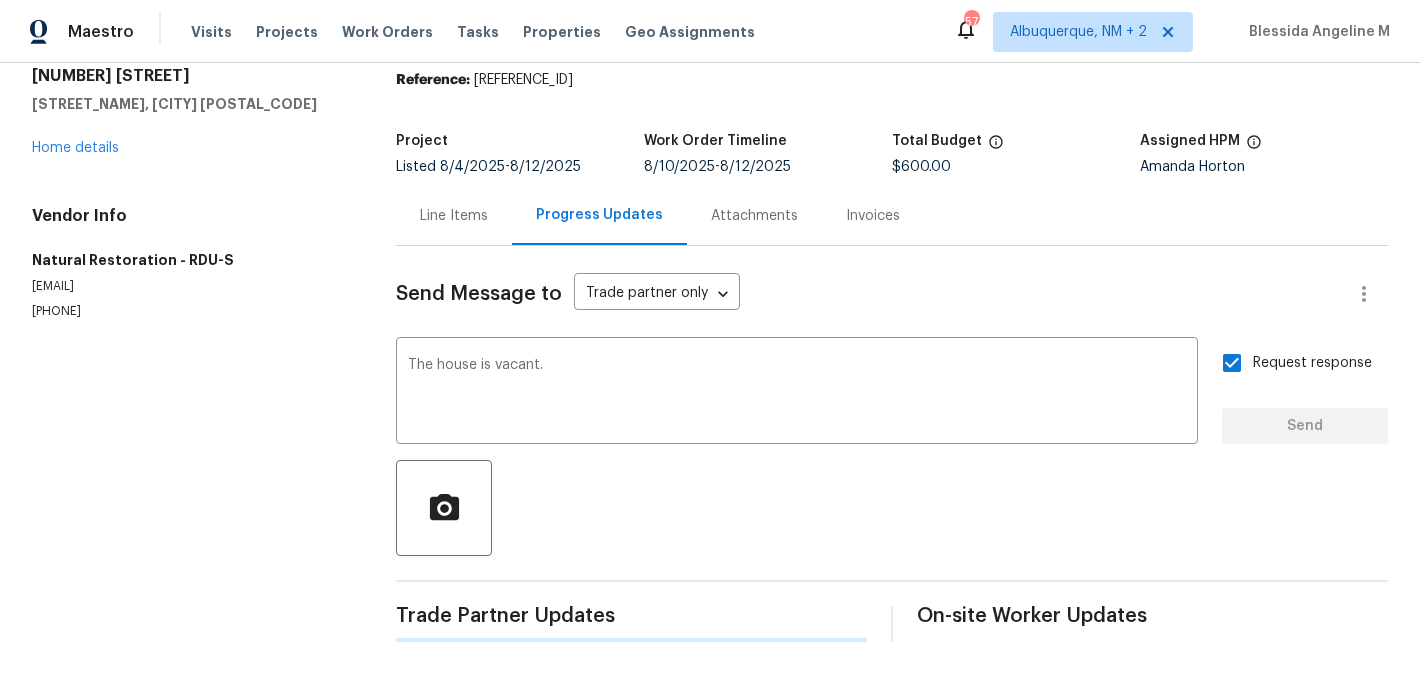 type 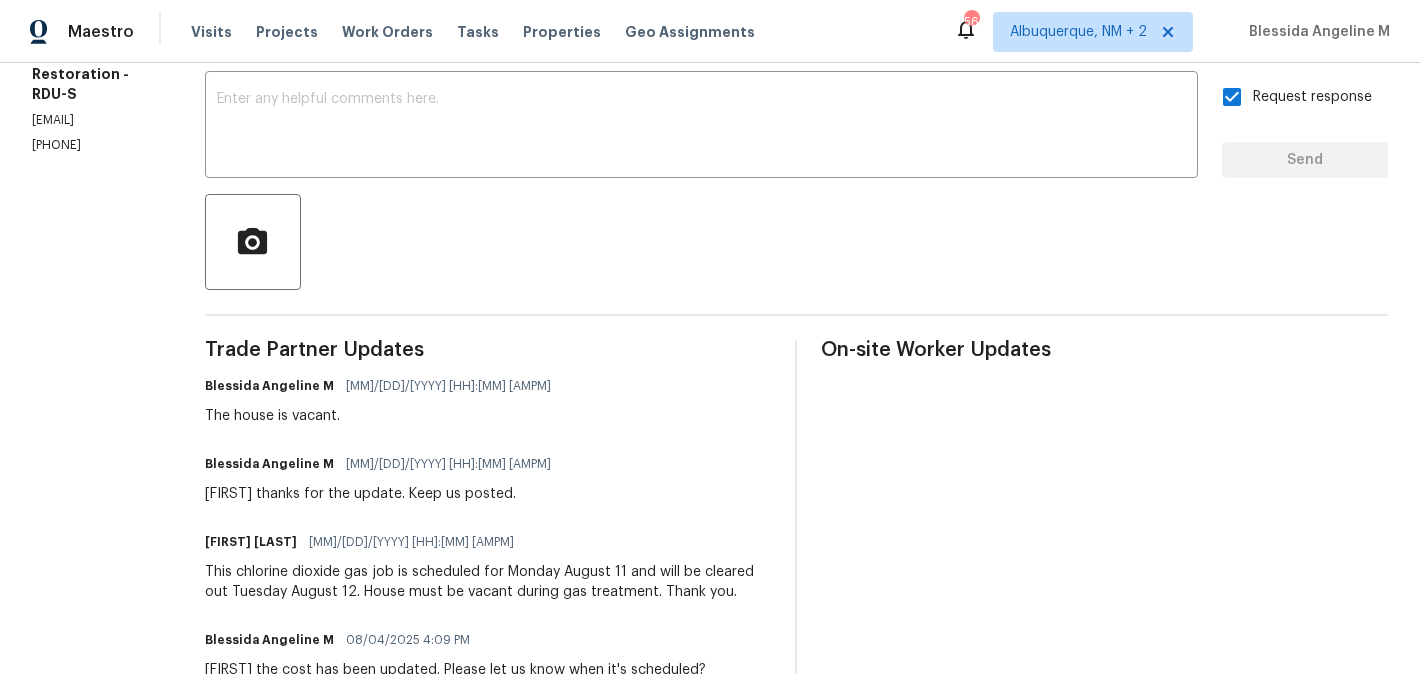 scroll, scrollTop: 0, scrollLeft: 0, axis: both 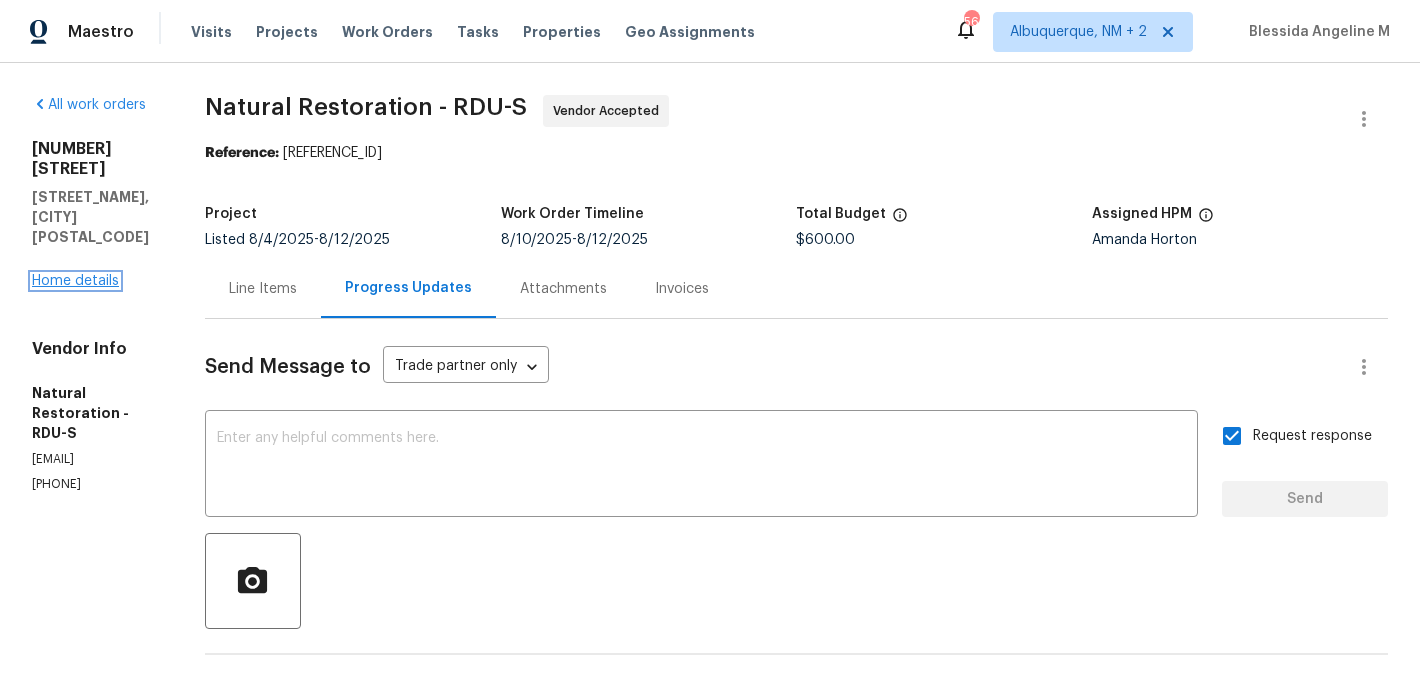 click on "Home details" at bounding box center [75, 281] 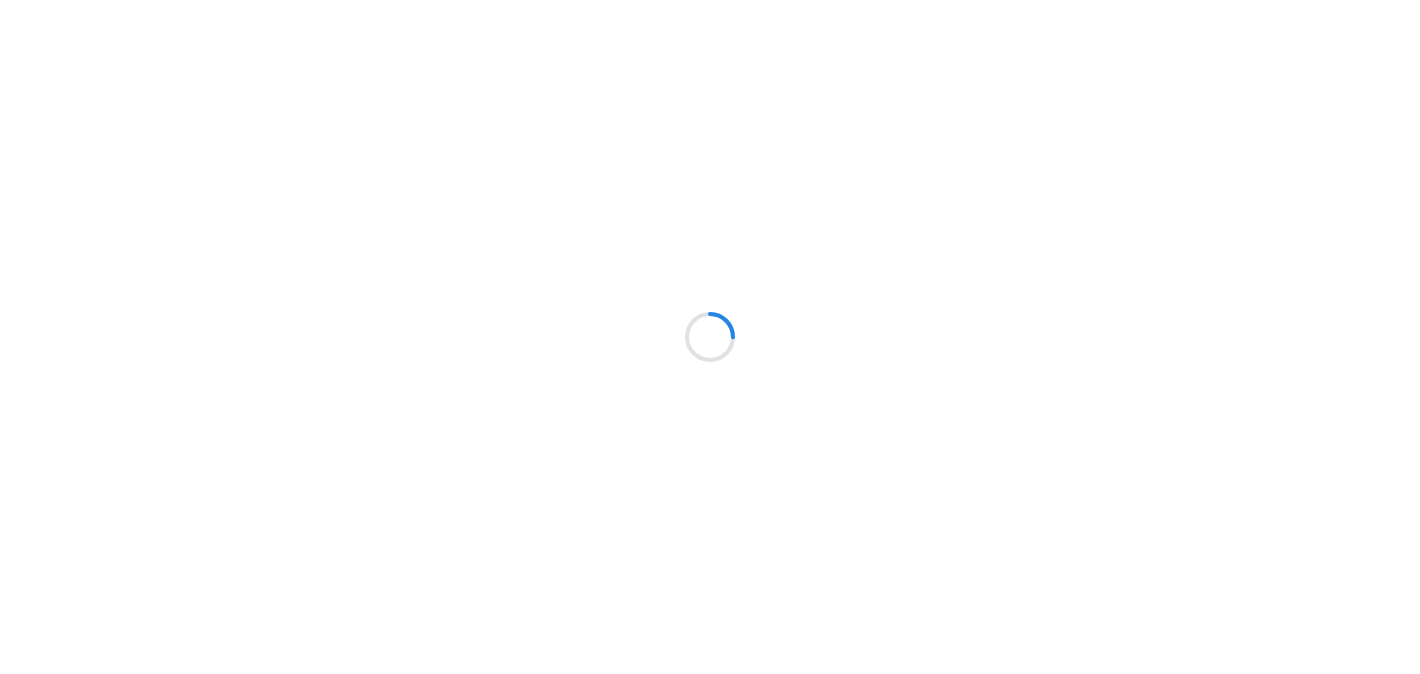 scroll, scrollTop: 0, scrollLeft: 0, axis: both 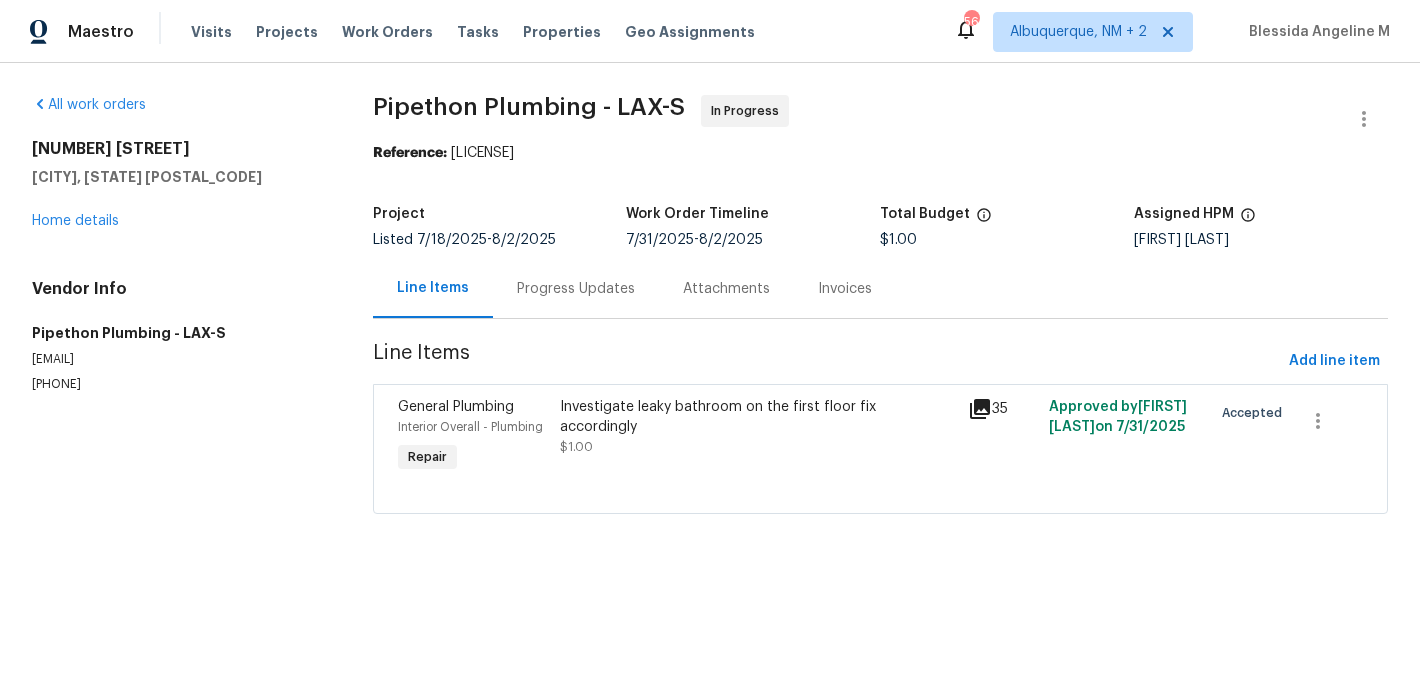 click on "Progress Updates" at bounding box center [576, 289] 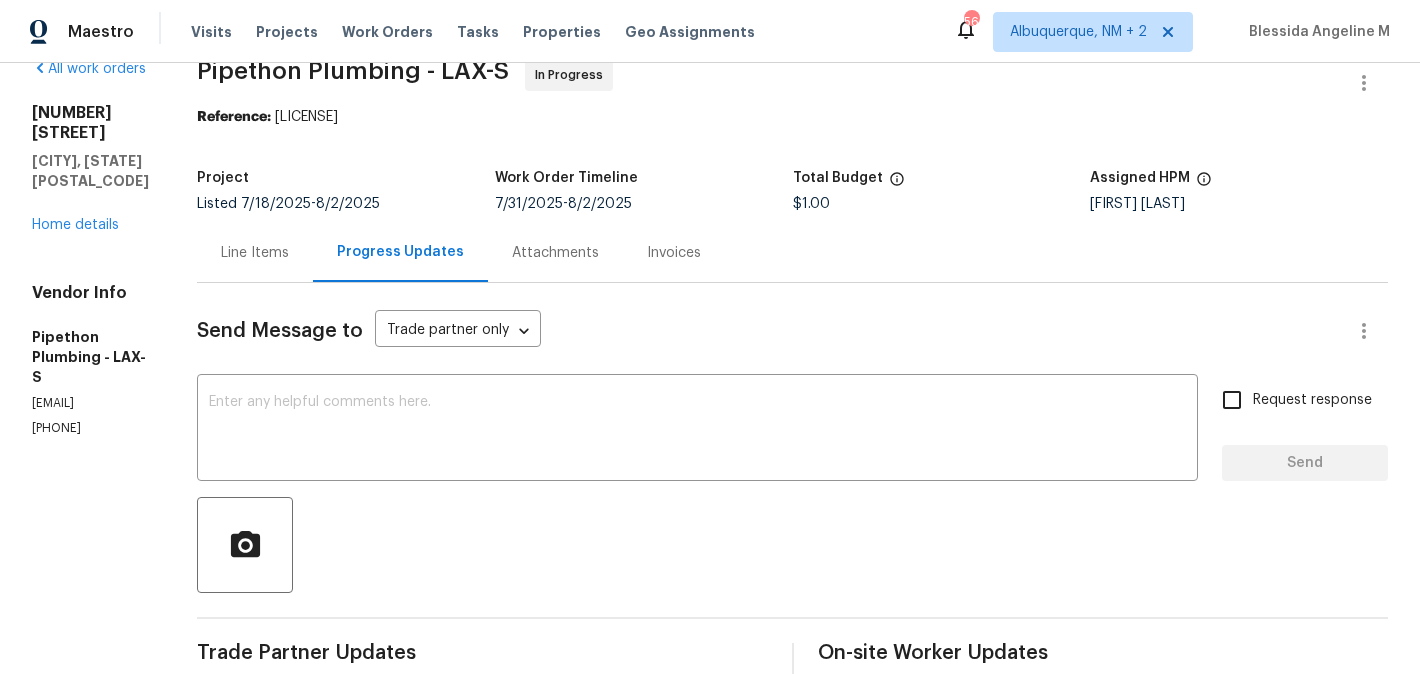 scroll, scrollTop: 0, scrollLeft: 0, axis: both 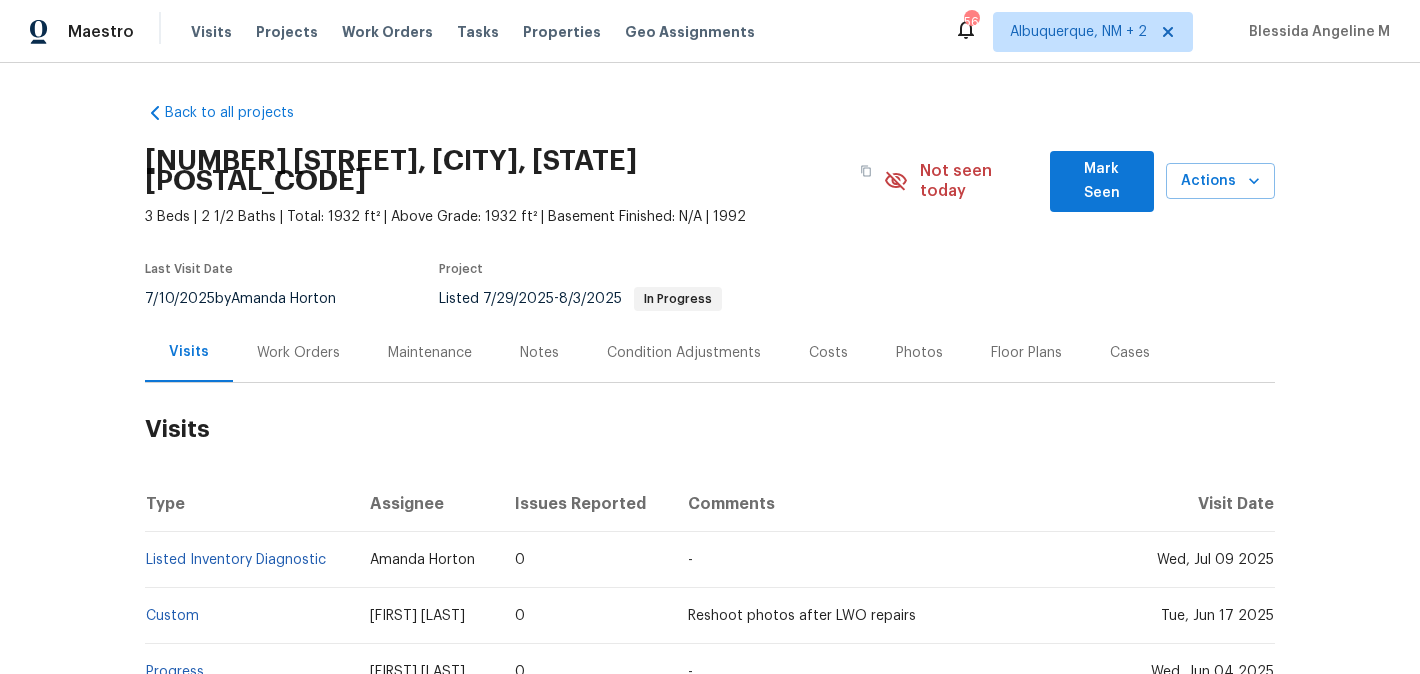 click on "Work Orders" at bounding box center (298, 352) 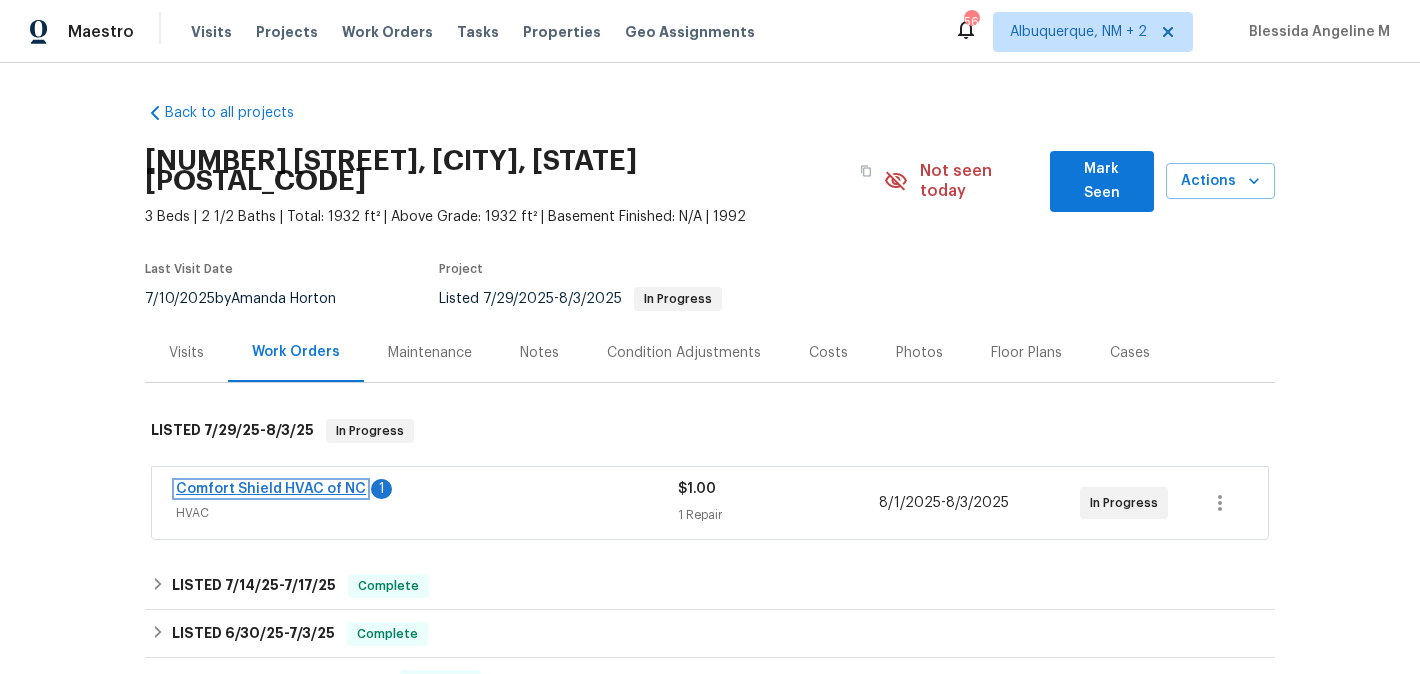 click on "Comfort Shield HVAC of NC" at bounding box center (271, 489) 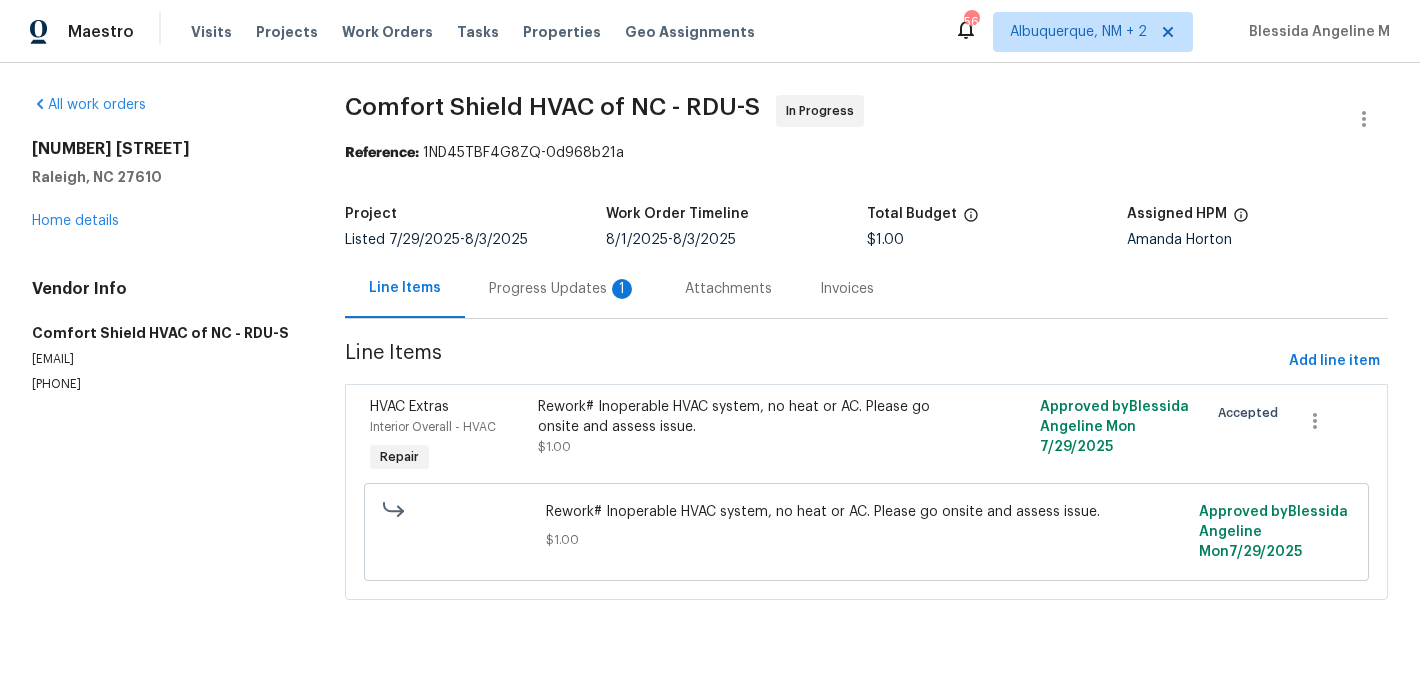 click on "Progress Updates 1" at bounding box center (563, 288) 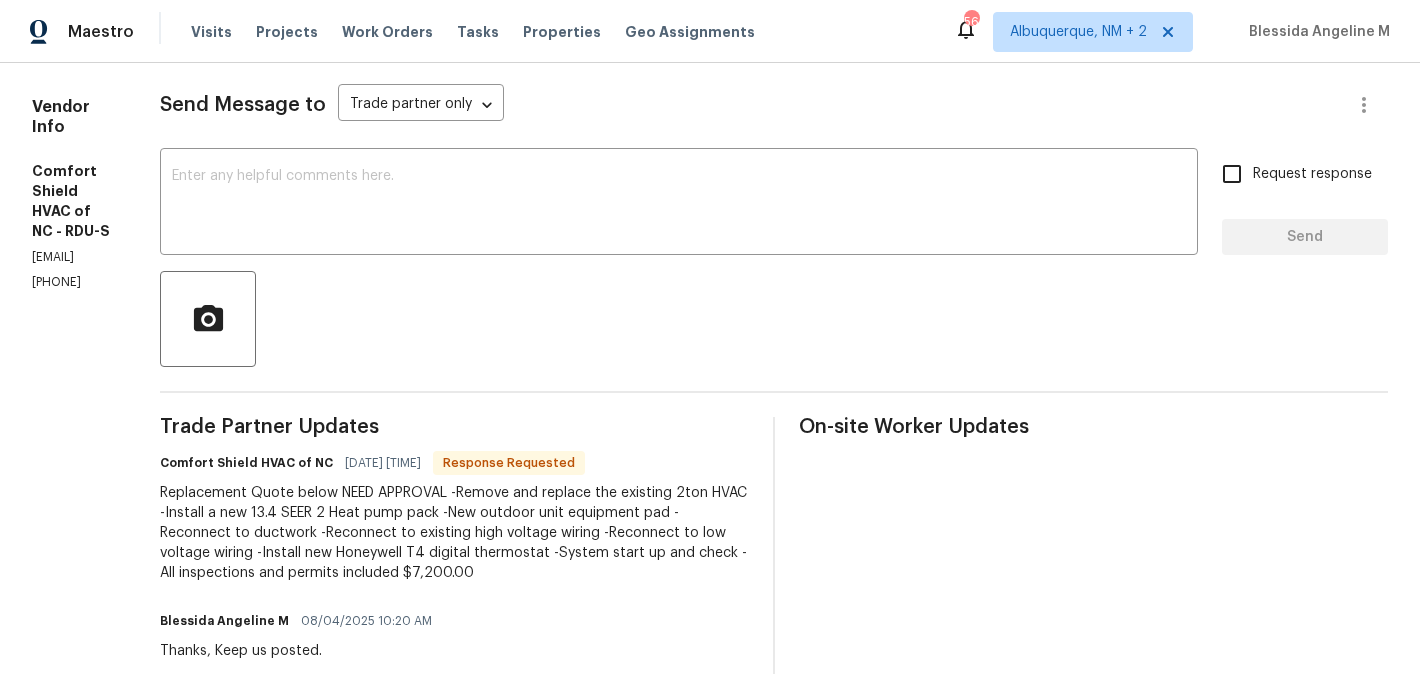 scroll, scrollTop: 260, scrollLeft: 0, axis: vertical 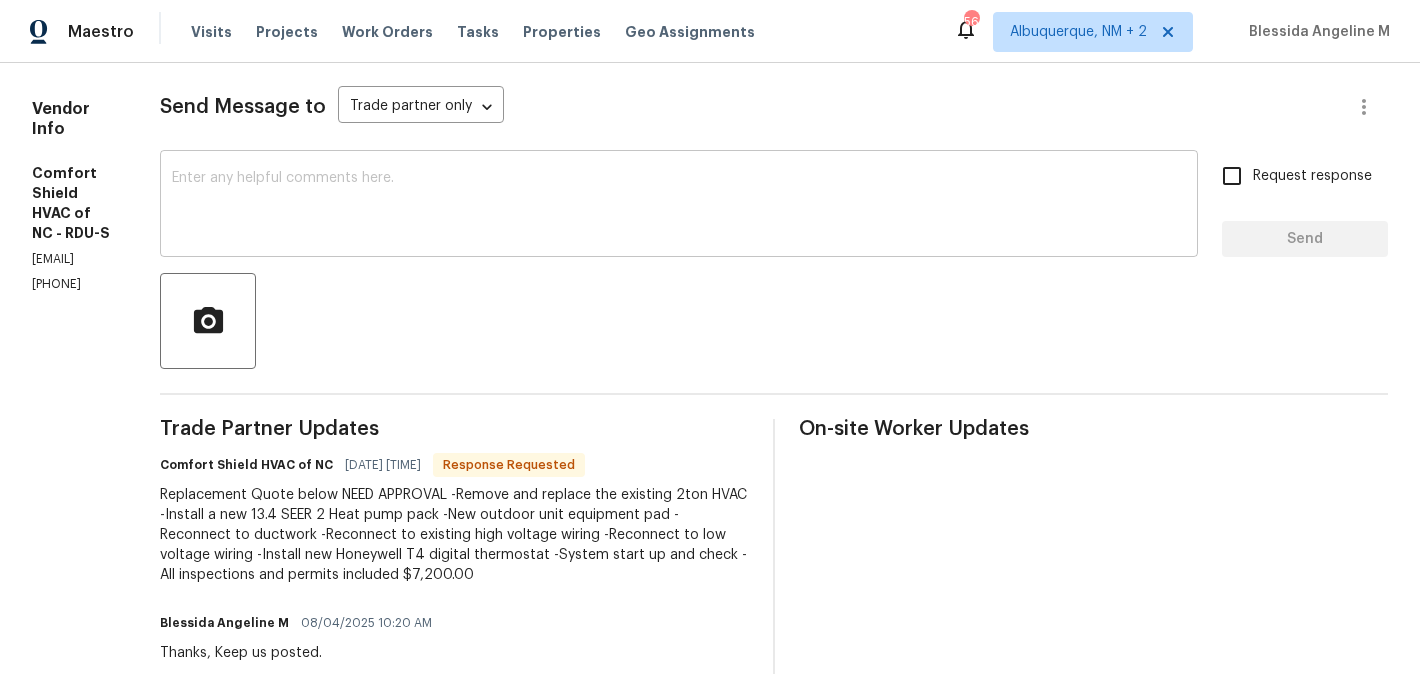 click at bounding box center (679, 206) 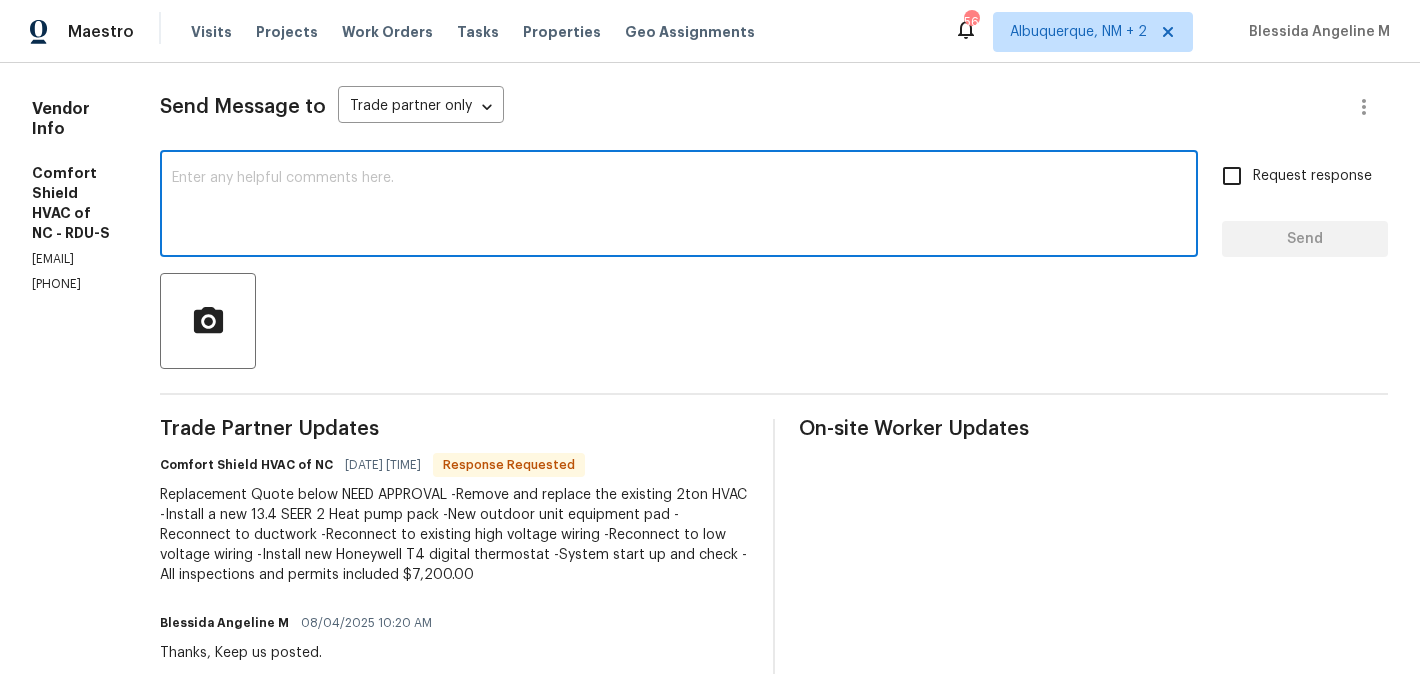type on "I" 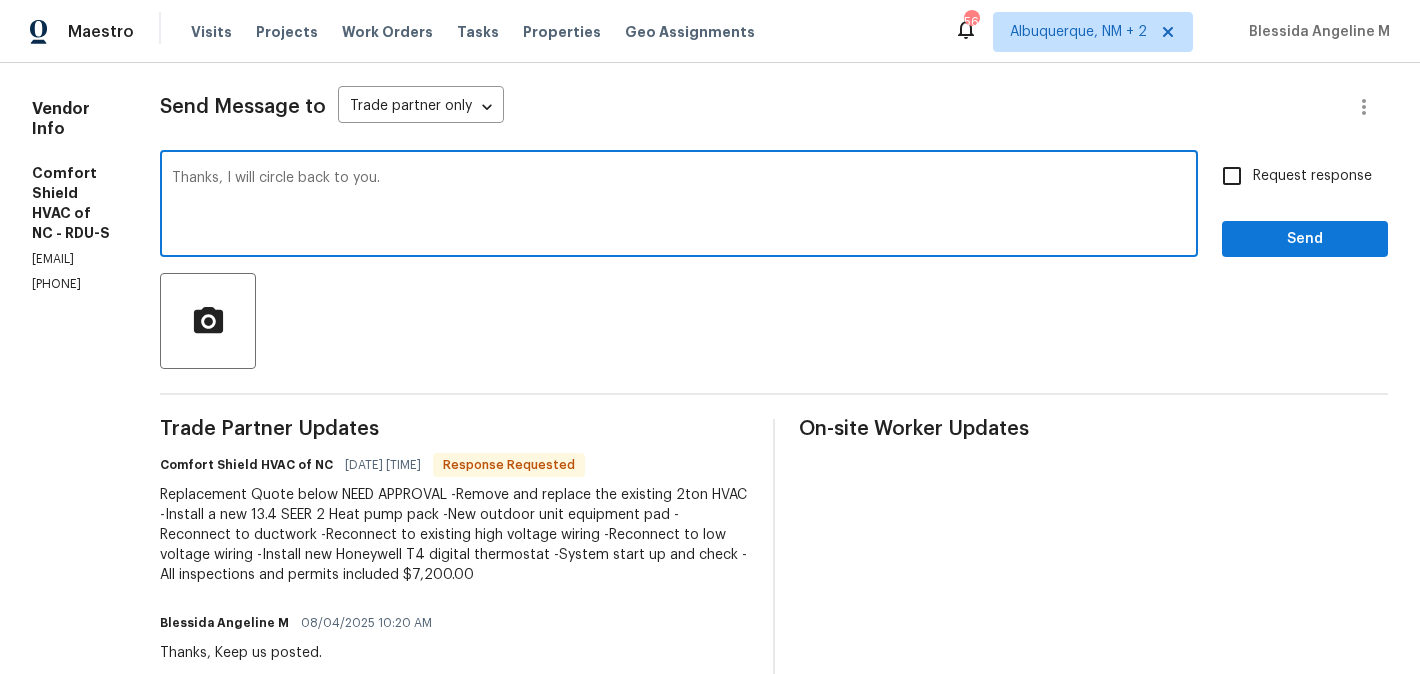 type on "Thanks, I will circle back to you." 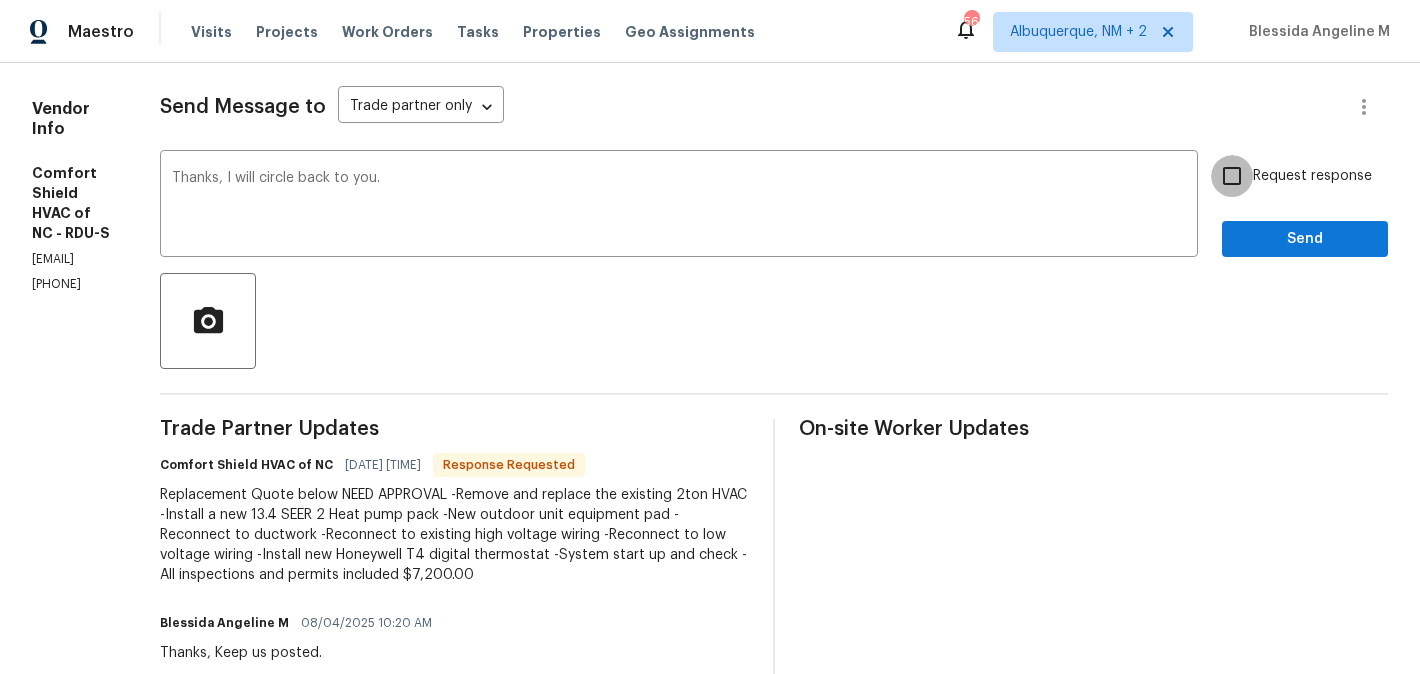 click on "Request response" at bounding box center (1232, 176) 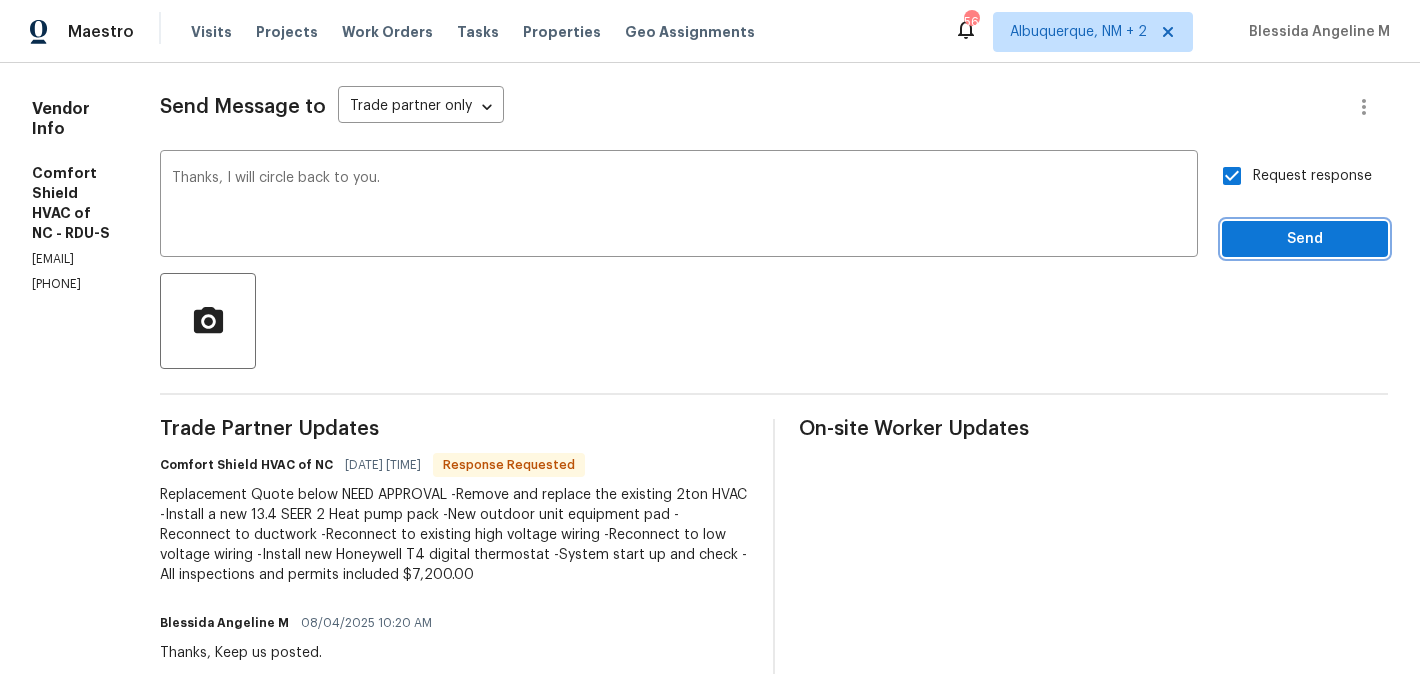click on "Send" at bounding box center [1305, 239] 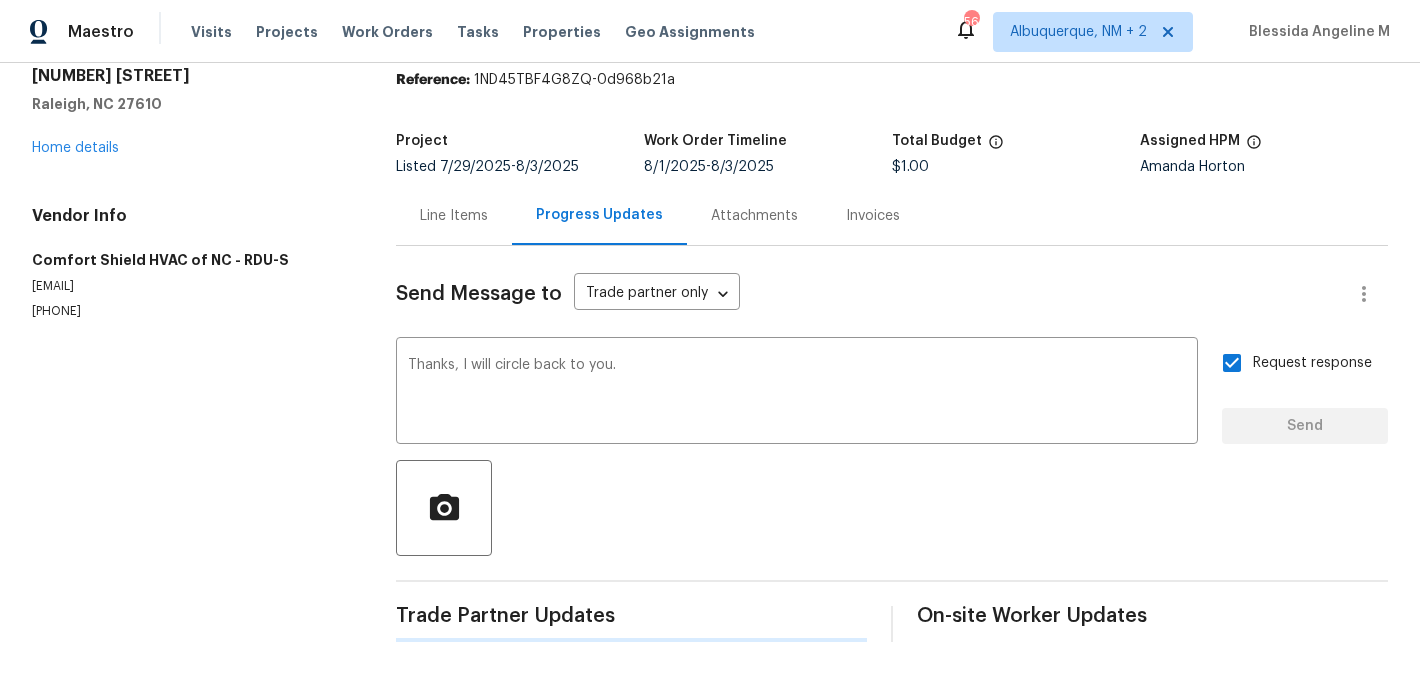 type 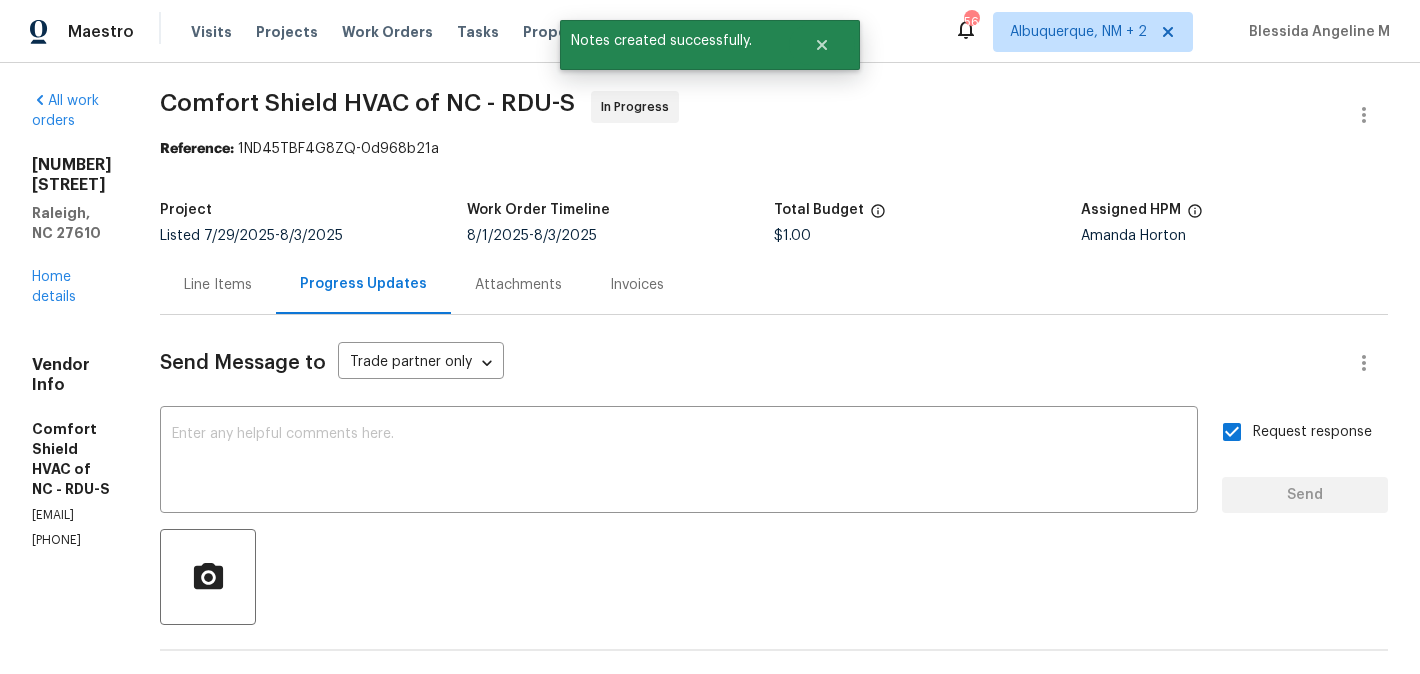 scroll, scrollTop: 0, scrollLeft: 0, axis: both 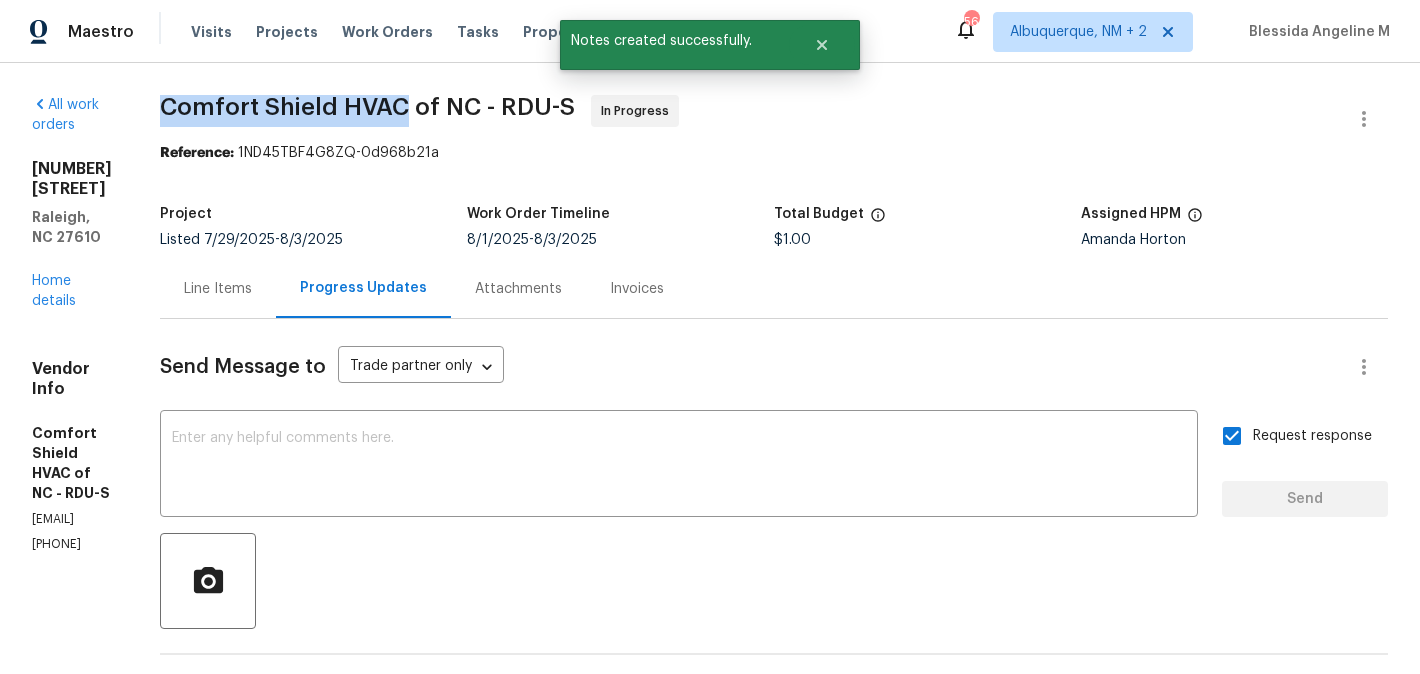 drag, startPoint x: 285, startPoint y: 118, endPoint x: 532, endPoint y: 115, distance: 247.01822 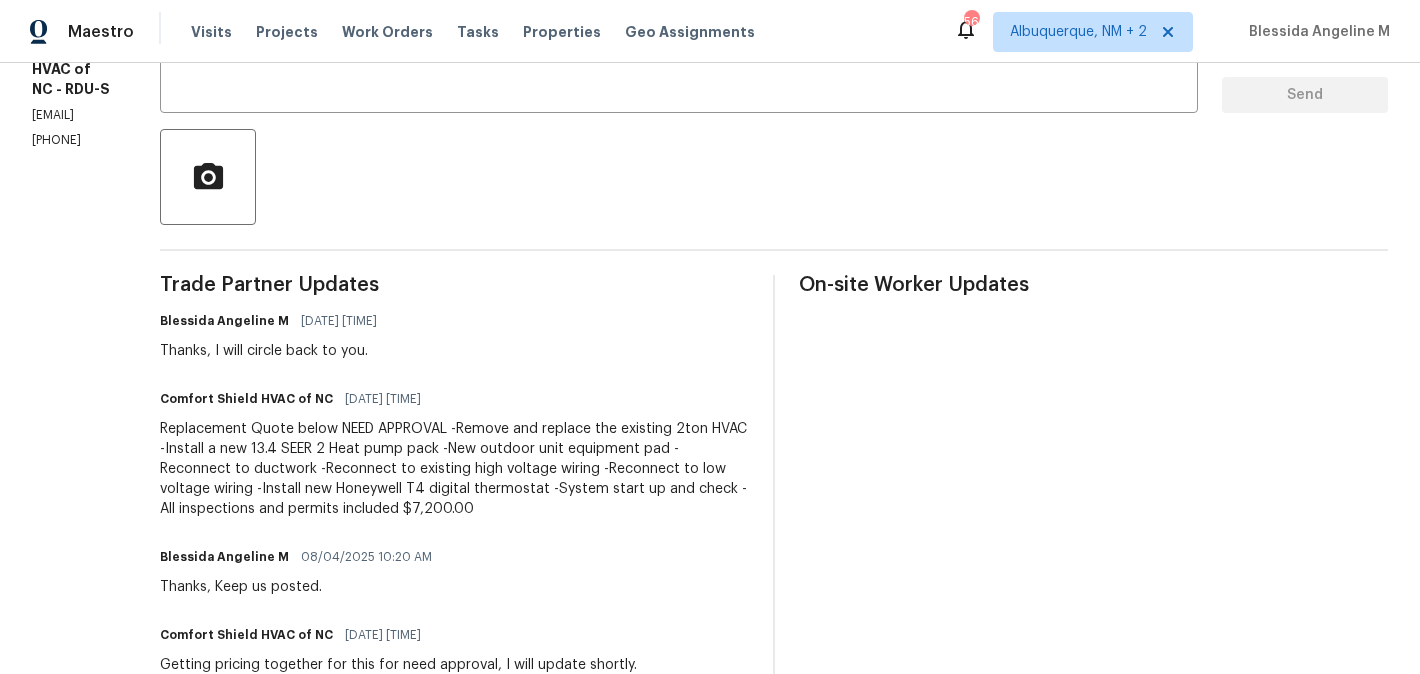 scroll, scrollTop: 0, scrollLeft: 0, axis: both 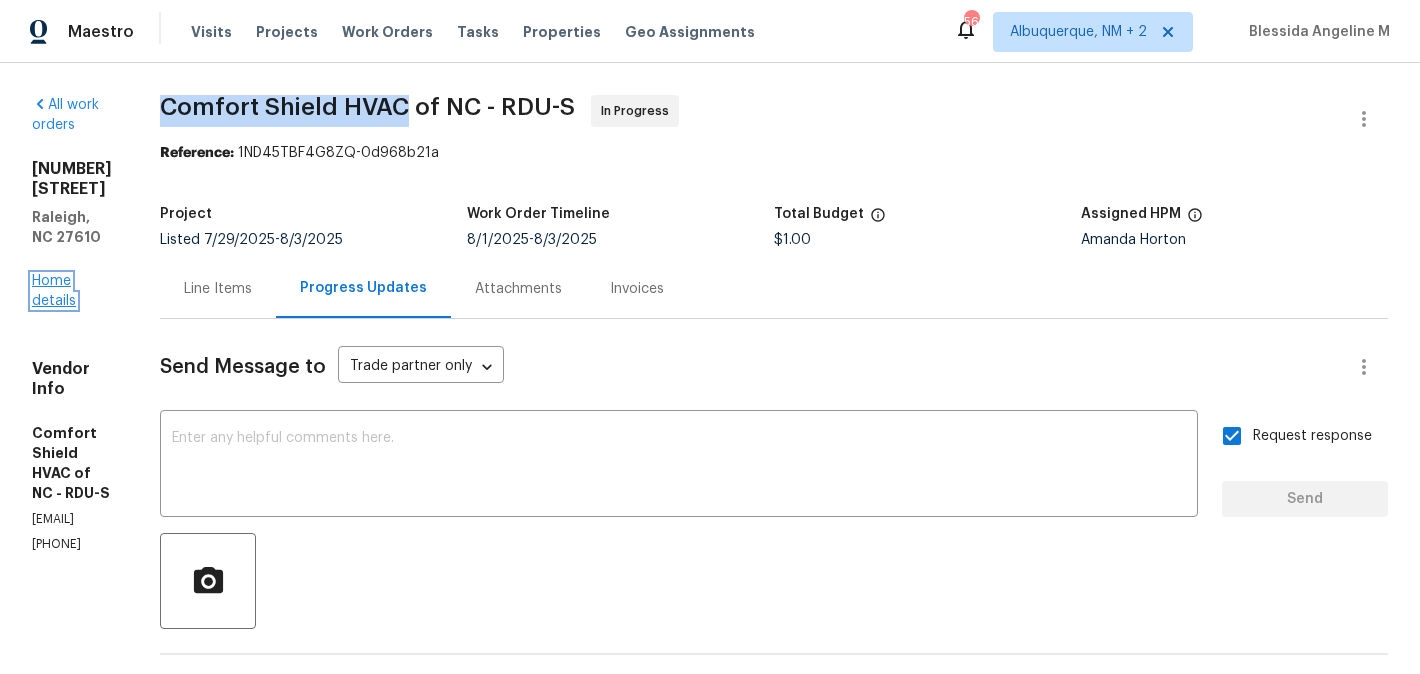 click on "Home details" at bounding box center (54, 291) 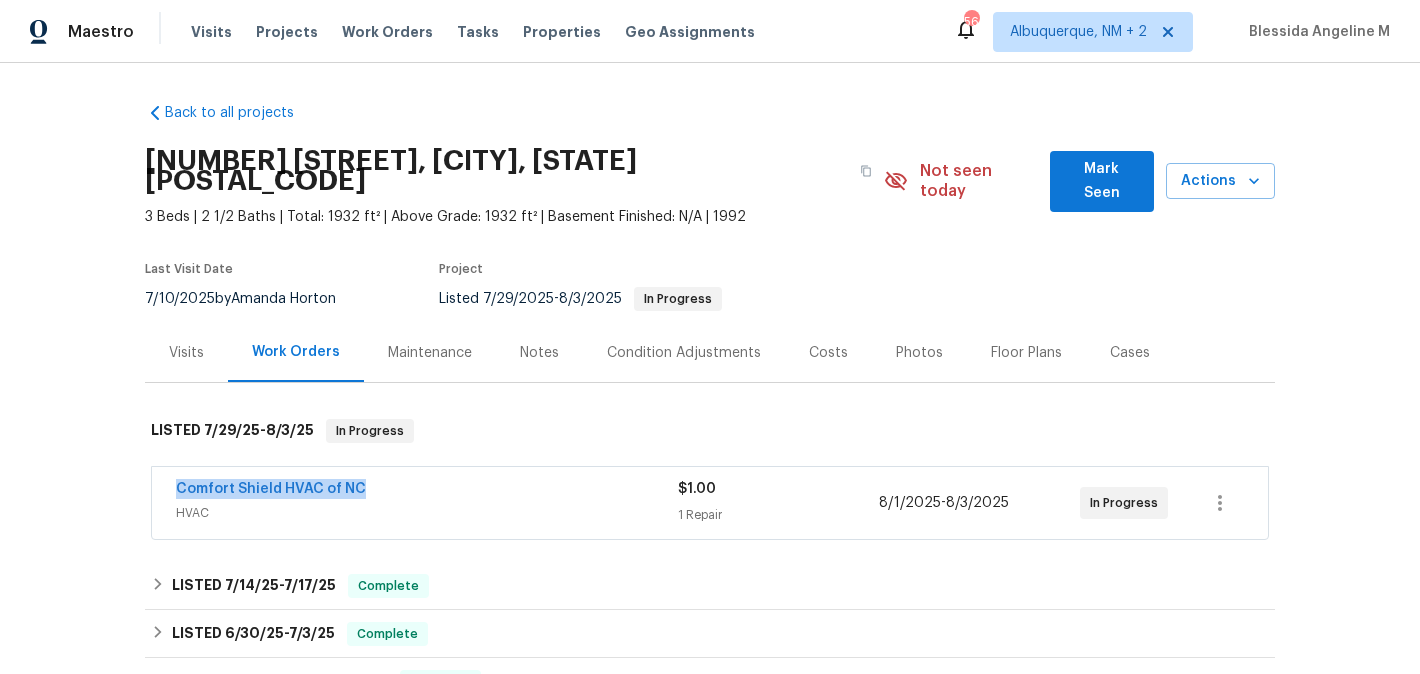 drag, startPoint x: 400, startPoint y: 475, endPoint x: 167, endPoint y: 469, distance: 233.07724 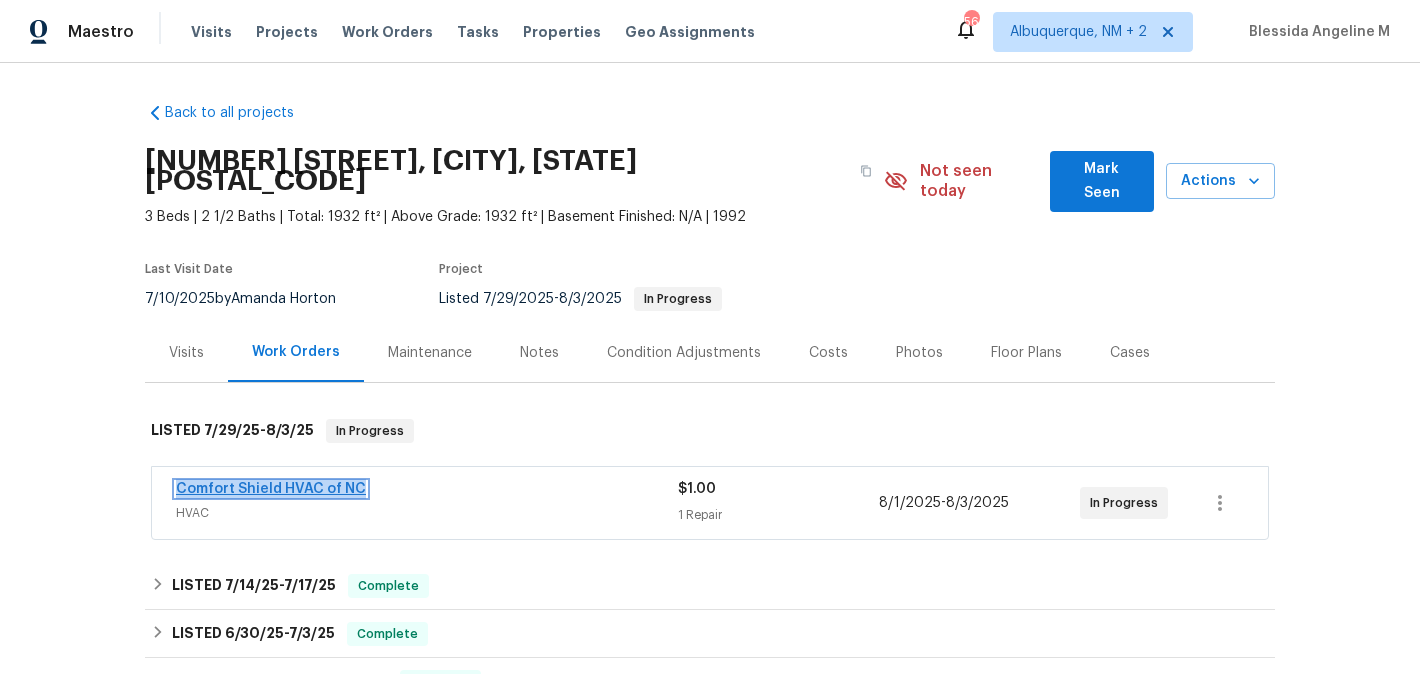 click on "Comfort Shield HVAC of NC" at bounding box center [271, 489] 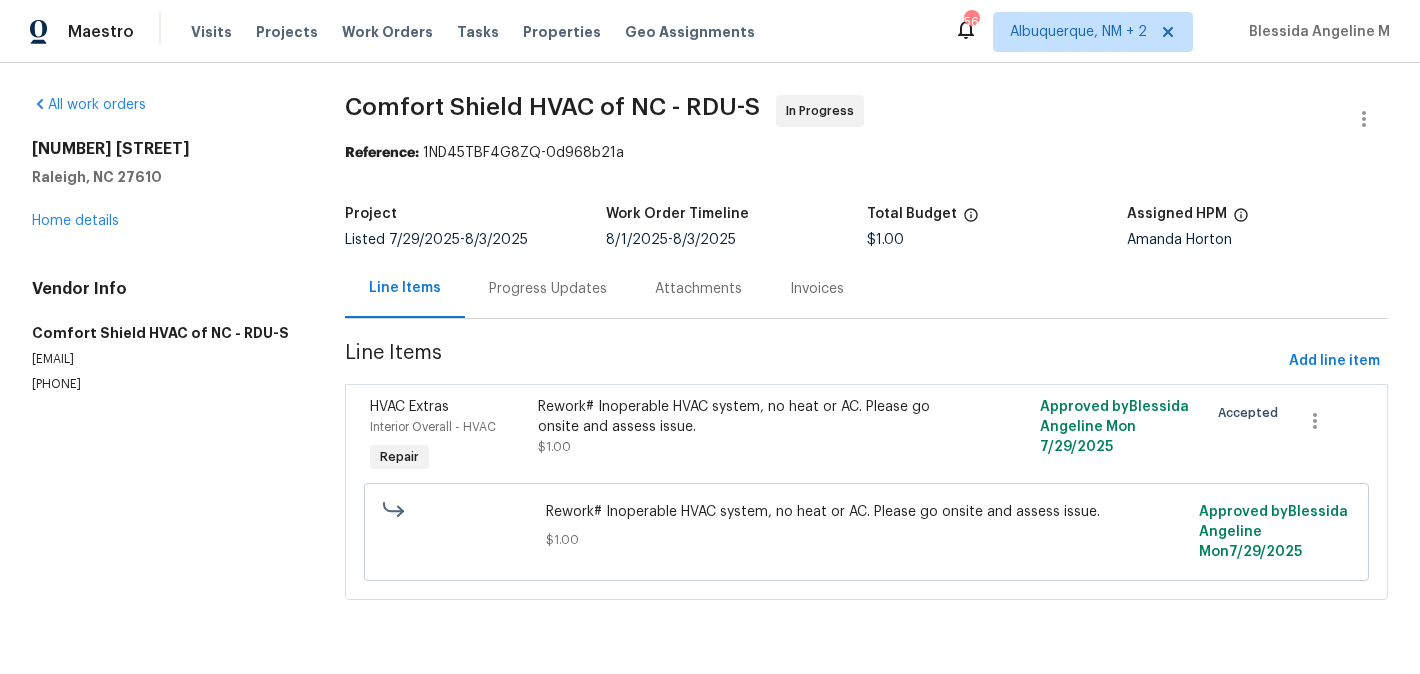 click on "Rework# Inoperable HVAC system, no heat or AC. Please go onsite and assess issue." at bounding box center (741, 417) 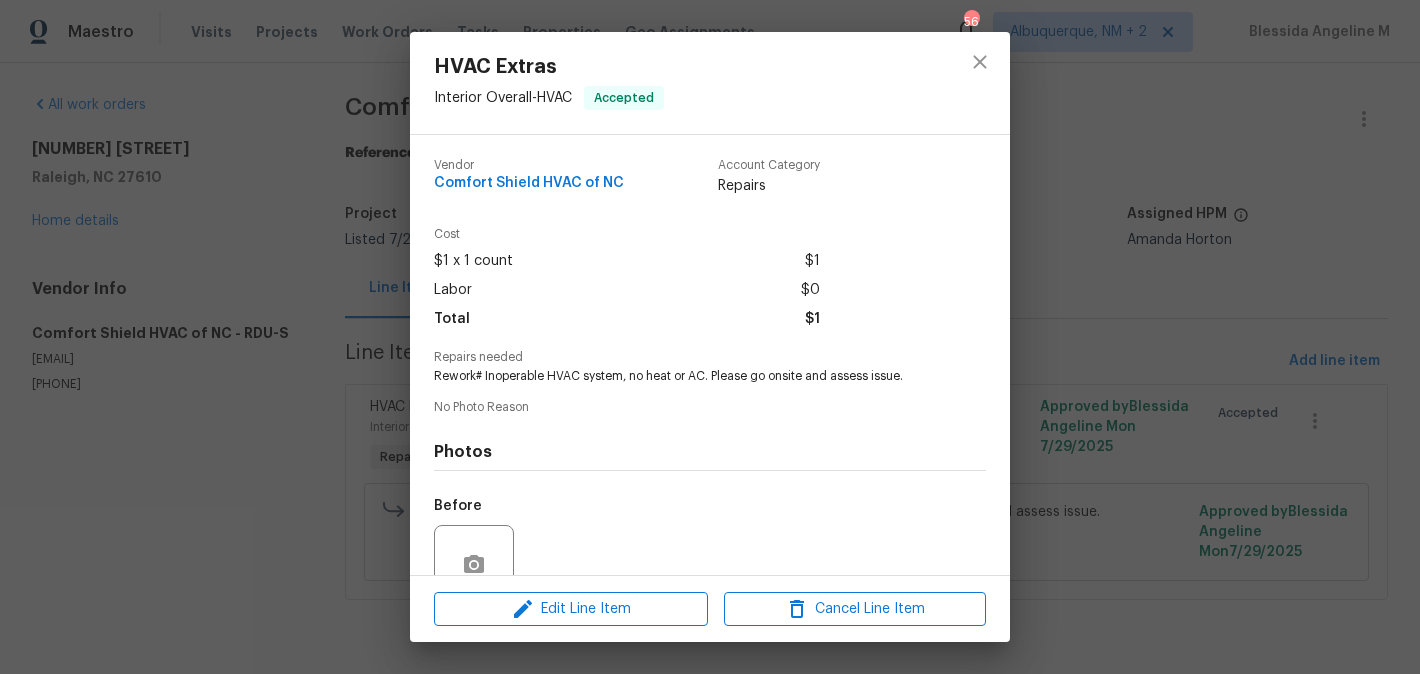 click on "Rework# Inoperable HVAC system, no heat or AC. Please go onsite and assess issue." at bounding box center [682, 376] 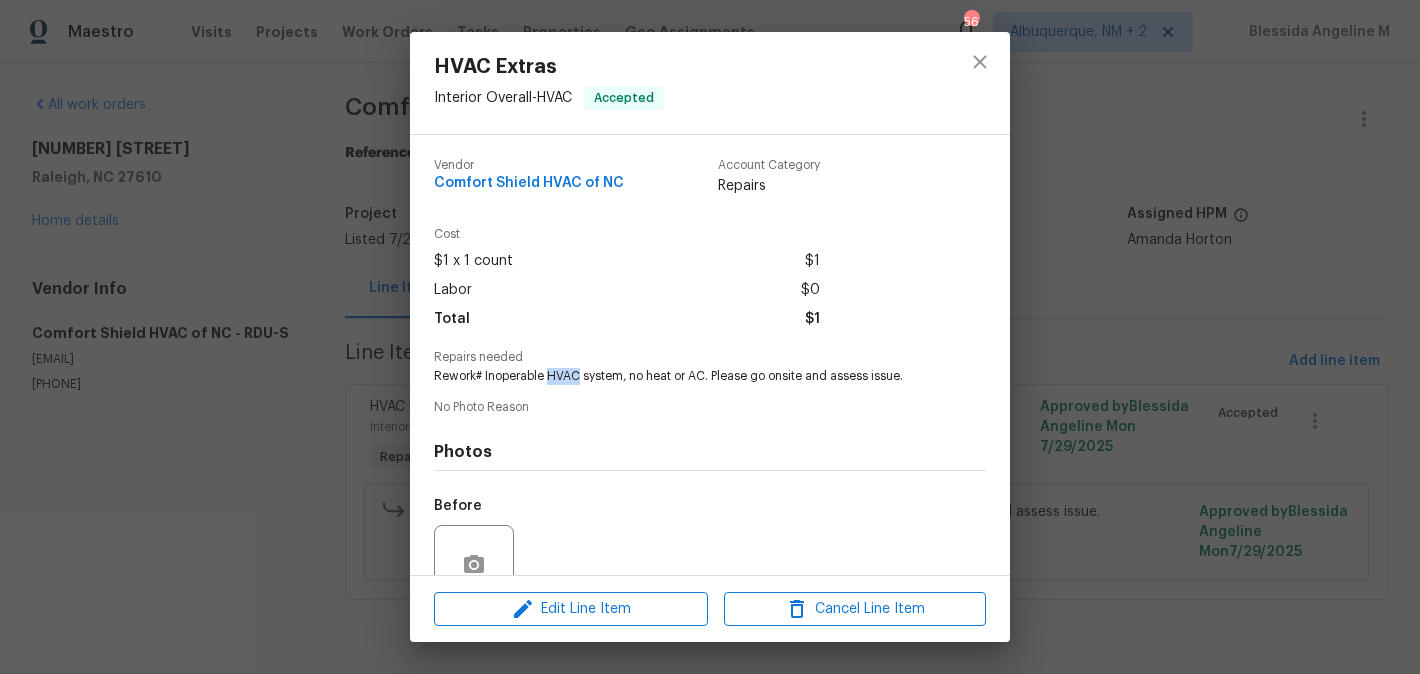click on "Rework# Inoperable HVAC system, no heat or AC. Please go onsite and assess issue." at bounding box center [682, 376] 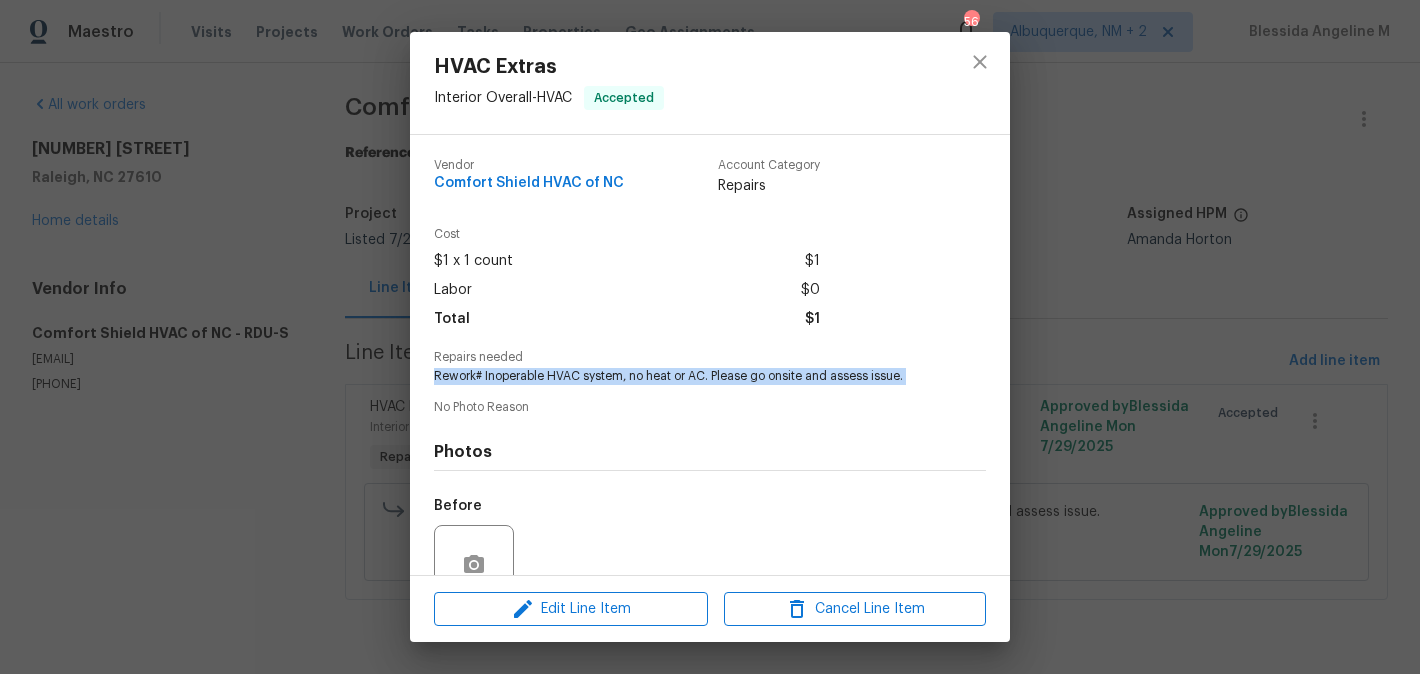 click on "Rework# Inoperable HVAC system, no heat or AC. Please go onsite and assess issue." at bounding box center [682, 376] 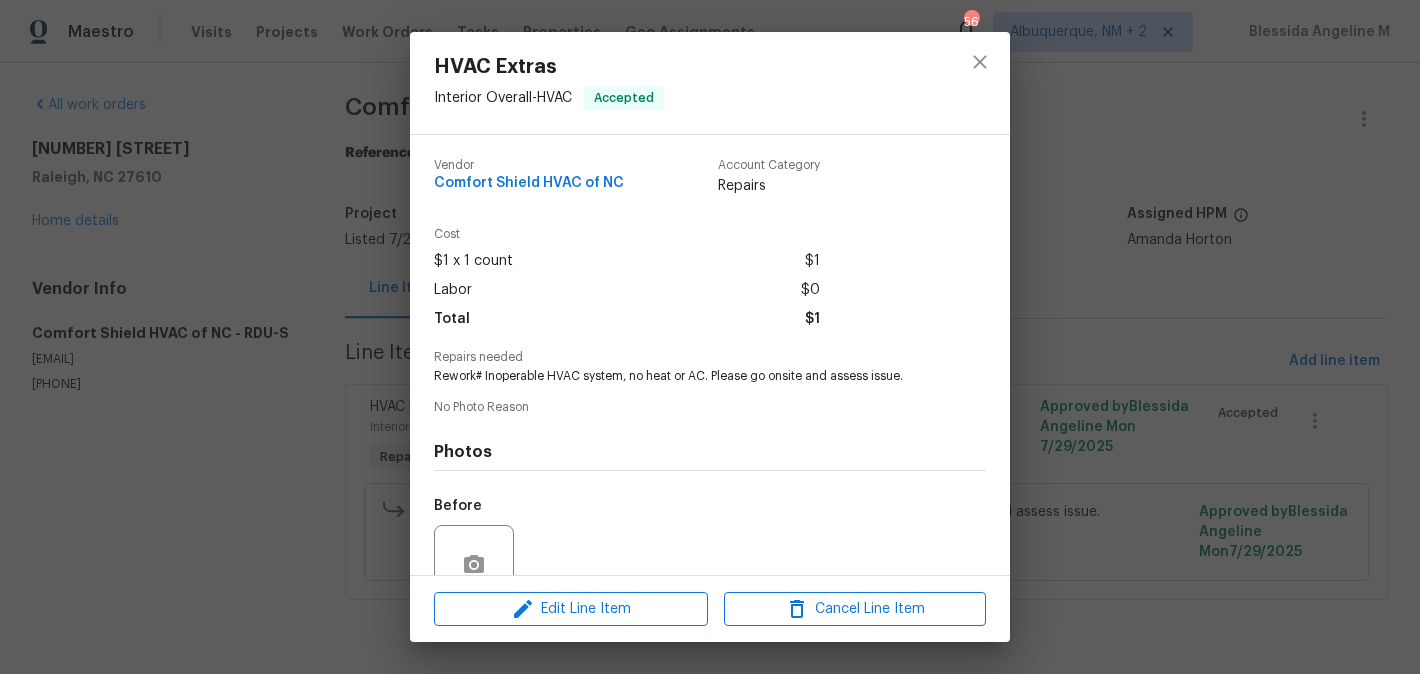 click on "HVAC Extras Interior Overall  -  HVAC Accepted Vendor Comfort Shield HVAC of NC Account Category Repairs Cost $1 x 1 count $1 Labor $0 Total $1 Repairs needed Rework# Inoperable HVAC system, no heat or AC. Please go onsite and assess issue. No Photo Reason   Photos Before After  Edit Line Item  Cancel Line Item" at bounding box center [710, 337] 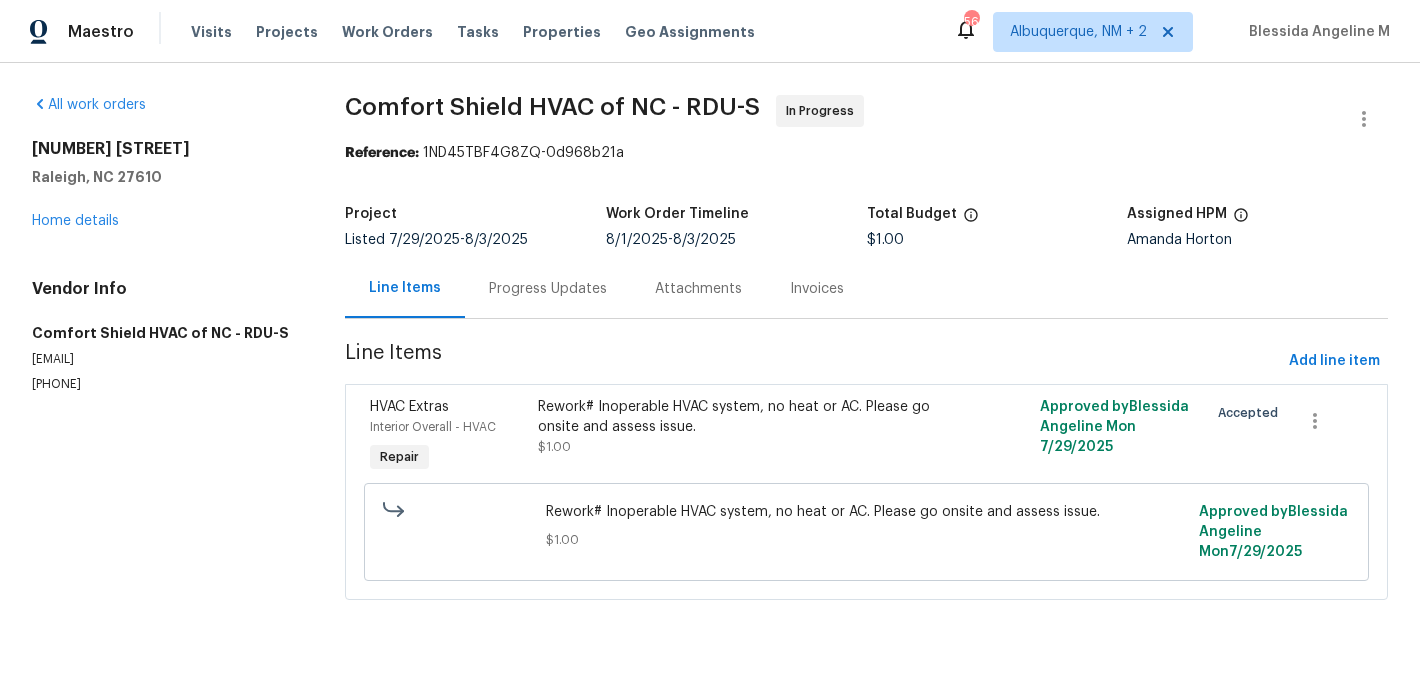 click on "Progress Updates" at bounding box center [548, 288] 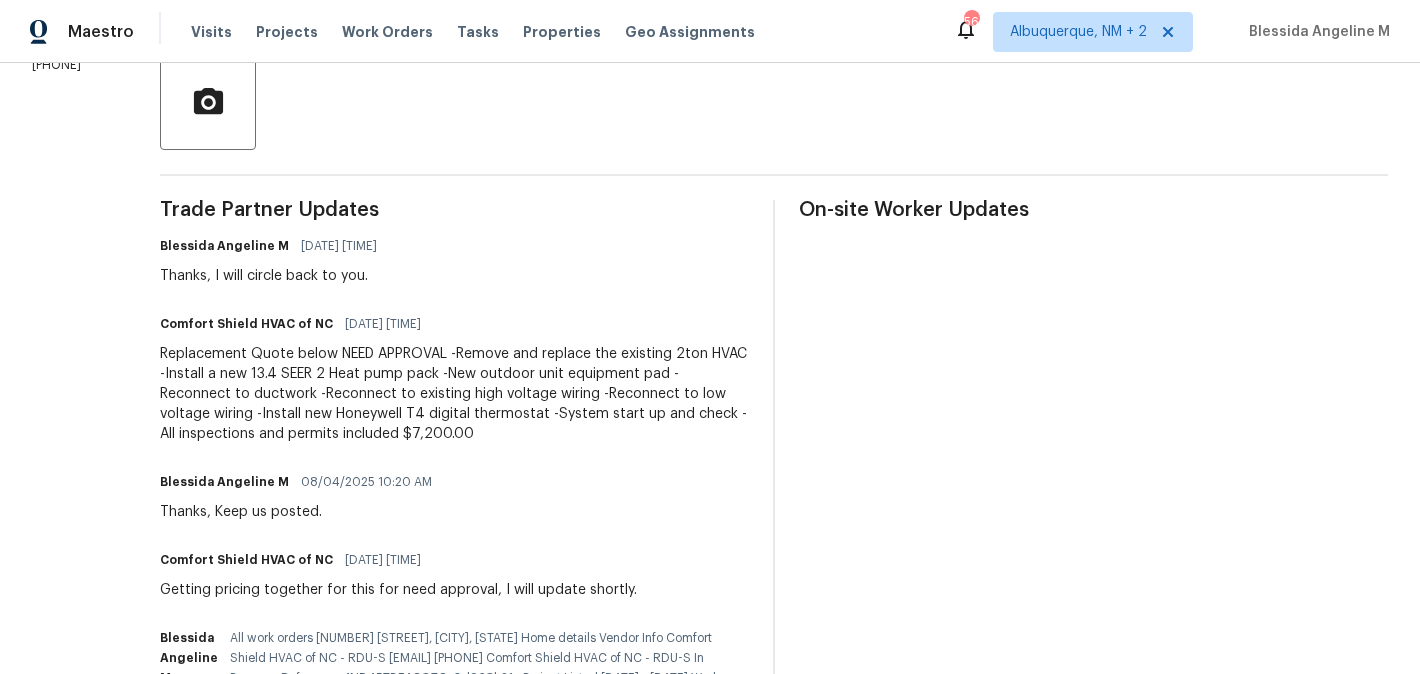 scroll, scrollTop: 483, scrollLeft: 0, axis: vertical 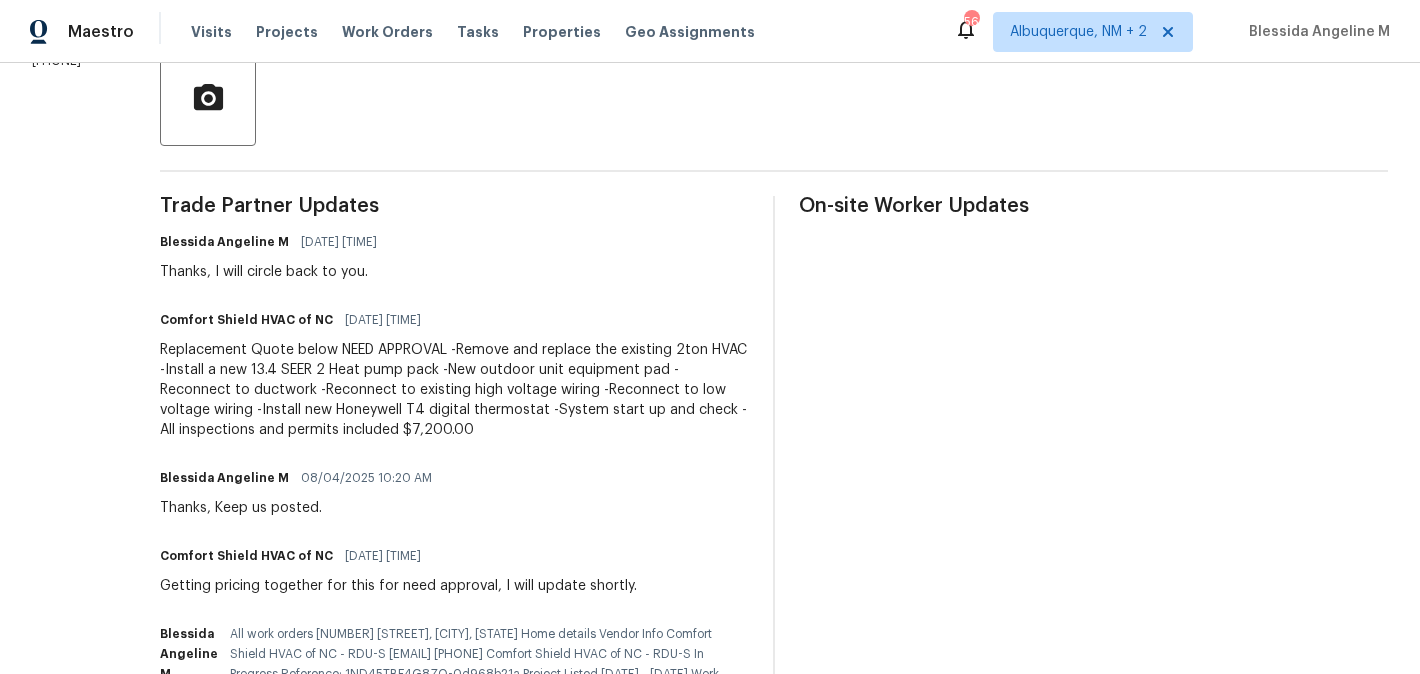 click on "Replacement Quote below
NEED APPROVAL
-Remove and replace the existing 2ton HVAC
-Install a new 13.4 SEER 2 Heat pump pack
-New outdoor unit equipment pad
-Reconnect to ductwork
-Reconnect to existing high voltage wiring
-Reconnect to low voltage wiring
-Install new Honeywell T4 digital thermostat
-System start up and check
-All inspections and permits included
$7,200.00" at bounding box center [454, 390] 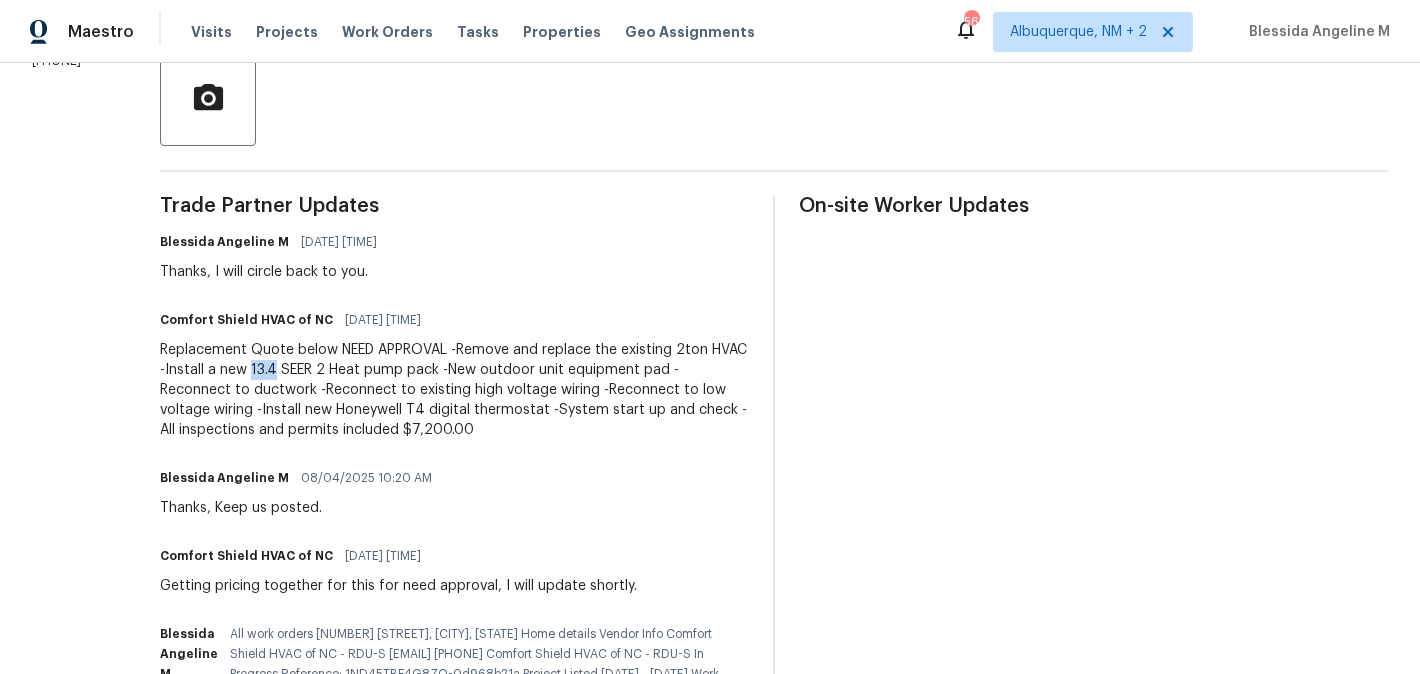 click on "Replacement Quote below
NEED APPROVAL
-Remove and replace the existing 2ton HVAC
-Install a new 13.4 SEER 2 Heat pump pack
-New outdoor unit equipment pad
-Reconnect to ductwork
-Reconnect to existing high voltage wiring
-Reconnect to low voltage wiring
-Install new Honeywell T4 digital thermostat
-System start up and check
-All inspections and permits included
$7,200.00" at bounding box center [454, 390] 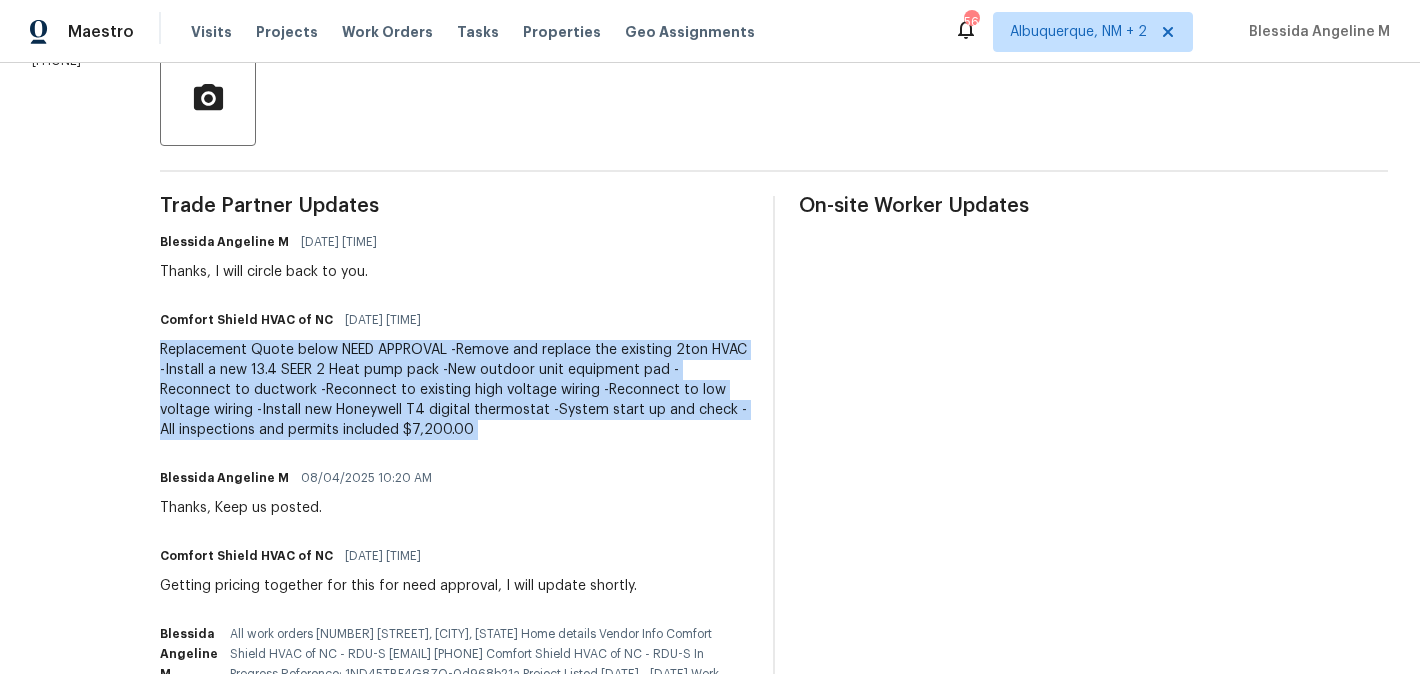 click on "Replacement Quote below
NEED APPROVAL
-Remove and replace the existing 2ton HVAC
-Install a new 13.4 SEER 2 Heat pump pack
-New outdoor unit equipment pad
-Reconnect to ductwork
-Reconnect to existing high voltage wiring
-Reconnect to low voltage wiring
-Install new Honeywell T4 digital thermostat
-System start up and check
-All inspections and permits included
$7,200.00" at bounding box center [454, 390] 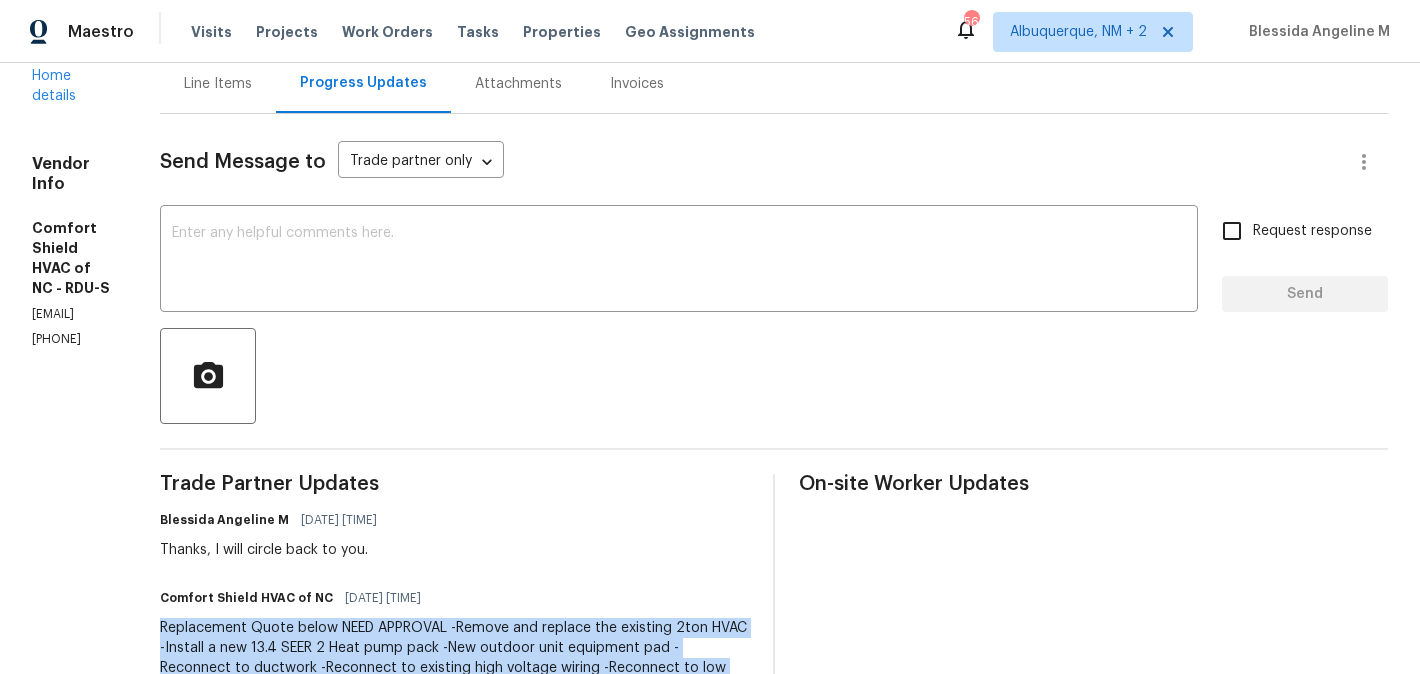 scroll, scrollTop: 0, scrollLeft: 0, axis: both 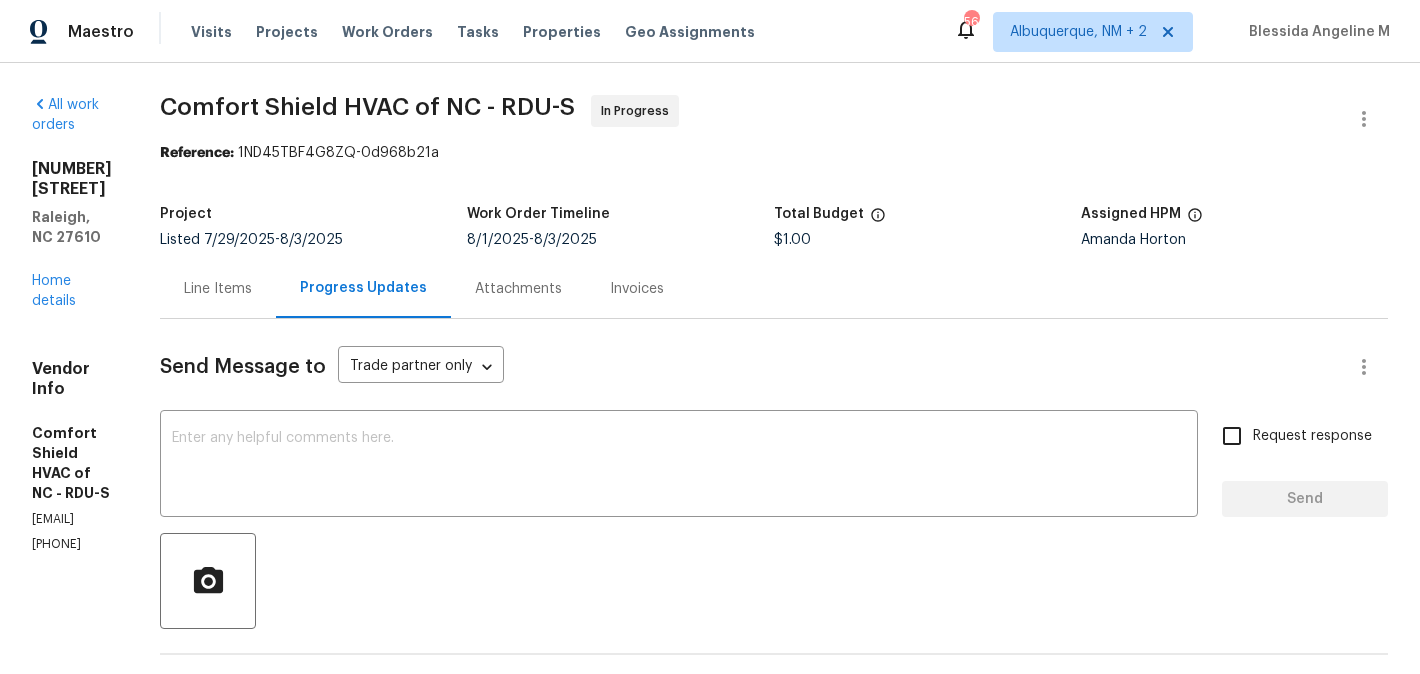 click on "8/1/2025  -  8/3/2025" at bounding box center (620, 240) 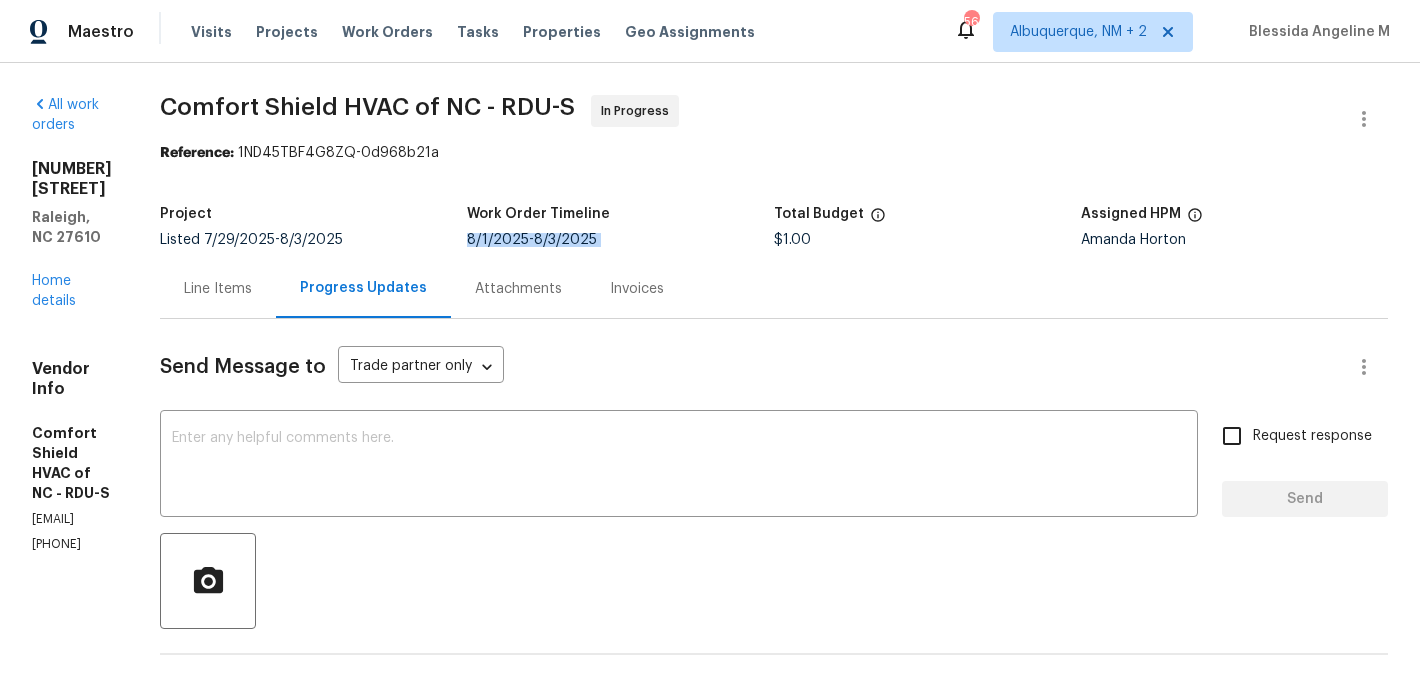 click on "8/1/2025  -  8/3/2025" at bounding box center [620, 240] 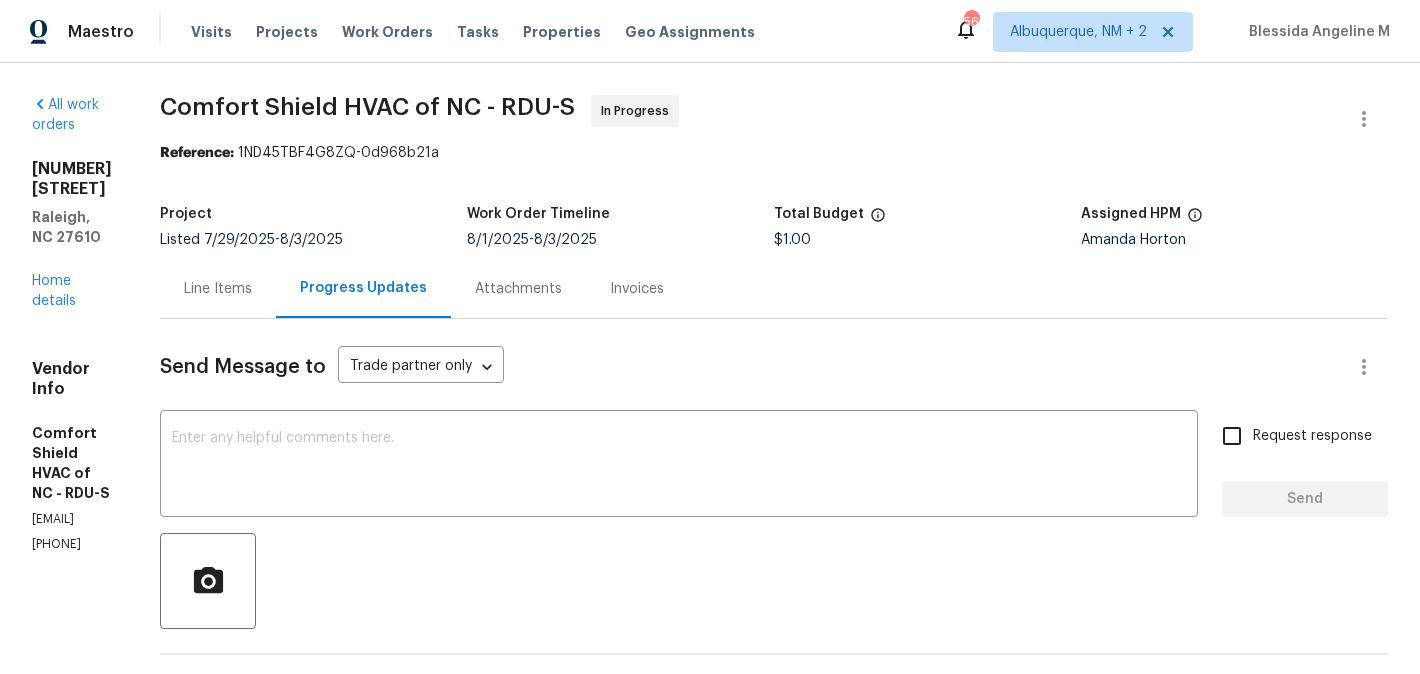 click on "$1.00" at bounding box center (792, 240) 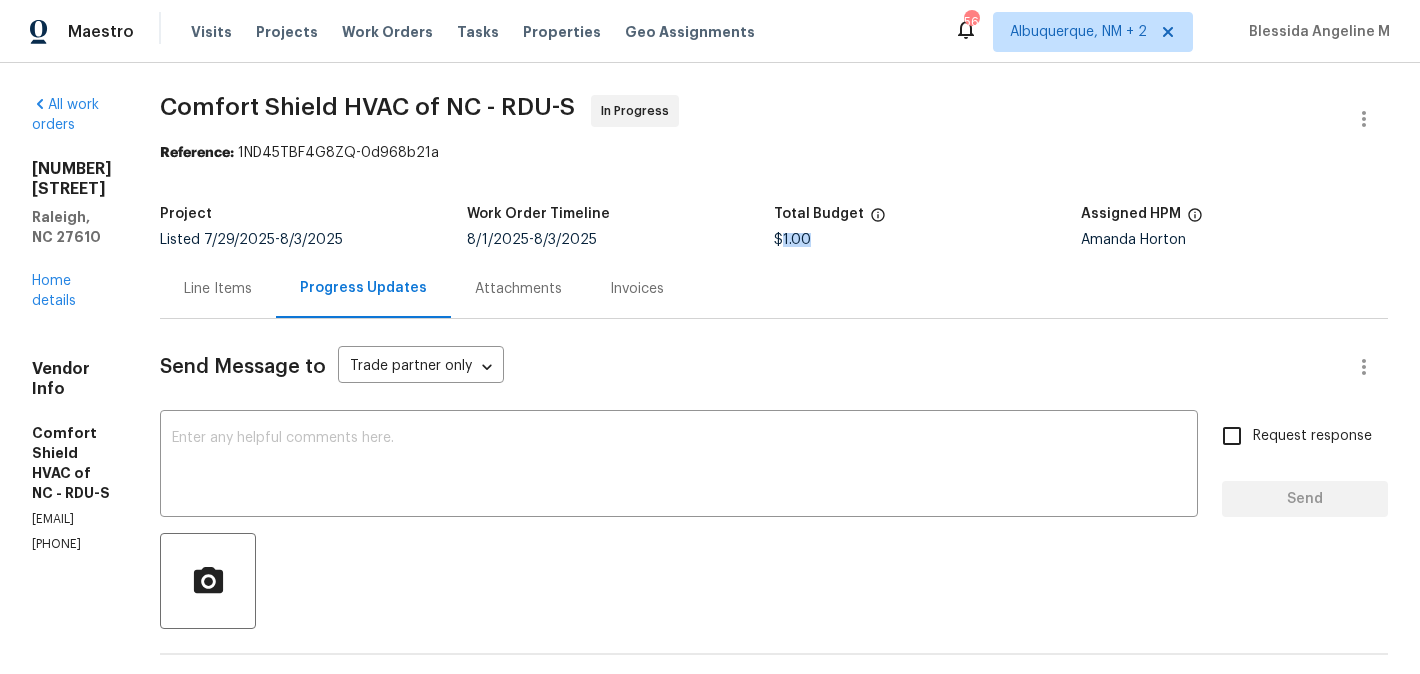 click on "$1.00" at bounding box center (792, 240) 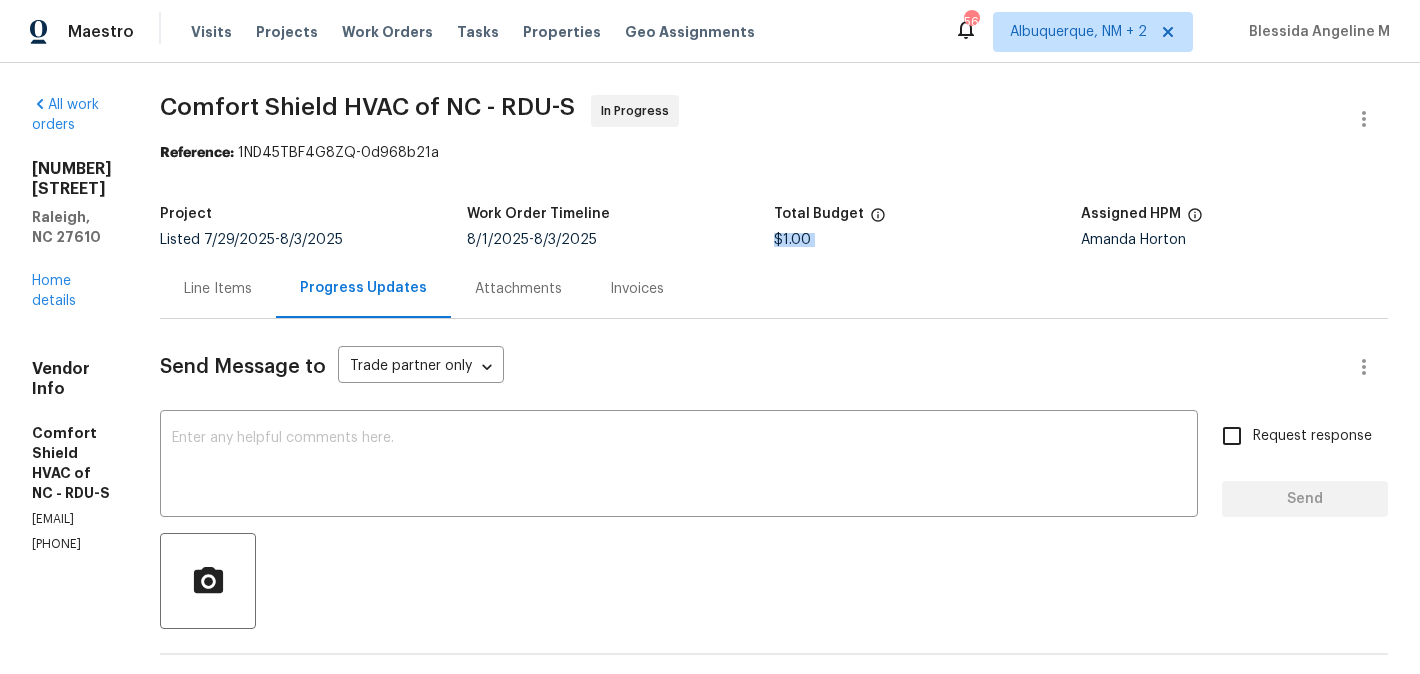 click on "$1.00" at bounding box center (792, 240) 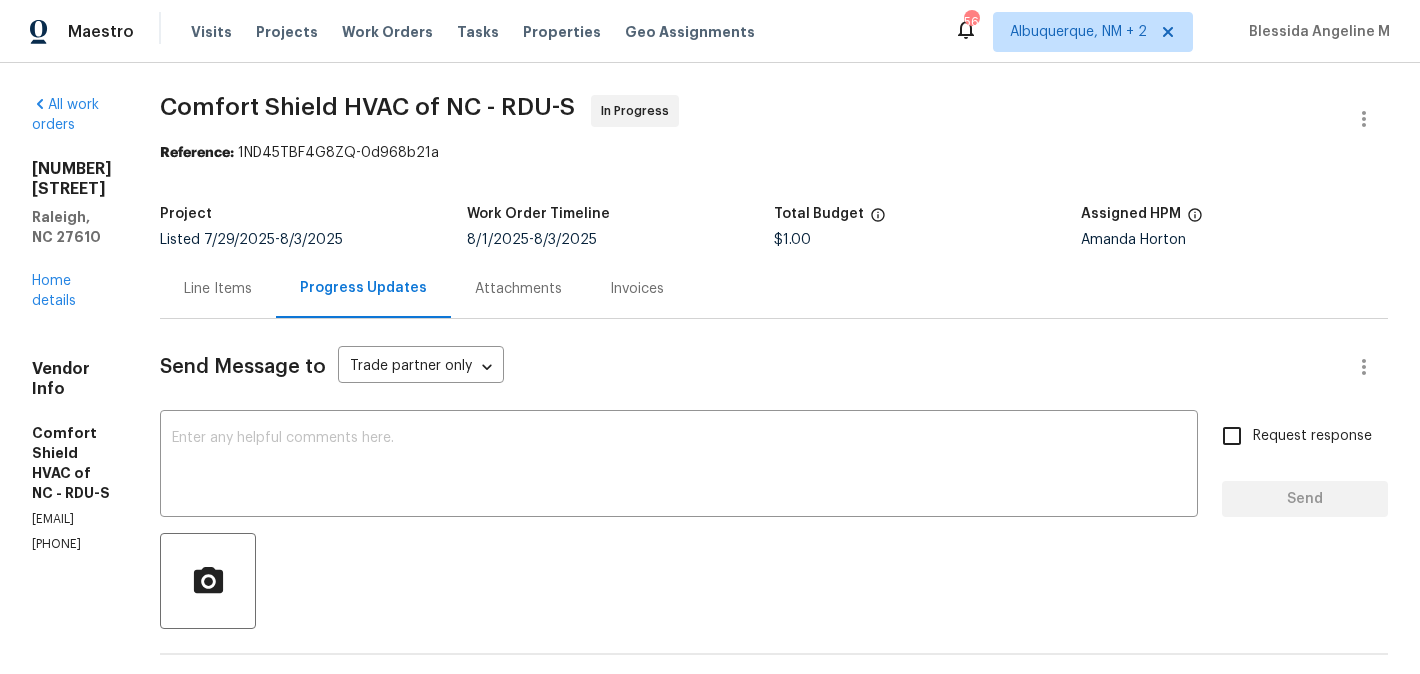 click on "Line Items" at bounding box center (218, 289) 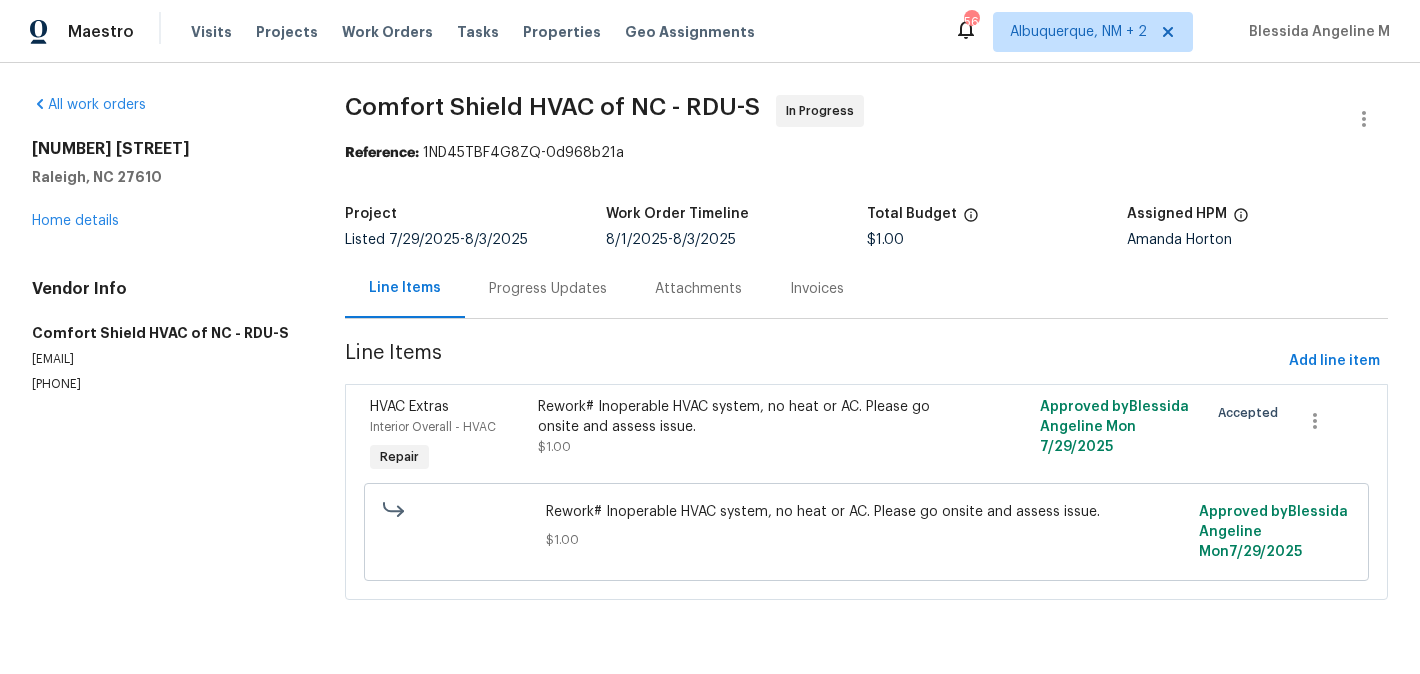 click on "Rework# Inoperable HVAC system, no heat or AC. Please go onsite and assess issue." at bounding box center [741, 417] 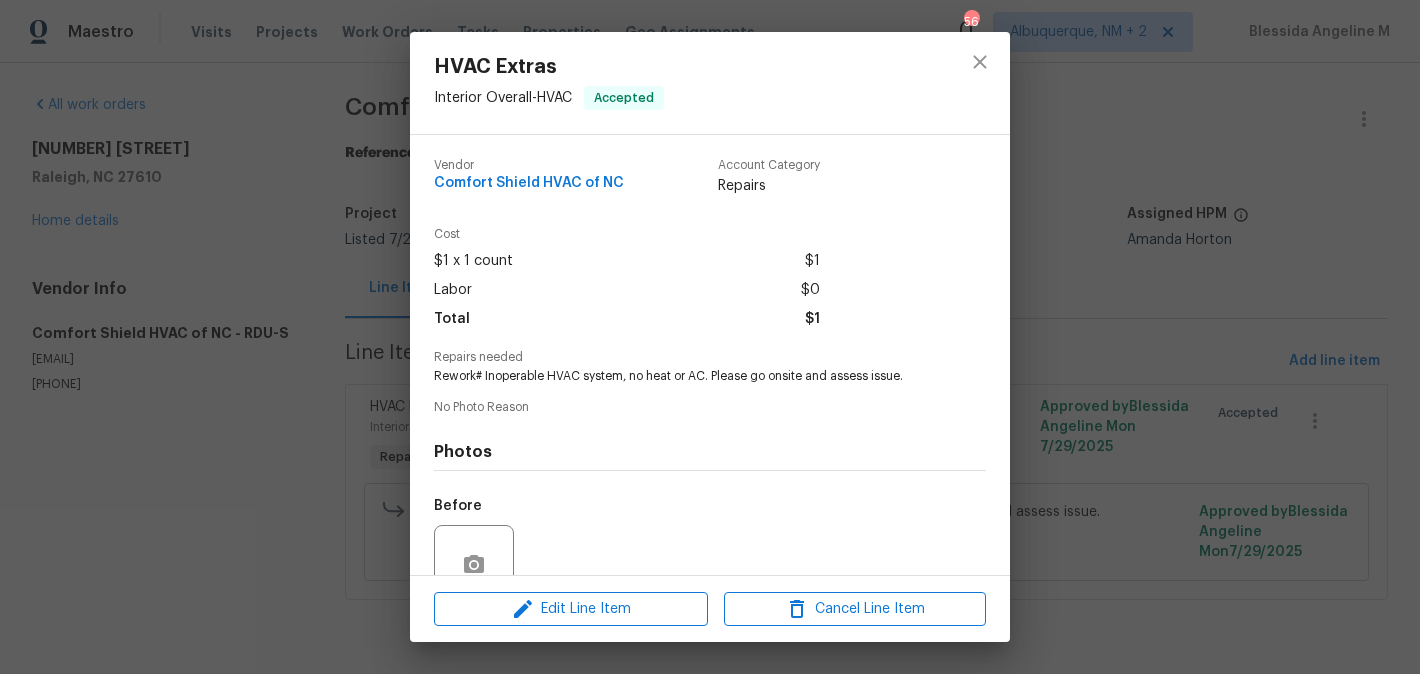 click on "HVAC Extras Interior Overall  -  HVAC Accepted Vendor Comfort Shield HVAC of NC Account Category Repairs Cost $1 x 1 count $1 Labor $0 Total $1 Repairs needed Rework# Inoperable HVAC system, no heat or AC. Please go onsite and assess issue. No Photo Reason   Photos Before After  Edit Line Item  Cancel Line Item" at bounding box center [710, 337] 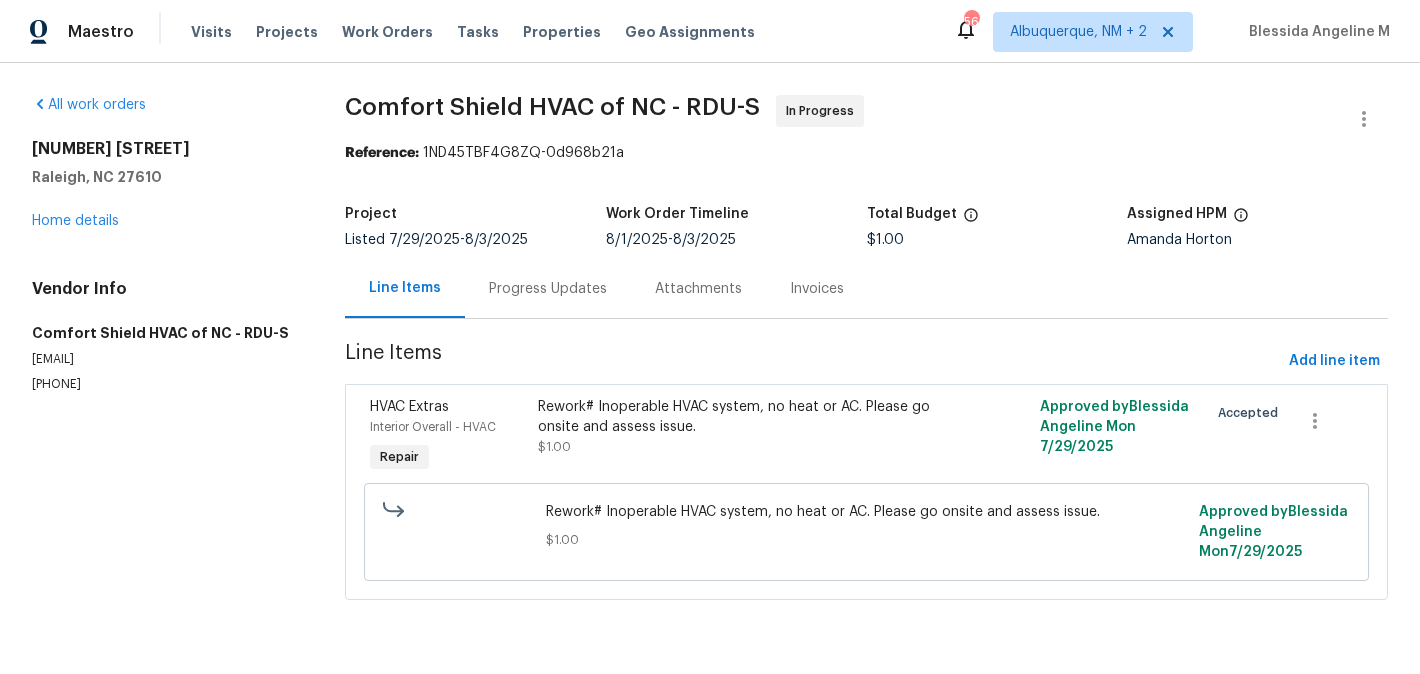 click on "Progress Updates" at bounding box center [548, 289] 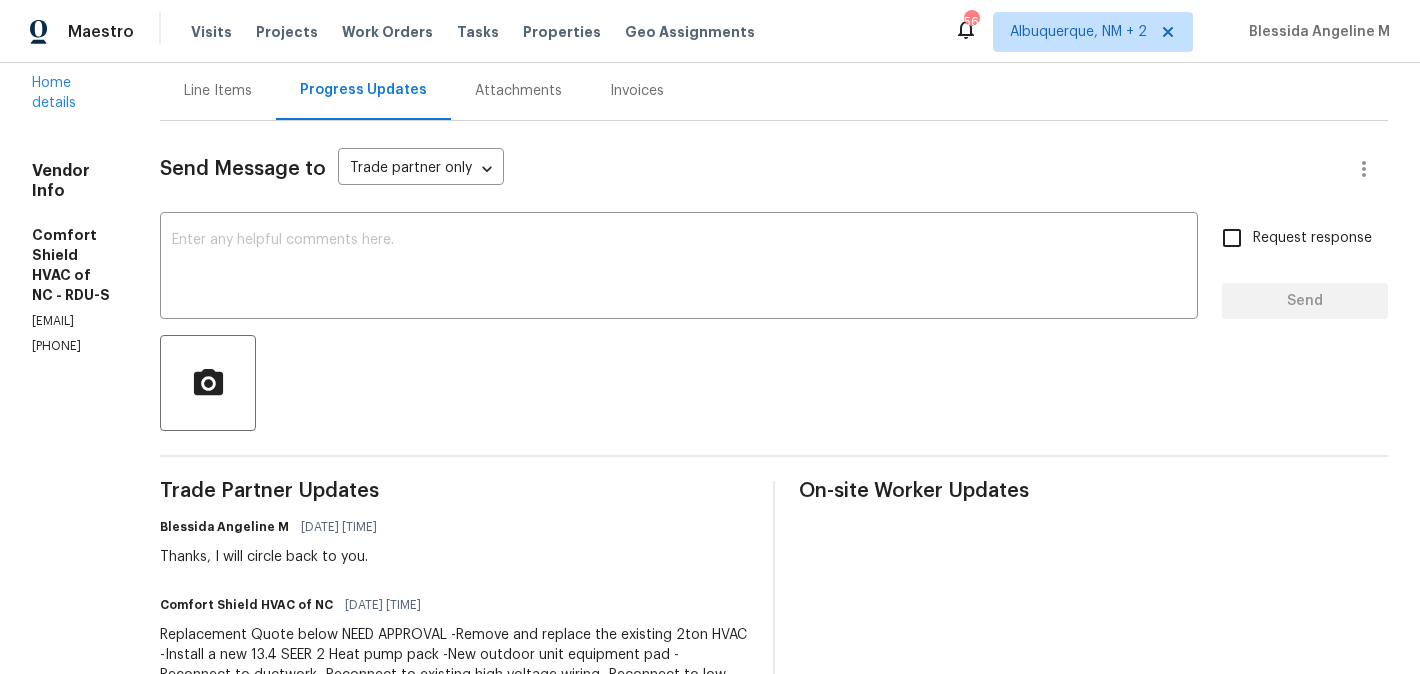 scroll, scrollTop: 197, scrollLeft: 0, axis: vertical 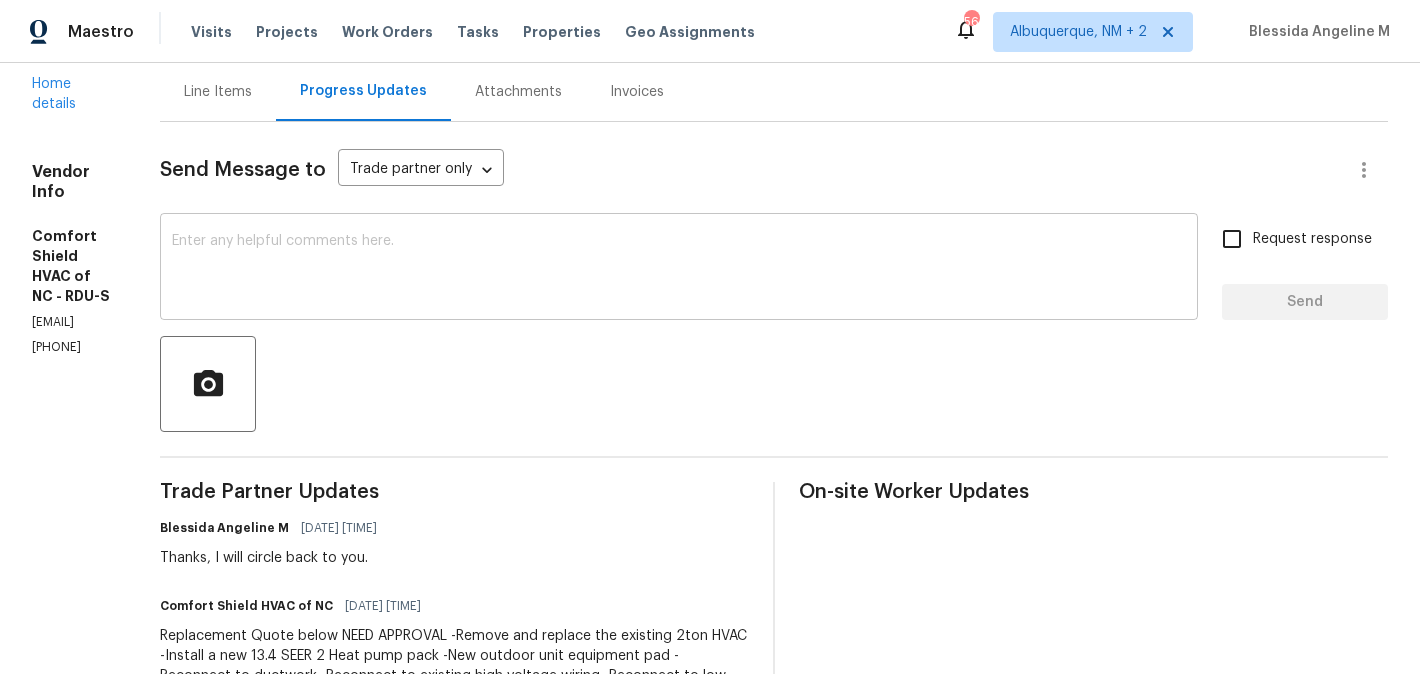 click at bounding box center [679, 269] 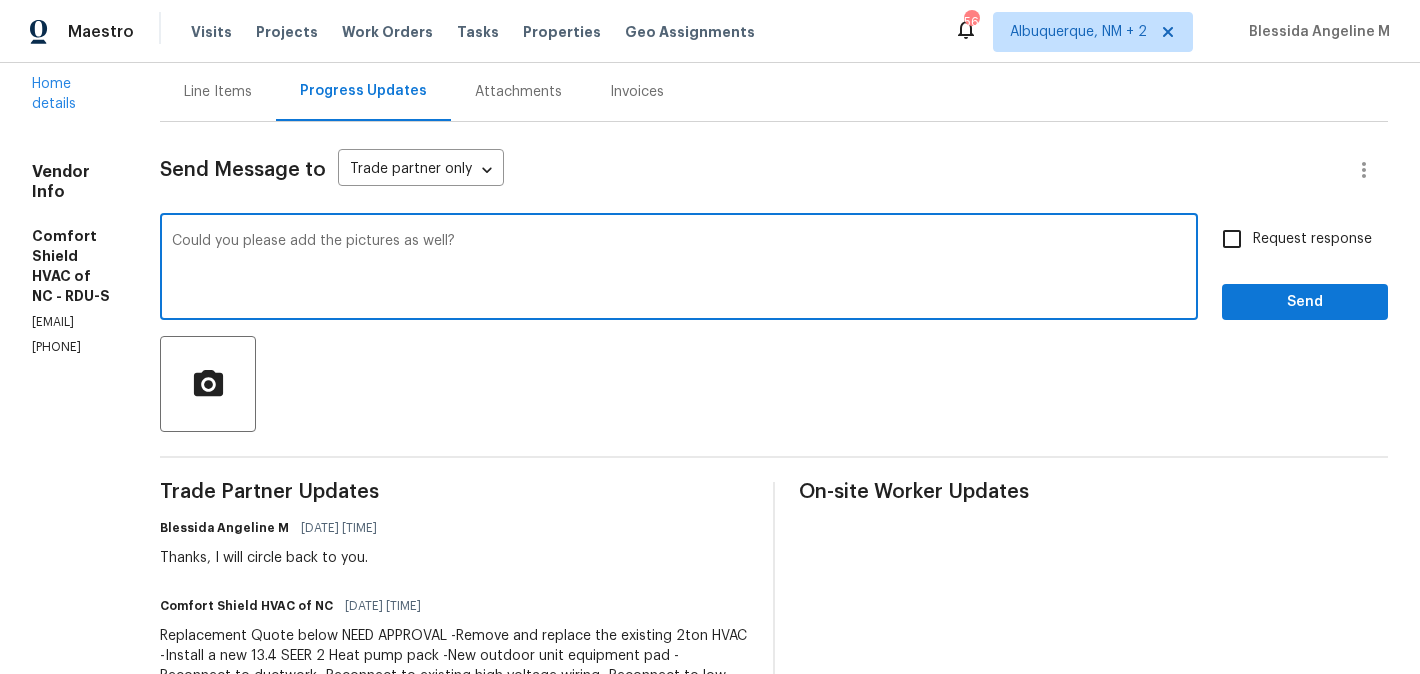 type on "Could you please add the pictures as well?" 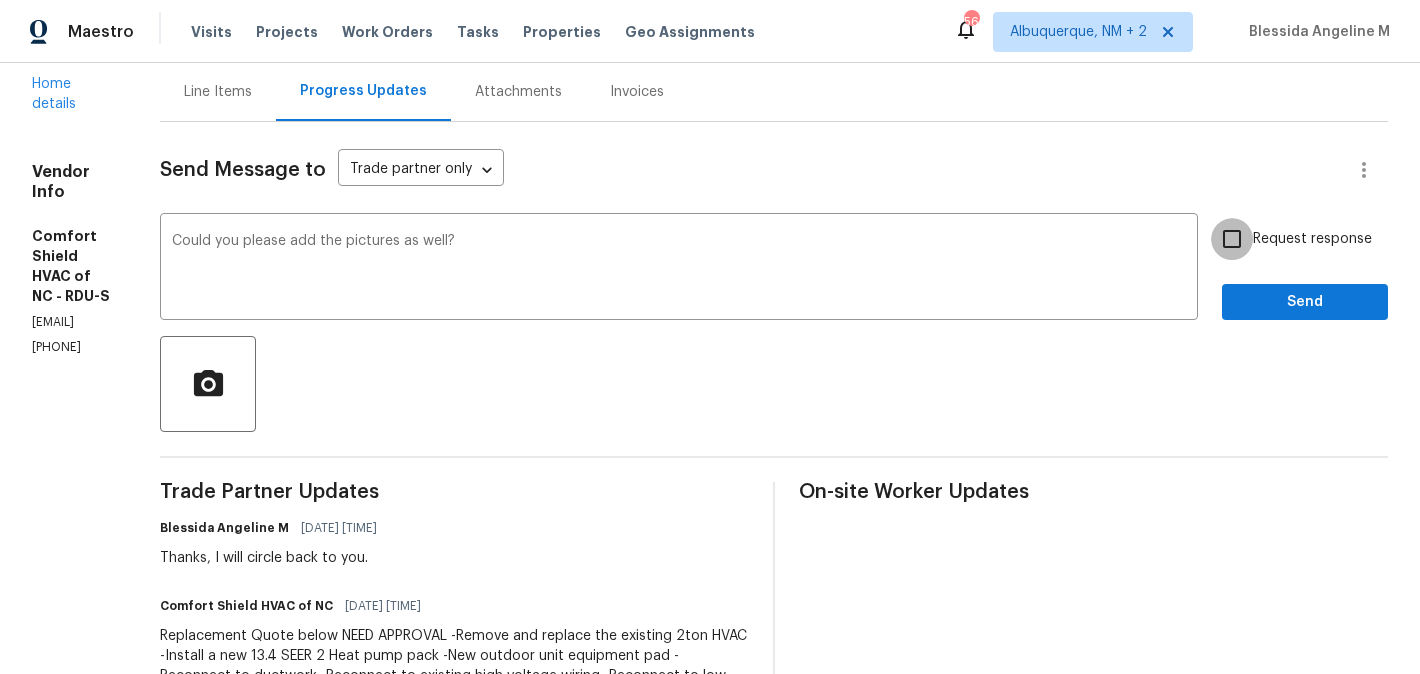 click on "Request response" at bounding box center (1232, 239) 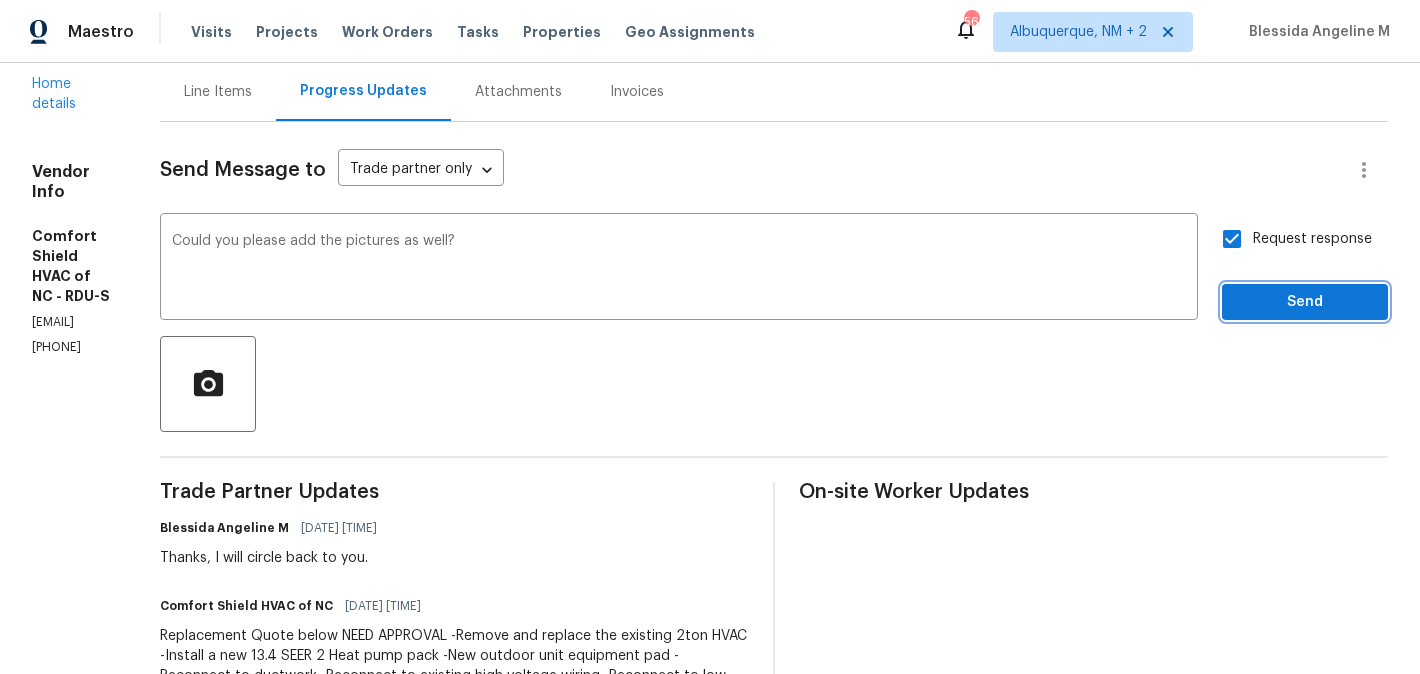 click on "Send" at bounding box center (1305, 302) 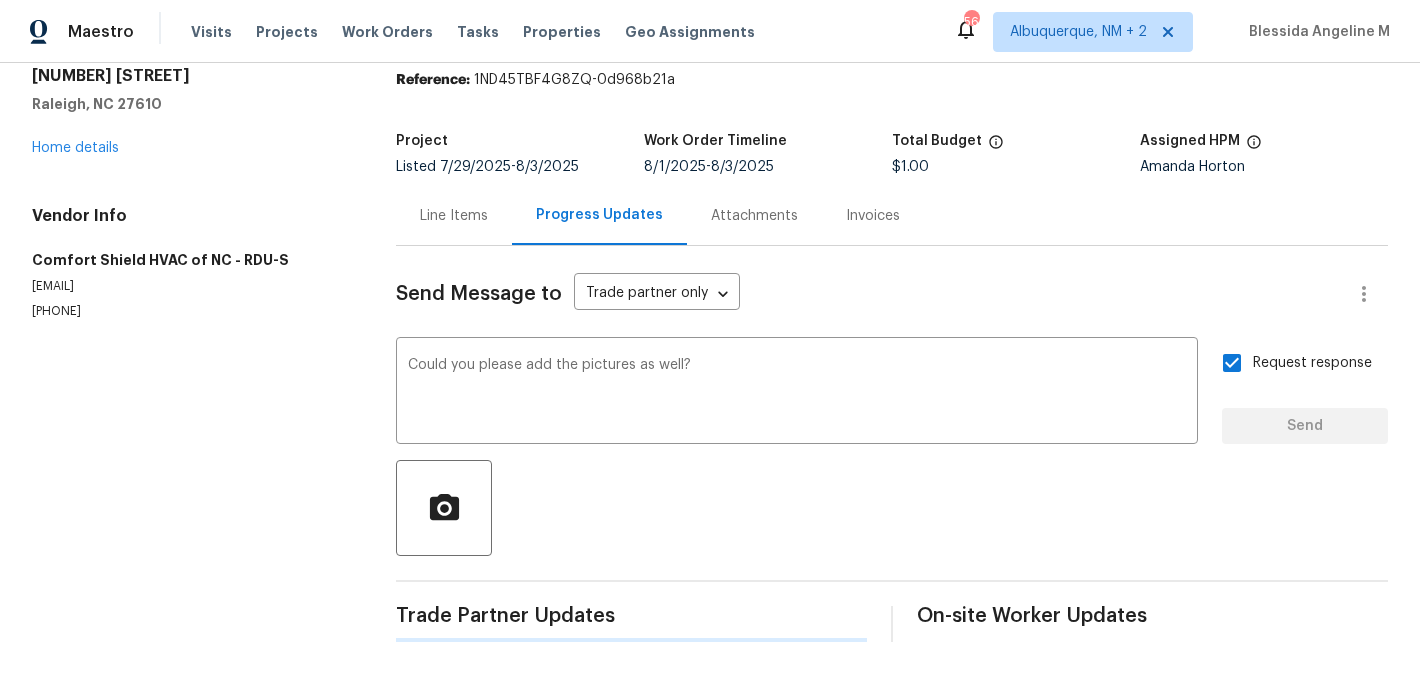 type 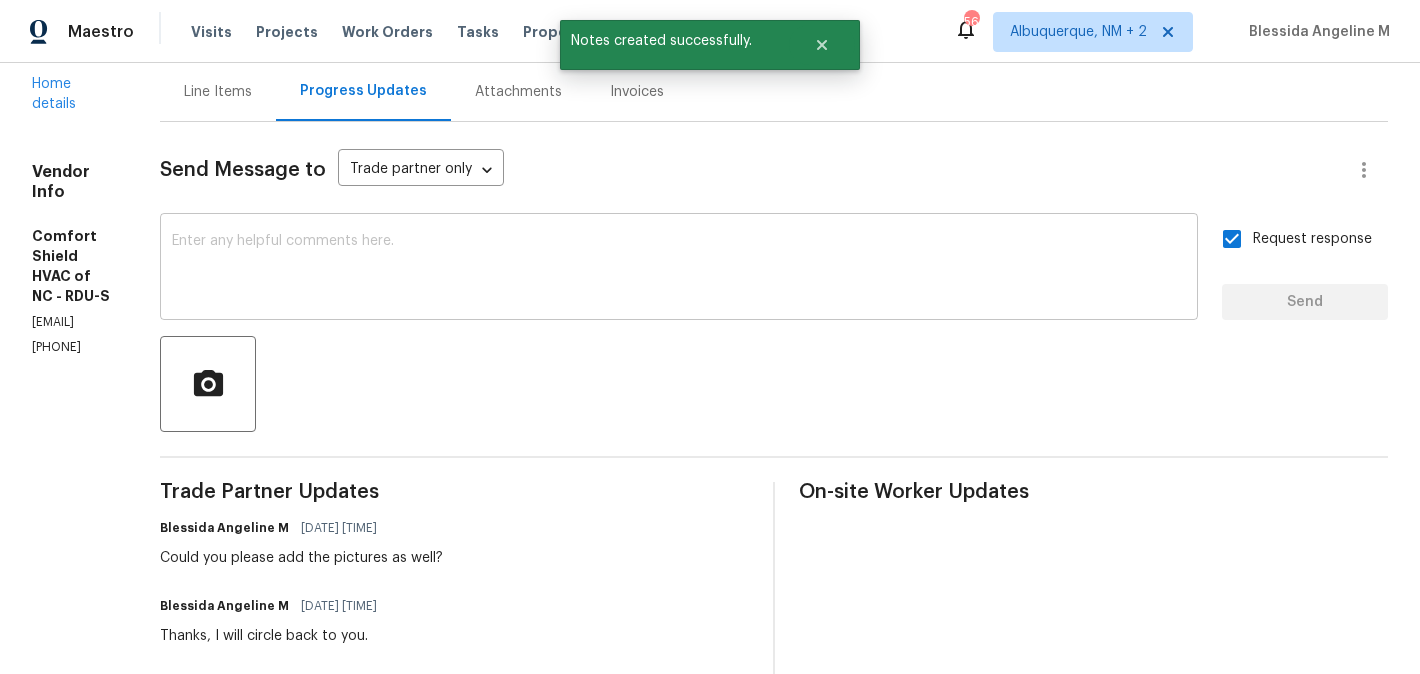 scroll, scrollTop: 0, scrollLeft: 0, axis: both 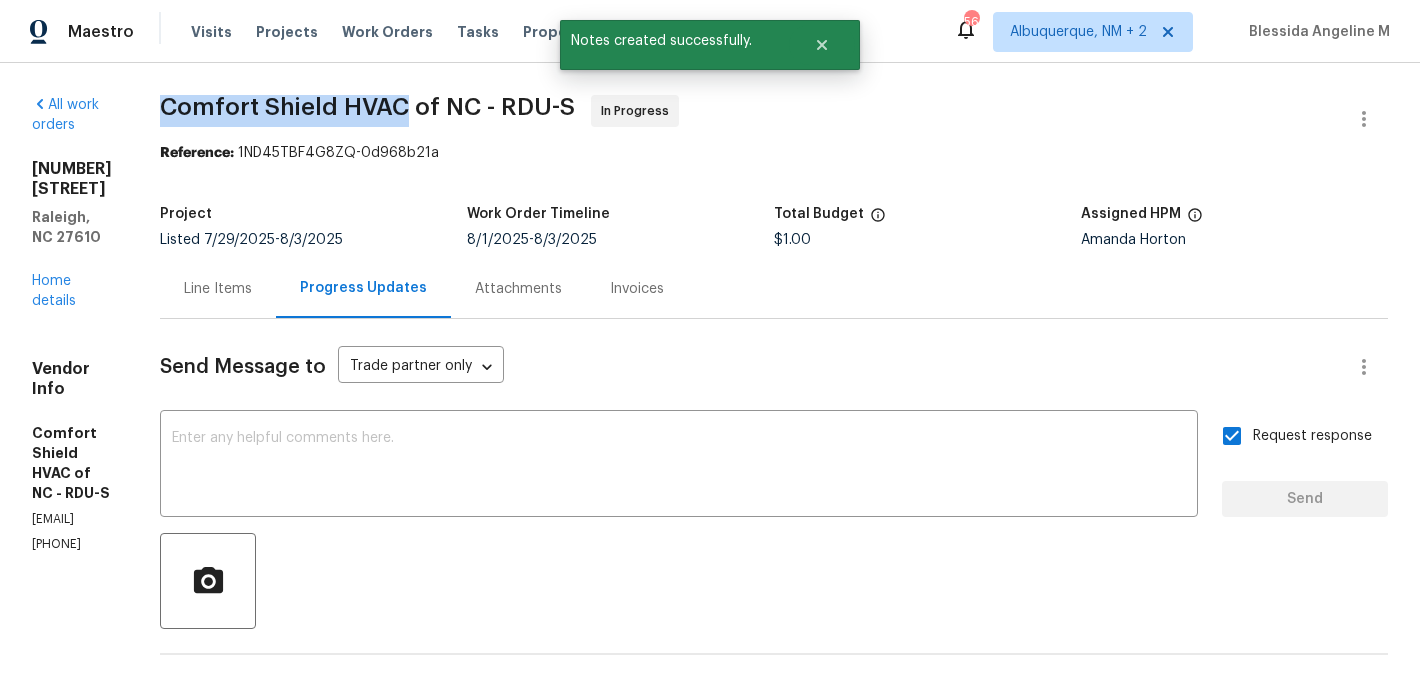 drag, startPoint x: 287, startPoint y: 119, endPoint x: 537, endPoint y: 118, distance: 250.002 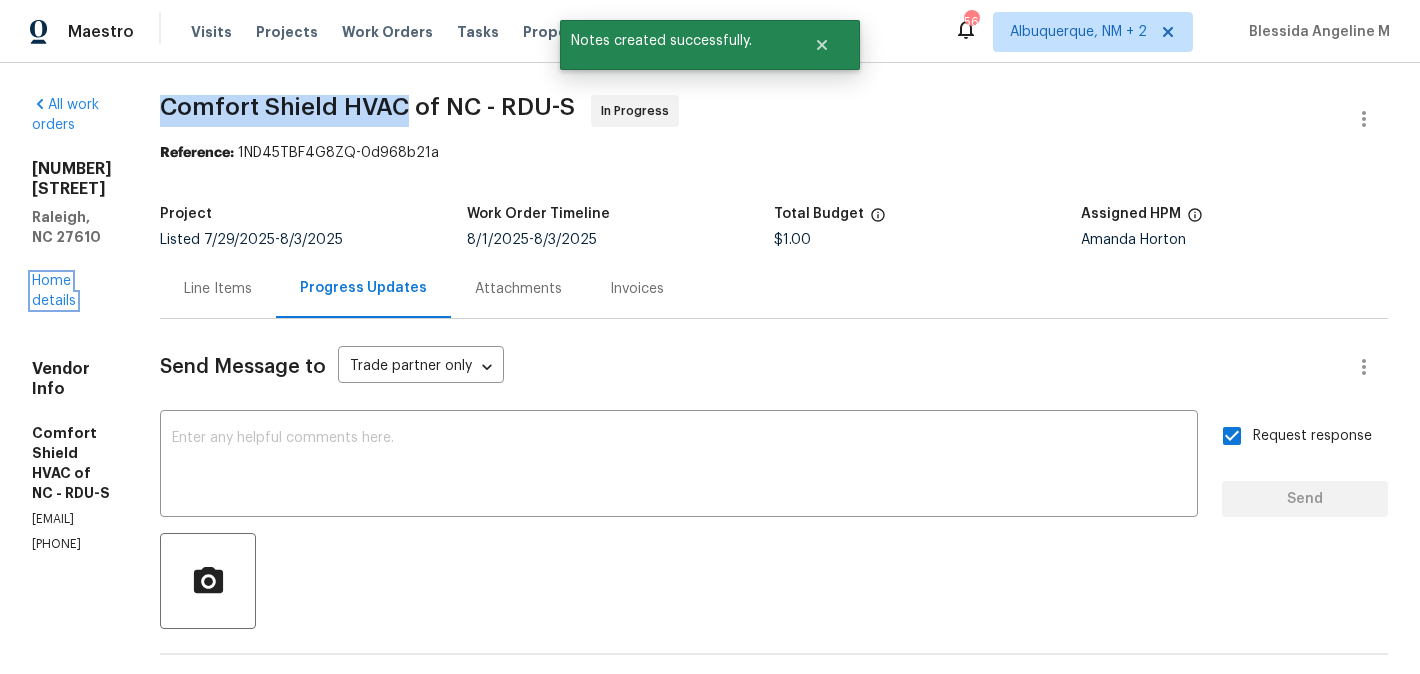 click on "Home details" at bounding box center (54, 291) 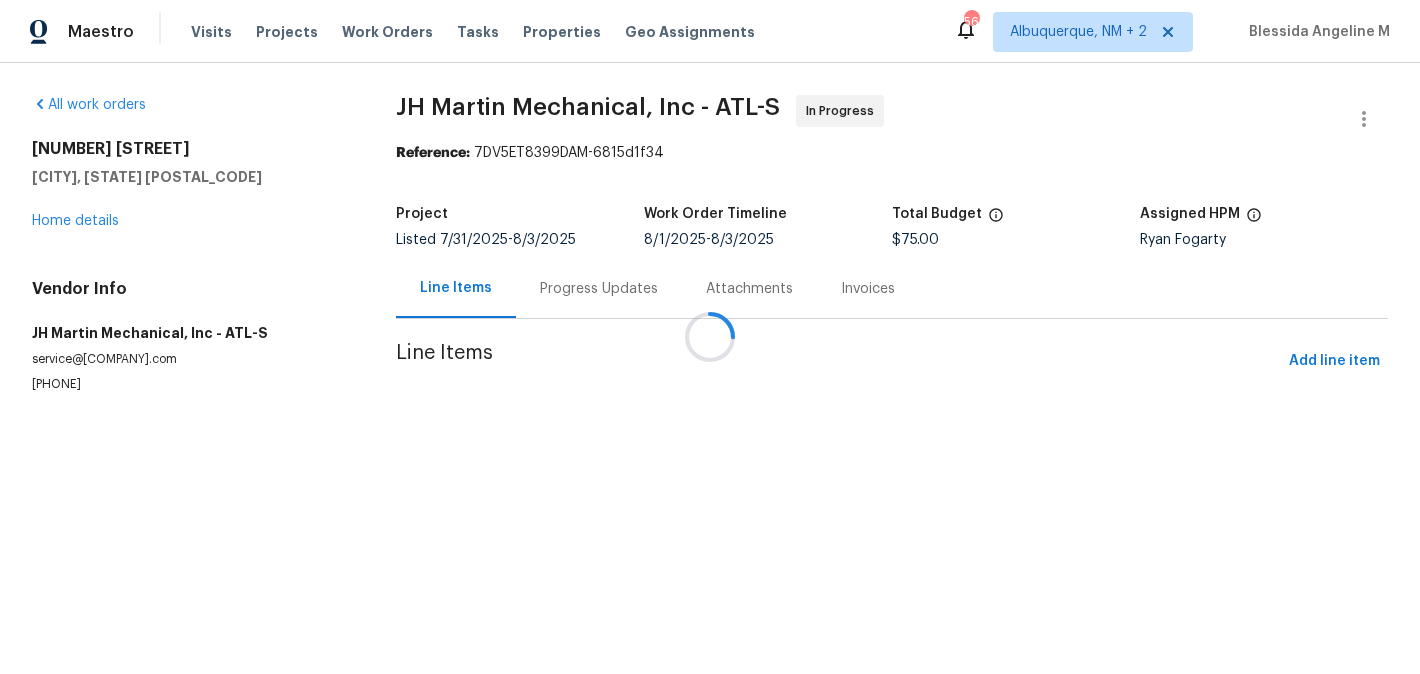 scroll, scrollTop: 0, scrollLeft: 0, axis: both 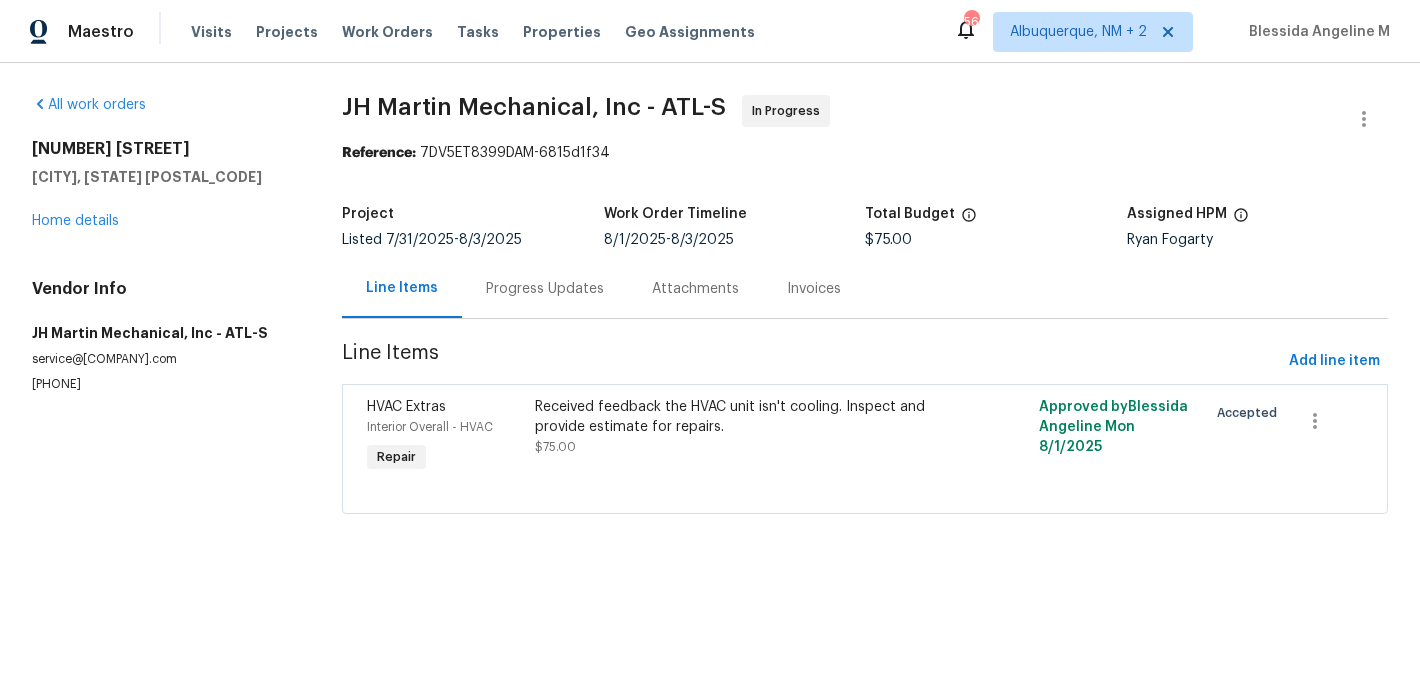 click on "Progress Updates" at bounding box center (545, 289) 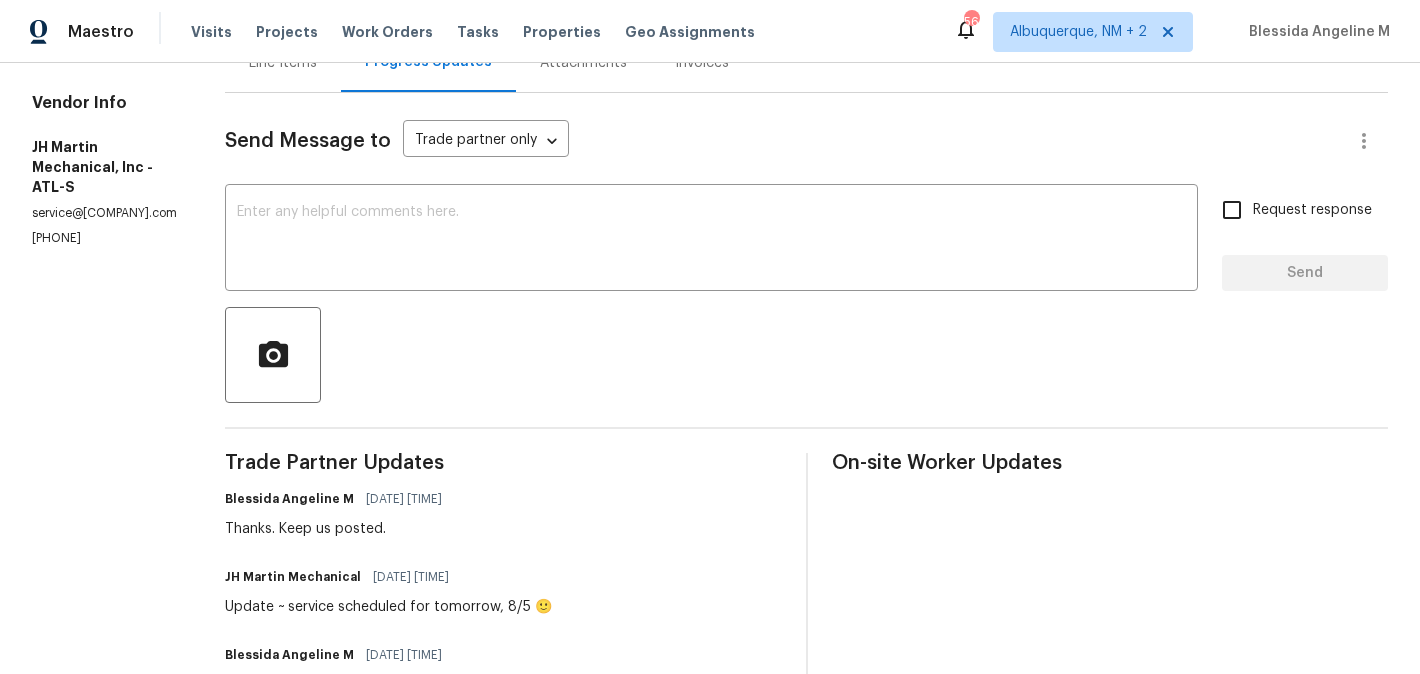 scroll, scrollTop: 118, scrollLeft: 0, axis: vertical 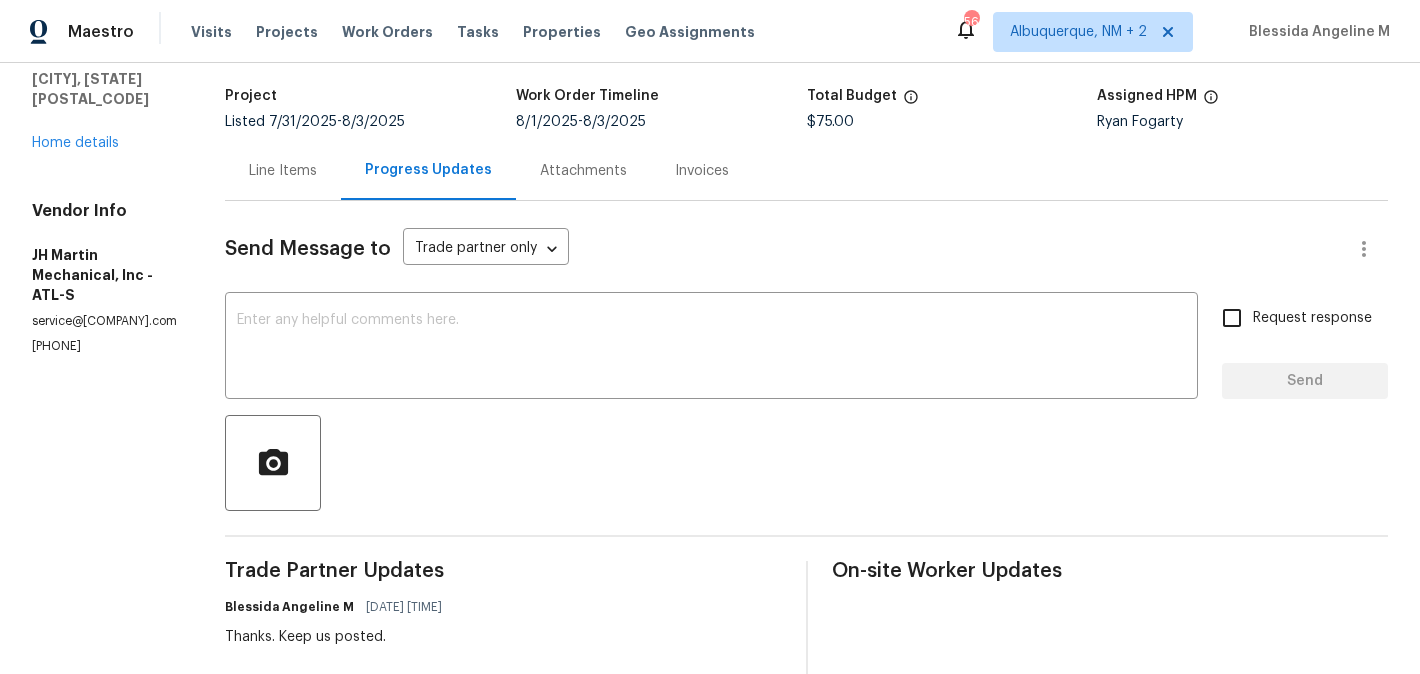click on "Send Message to Trade partner only Trade partner only ​ x ​ Request response Send Trade Partner Updates Blessida Angeline M 08/04/2025 4:17 PM Thanks. Keep us posted. JH Martin Mechanical 08/04/2025 12:46 PM Update ~ service scheduled for tomorrow, 8/5 🙂 Blessida Angeline M 08/04/2025 10:41 AM Thanks. Keep us posted. JH Martin Mechanical 08/04/2025 5:58 AM received. will follow back up once we have a confirmed scheduled service date for you Blessida Angeline M 08/01/2025 5:31 PM Hi, this is Blessida with Opendoor. I’m confirming you received the WO for the property at (2554 Fairview Rd, Conyers, GA 30013). Please review and accept the WO within 24 hours and provide a schedule date. Please disregard the contact information for the HPM included in the WO. Our Centralised LWO Team is responsible for Listed WOs. The team can be reached through the portal or by phone at (480) 478-0155. On-site Worker Updates" at bounding box center (806, 652) 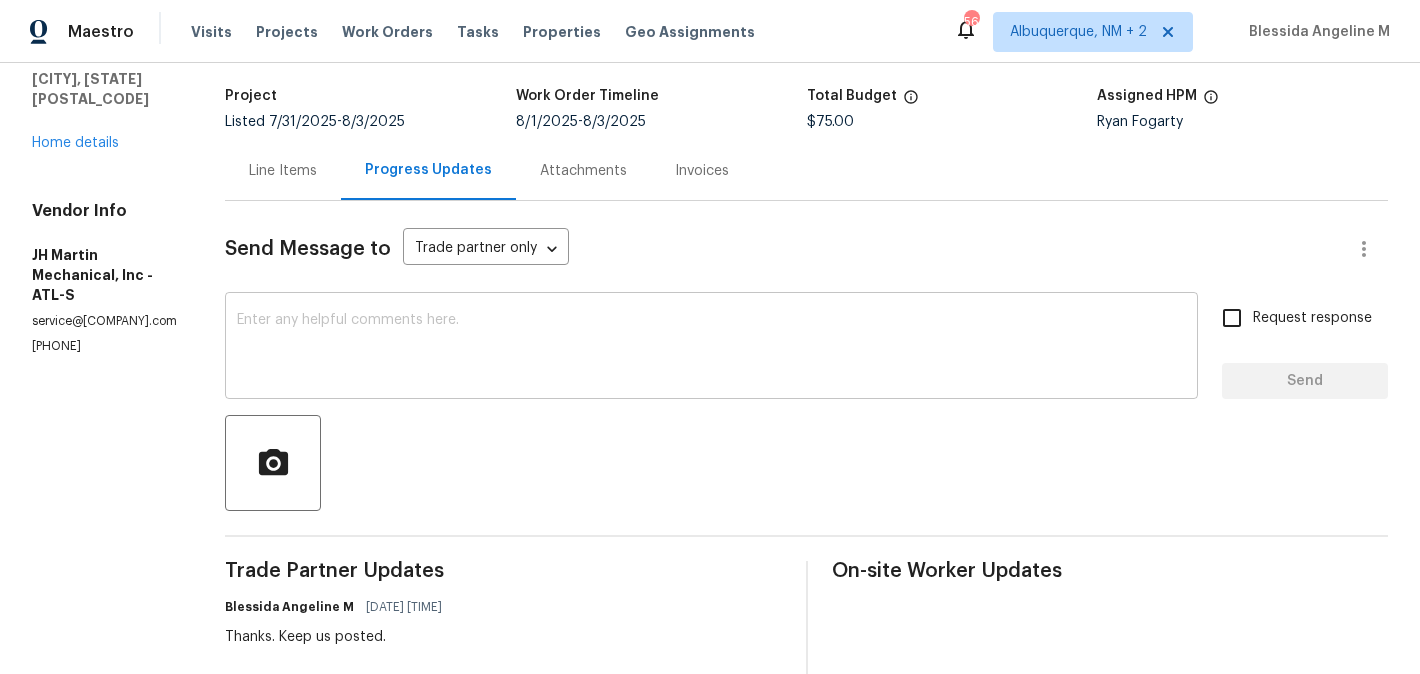 click at bounding box center (711, 348) 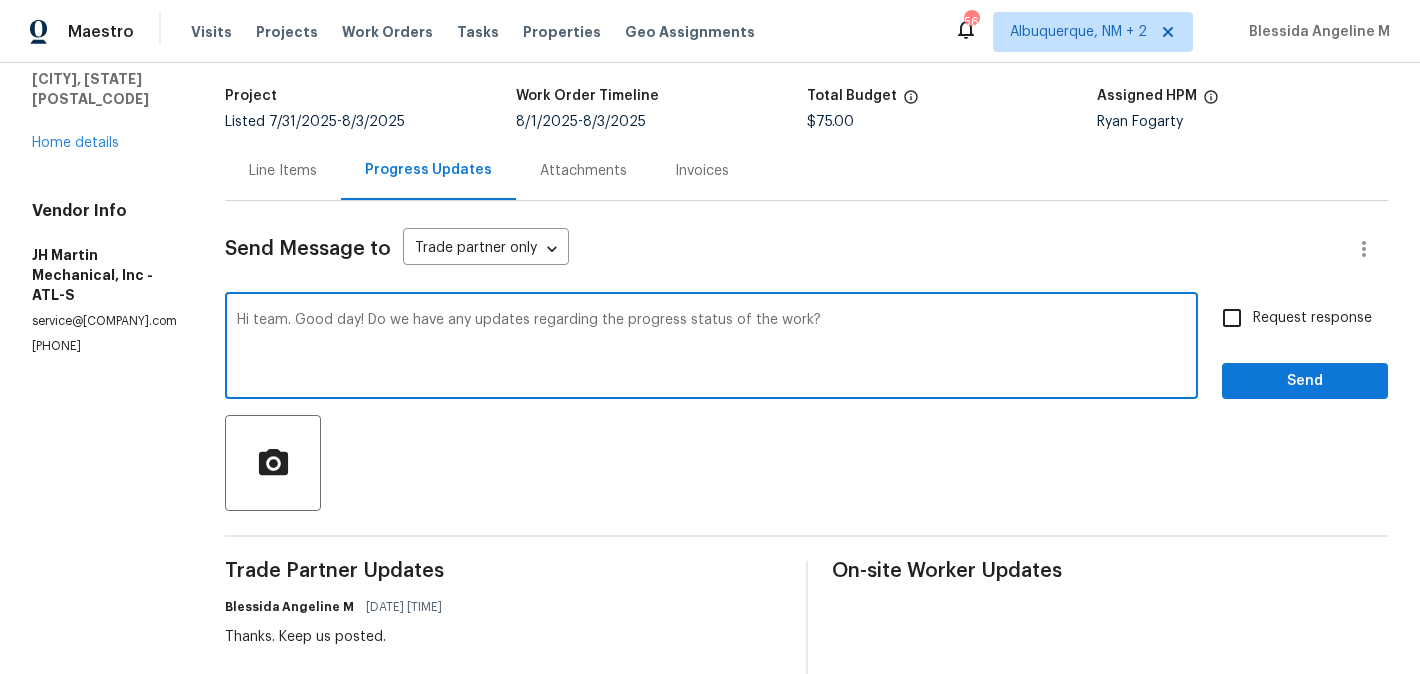 type on "Hi team. Good day! Do we have any updates regarding the progress status of the work?" 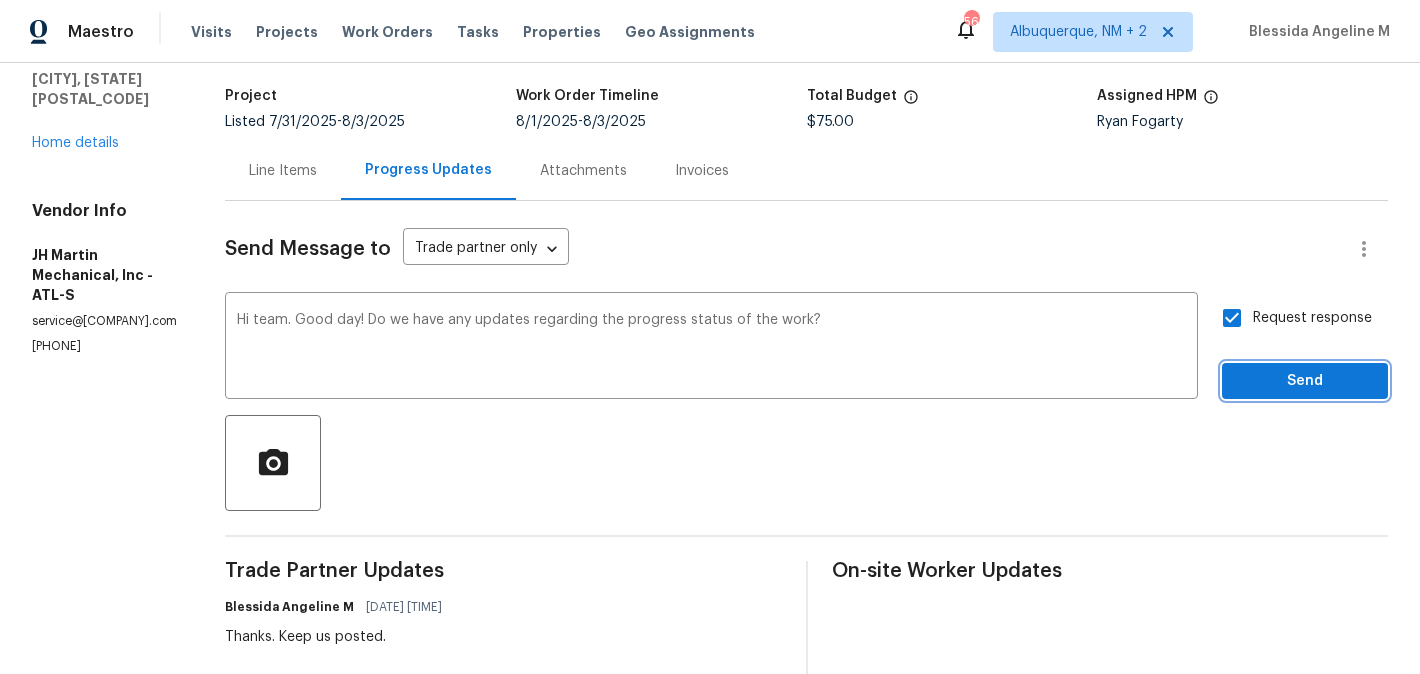 click on "Send" at bounding box center (1305, 381) 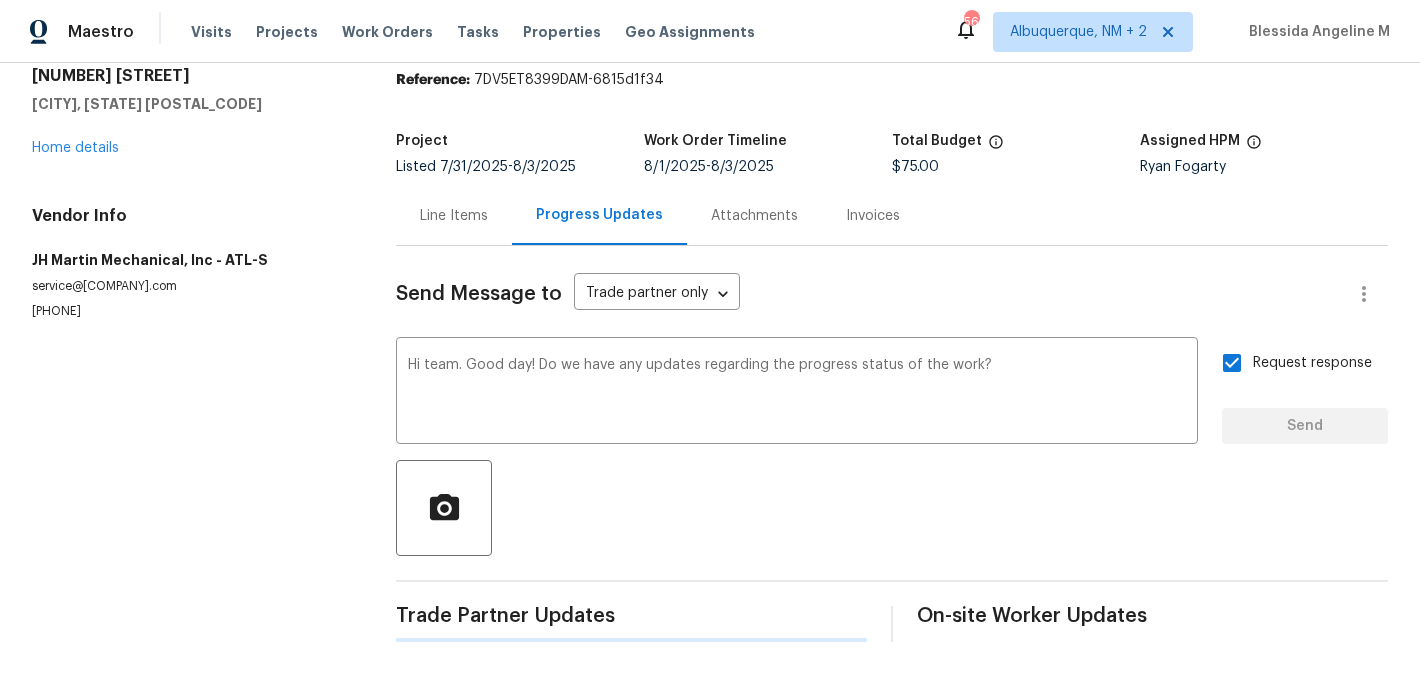 type 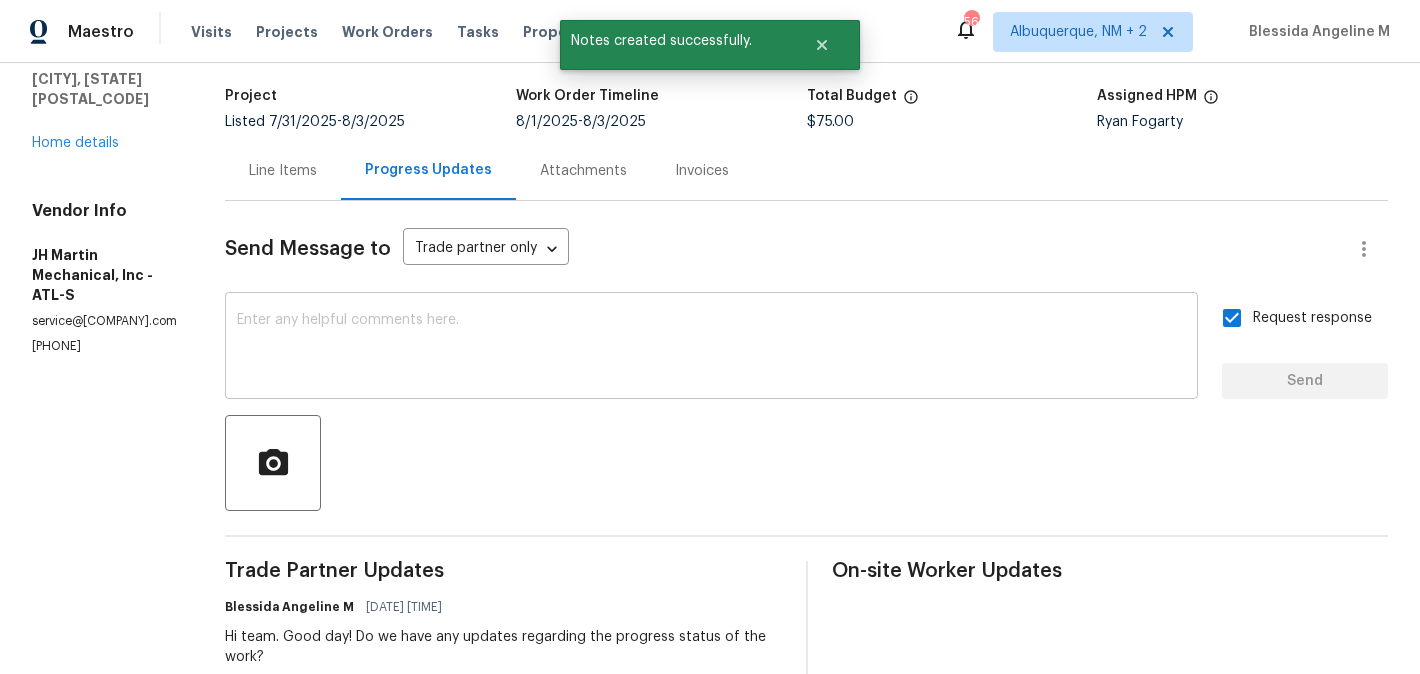 scroll, scrollTop: 0, scrollLeft: 0, axis: both 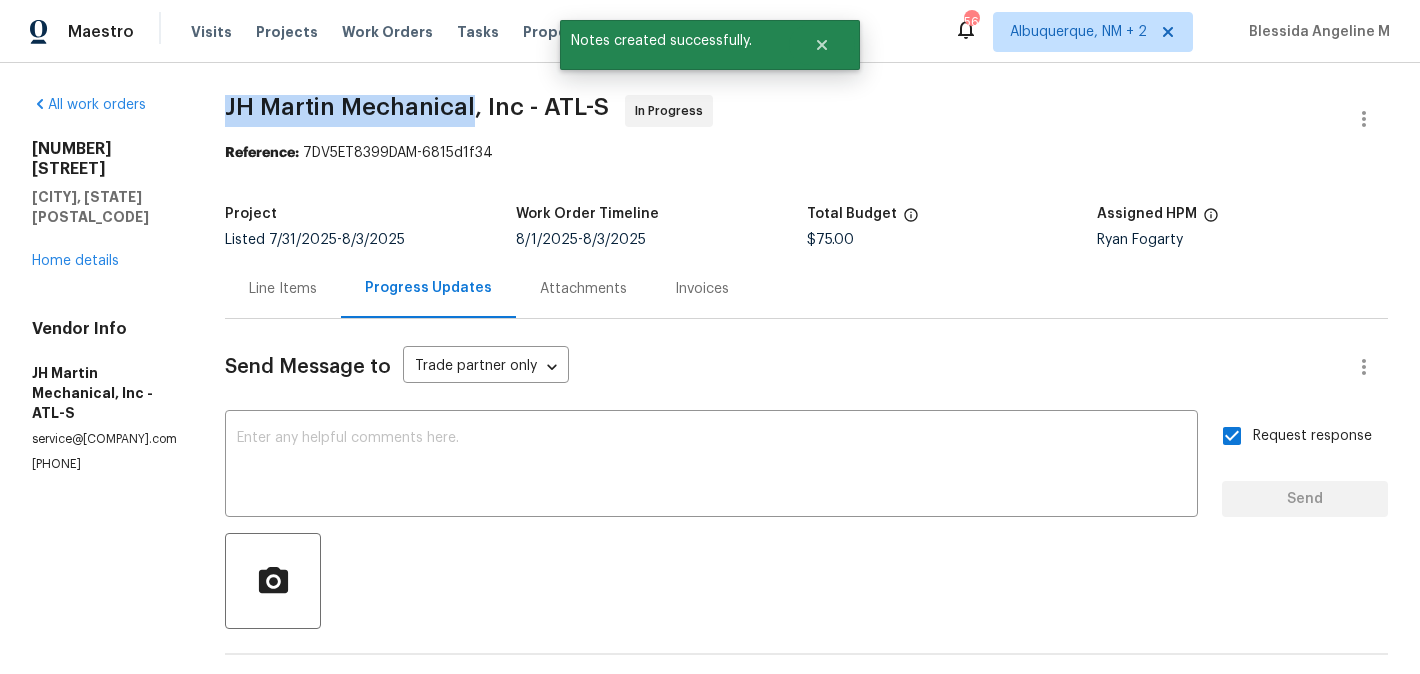 drag, startPoint x: 270, startPoint y: 112, endPoint x: 516, endPoint y: 110, distance: 246.00813 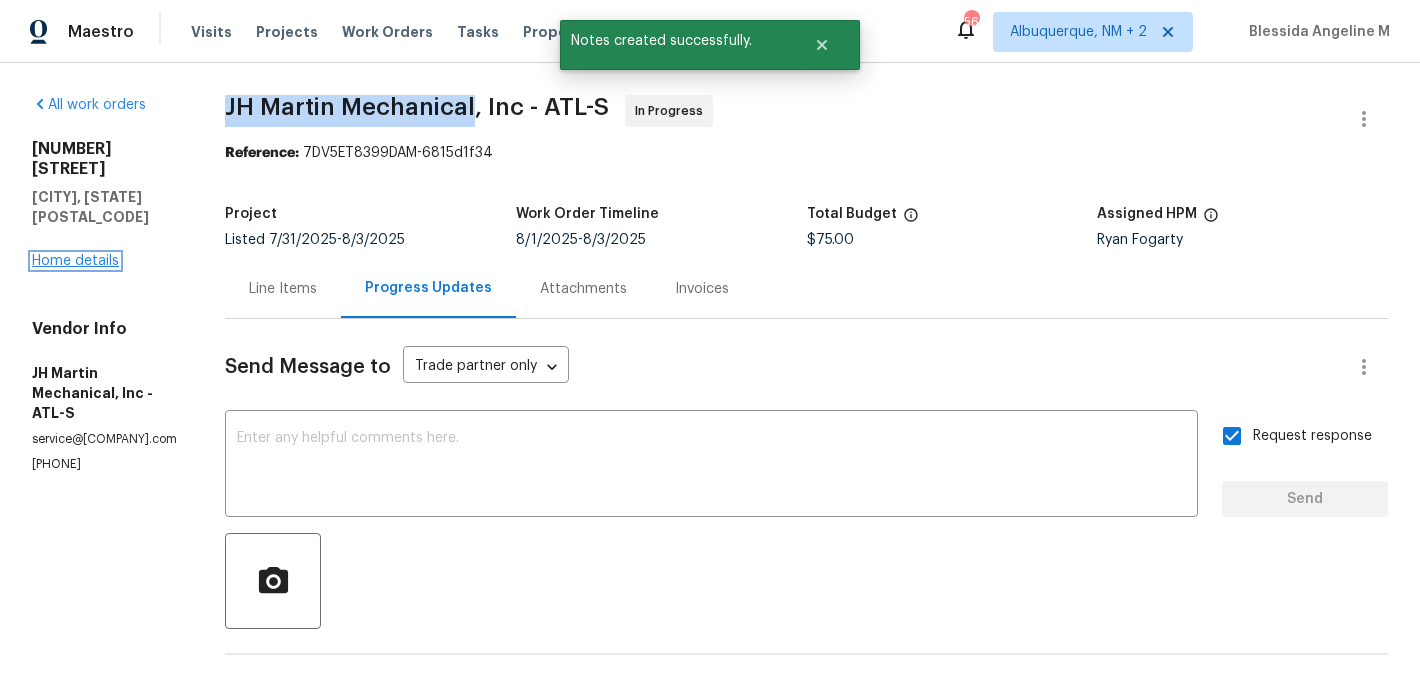 click on "Home details" at bounding box center [75, 261] 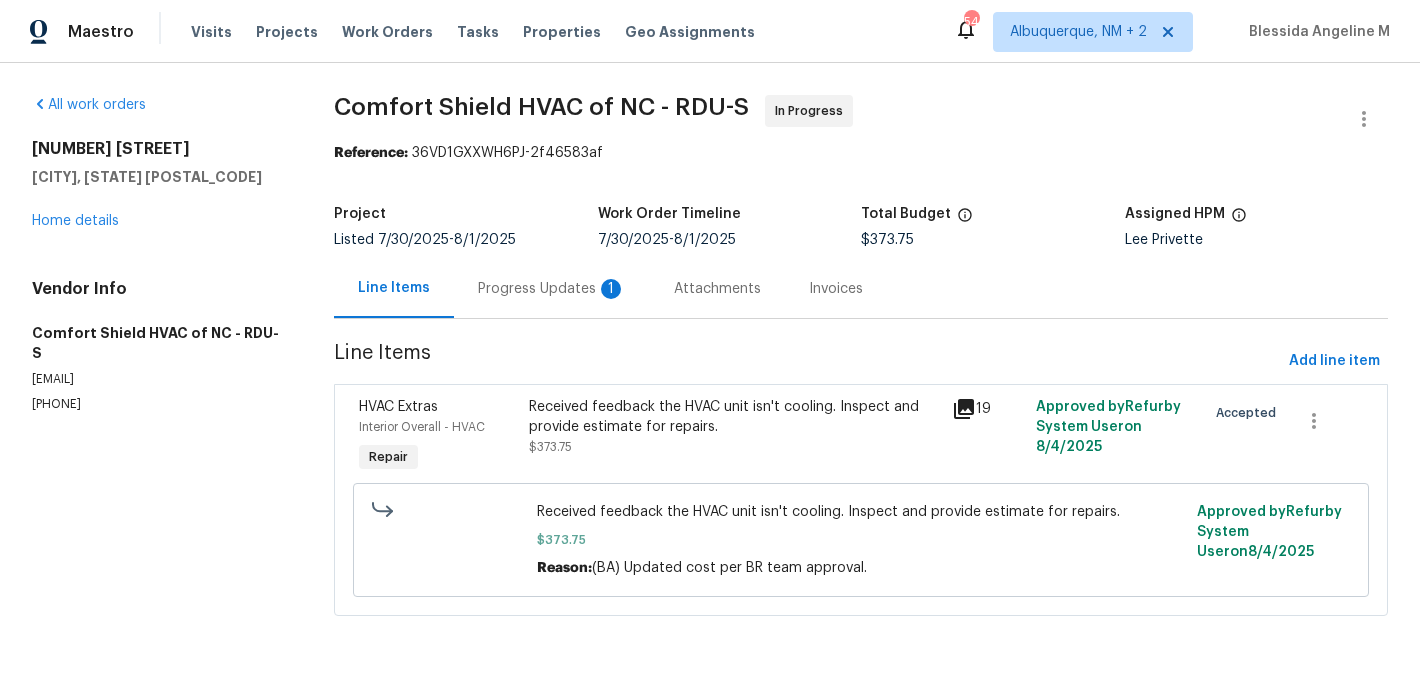 scroll, scrollTop: 0, scrollLeft: 0, axis: both 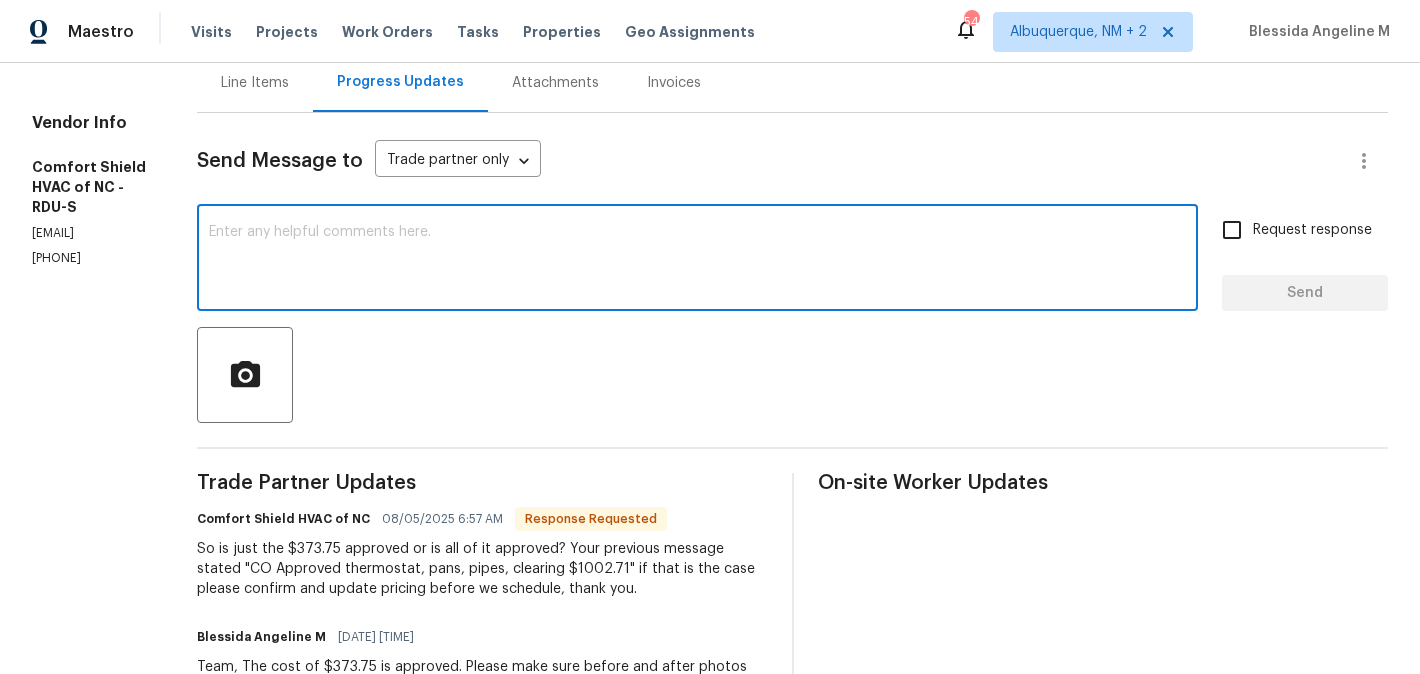 click at bounding box center (697, 260) 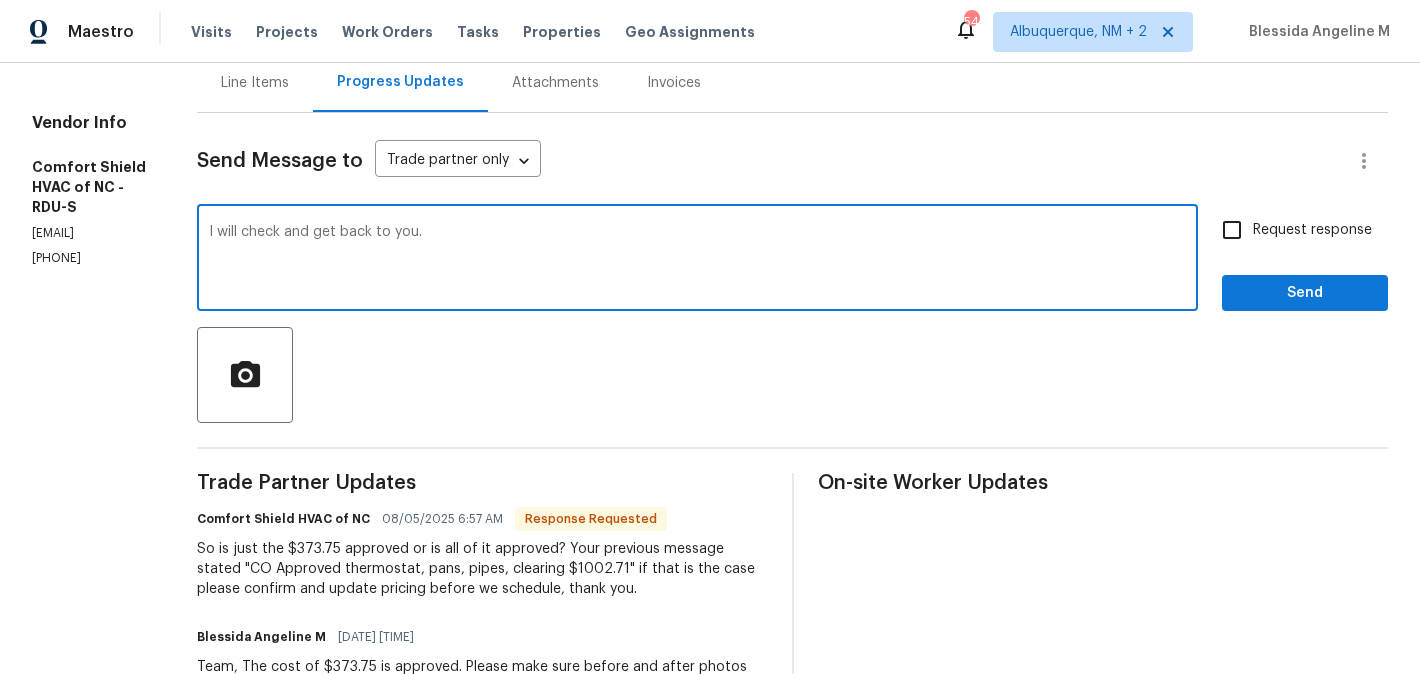 type on "I will check and get back to you." 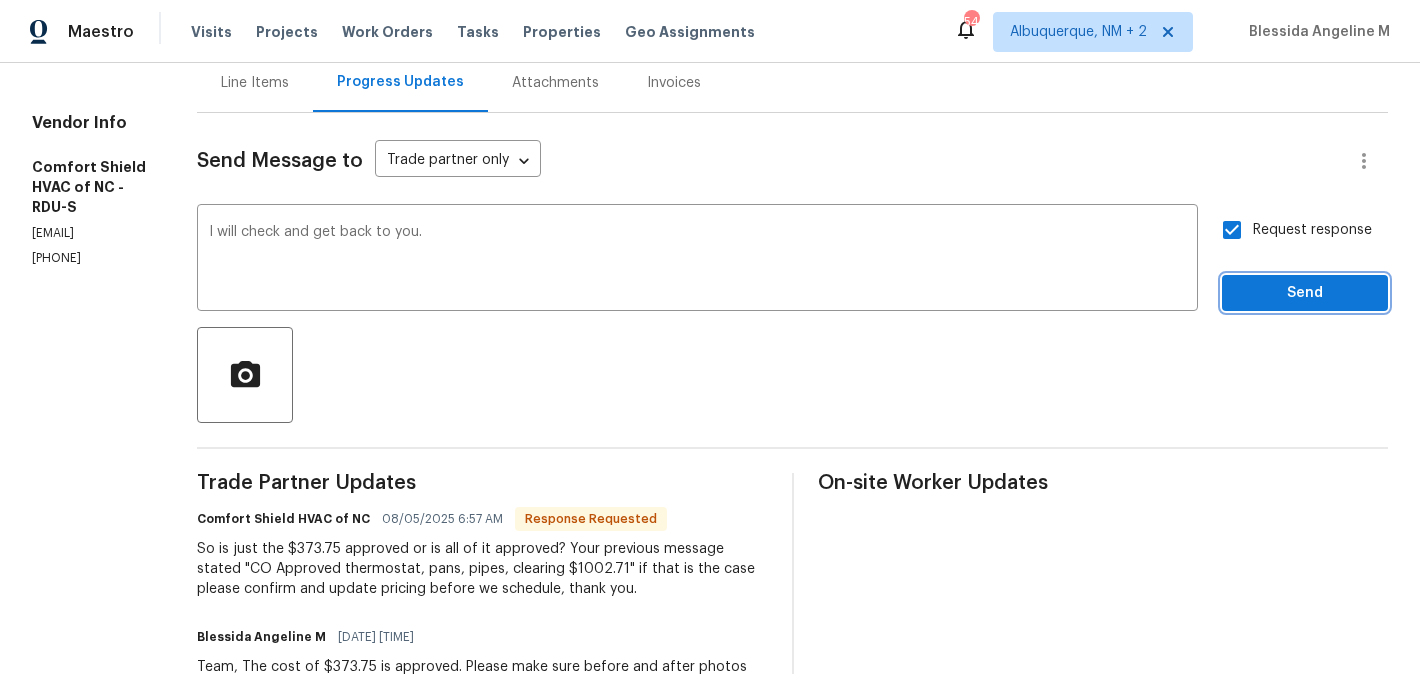 click on "Send" at bounding box center [1305, 293] 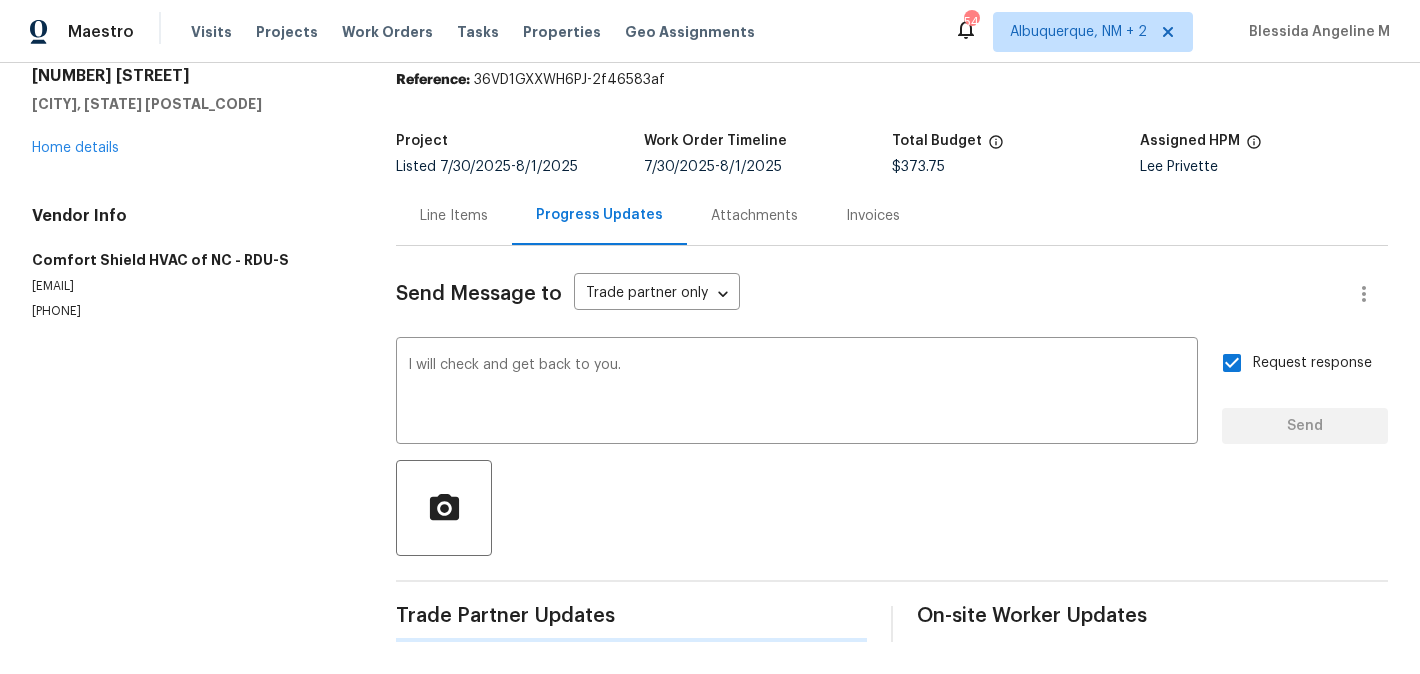 type 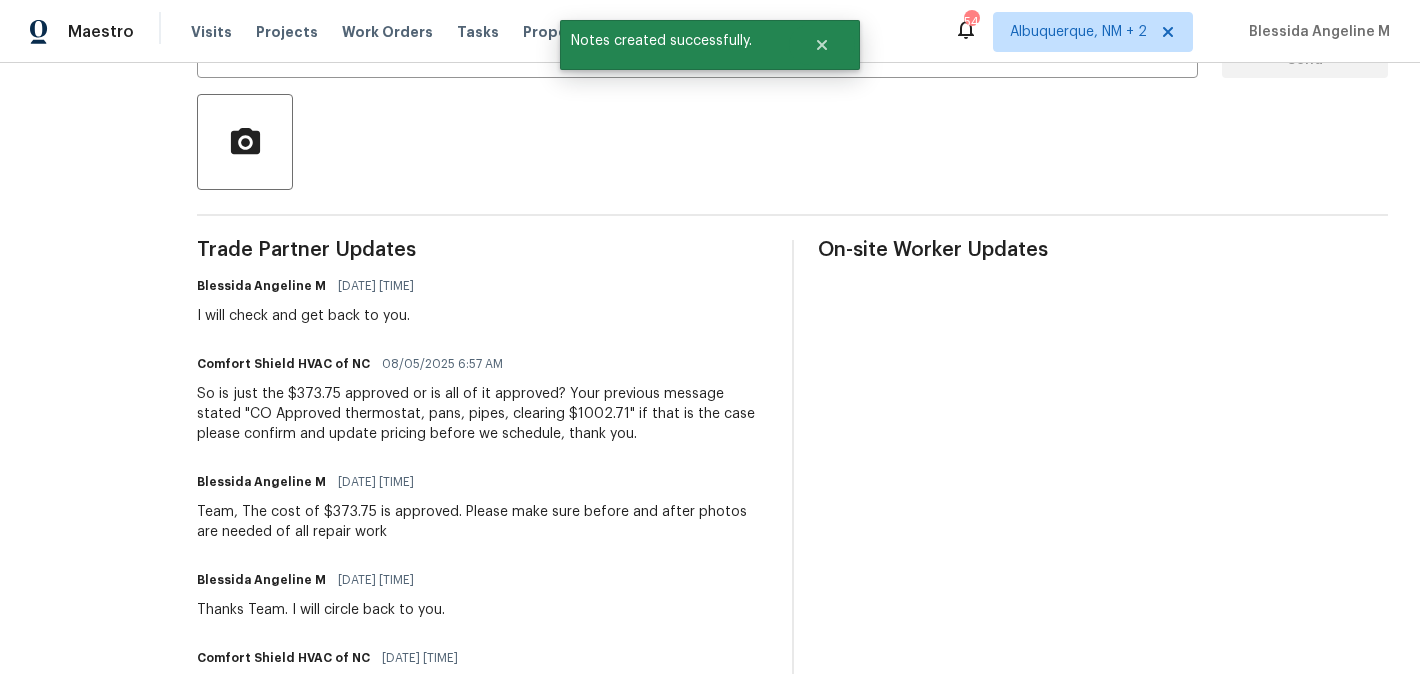 scroll, scrollTop: 443, scrollLeft: 0, axis: vertical 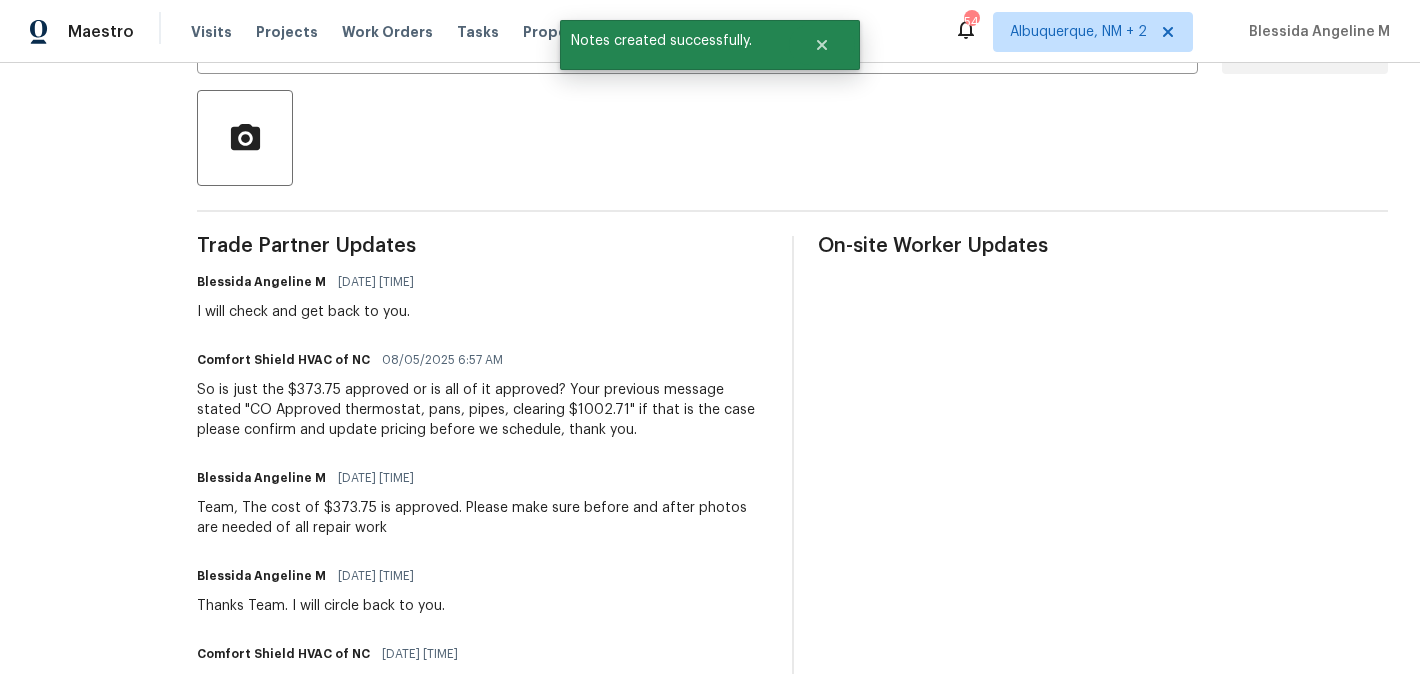 click on "So is just the $373.75 approved or is all of it approved? Your previous message stated "CO Approved thermostat, pans, pipes, clearing $1002.71" if that is the case please confirm and update pricing before we schedule, thank you." at bounding box center [482, 410] 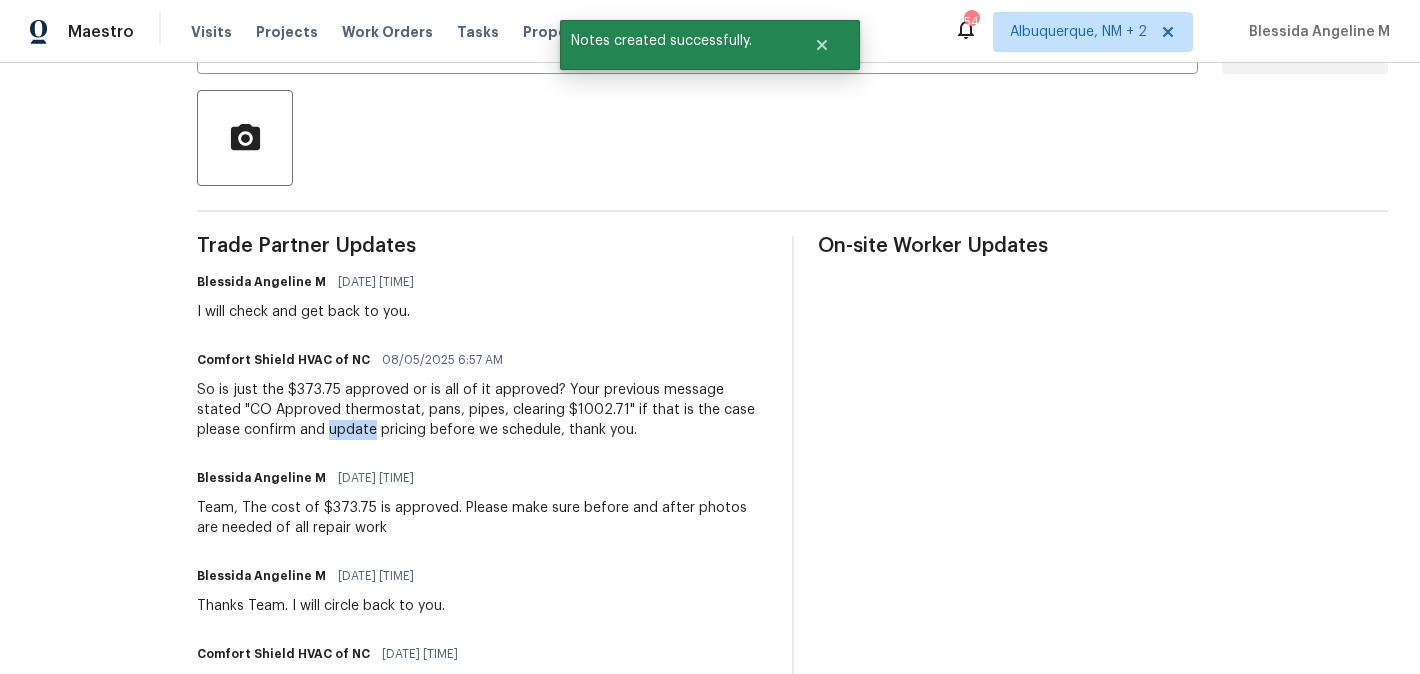 click on "So is just the $373.75 approved or is all of it approved? Your previous message stated "CO Approved thermostat, pans, pipes, clearing $1002.71" if that is the case please confirm and update pricing before we schedule, thank you." at bounding box center (482, 410) 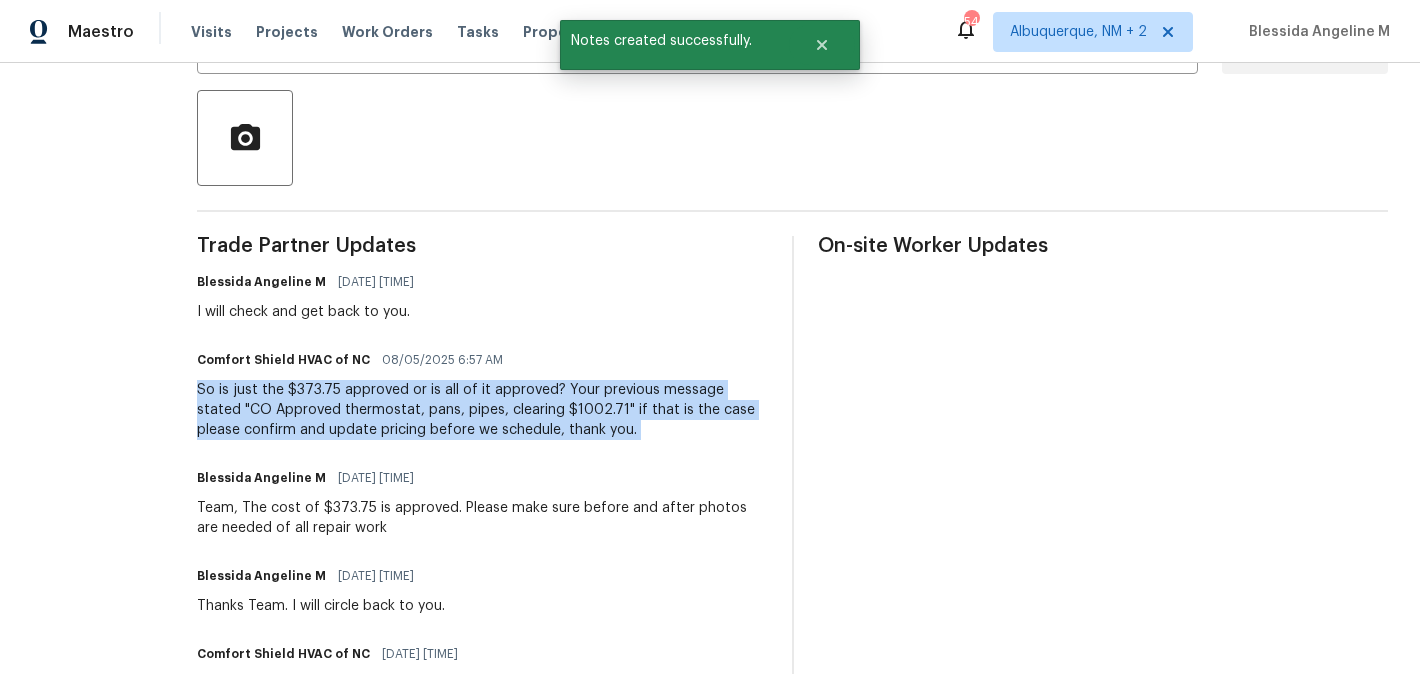 click on "So is just the $373.75 approved or is all of it approved? Your previous message stated "CO Approved thermostat, pans, pipes, clearing $1002.71" if that is the case please confirm and update pricing before we schedule, thank you." at bounding box center (482, 410) 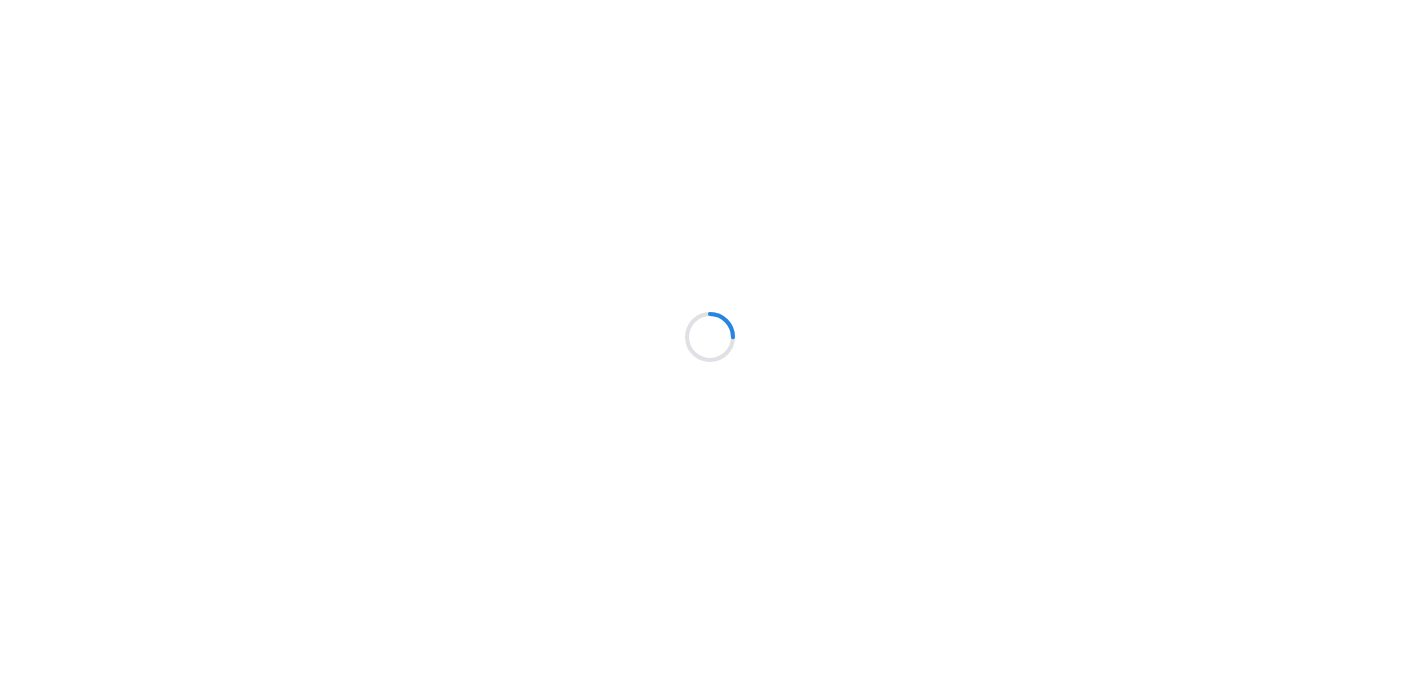 scroll, scrollTop: 0, scrollLeft: 0, axis: both 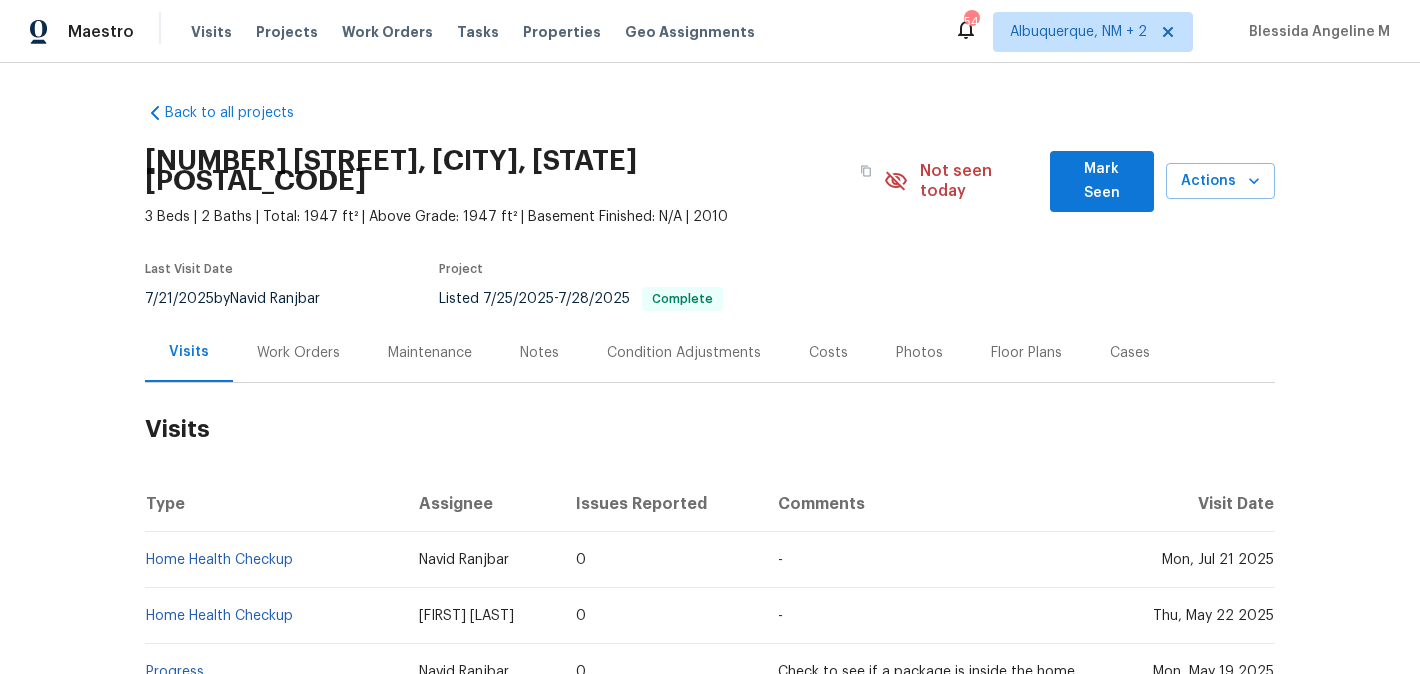 click on "Work Orders" at bounding box center [298, 353] 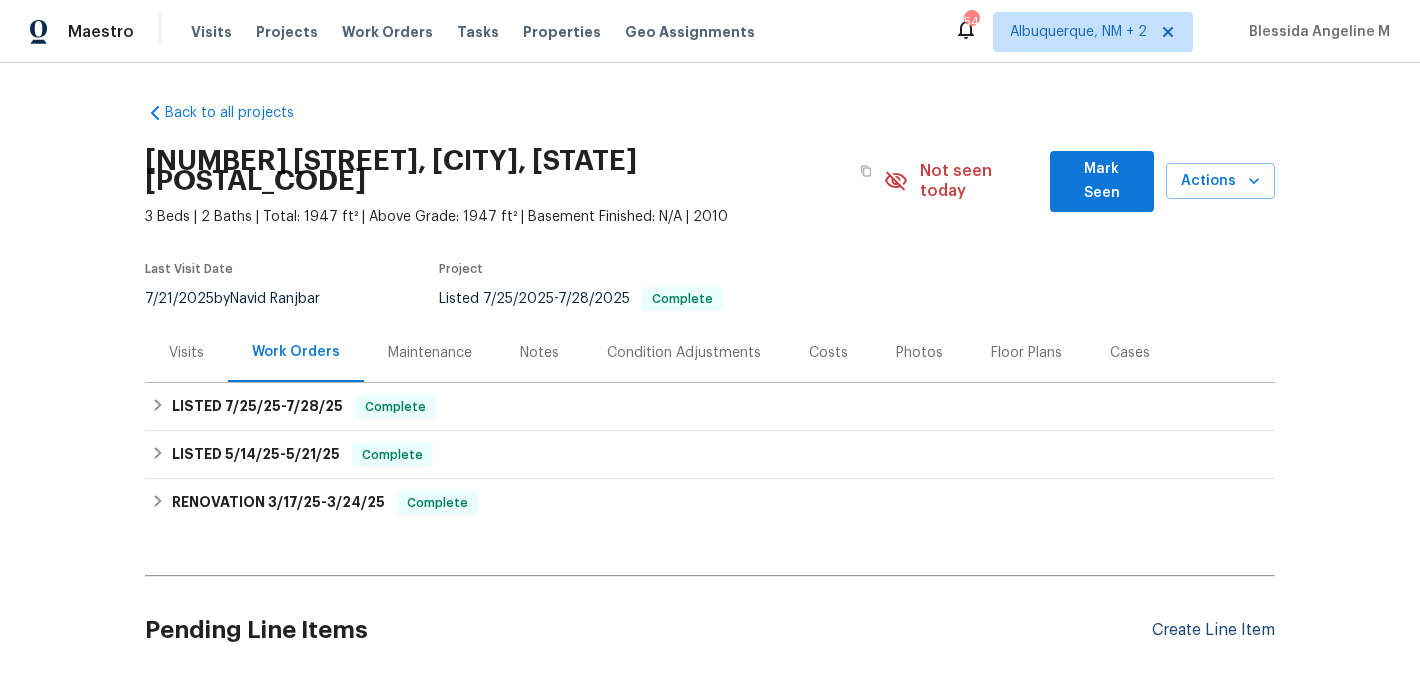 click on "Create Line Item" at bounding box center (1213, 630) 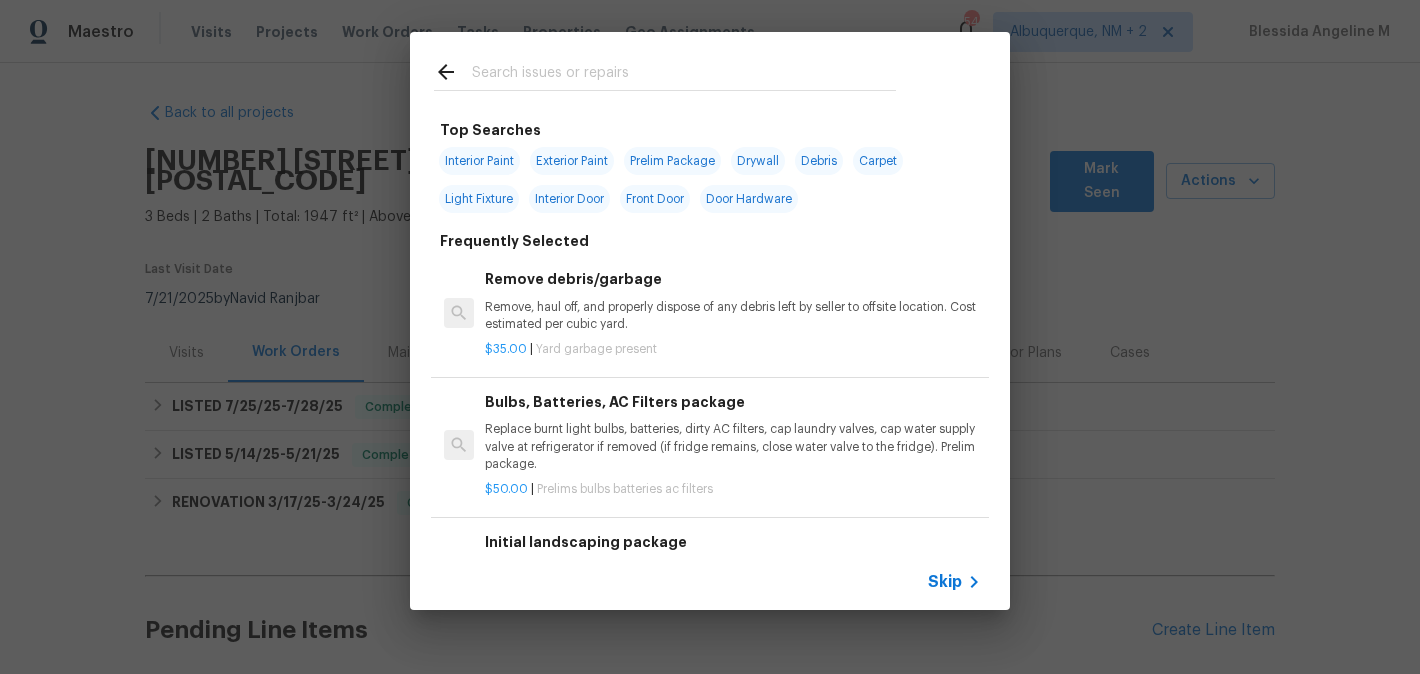 click at bounding box center [665, 71] 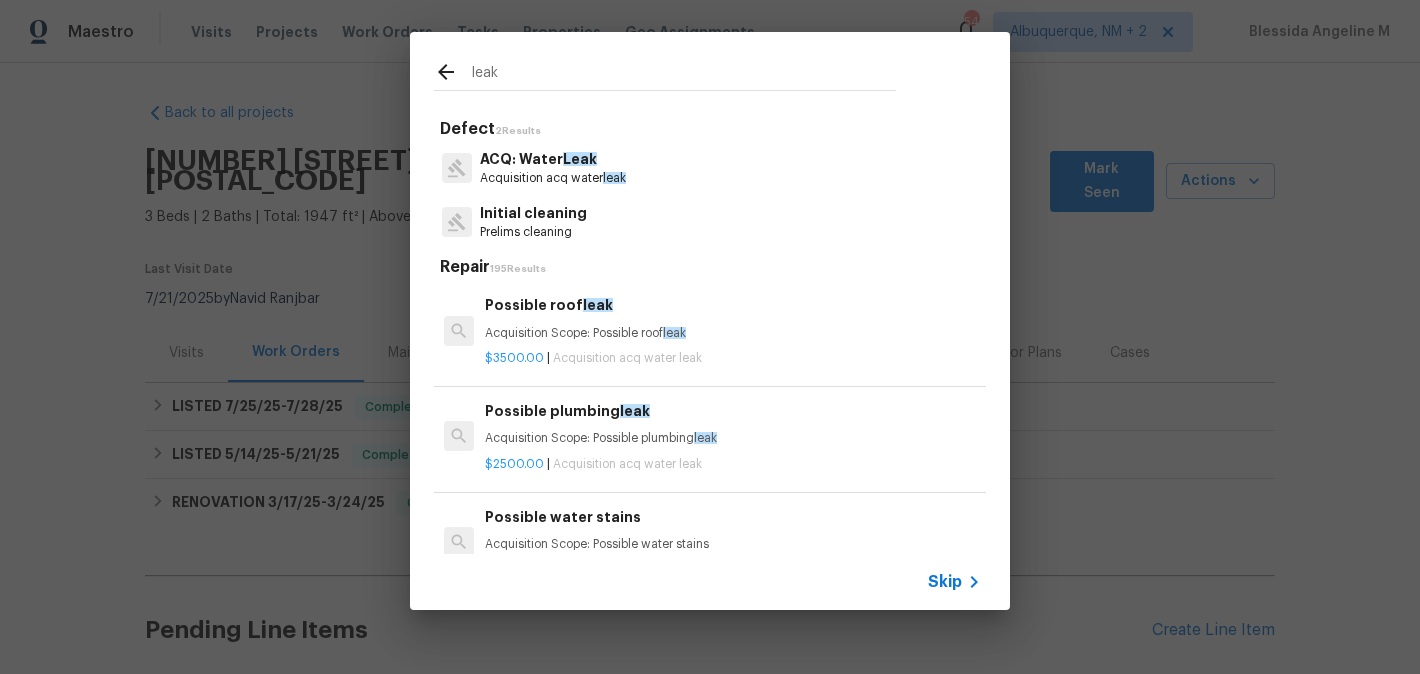 type on "leak" 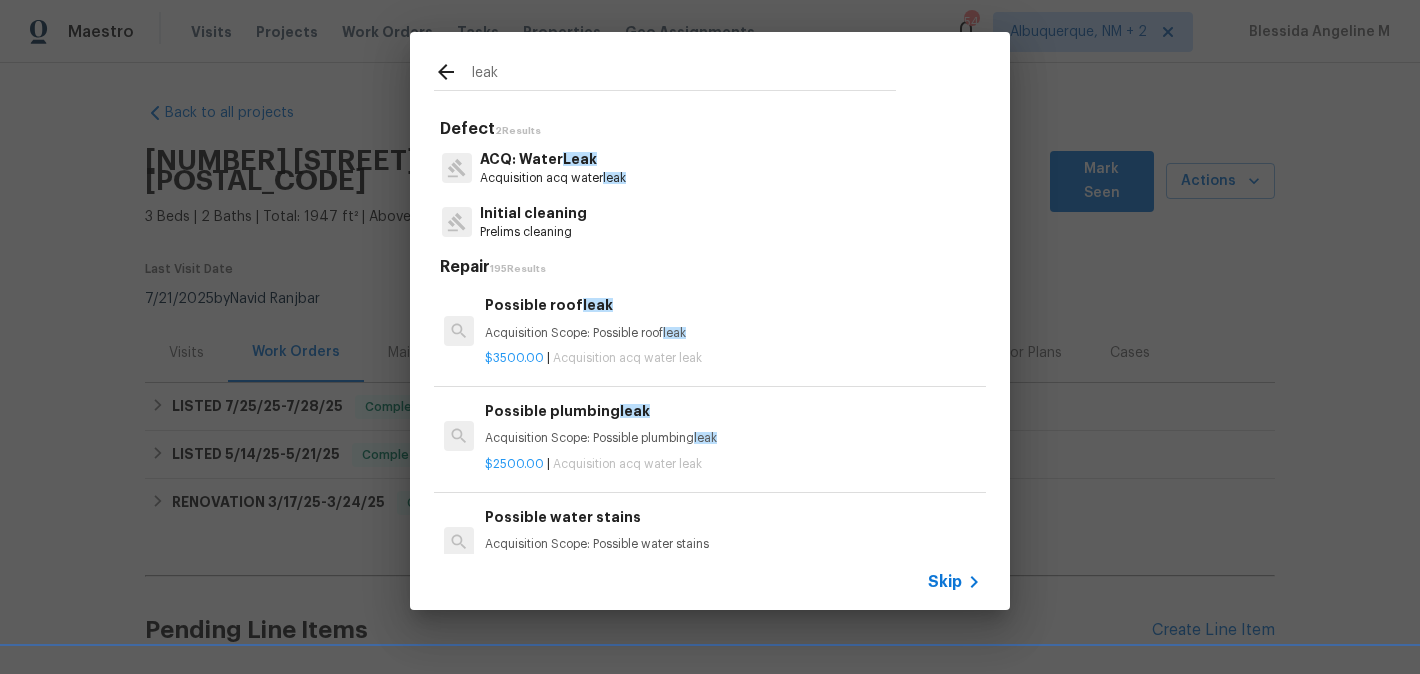 click on "Acquisition Scope: Possible roof  leak" at bounding box center [733, 333] 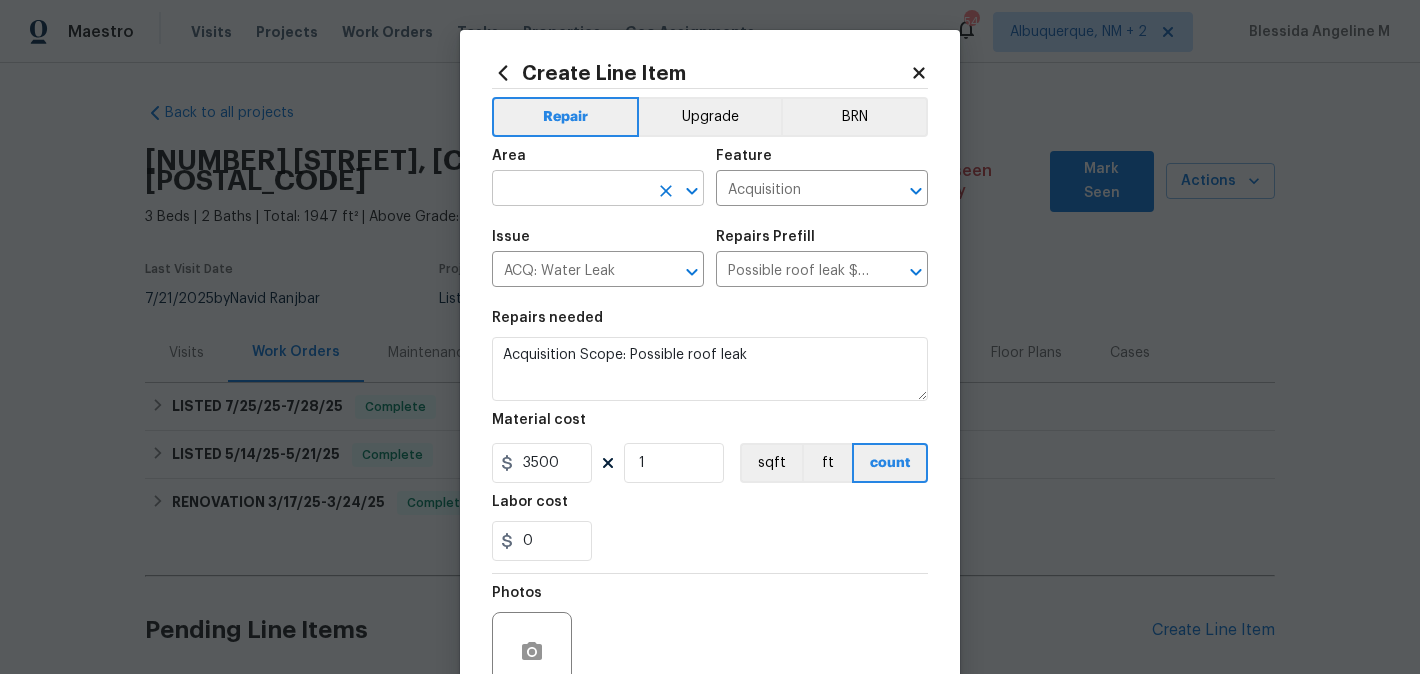 click at bounding box center (570, 190) 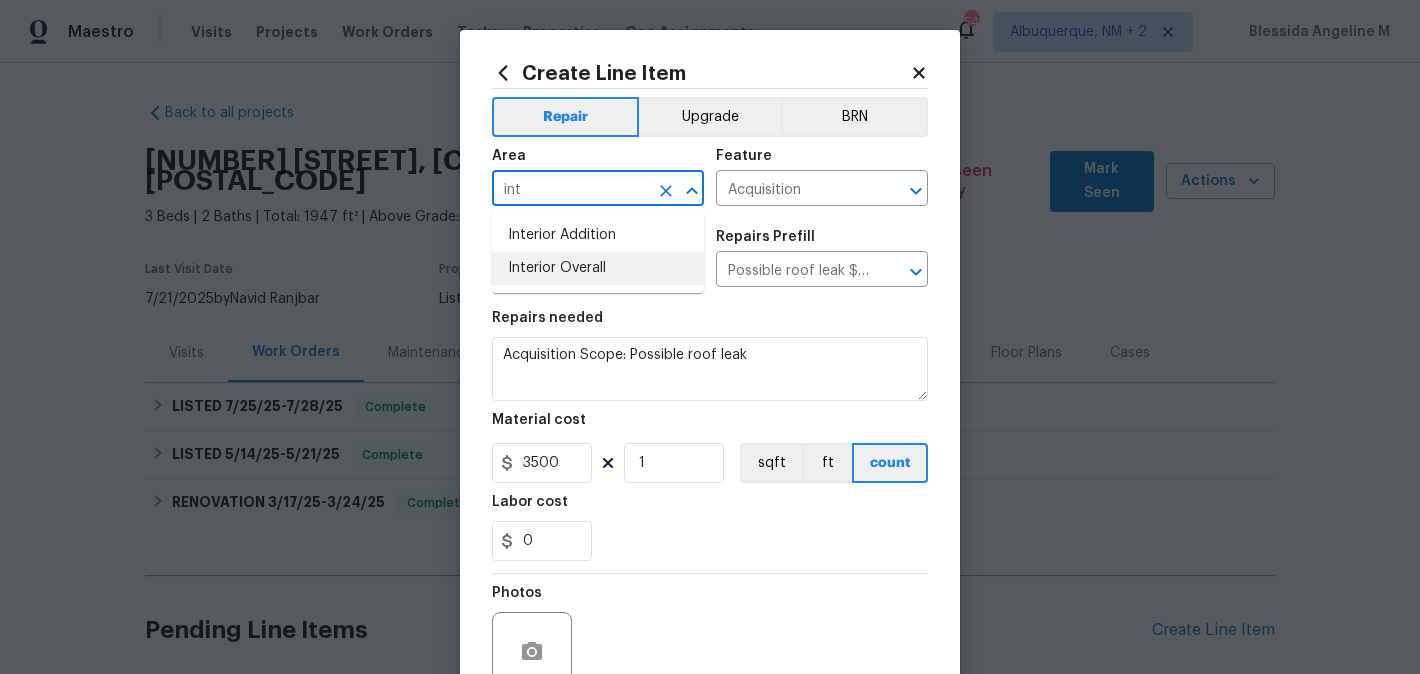 click on "Interior Overall" at bounding box center [598, 268] 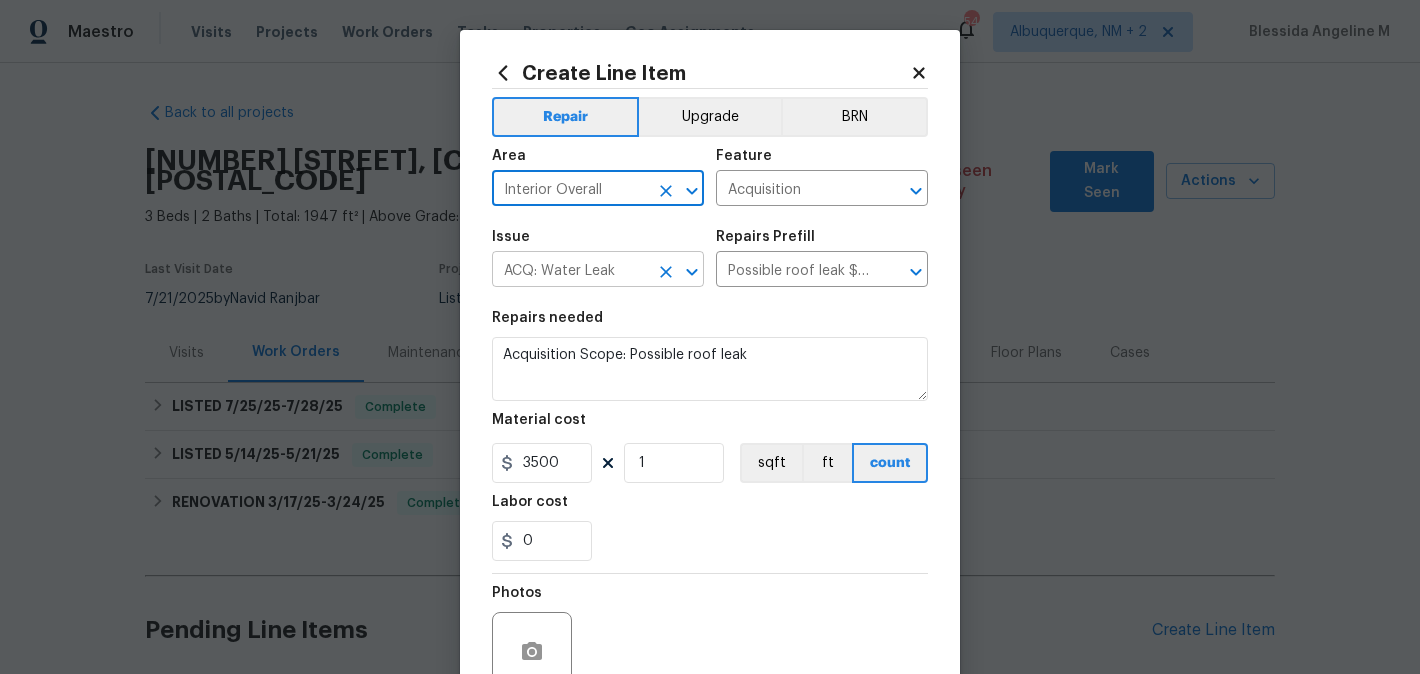 type on "Interior Overall" 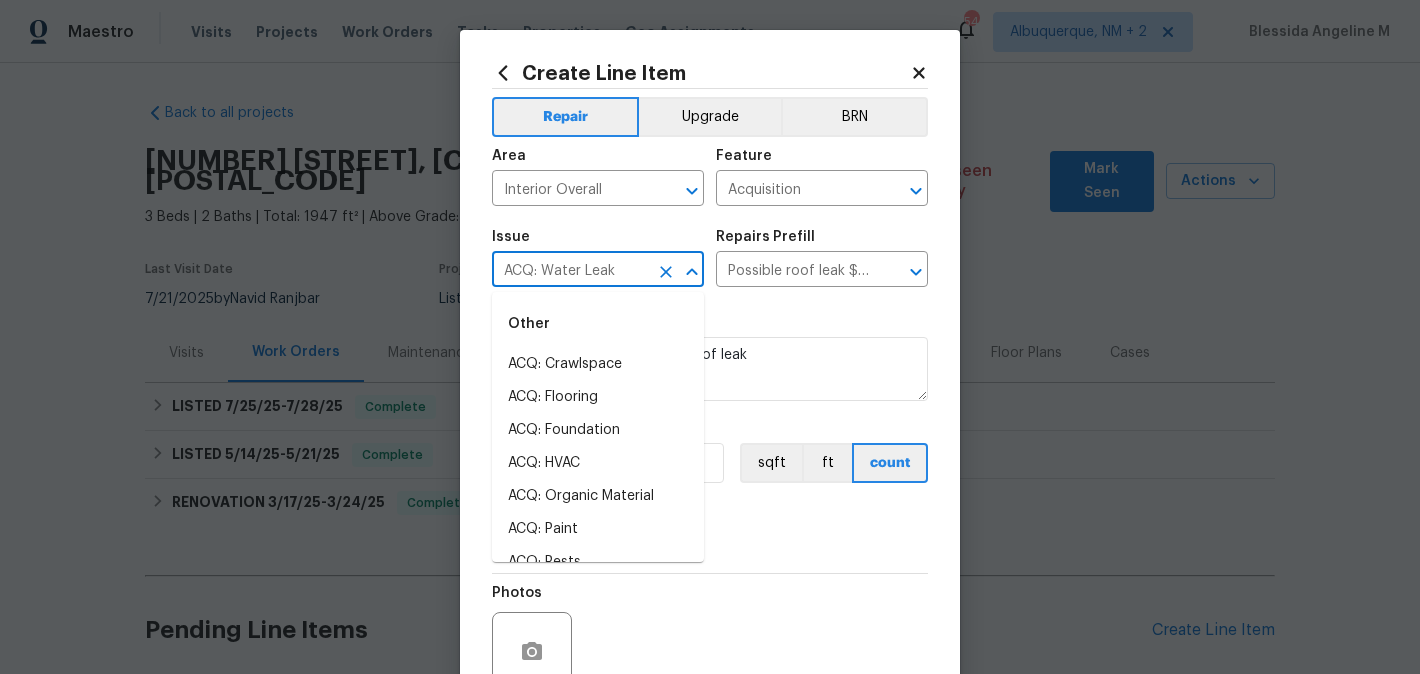 click on "ACQ: Water Leak" at bounding box center (570, 271) 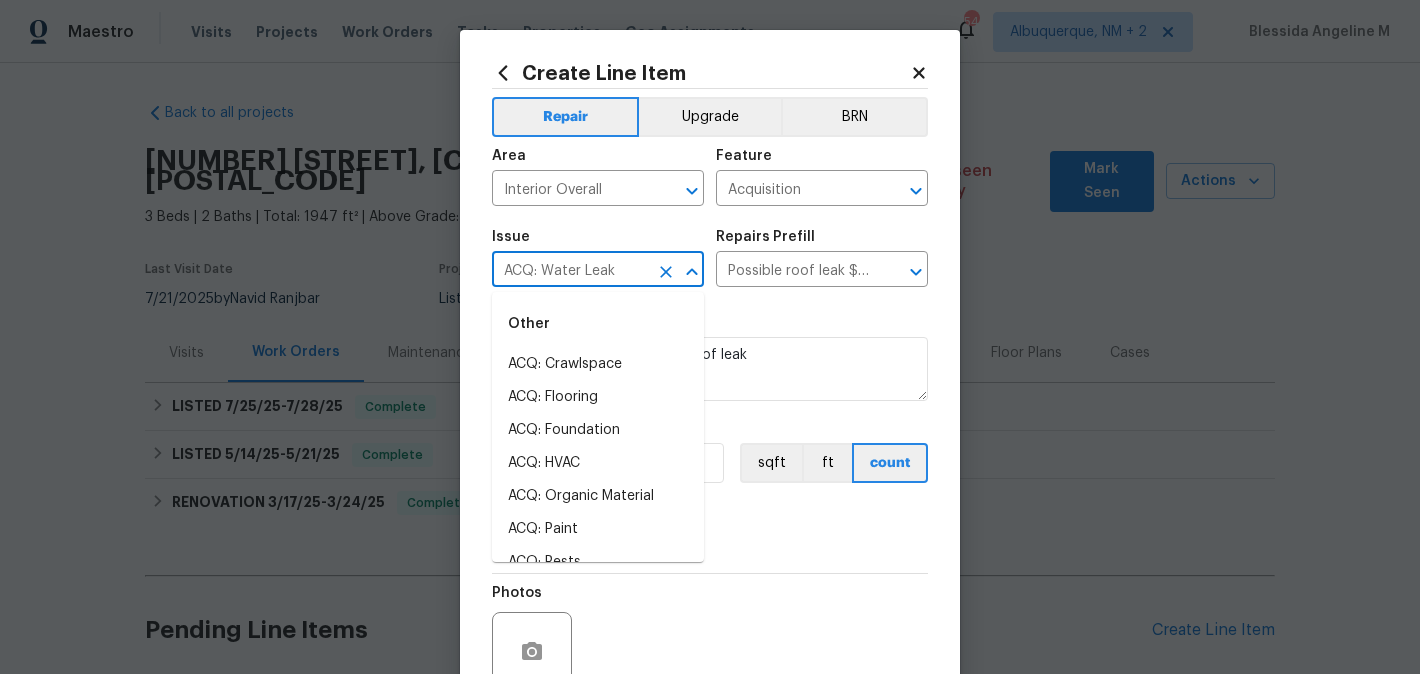 click on "ACQ: Water Leak" at bounding box center (570, 271) 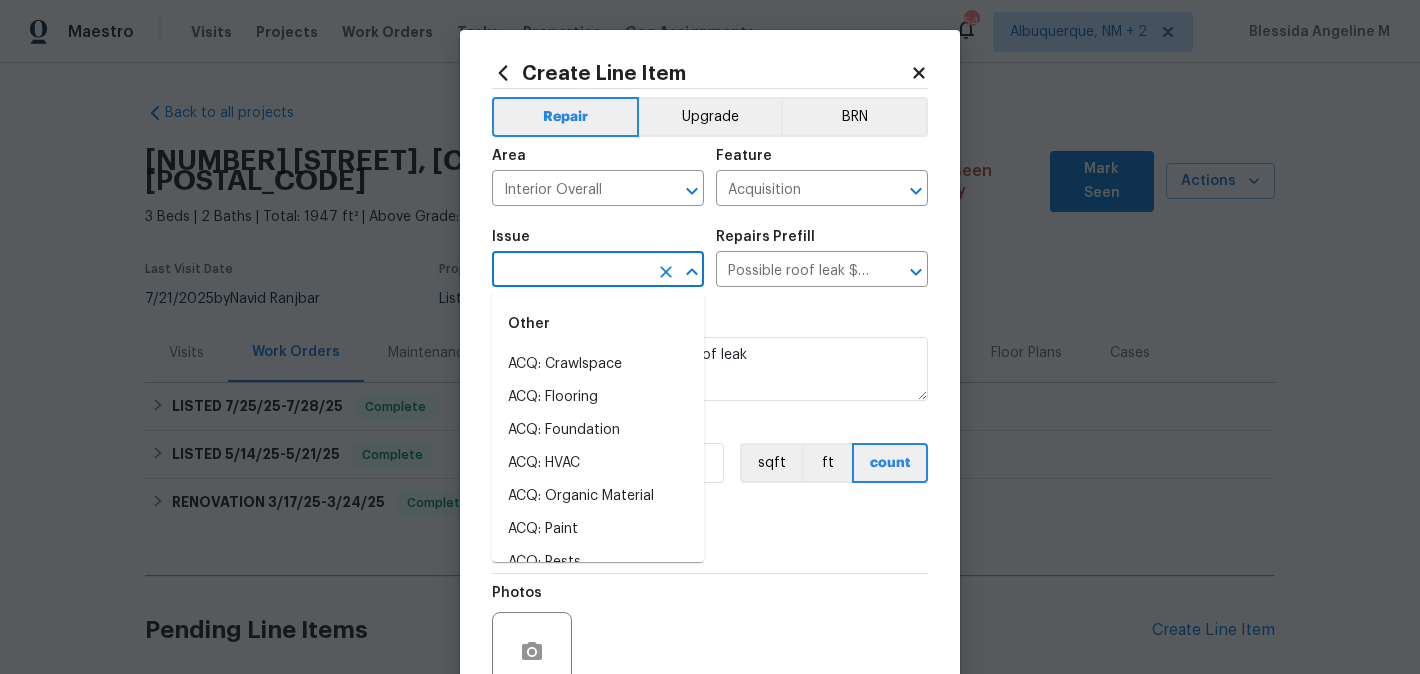 type 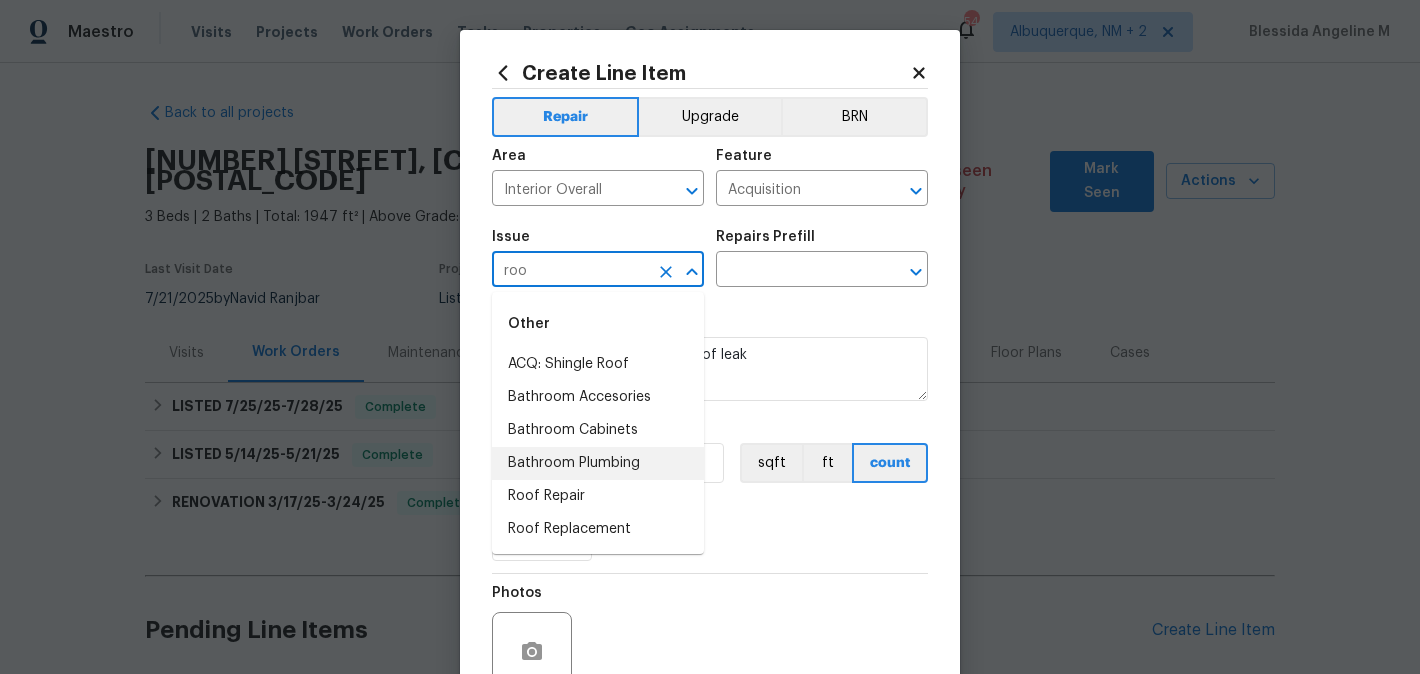 click on "Bathroom Plumbing" at bounding box center (598, 463) 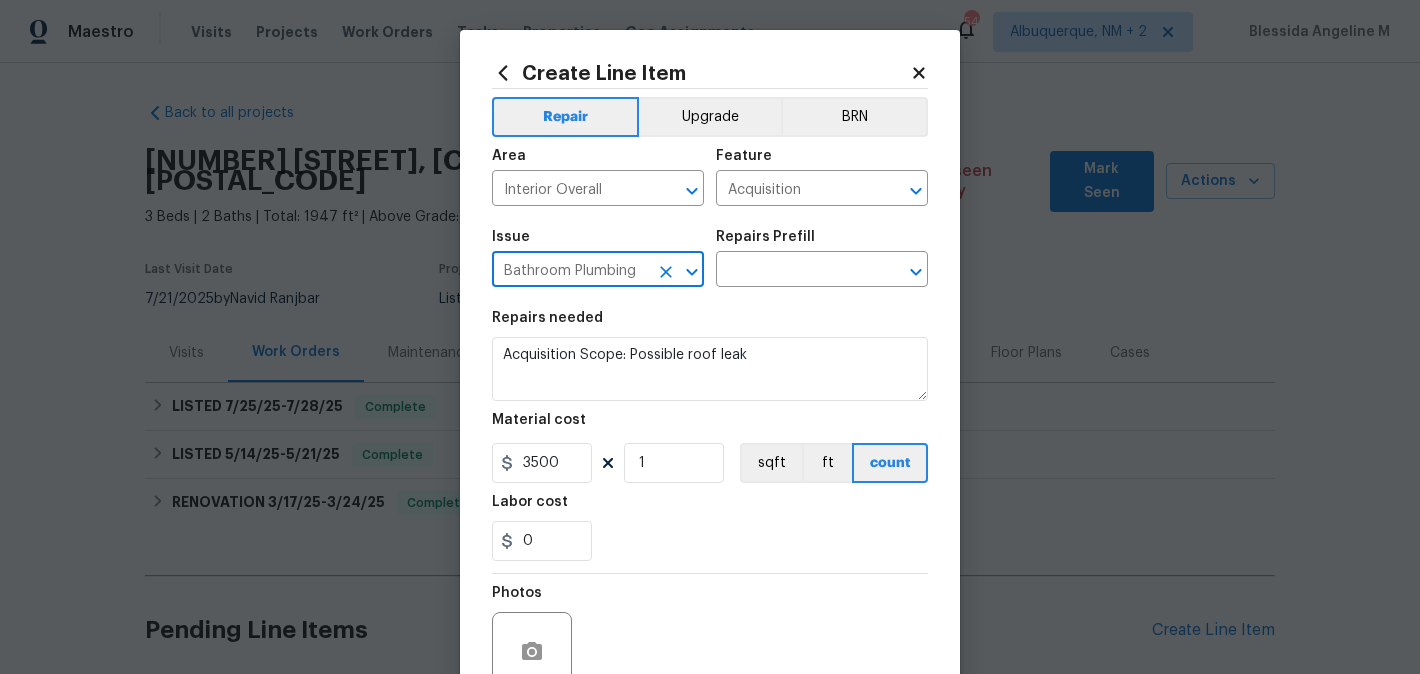 type on "Bathroom Plumbing" 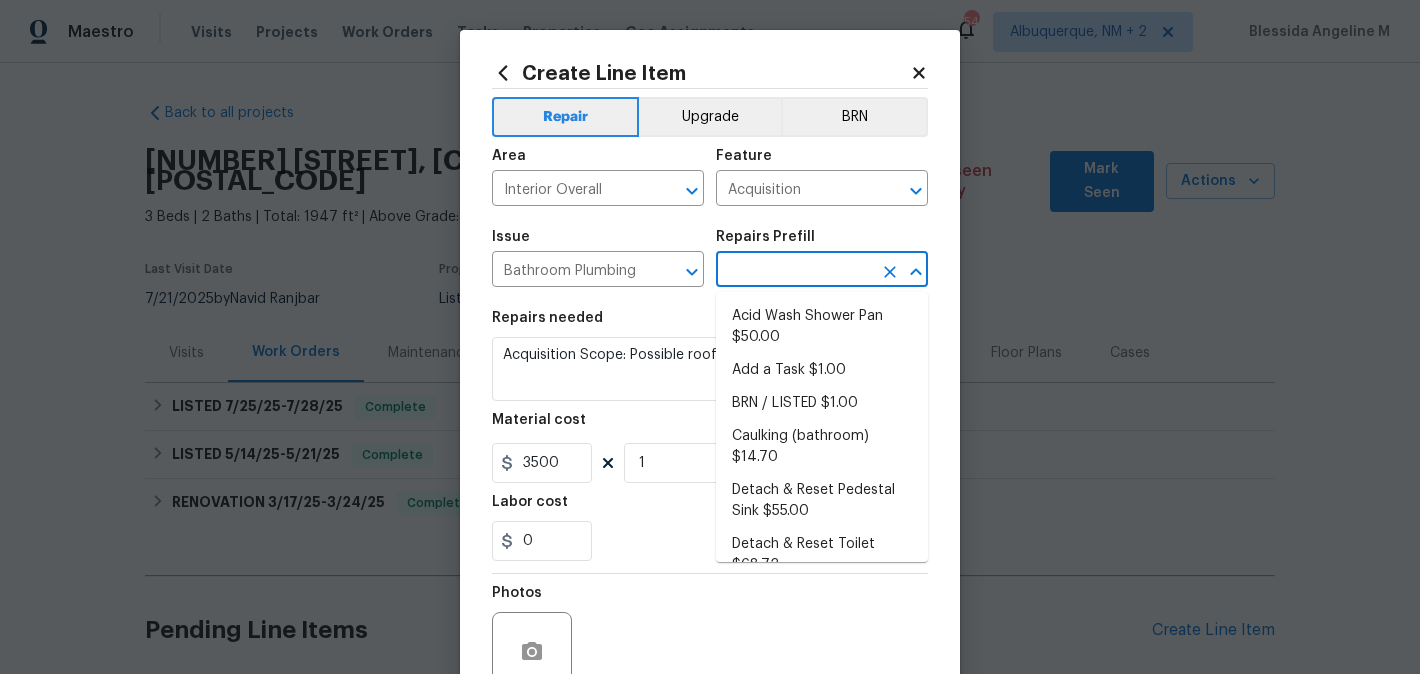 click at bounding box center (794, 271) 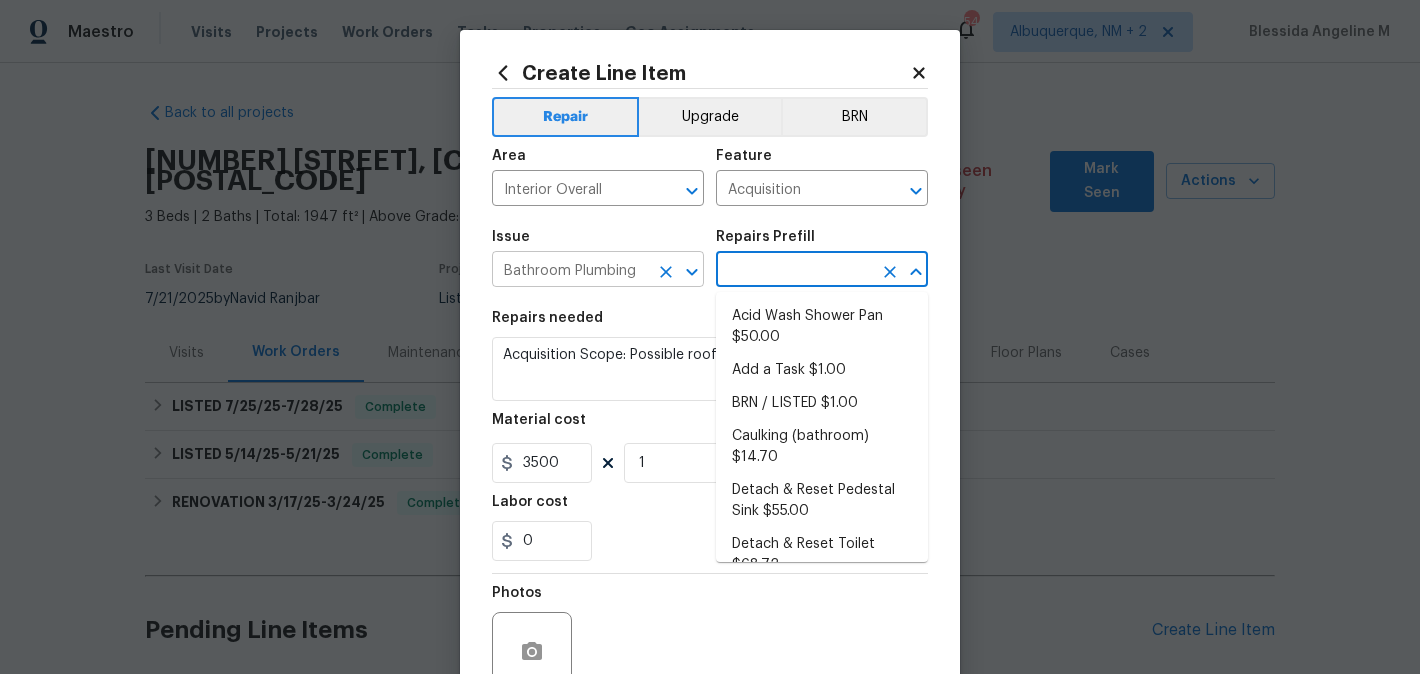 click on "Bathroom Plumbing" at bounding box center [570, 271] 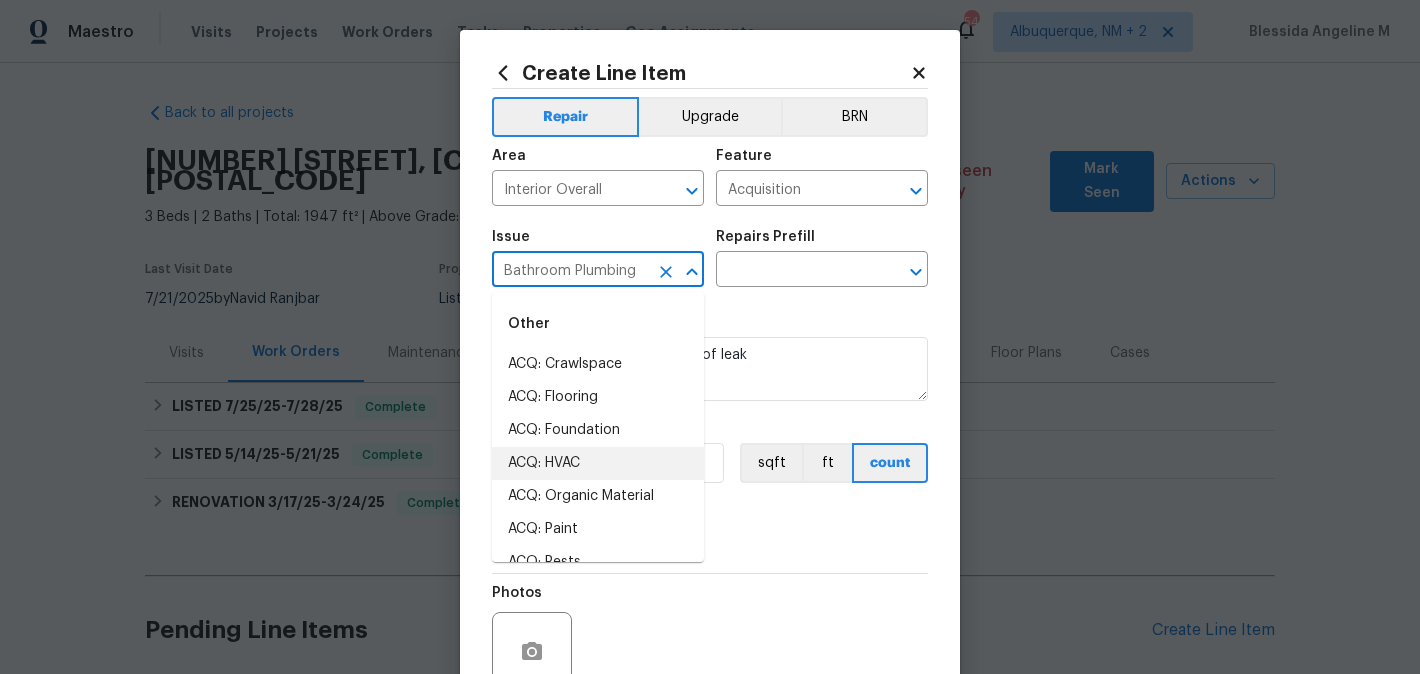 click on "Bathroom Plumbing" at bounding box center [570, 271] 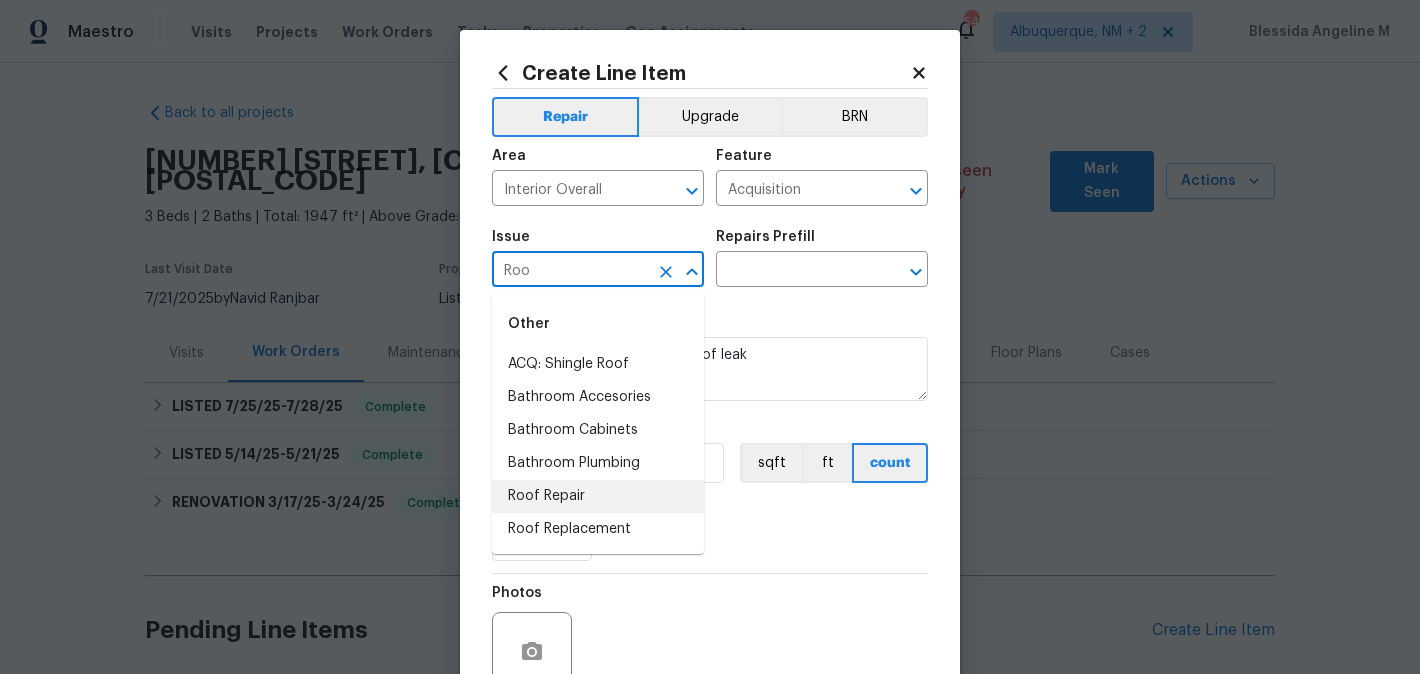 click on "Roof Repair" at bounding box center [598, 496] 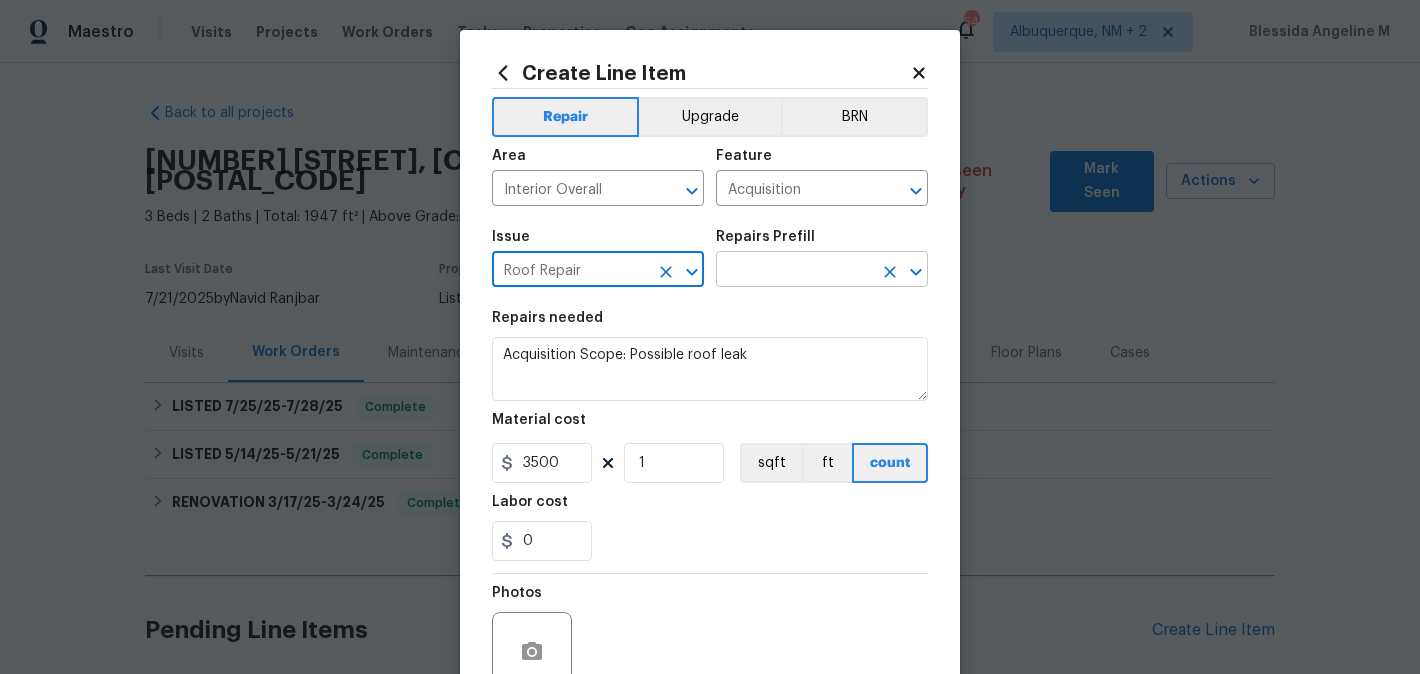 type on "Roof Repair" 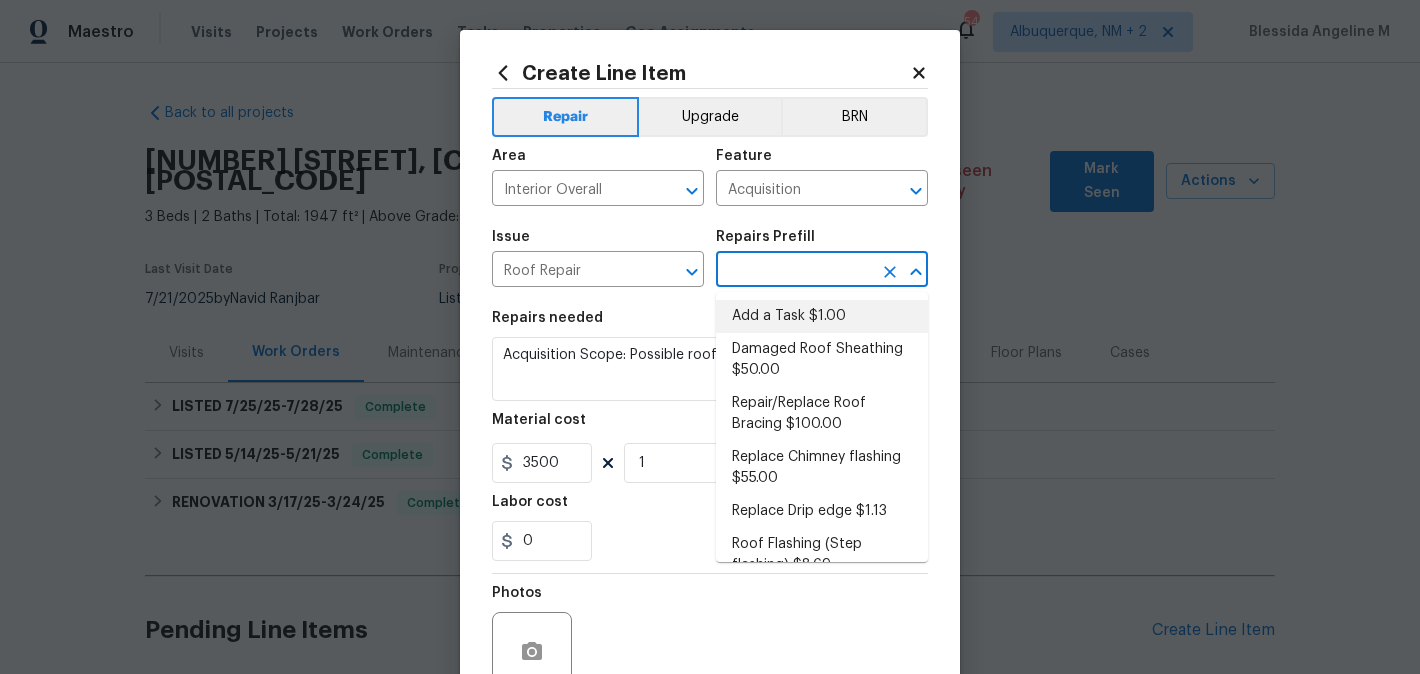 click on "Add a Task $1.00" at bounding box center (822, 316) 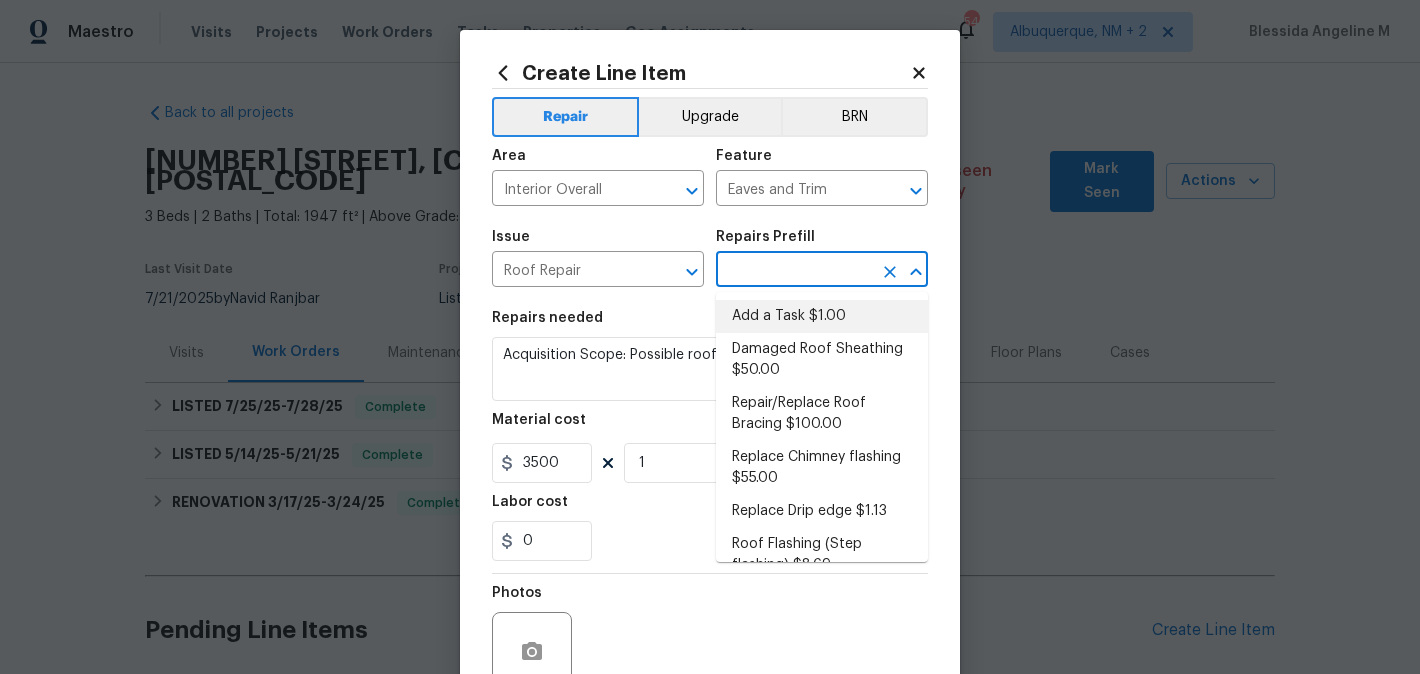 type on "Add a Task $1.00" 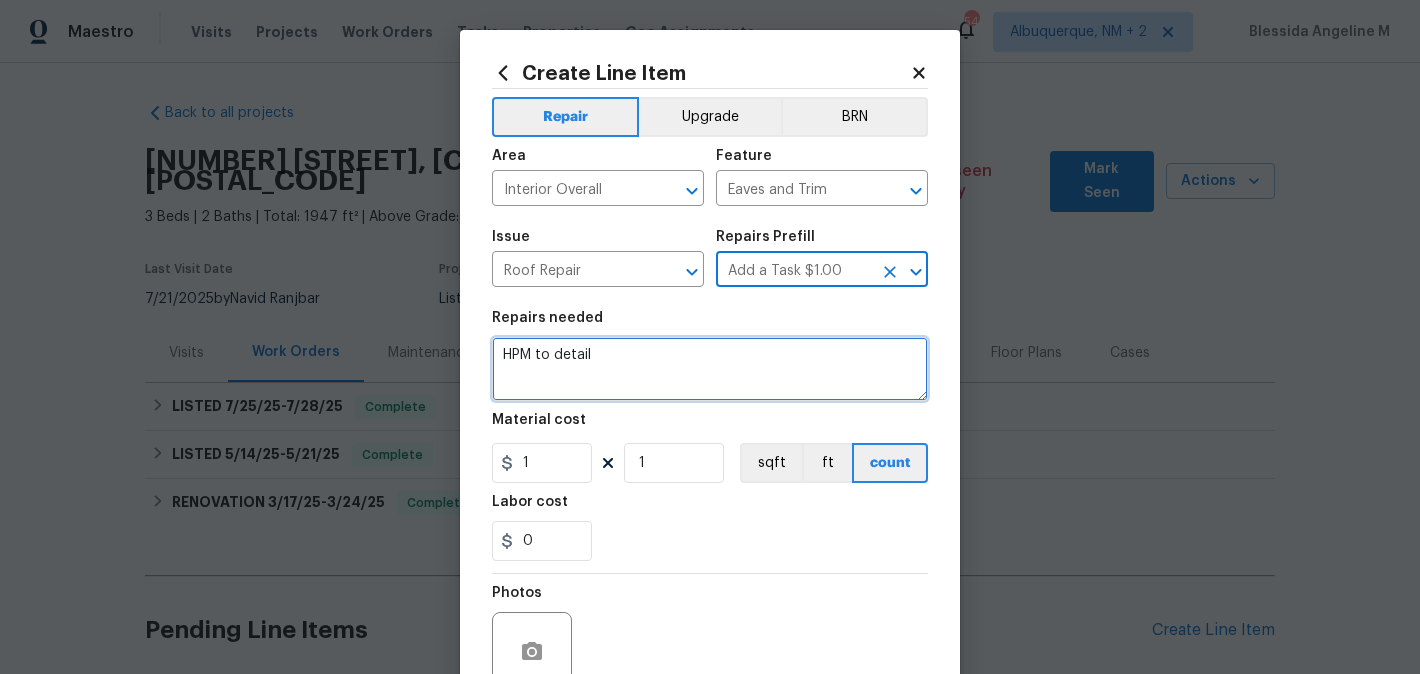 click on "HPM to detail" at bounding box center (710, 369) 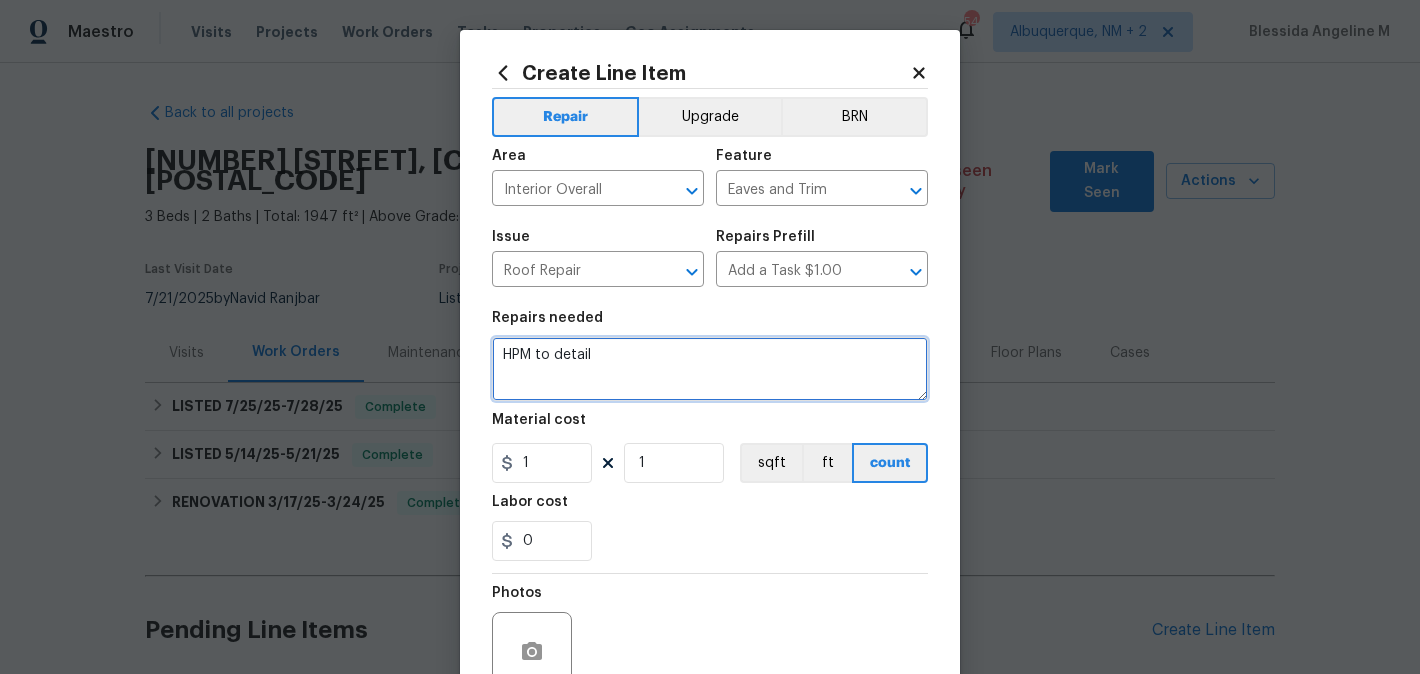 click on "HPM to detail" at bounding box center [710, 369] 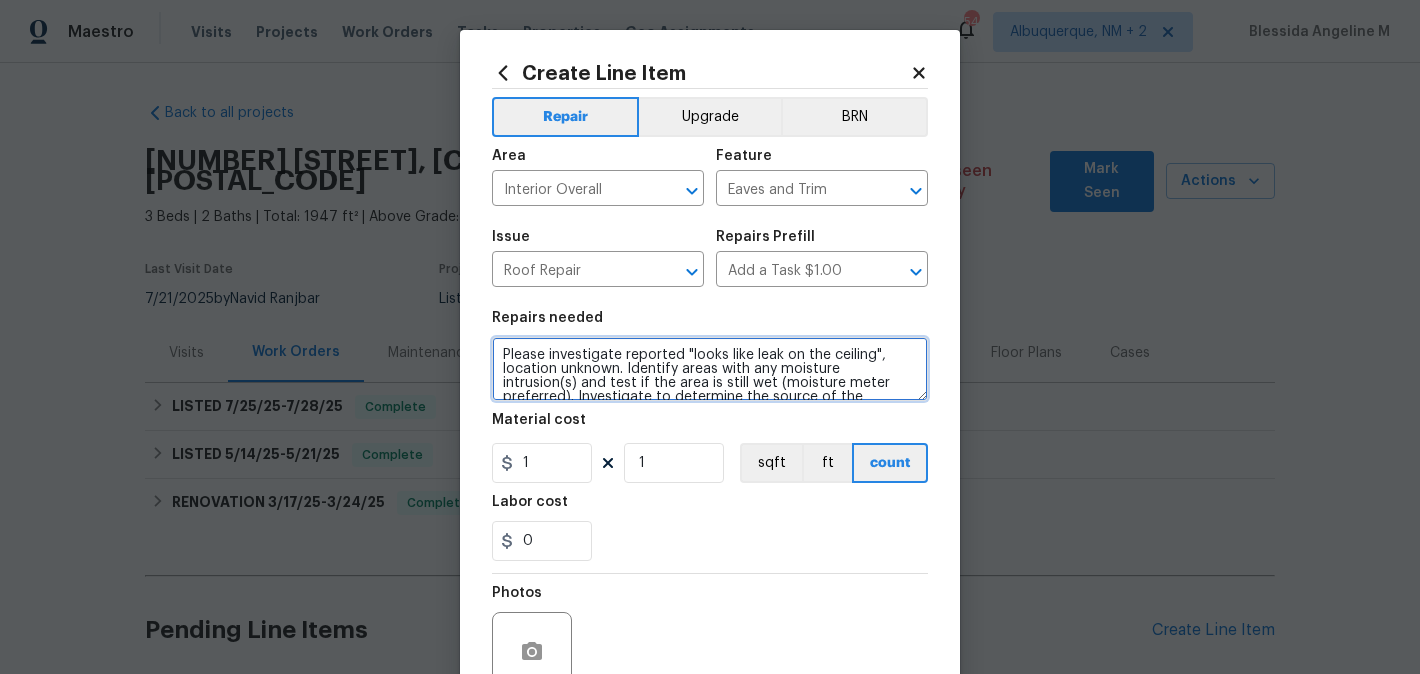 scroll, scrollTop: 98, scrollLeft: 0, axis: vertical 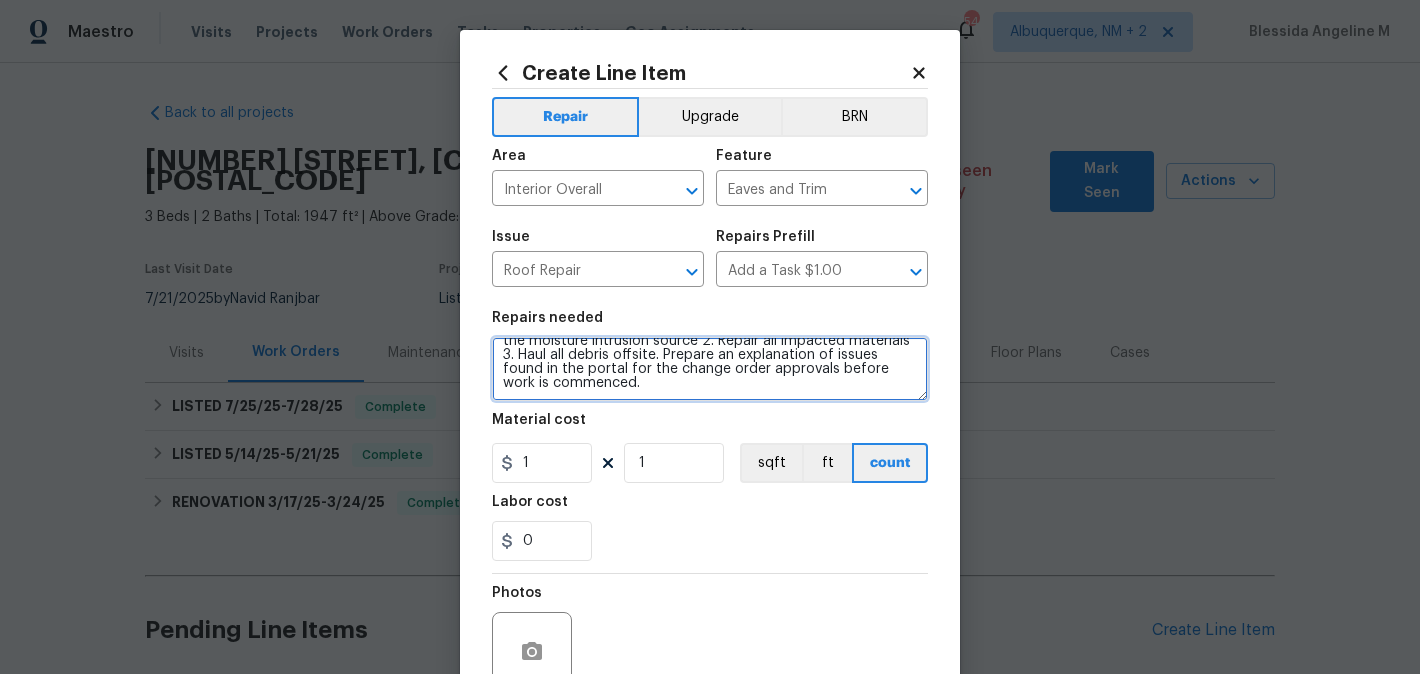 type on "Please investigate reported "looks like leak on the ceiling", location unknown. Identify areas with any moisture intrusion(s) and test if the area is still wet (moisture meter preferred). Investigate to determine the source of the moisture intrusion and upload before photos of any damages in the portal. Provide an estimate for repairs to 1. Terminate the moisture intrusion source 2. Repair all impacted materials 3. Haul all debris offsite. Prepare an explanation of issues found in the portal for the change order approvals before work is commenced." 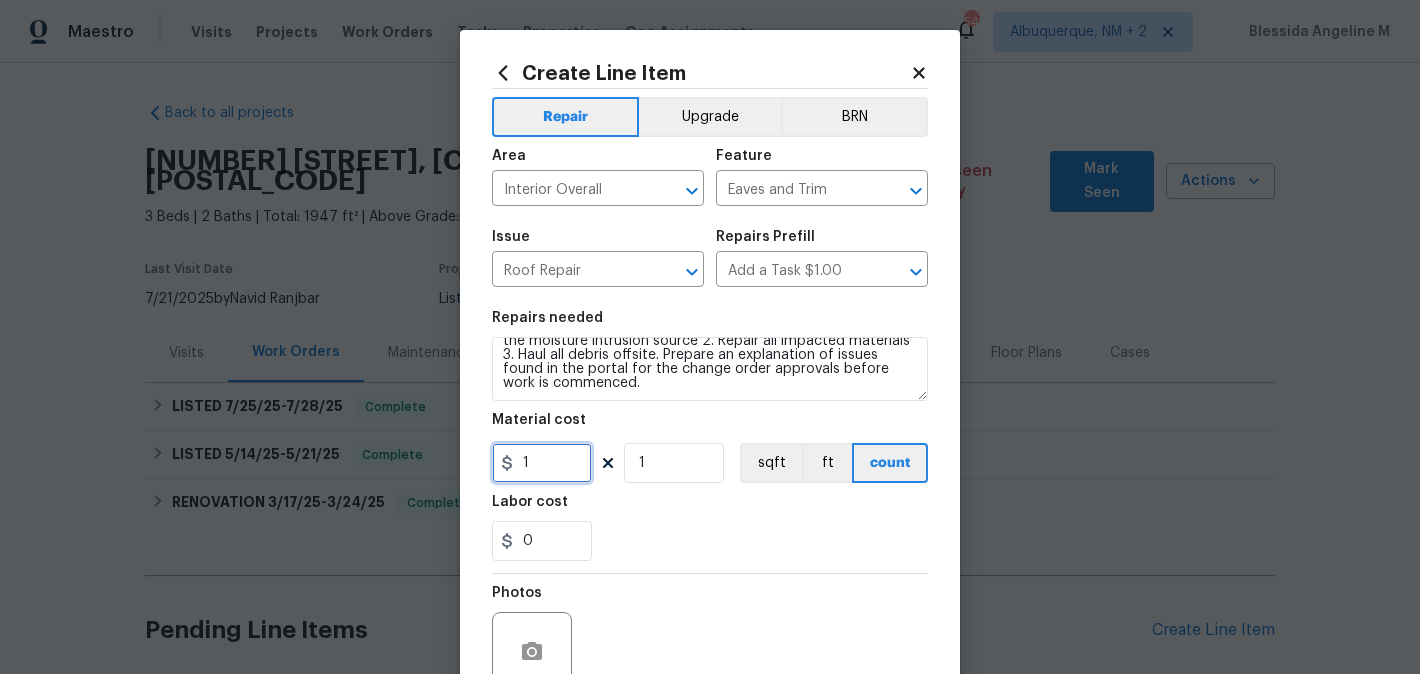 click on "1" at bounding box center (542, 463) 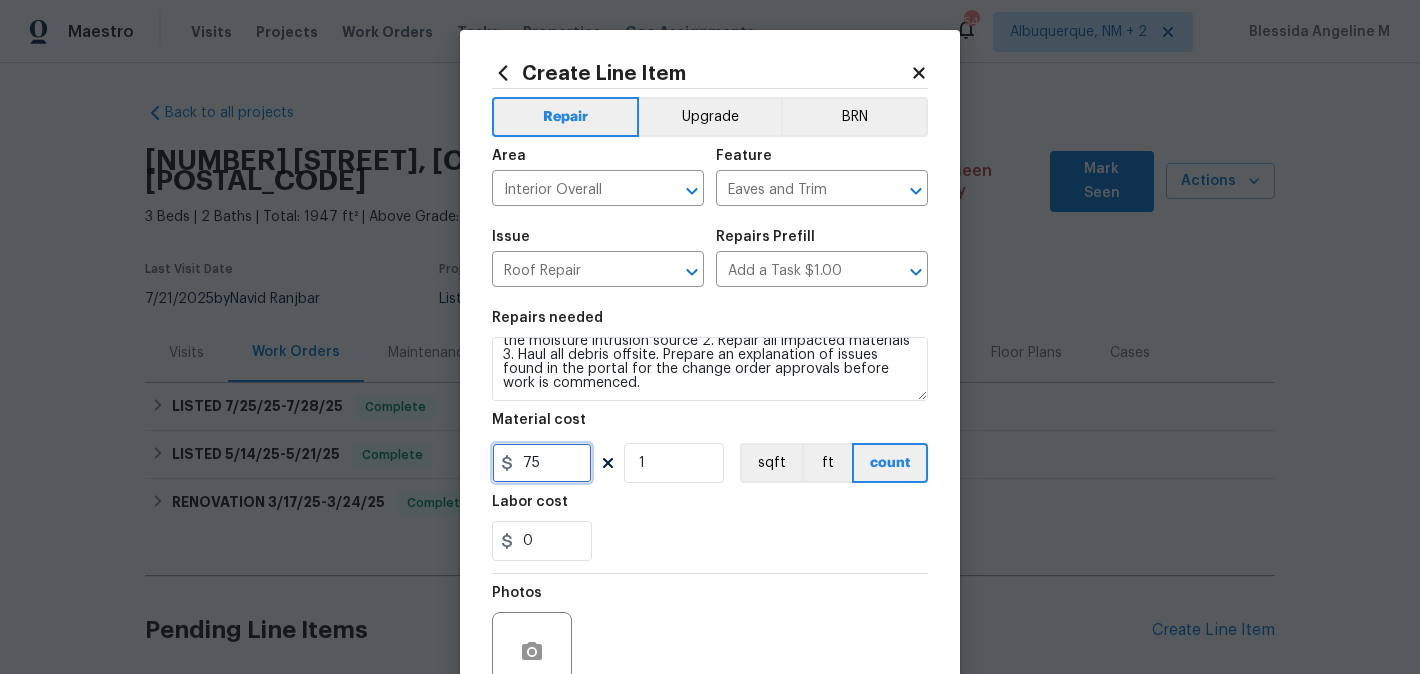 scroll, scrollTop: 188, scrollLeft: 0, axis: vertical 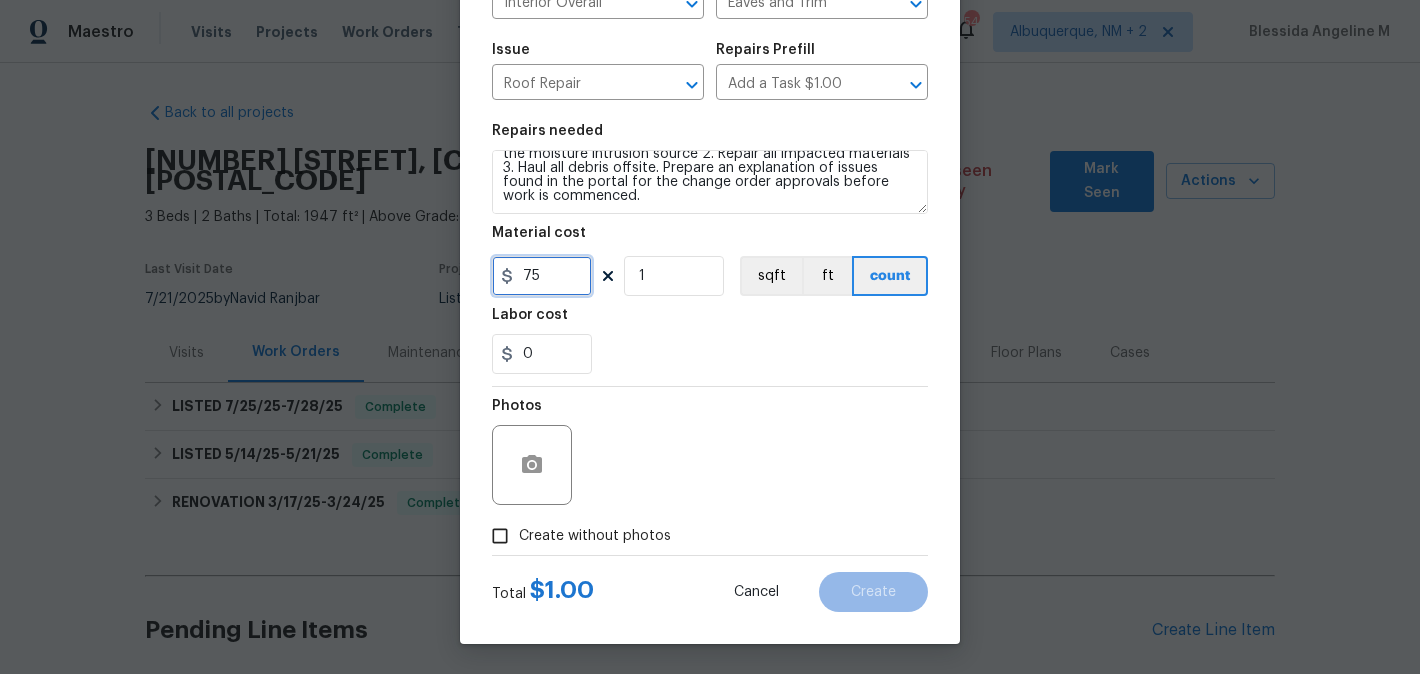 type on "75" 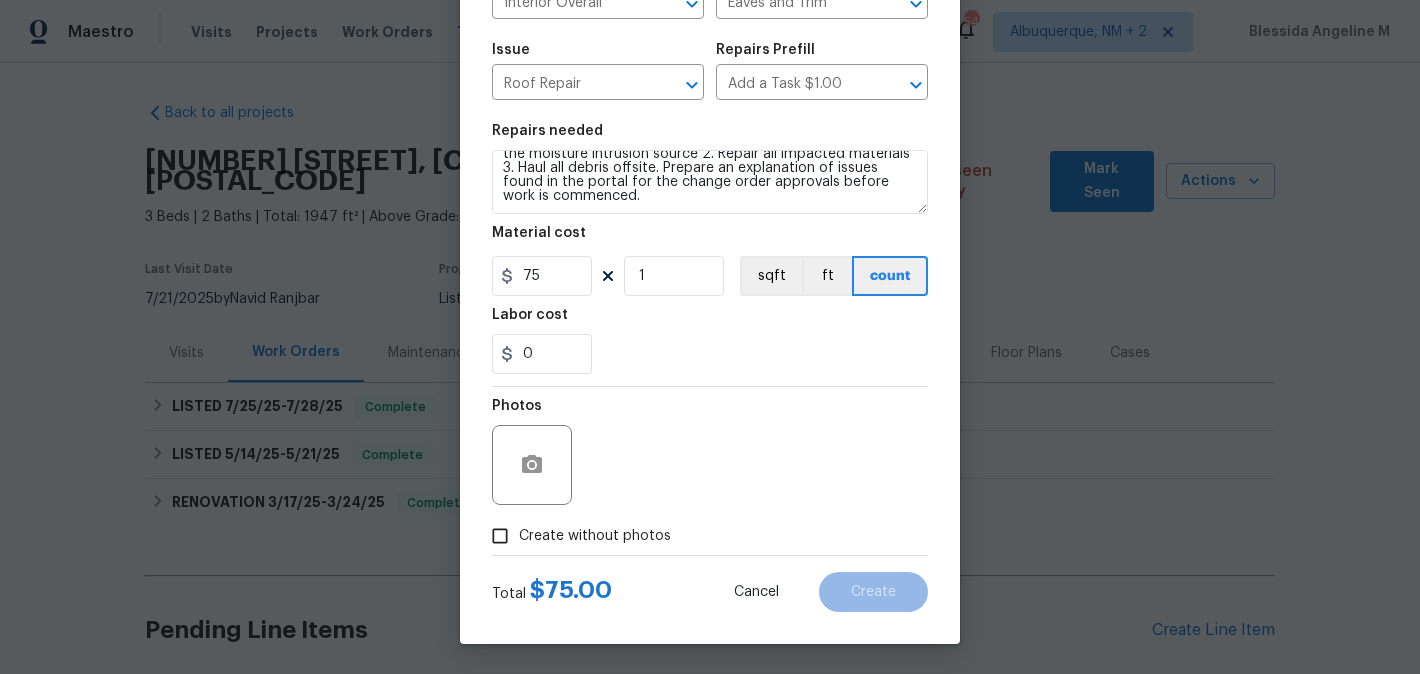 click on "Create without photos" at bounding box center (595, 536) 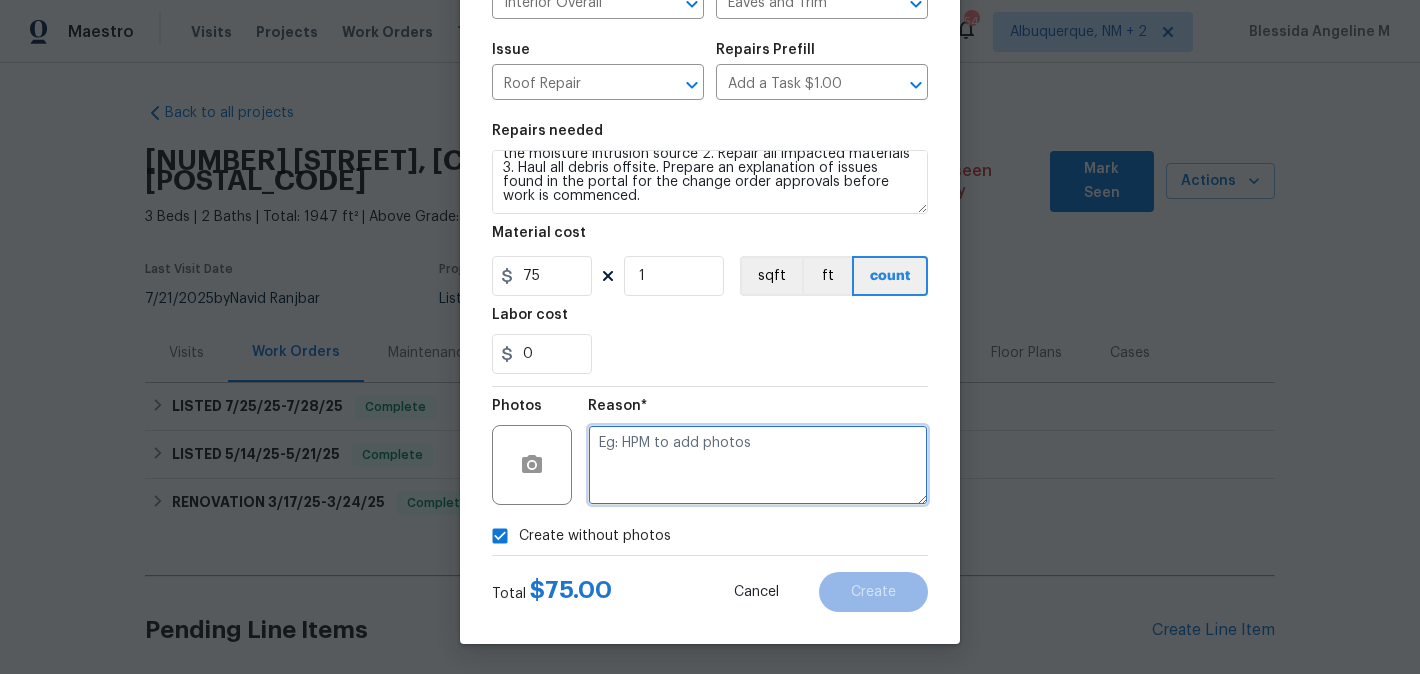 click at bounding box center (758, 465) 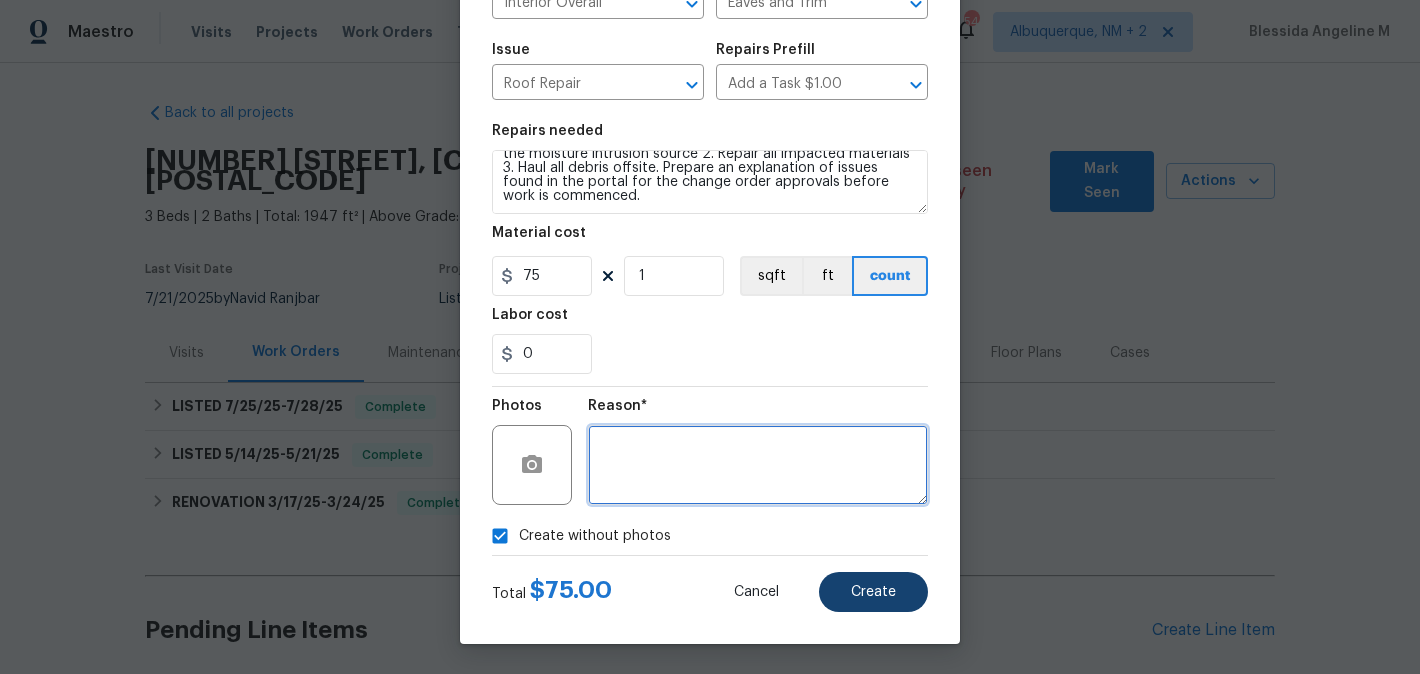 type 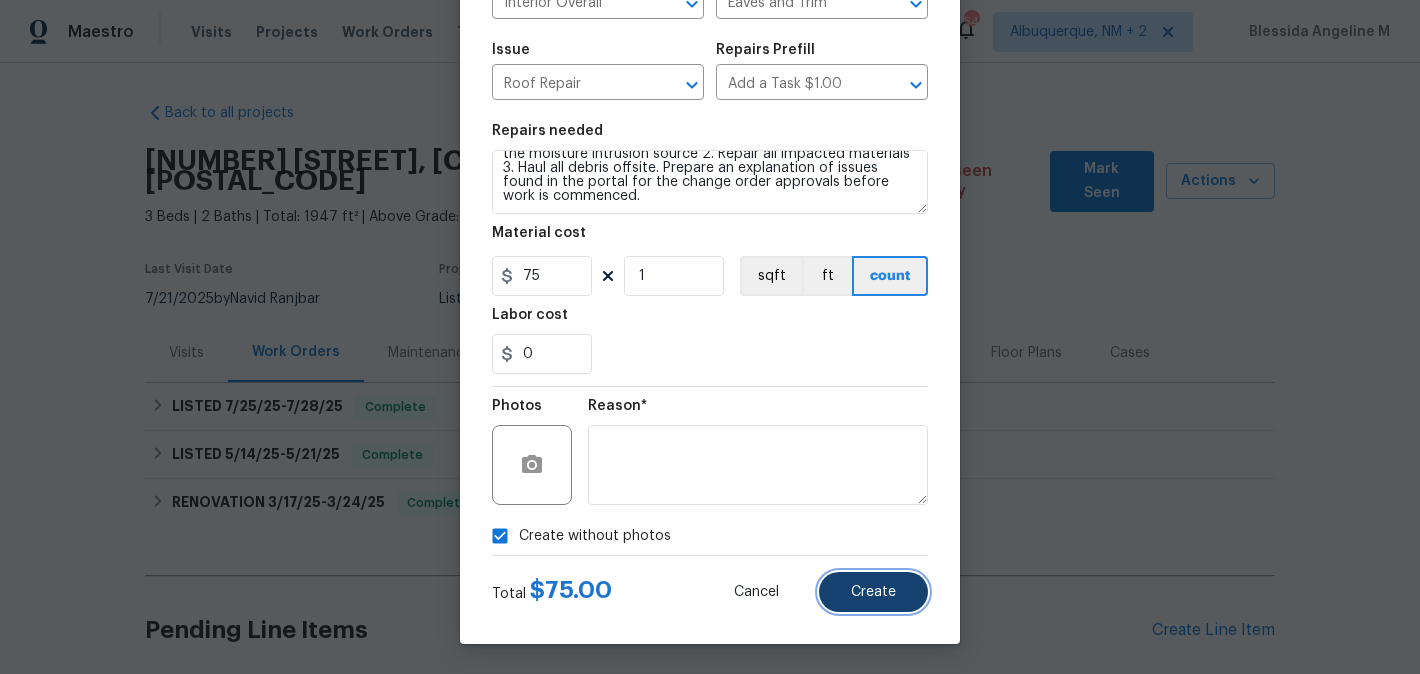 click on "Create" at bounding box center [873, 592] 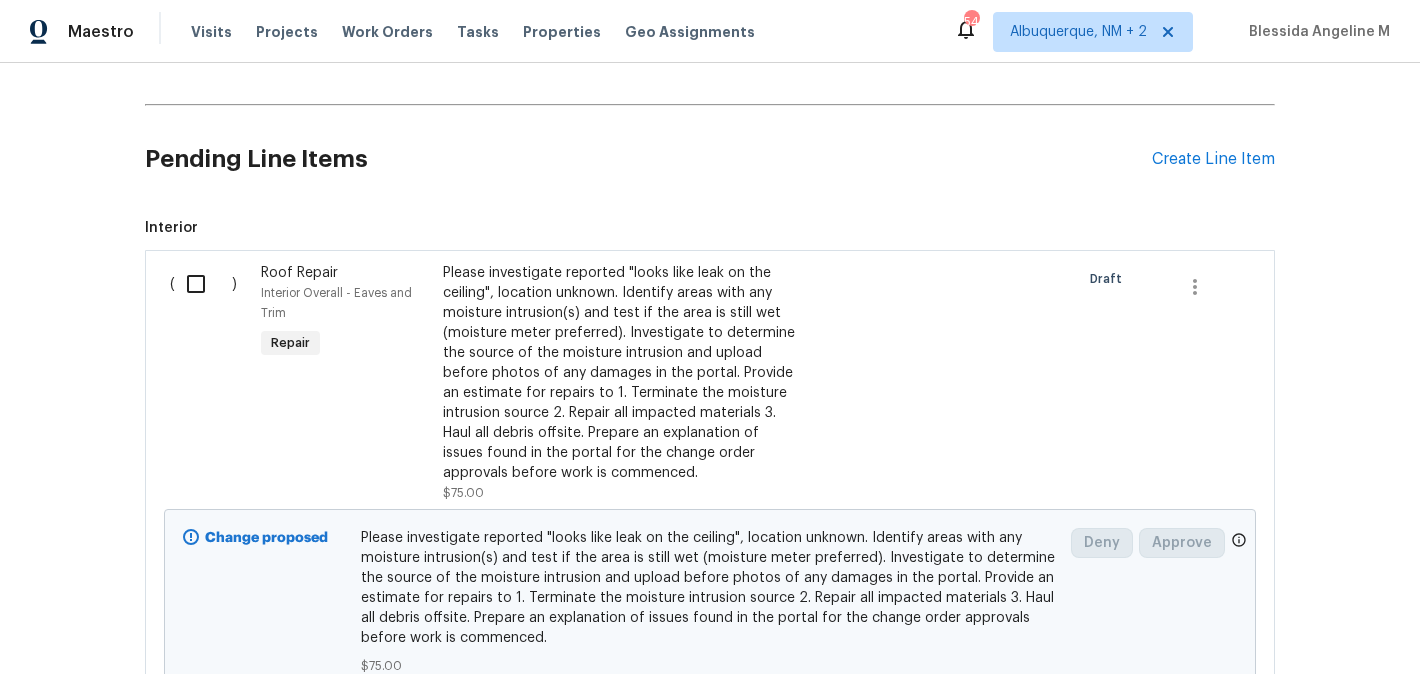 scroll, scrollTop: 475, scrollLeft: 0, axis: vertical 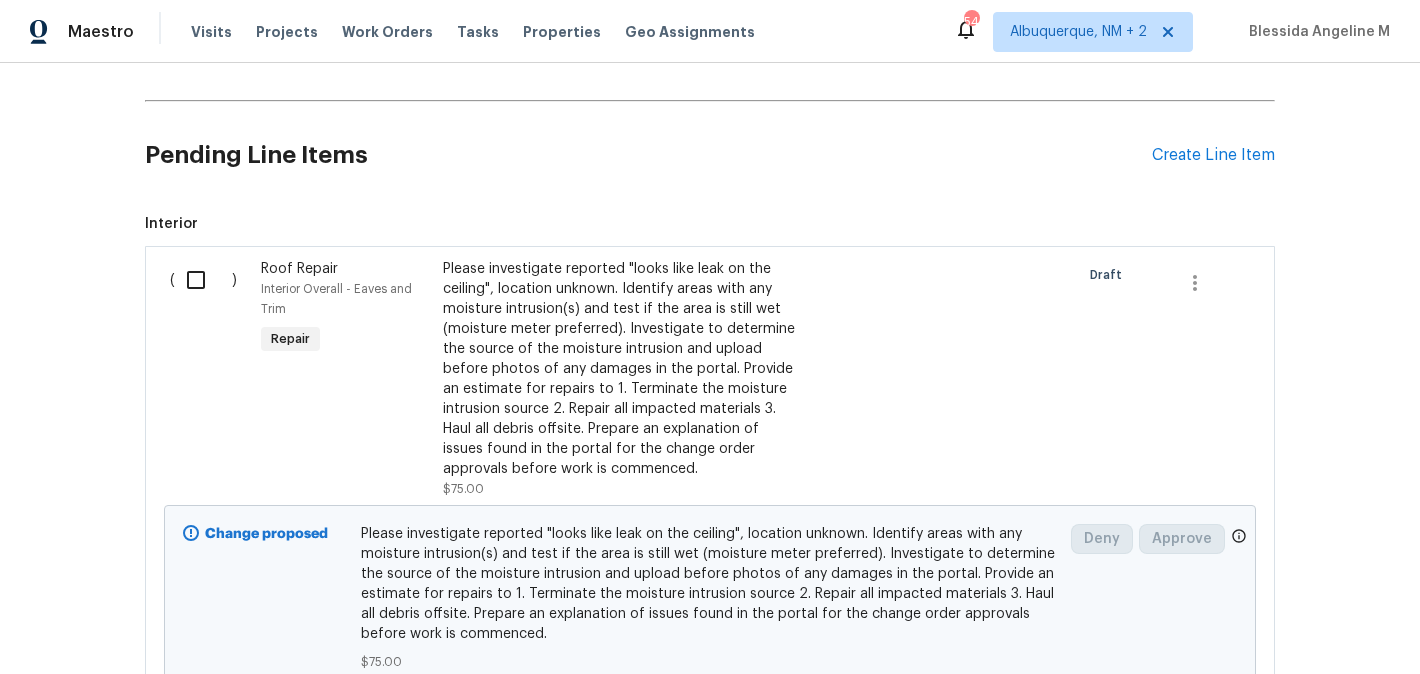 click at bounding box center [203, 280] 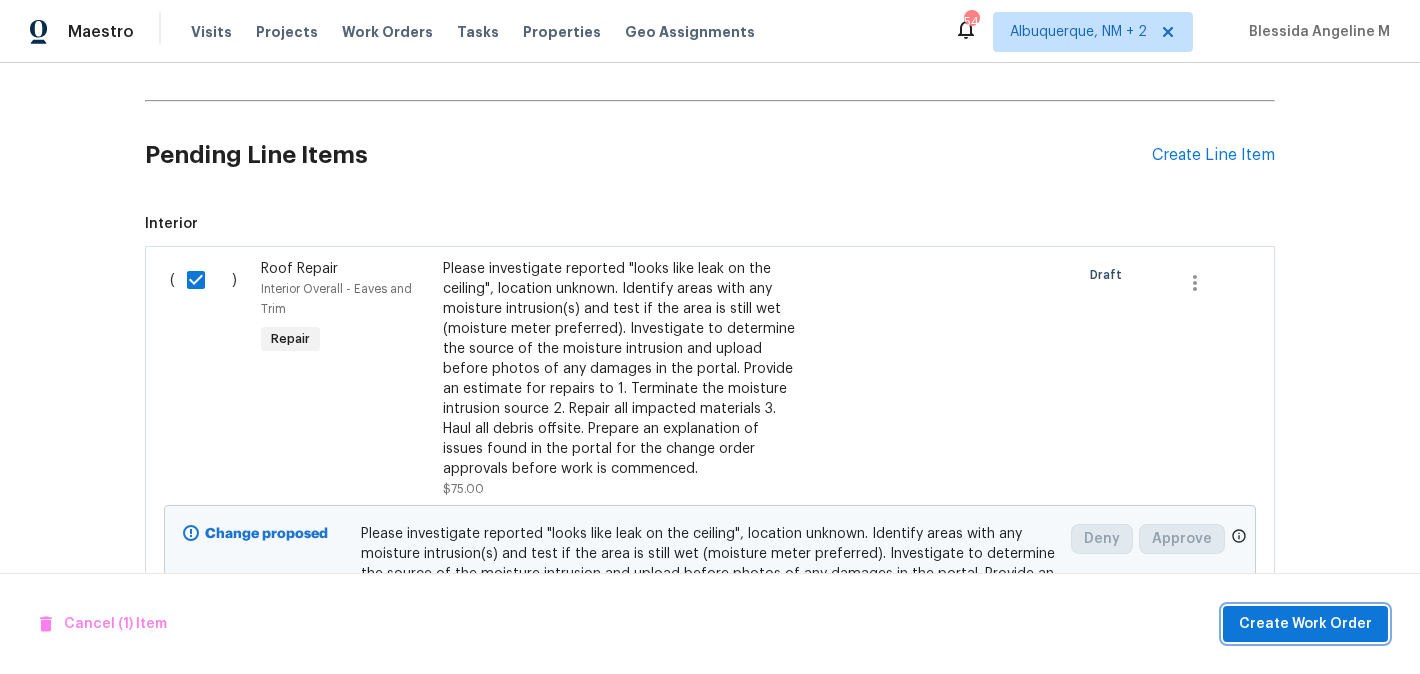 click on "Create Work Order" at bounding box center [1305, 624] 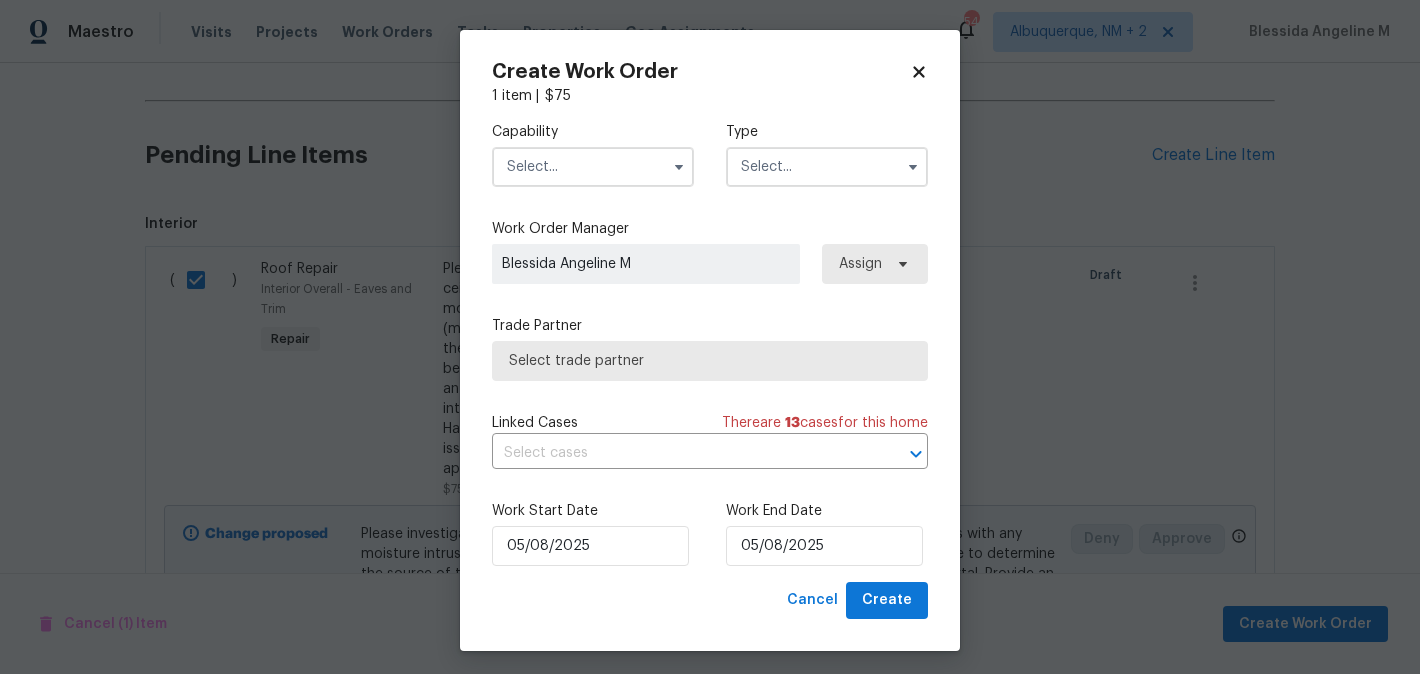click at bounding box center [593, 167] 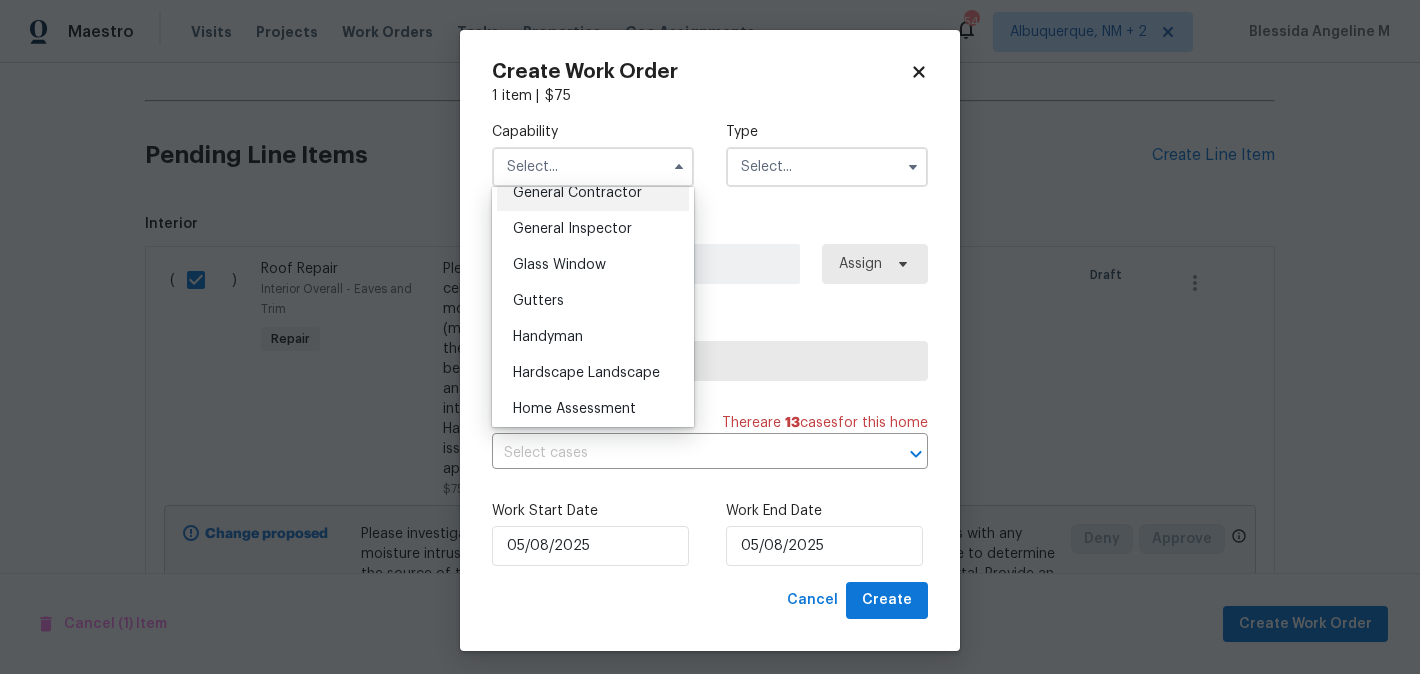 scroll, scrollTop: 978, scrollLeft: 0, axis: vertical 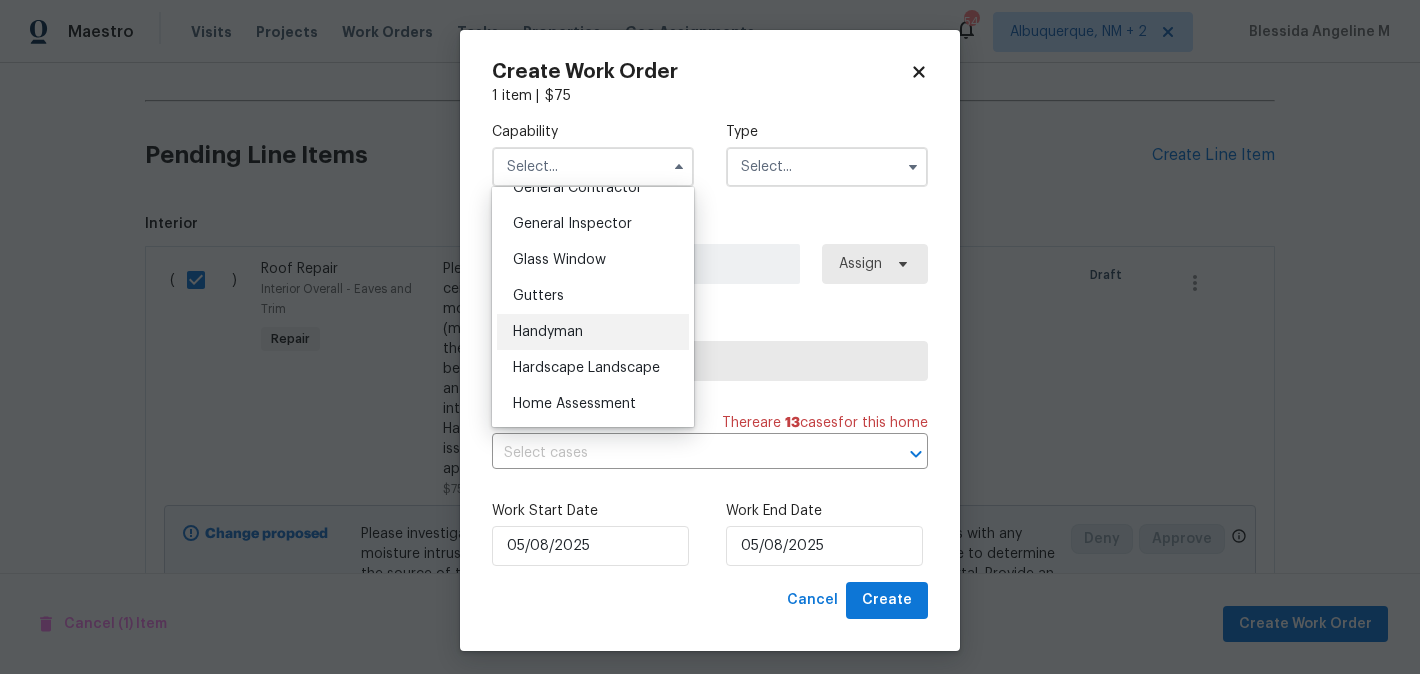 click on "Handyman" at bounding box center [593, 332] 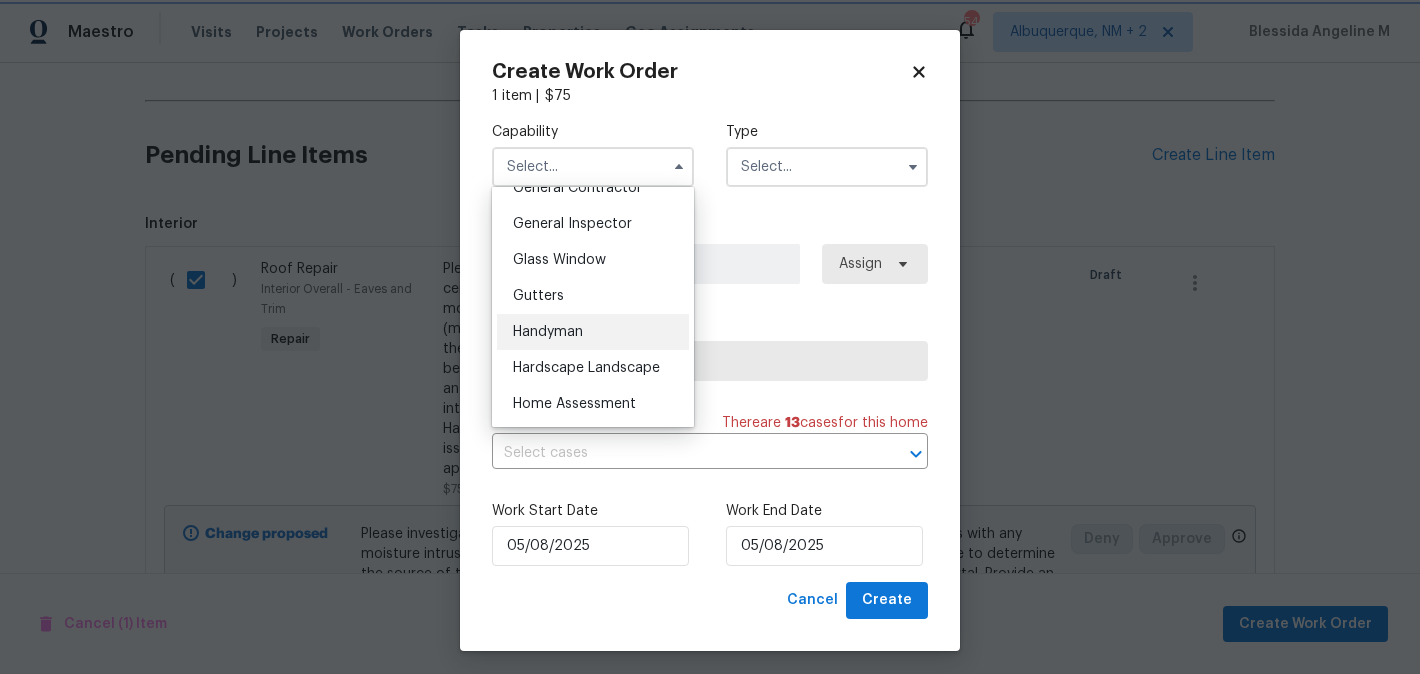 type on "Handyman" 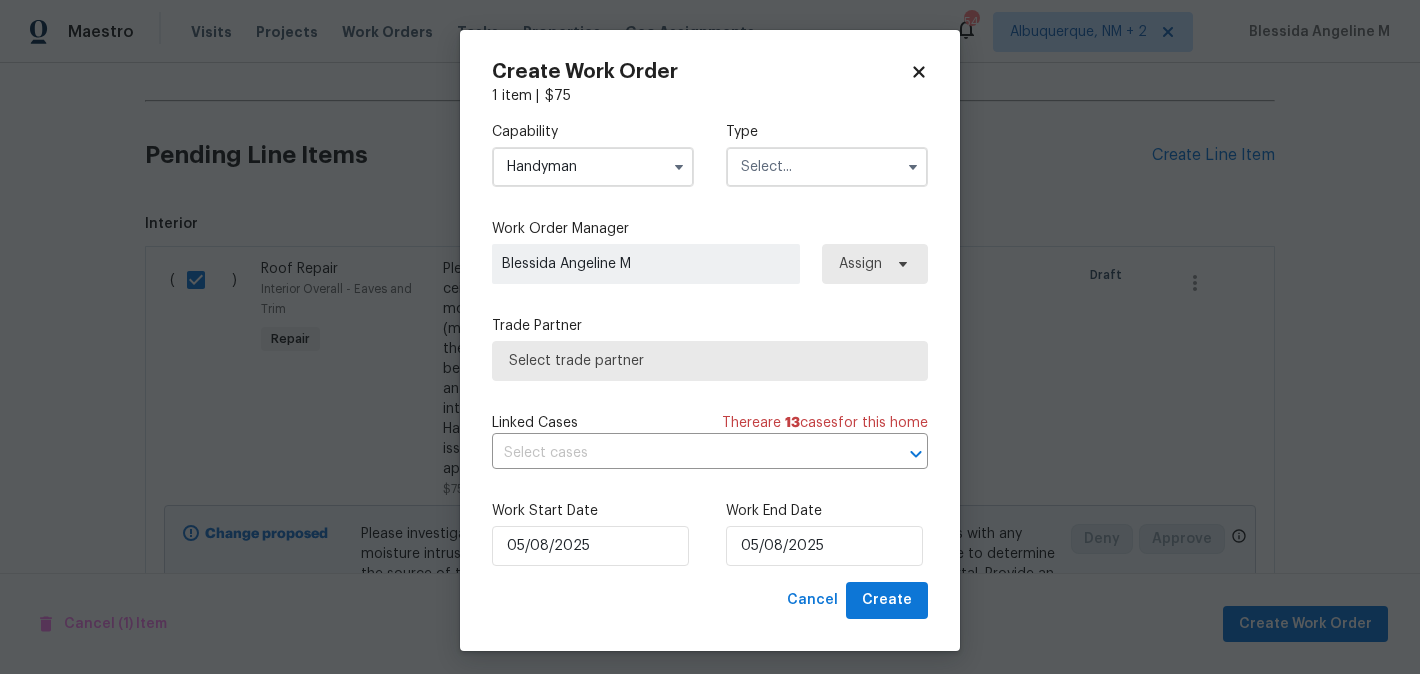 click at bounding box center (827, 167) 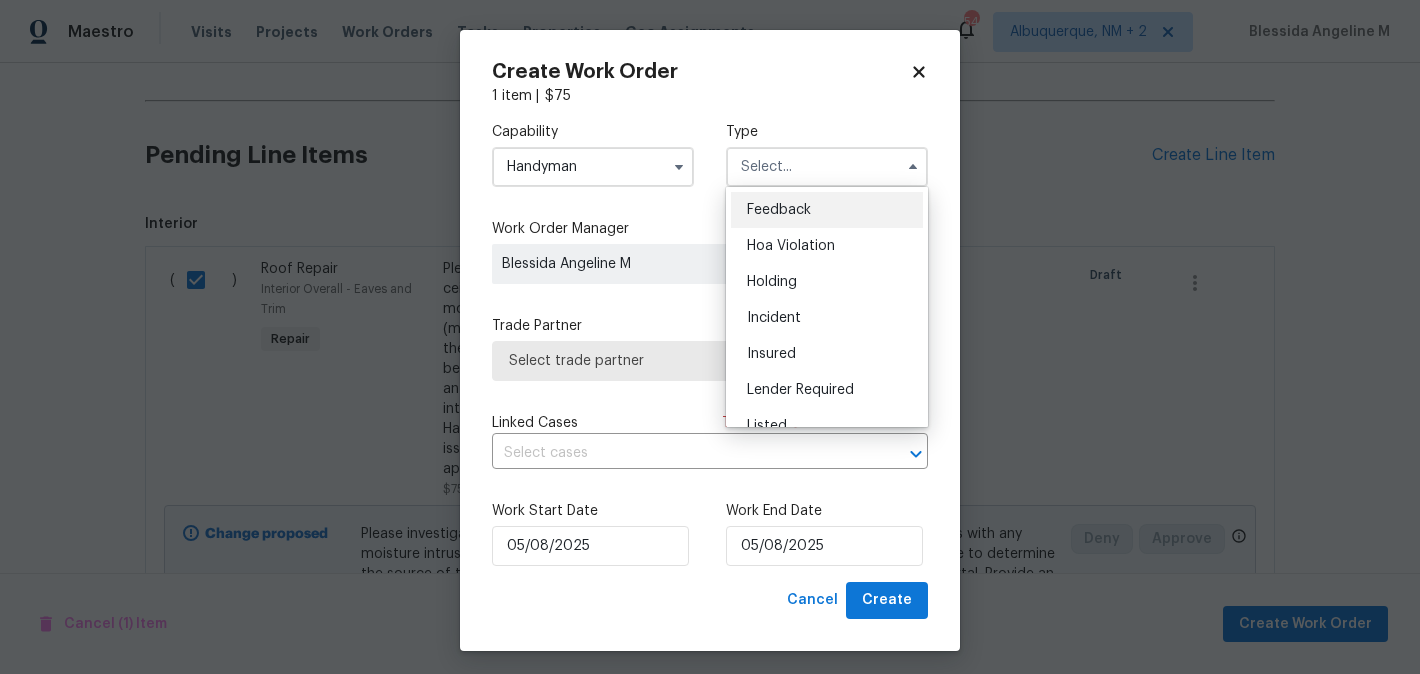 click on "Feedback" at bounding box center [779, 210] 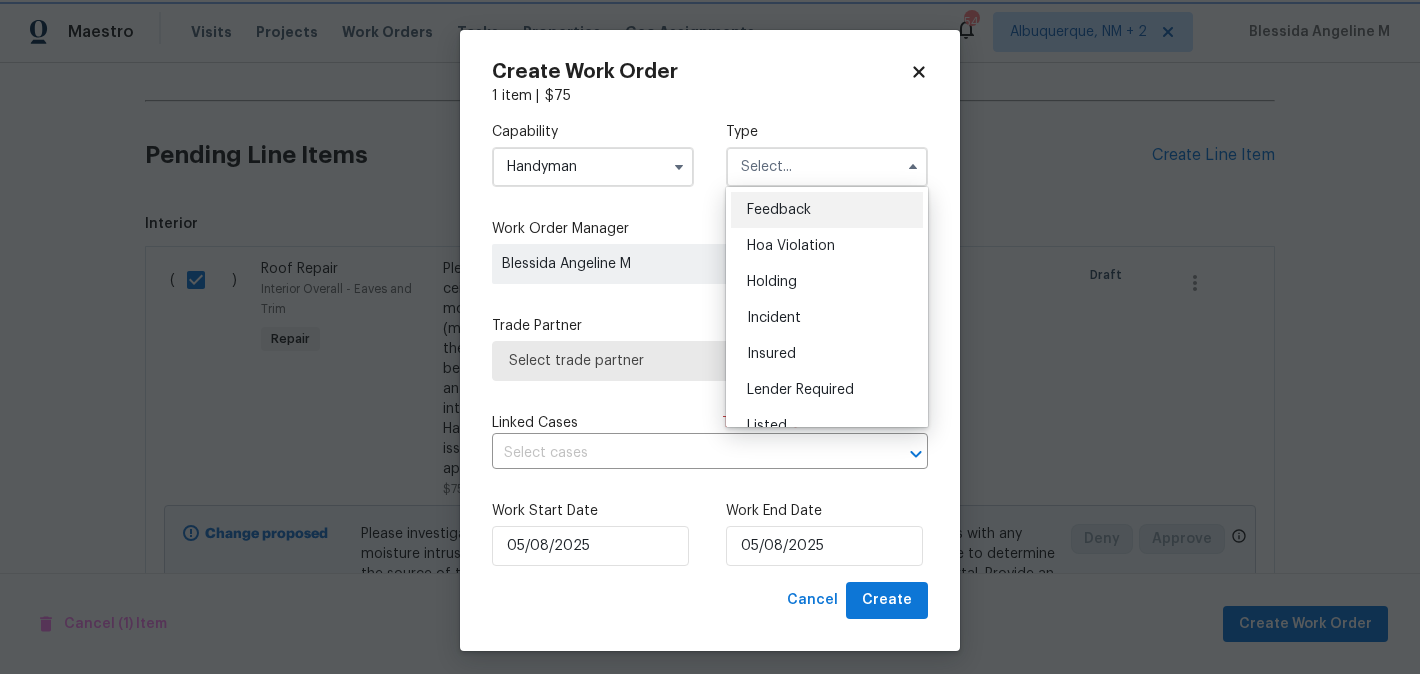 type on "Feedback" 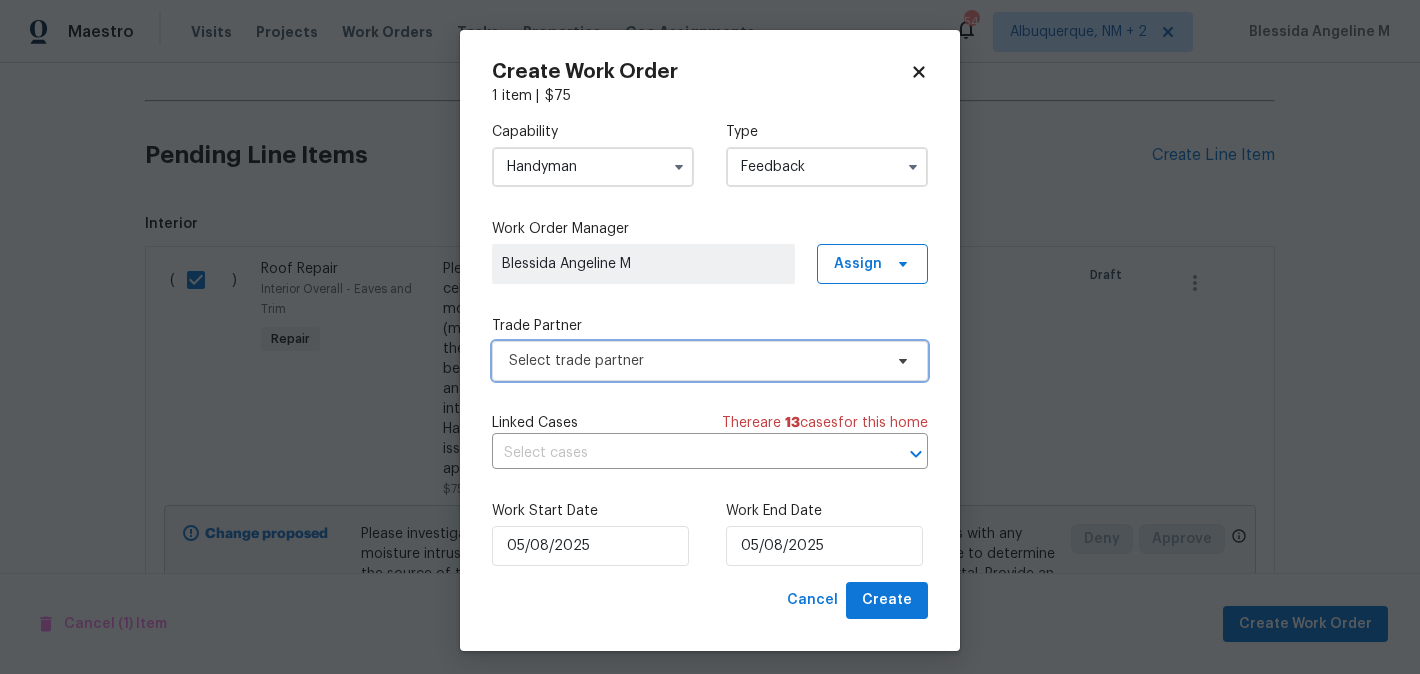 click on "Select trade partner" at bounding box center [695, 361] 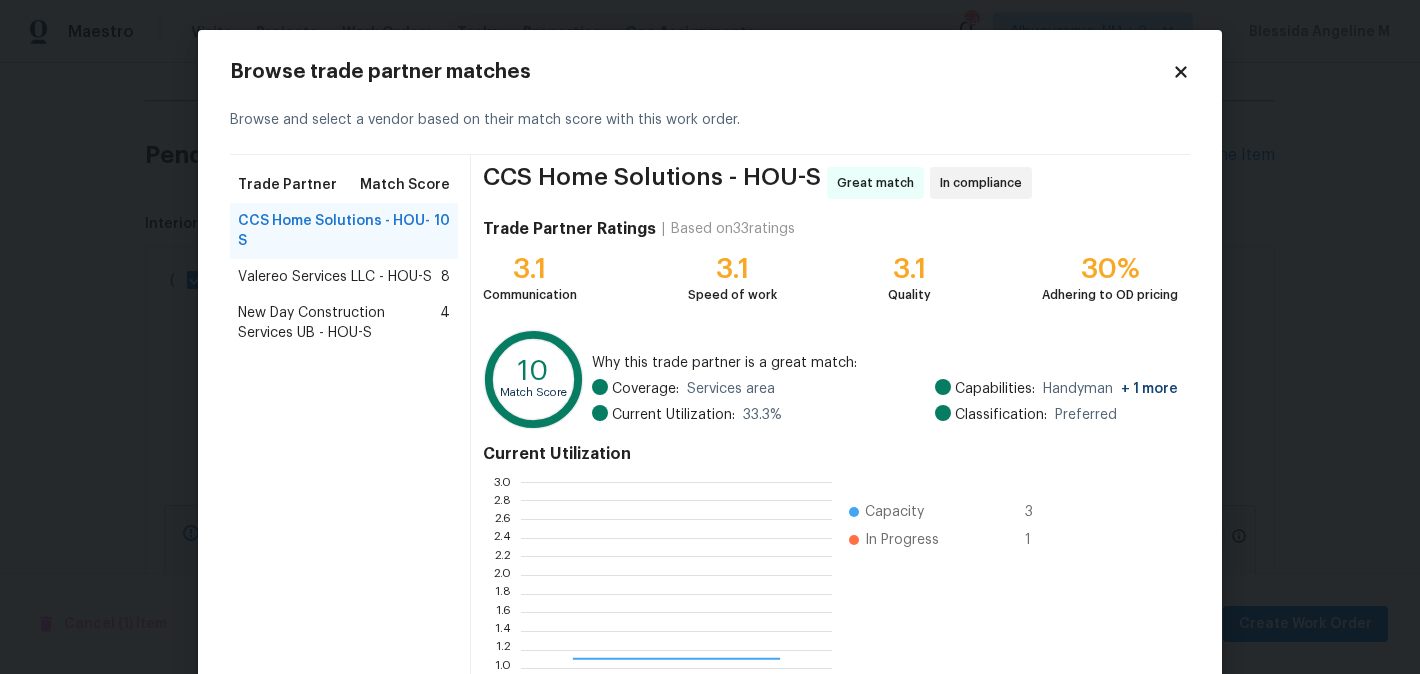 scroll, scrollTop: 2, scrollLeft: 1, axis: both 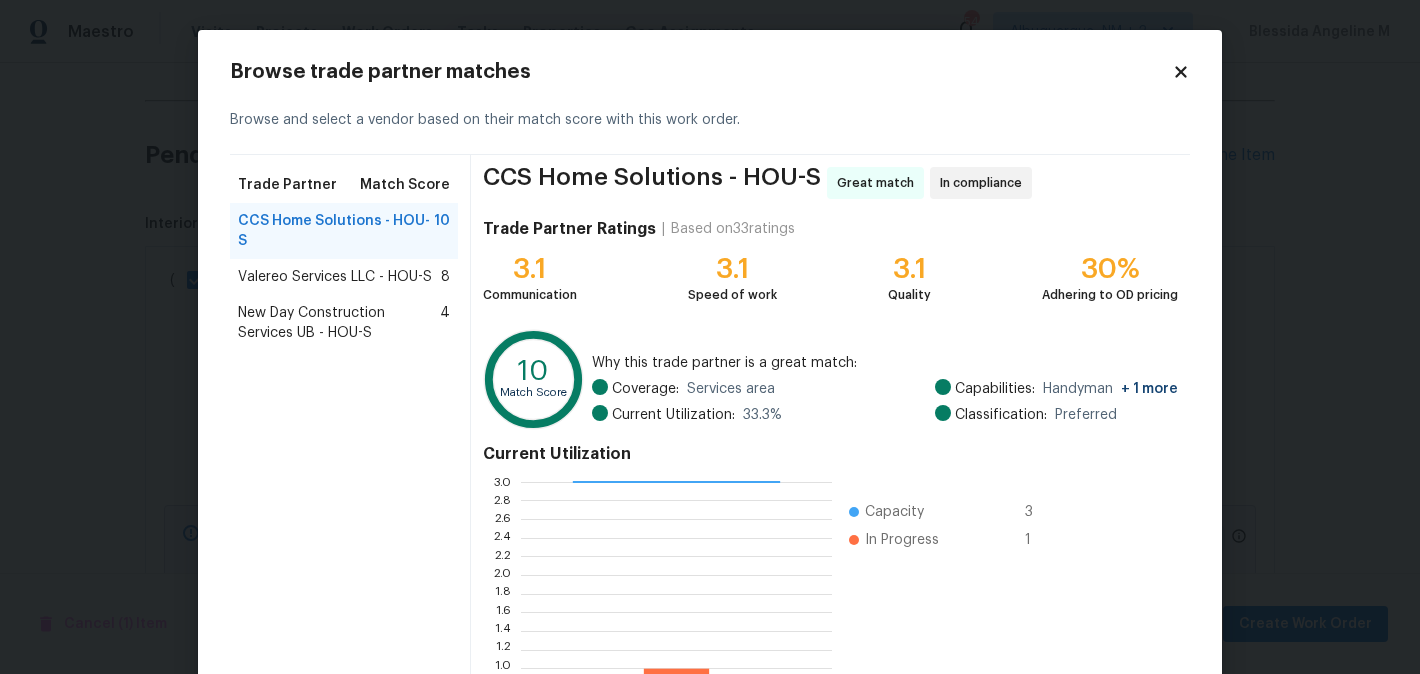 click on "Valereo Services LLC - HOU-S" at bounding box center [335, 277] 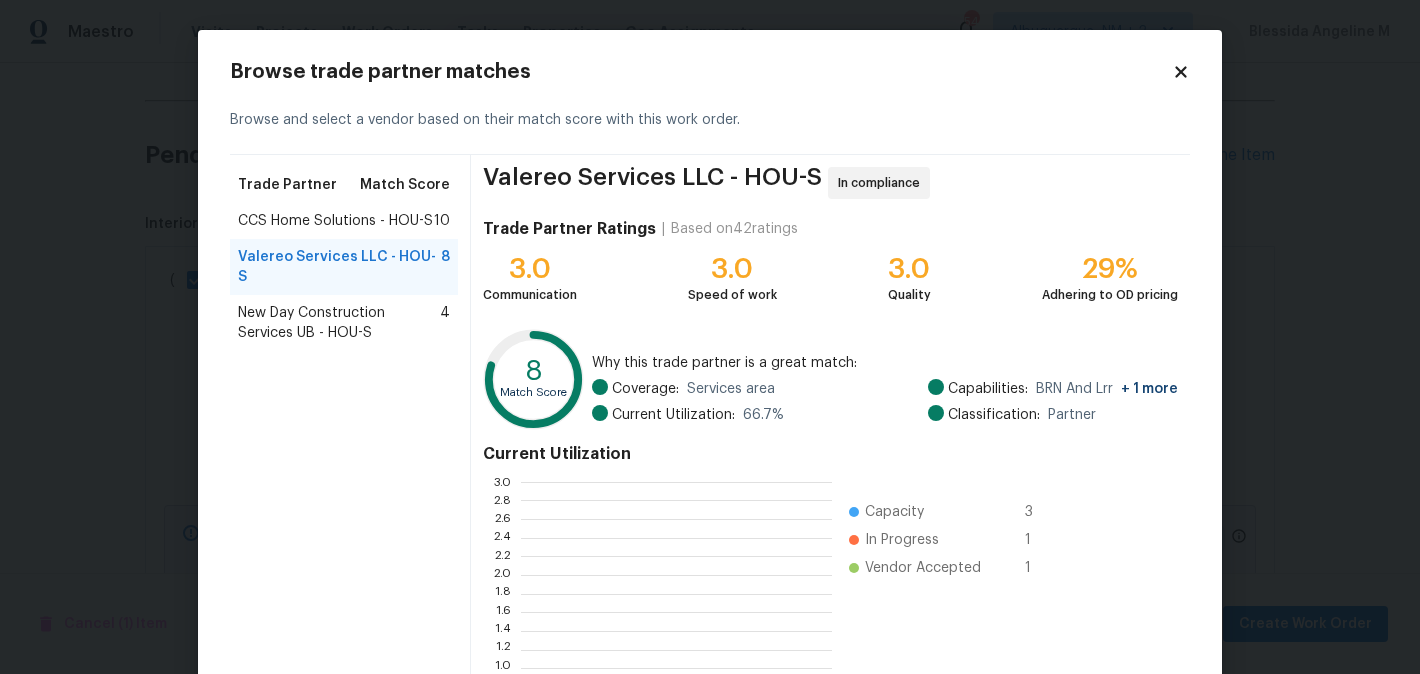 scroll, scrollTop: 208, scrollLeft: 0, axis: vertical 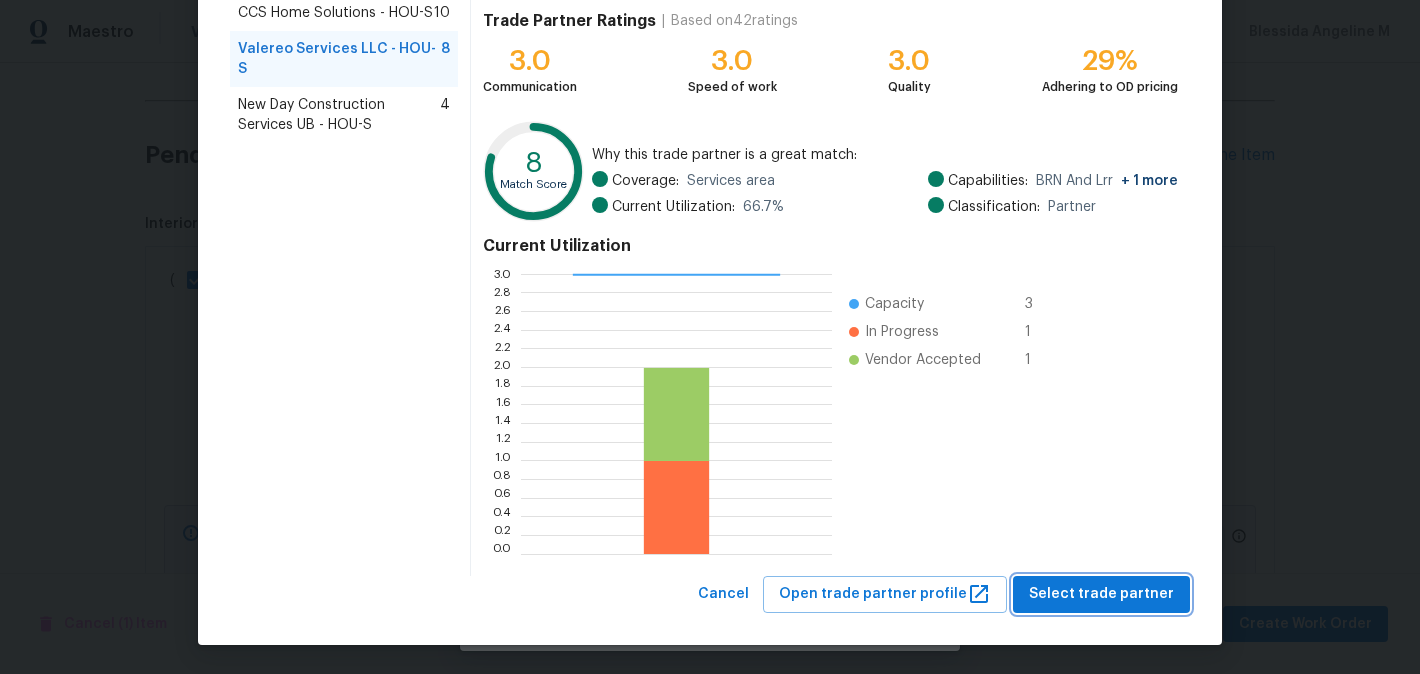click on "Select trade partner" at bounding box center (1101, 594) 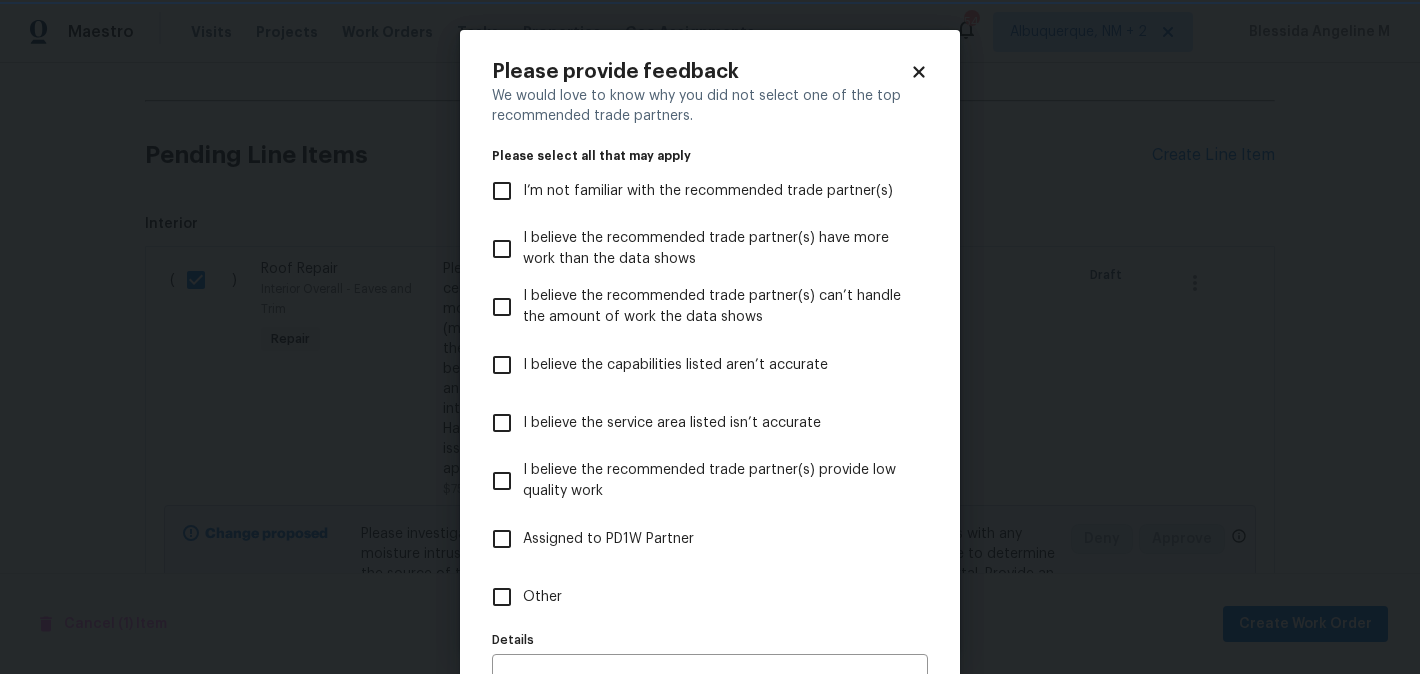 scroll, scrollTop: 0, scrollLeft: 0, axis: both 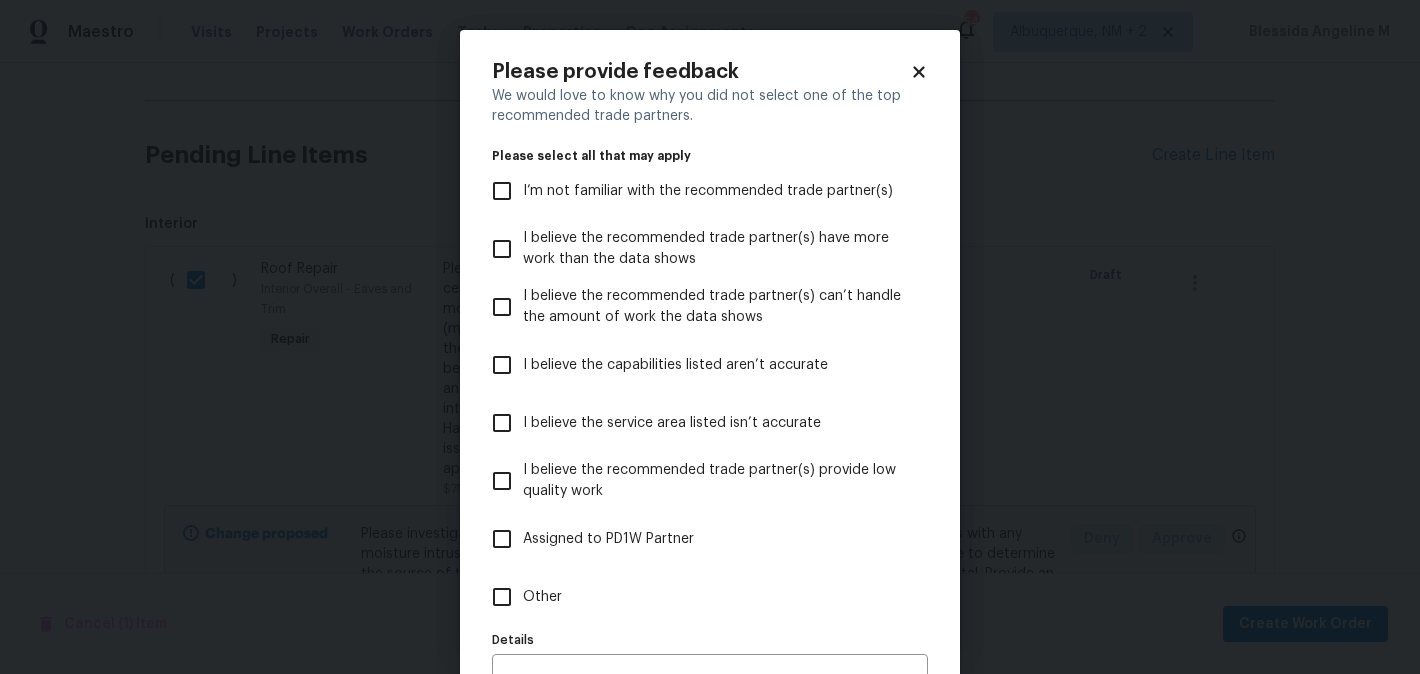 click on "Other" at bounding box center (542, 597) 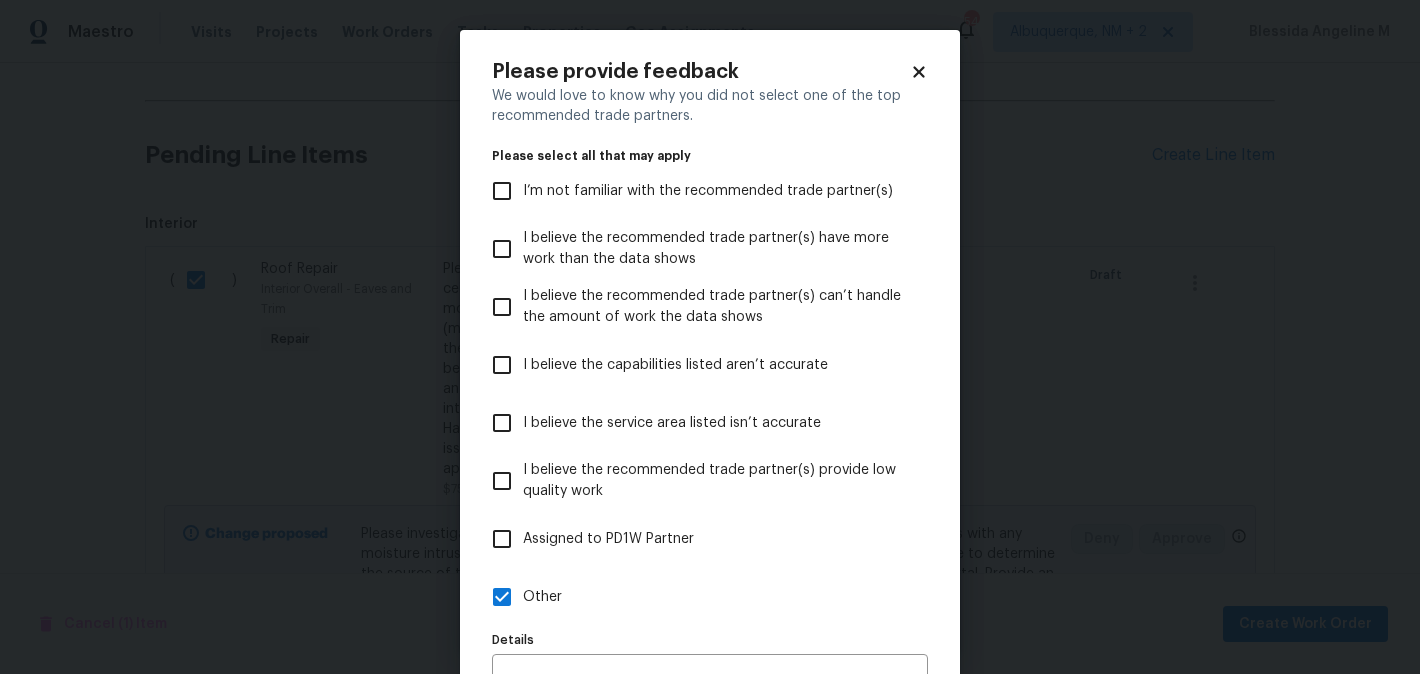 scroll, scrollTop: 118, scrollLeft: 0, axis: vertical 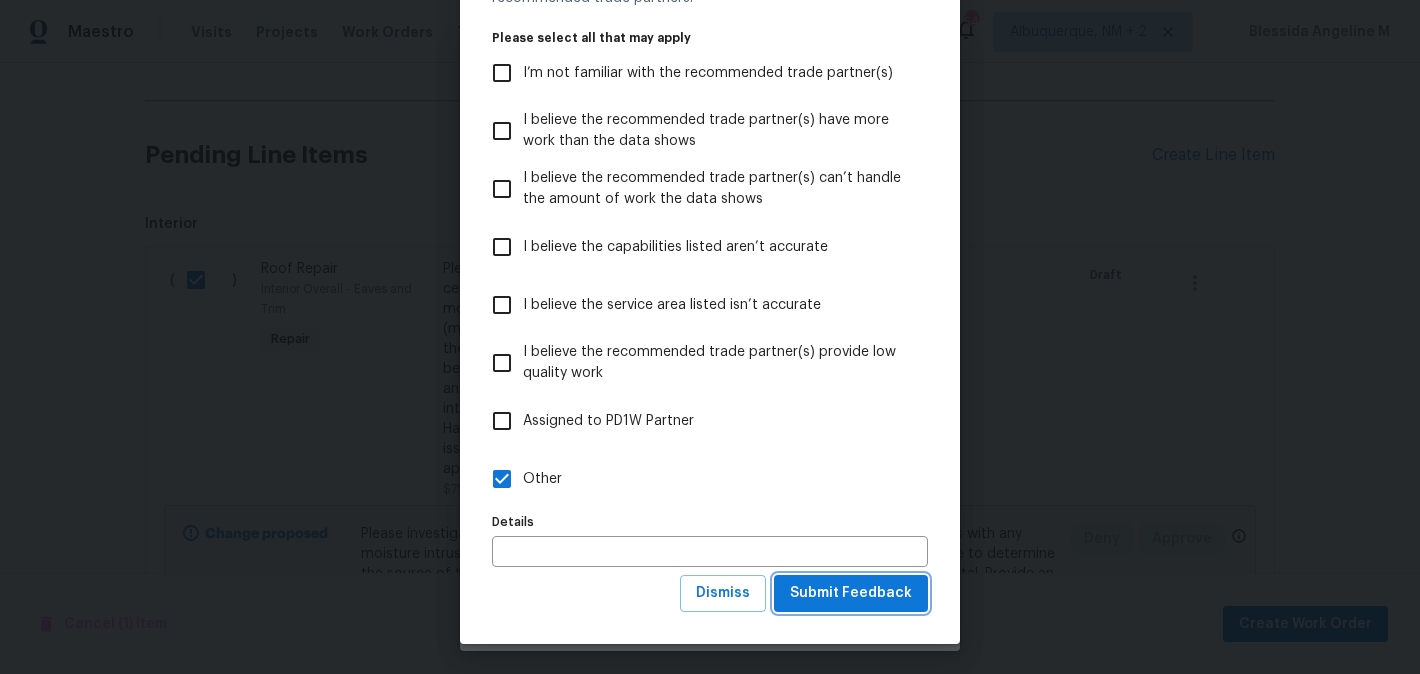 click on "Submit Feedback" at bounding box center (851, 593) 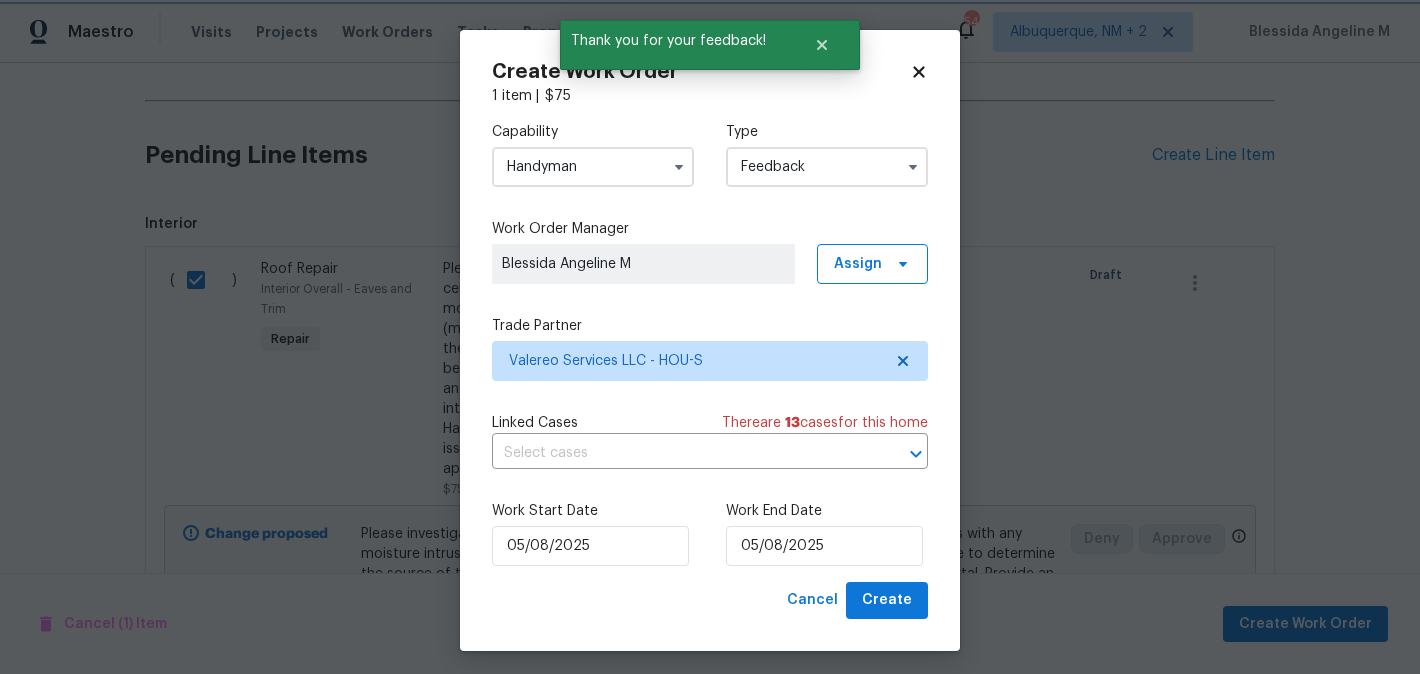 scroll, scrollTop: 0, scrollLeft: 0, axis: both 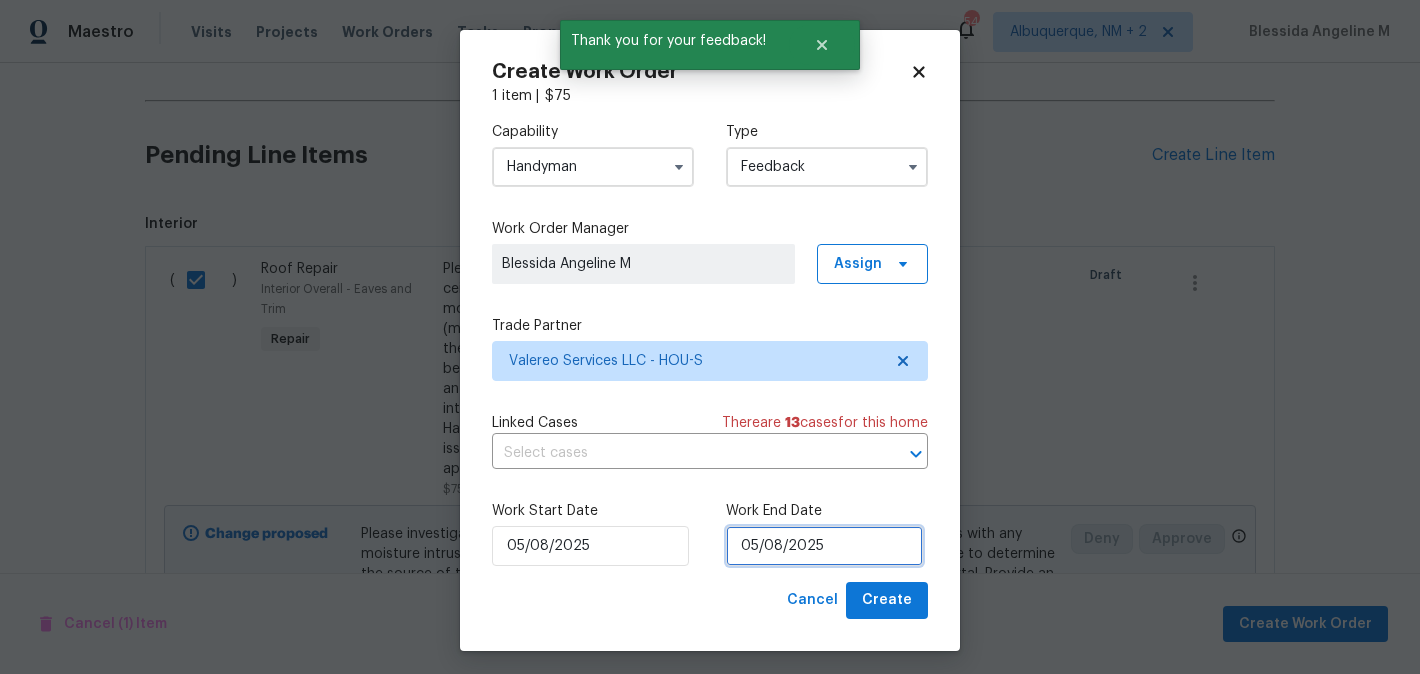 click on "05/08/2025" at bounding box center (824, 546) 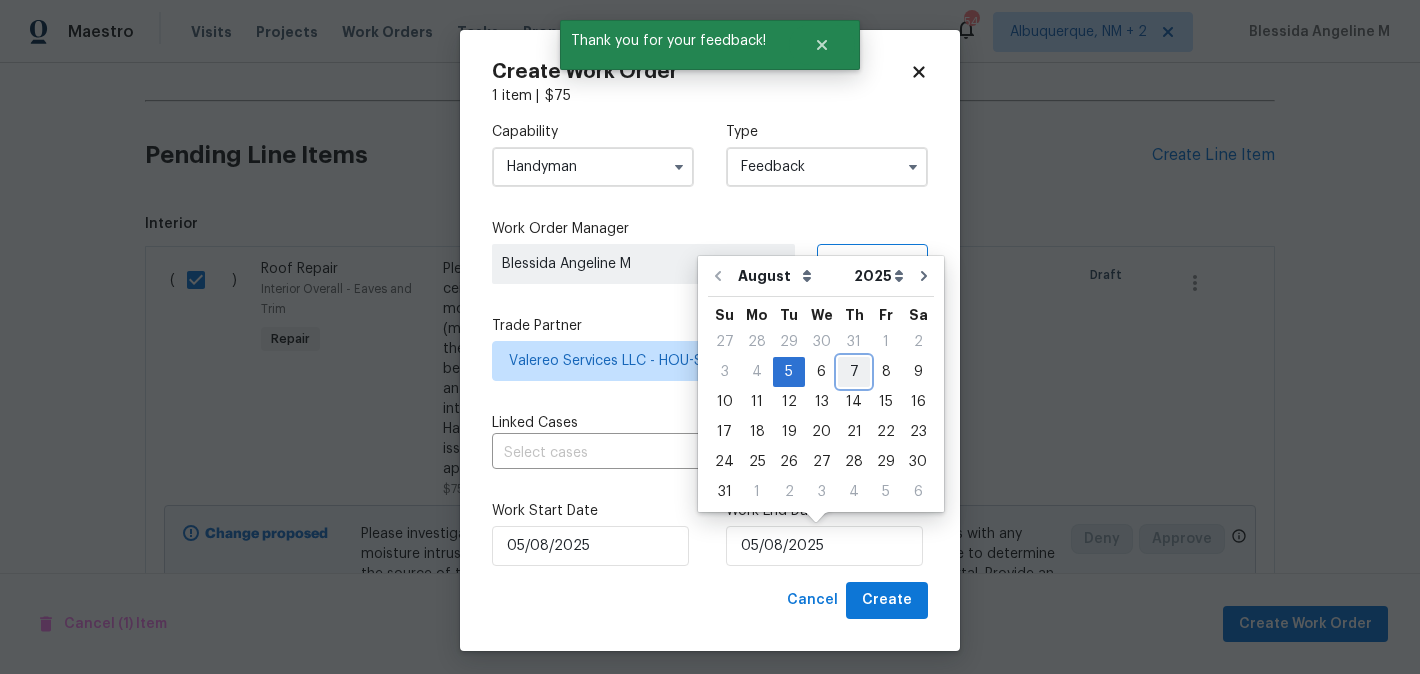 click on "7" at bounding box center [854, 372] 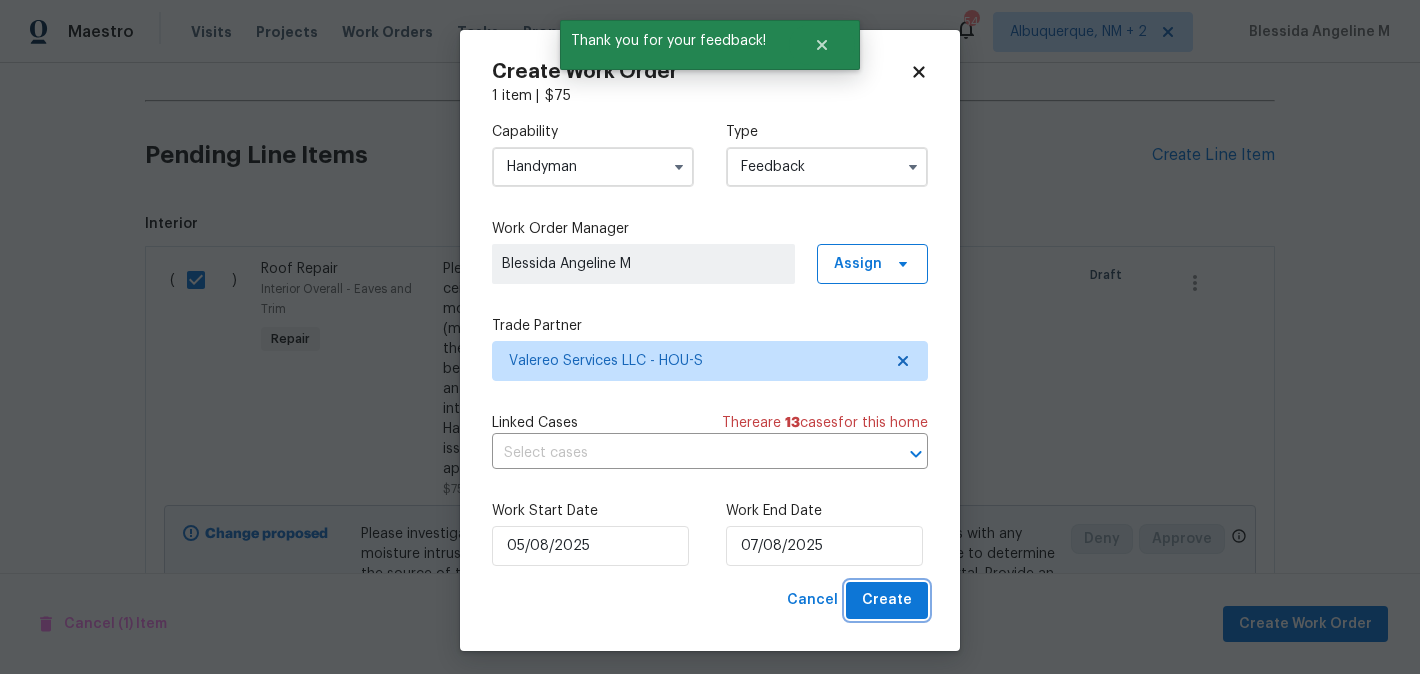 click on "Create" at bounding box center (887, 600) 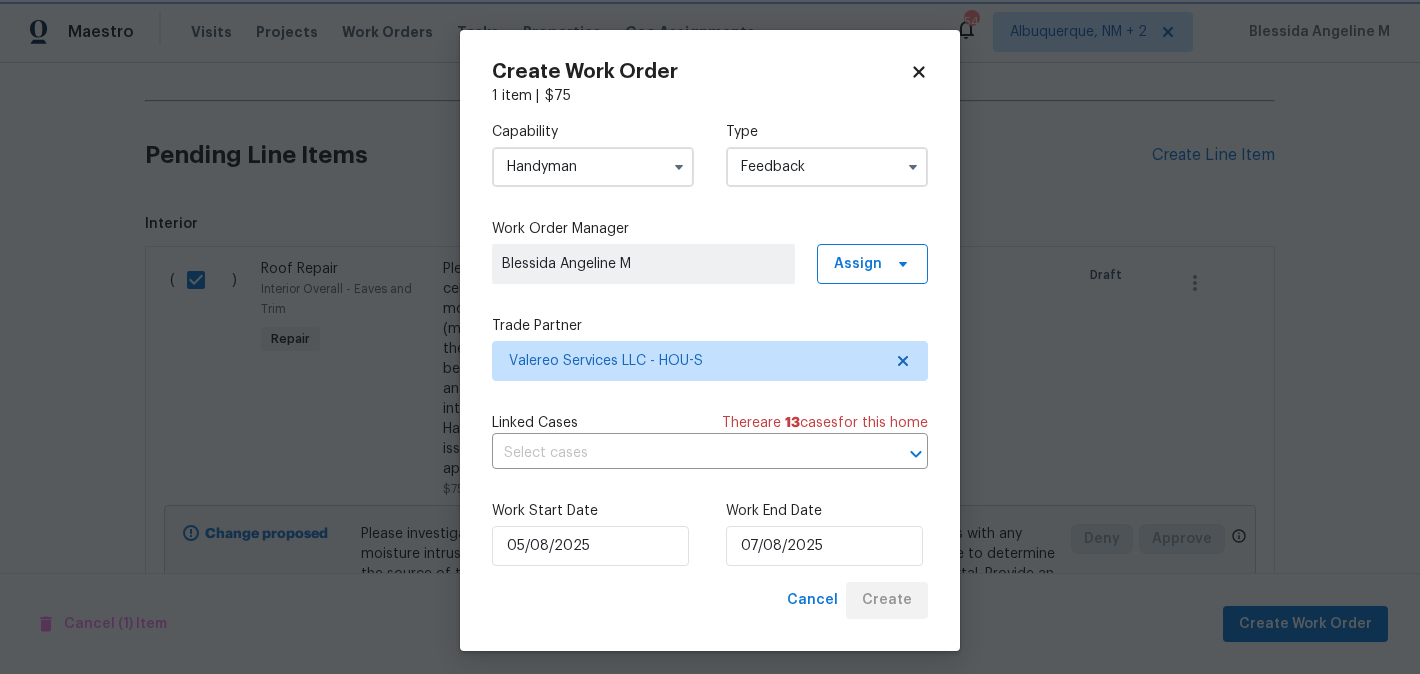 checkbox on "false" 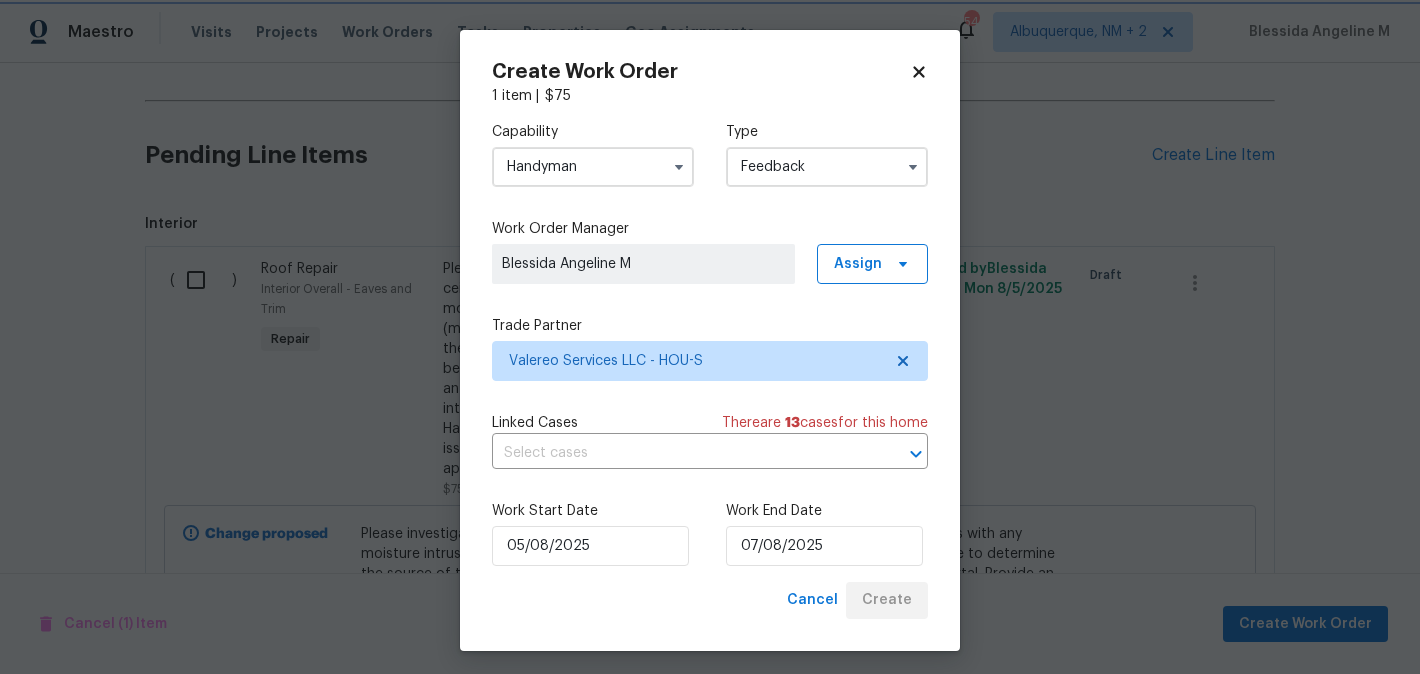 scroll, scrollTop: 187, scrollLeft: 0, axis: vertical 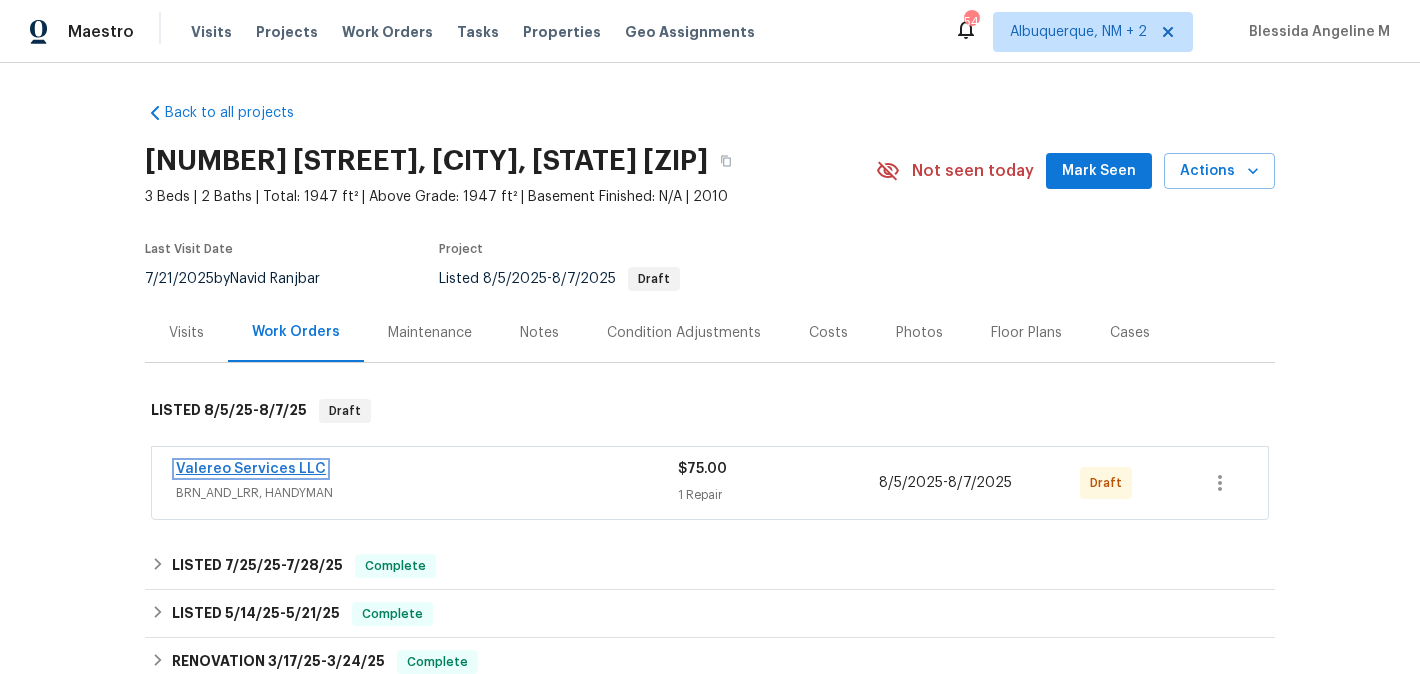 click on "Valereo Services LLC" at bounding box center (251, 469) 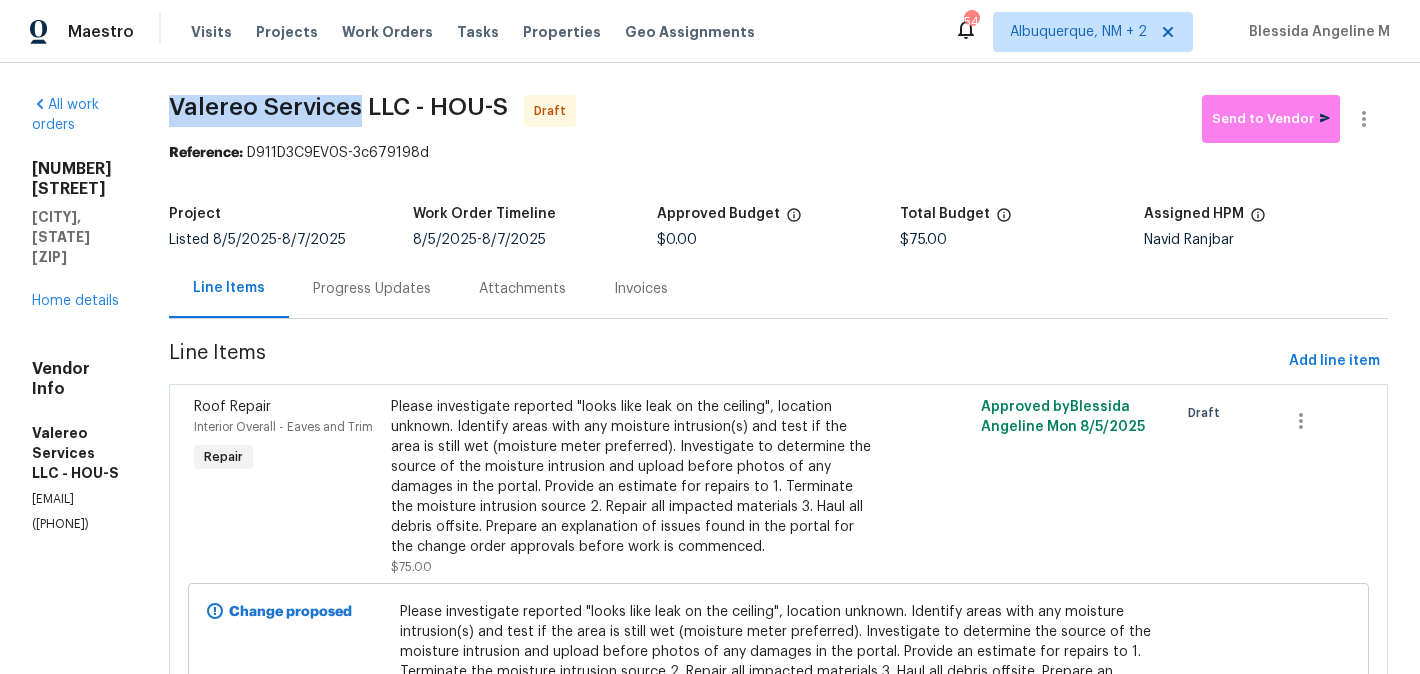 drag, startPoint x: 408, startPoint y: 108, endPoint x: 219, endPoint y: 109, distance: 189.00264 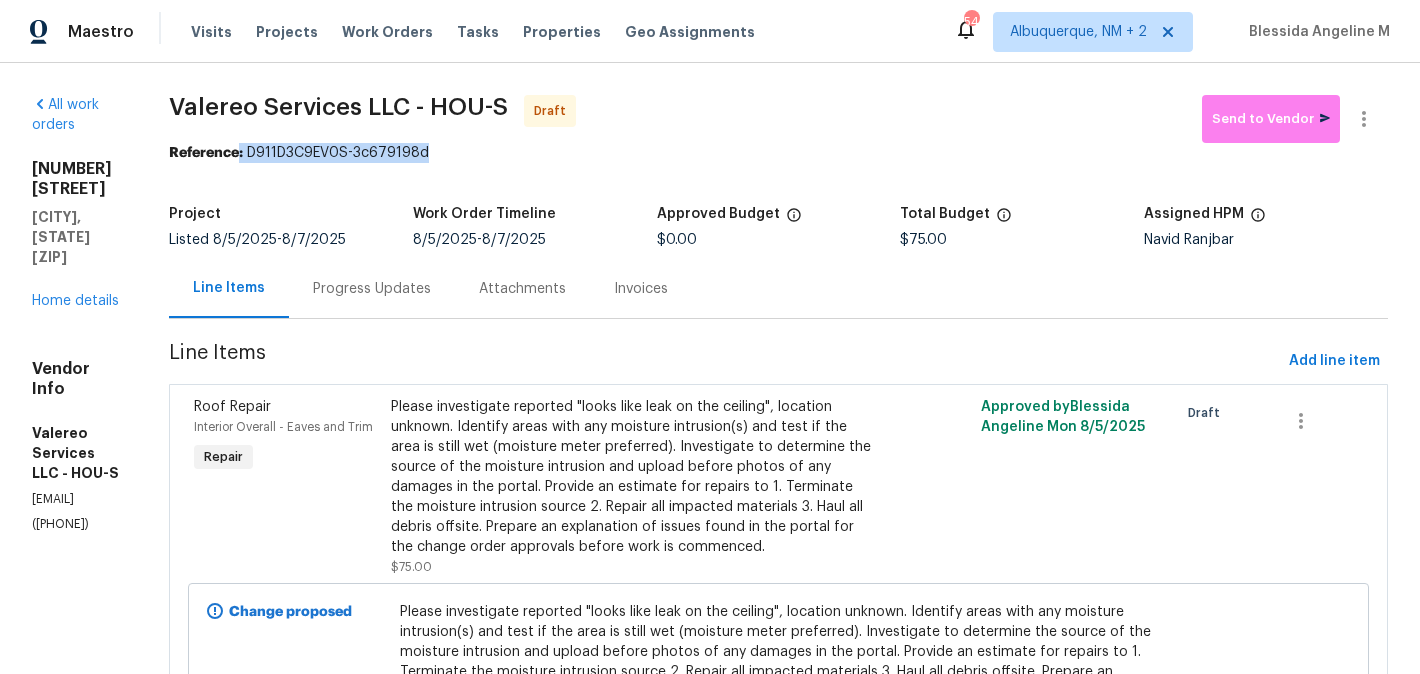 drag, startPoint x: 290, startPoint y: 155, endPoint x: 541, endPoint y: 155, distance: 251 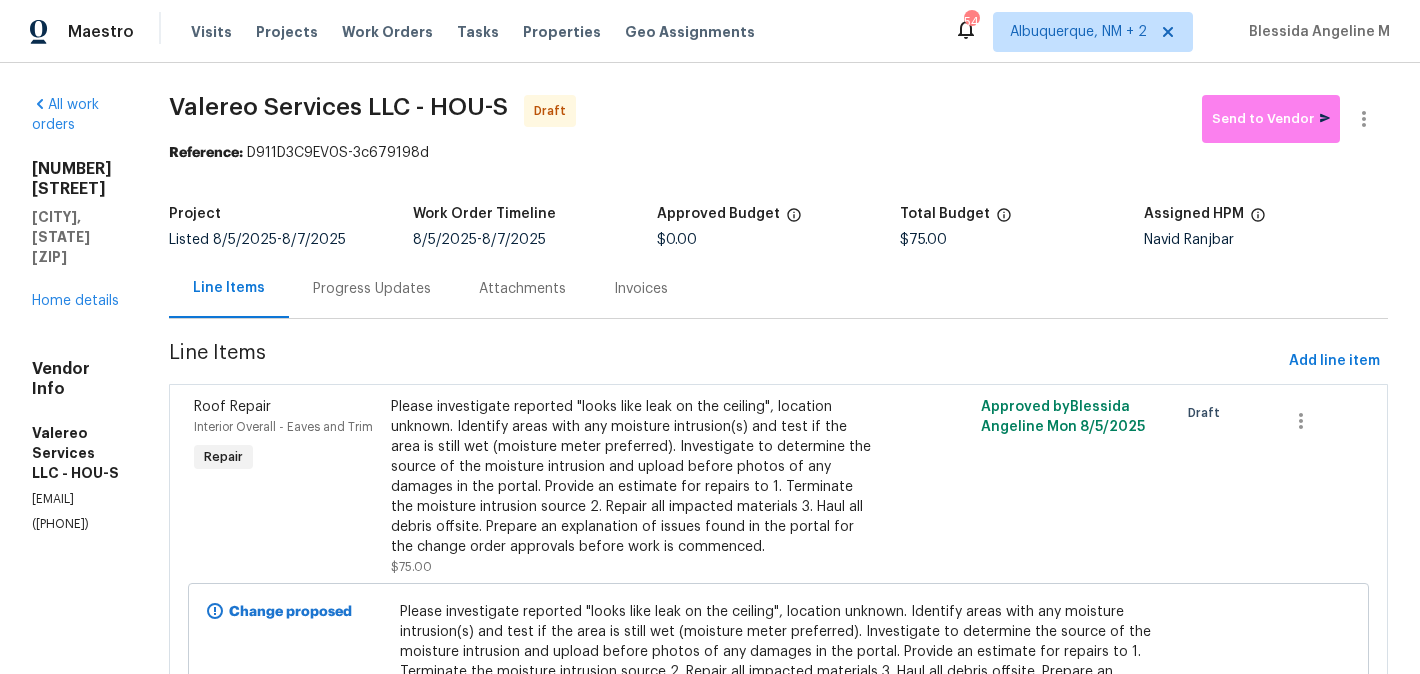 drag, startPoint x: 403, startPoint y: 165, endPoint x: 345, endPoint y: 165, distance: 58 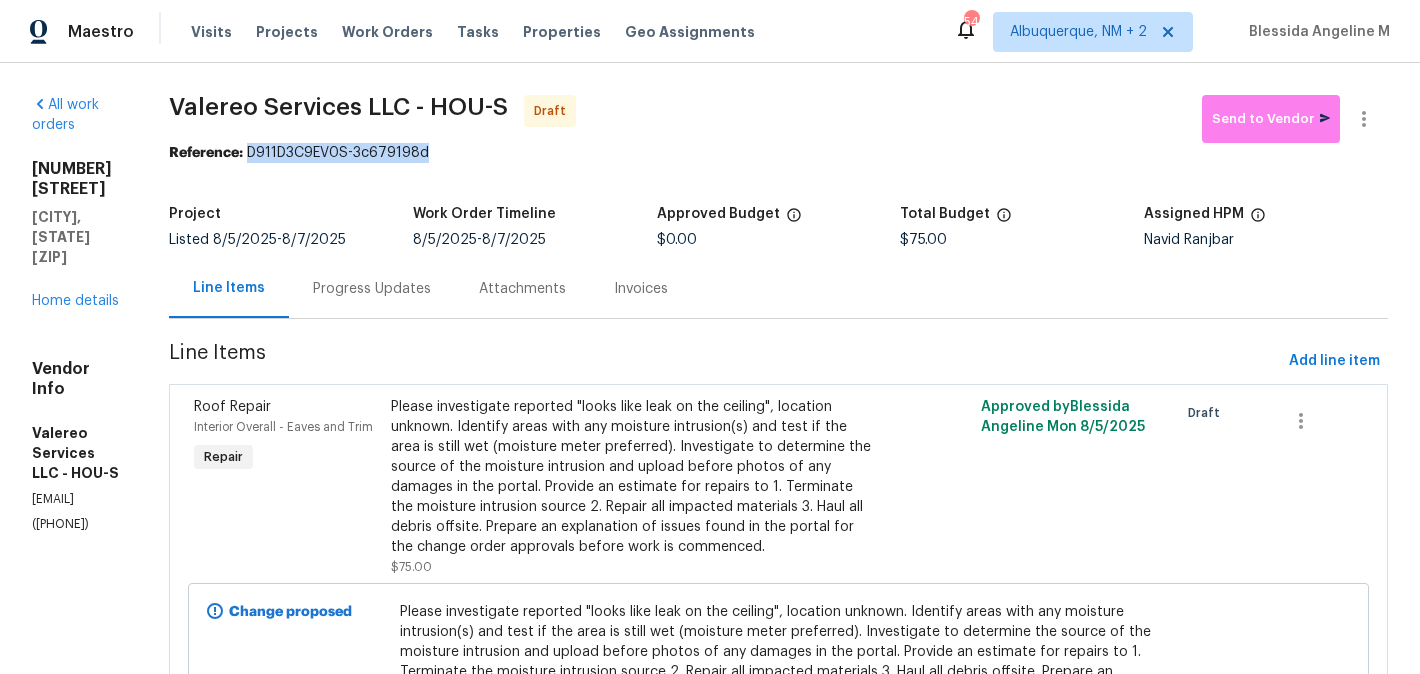 drag, startPoint x: 298, startPoint y: 153, endPoint x: 554, endPoint y: 155, distance: 256.0078 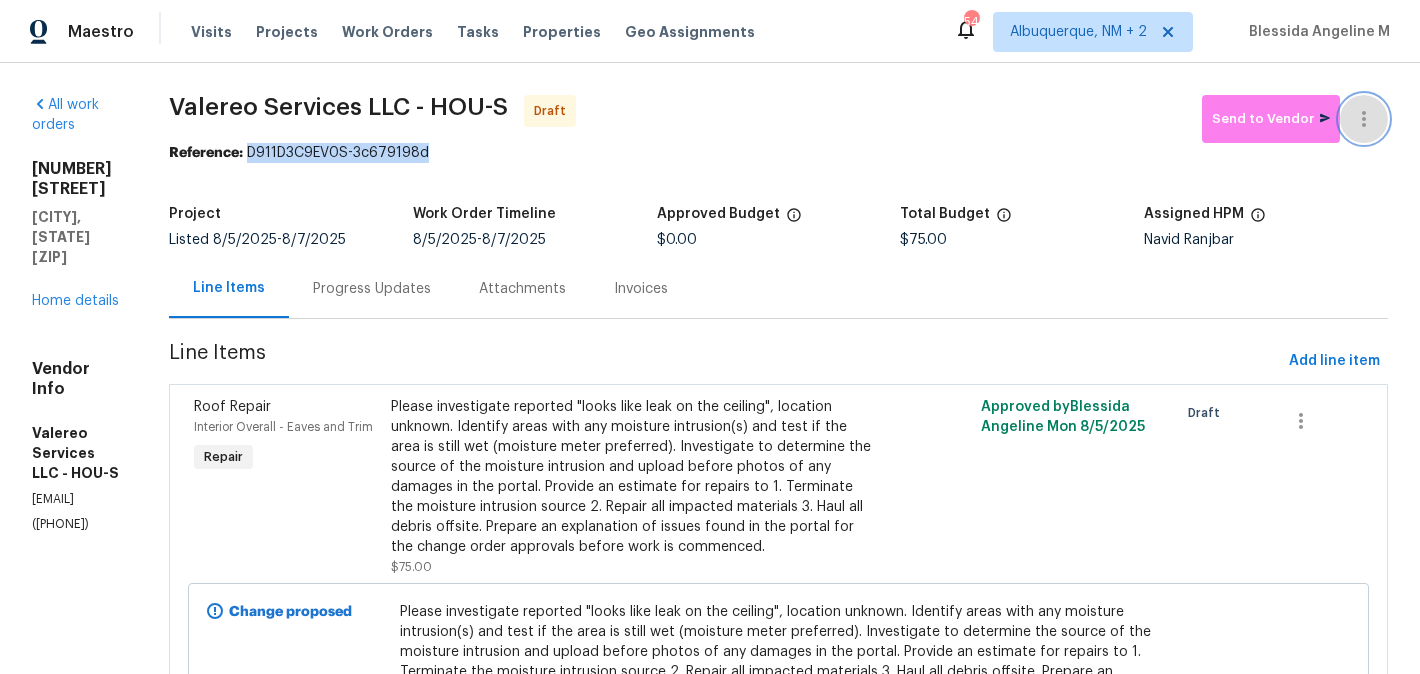 click 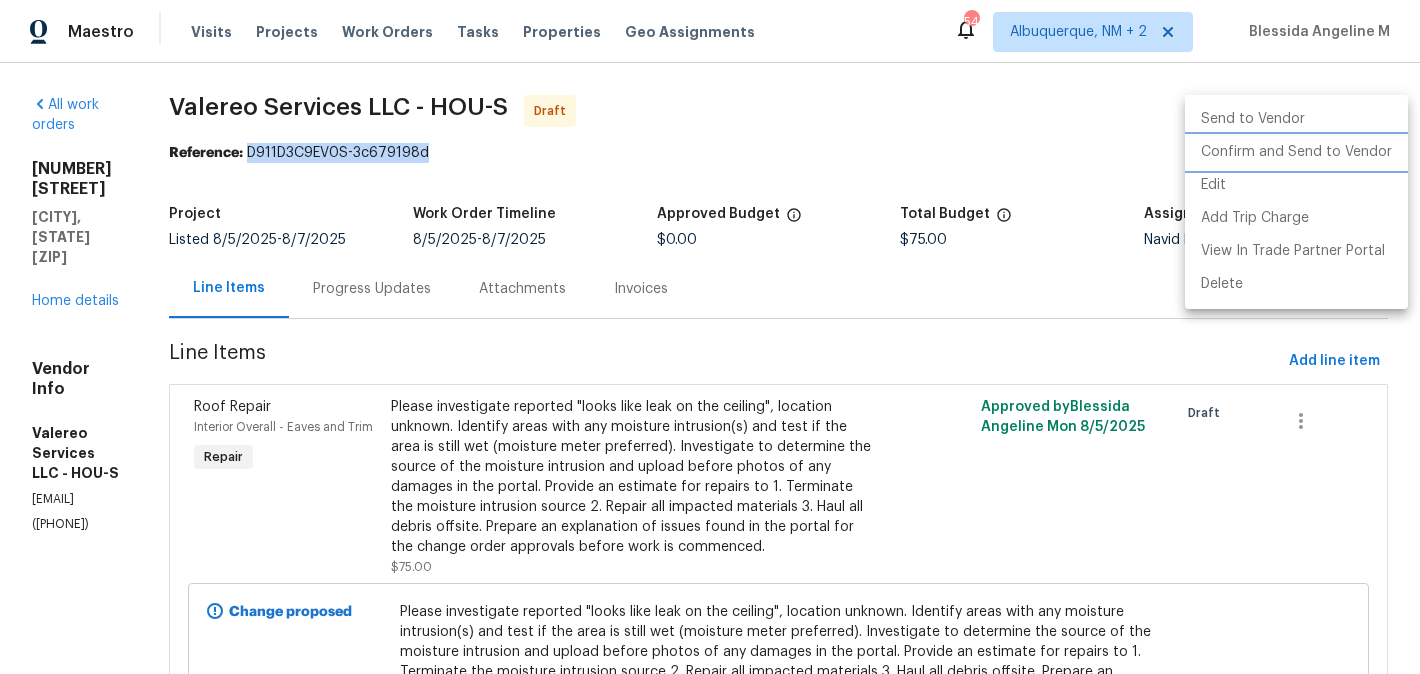 click on "Confirm and Send to Vendor" at bounding box center (1296, 152) 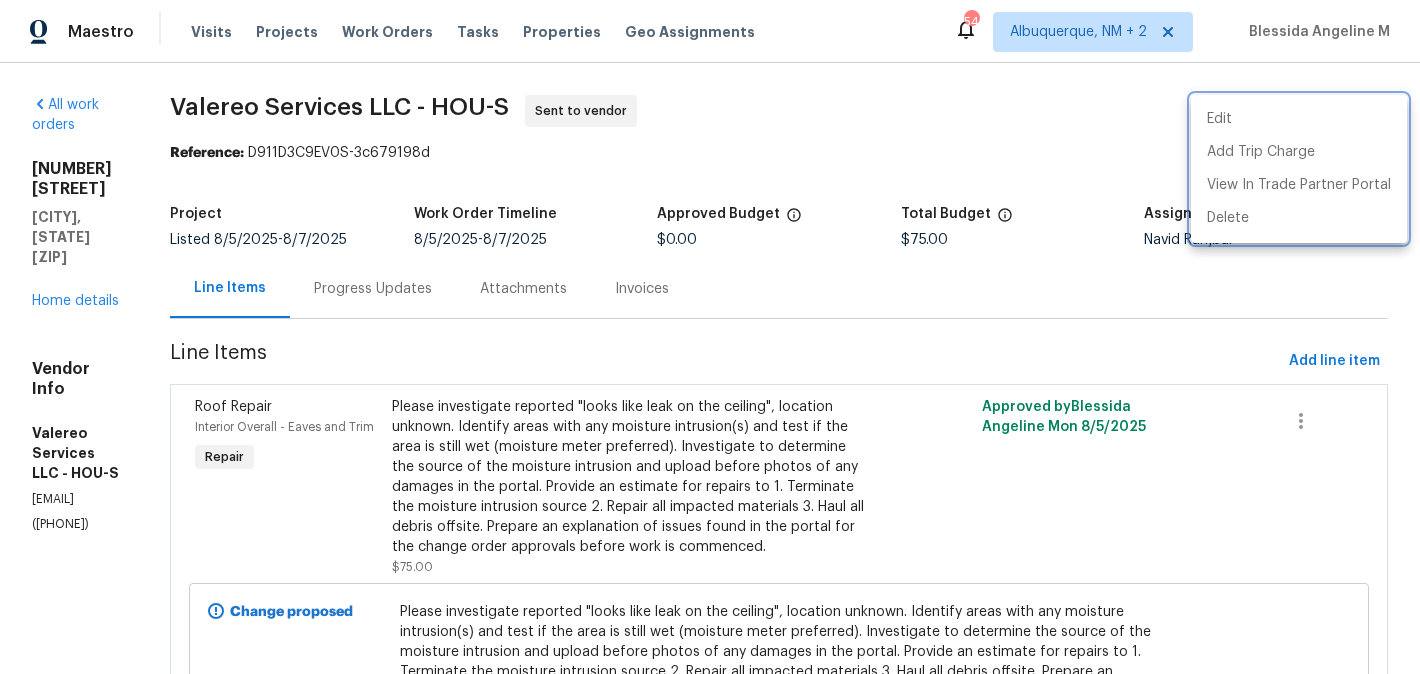 click at bounding box center [710, 337] 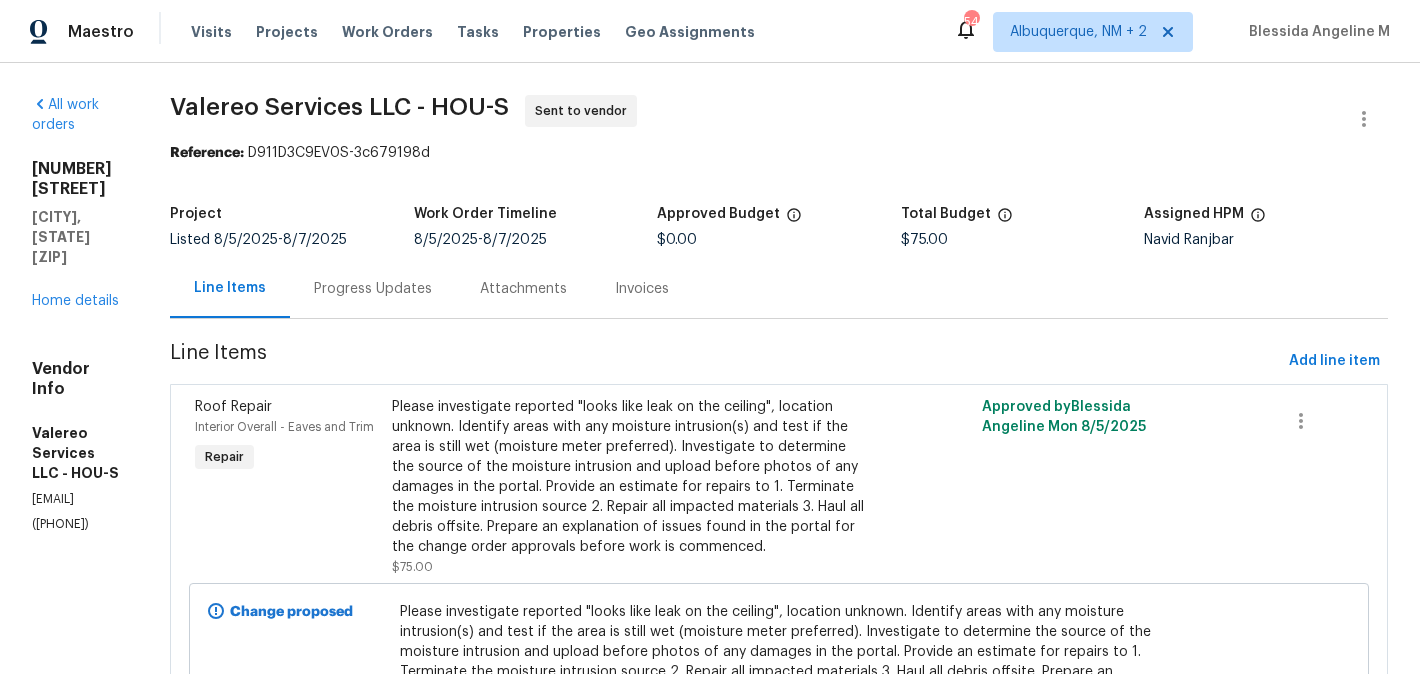 click on "Progress Updates" at bounding box center (373, 289) 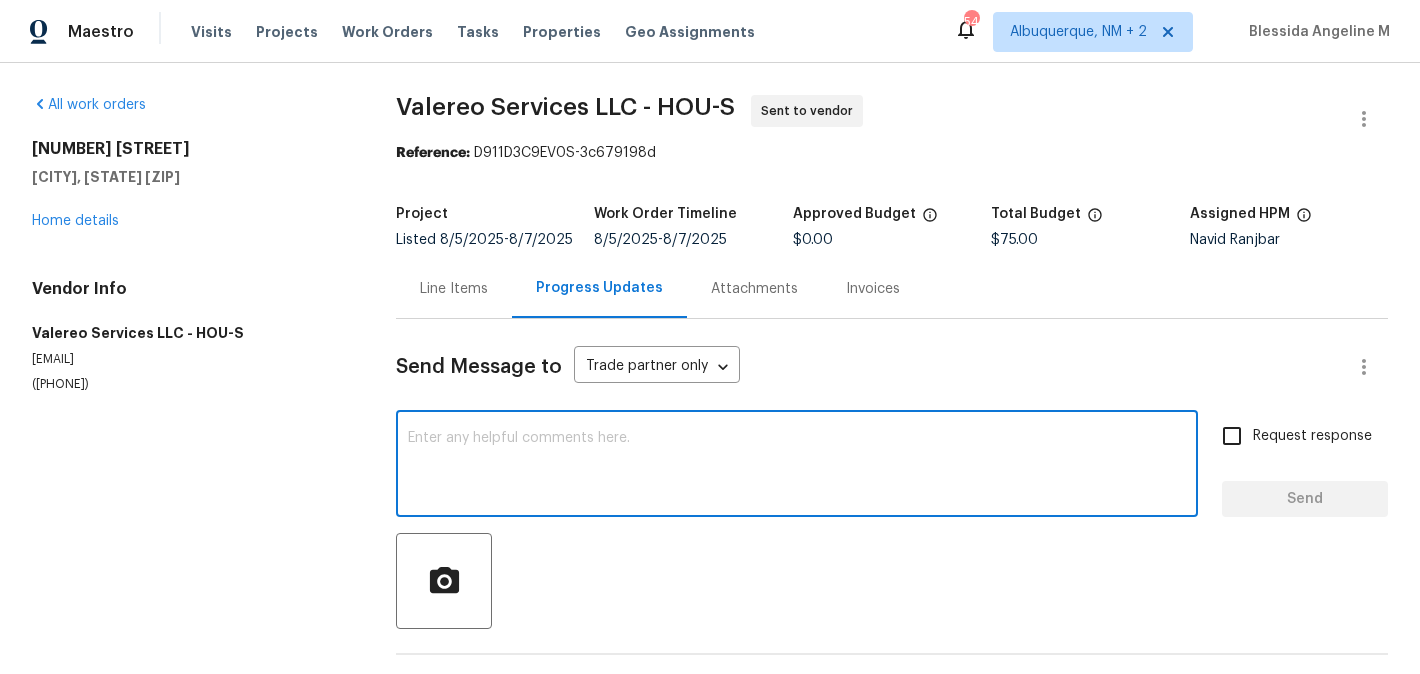 click at bounding box center (797, 466) 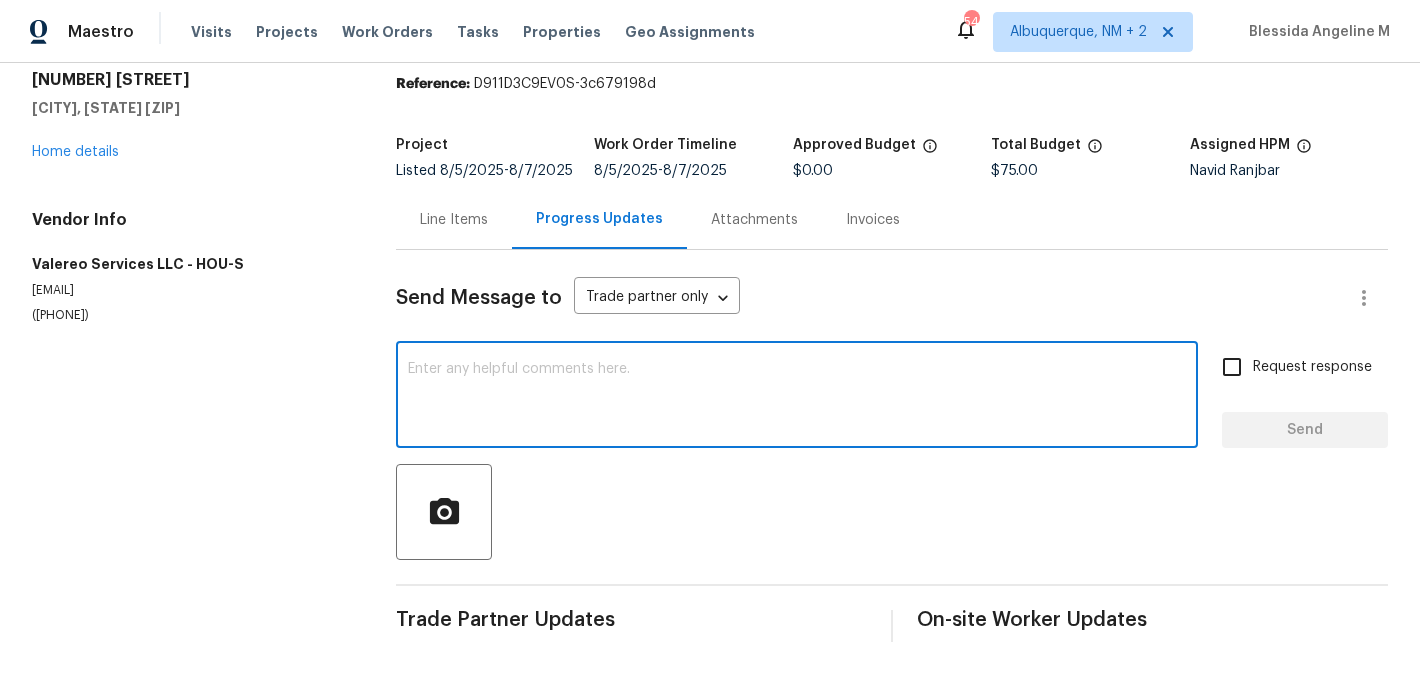 click at bounding box center (797, 397) 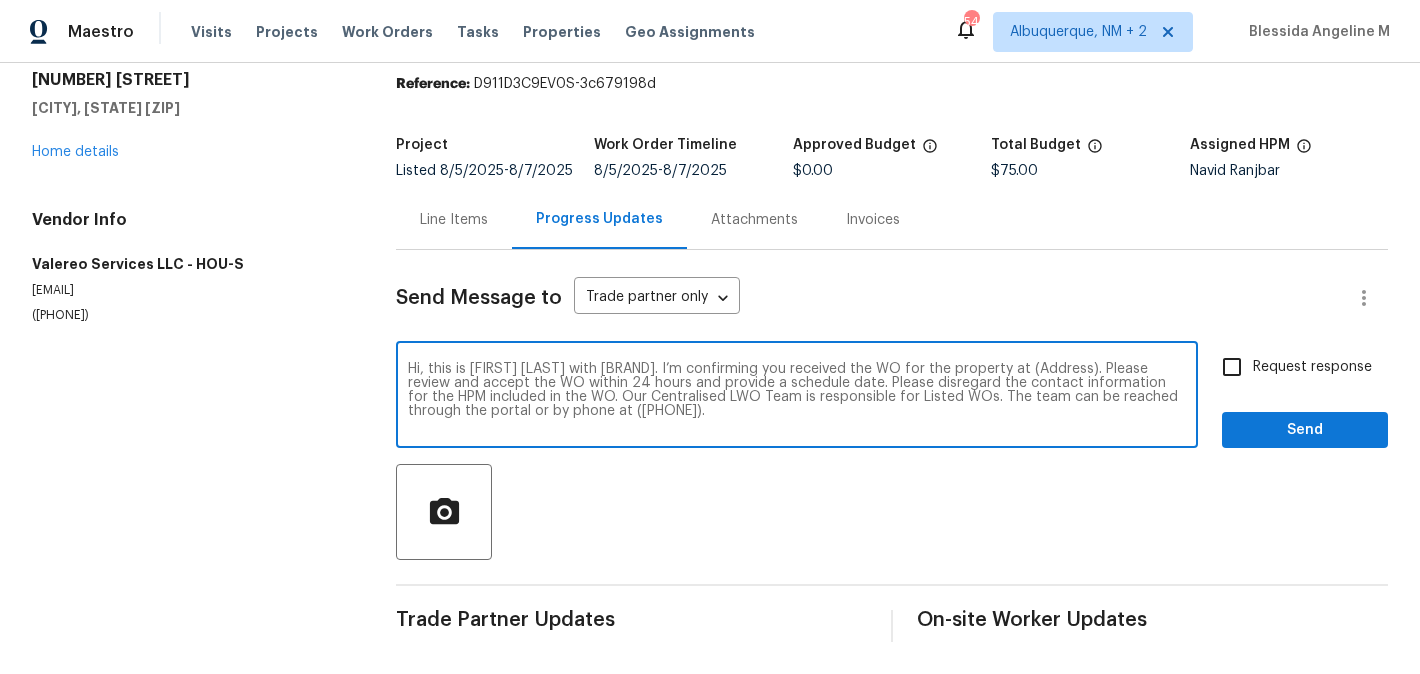 click on "Hi, this is [FIRST] [LAST] with [BRAND]. I’m confirming you received the WO for the property at (Address). Please review and accept the WO within 24 hours and provide a schedule date. Please disregard the contact information for the HPM included in the WO. Our Centralised LWO Team is responsible for Listed WOs. The team can be reached through the portal or by phone at ([PHONE])." at bounding box center (797, 397) 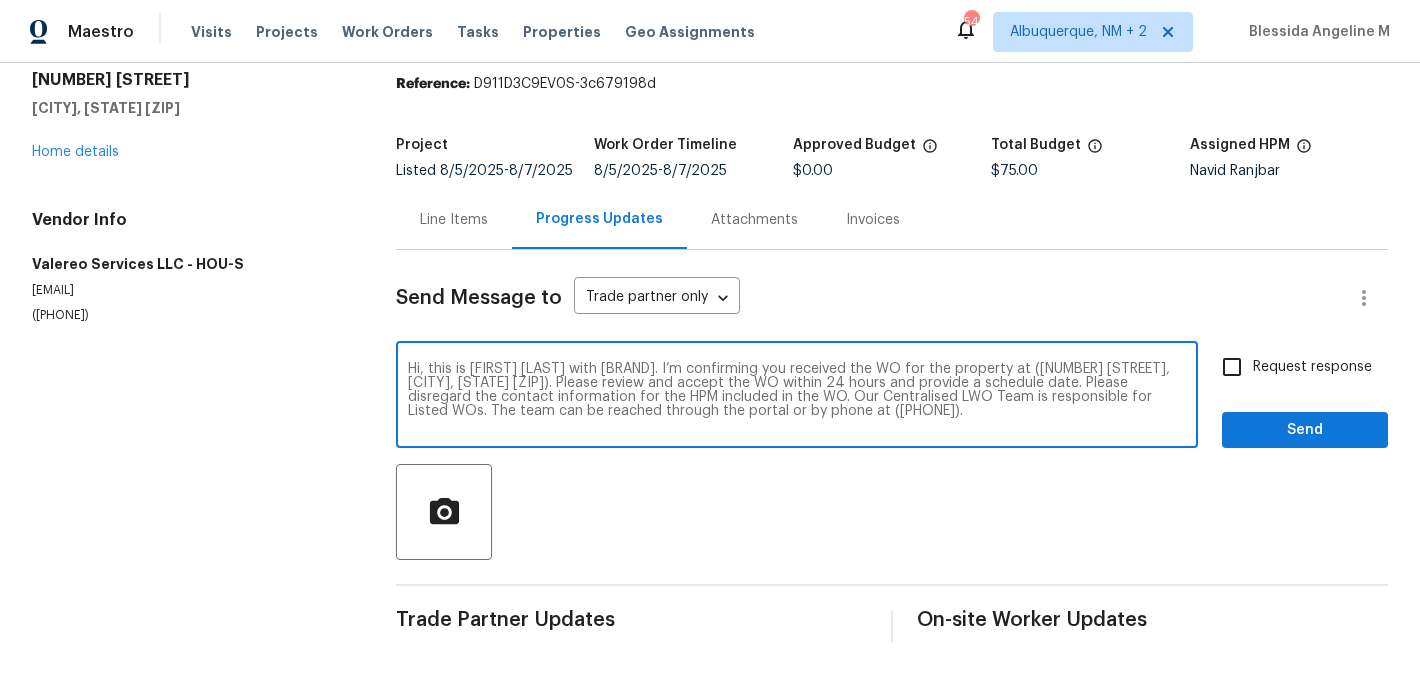 type on "Hi, this is [FIRST] [LAST] with [BRAND]. I’m confirming you received the WO for the property at ([NUMBER] [STREET], [CITY], [STATE] [ZIP]). Please review and accept the WO within 24 hours and provide a schedule date. Please disregard the contact information for the HPM included in the WO. Our Centralised LWO Team is responsible for Listed WOs. The team can be reached through the portal or by phone at ([PHONE])." 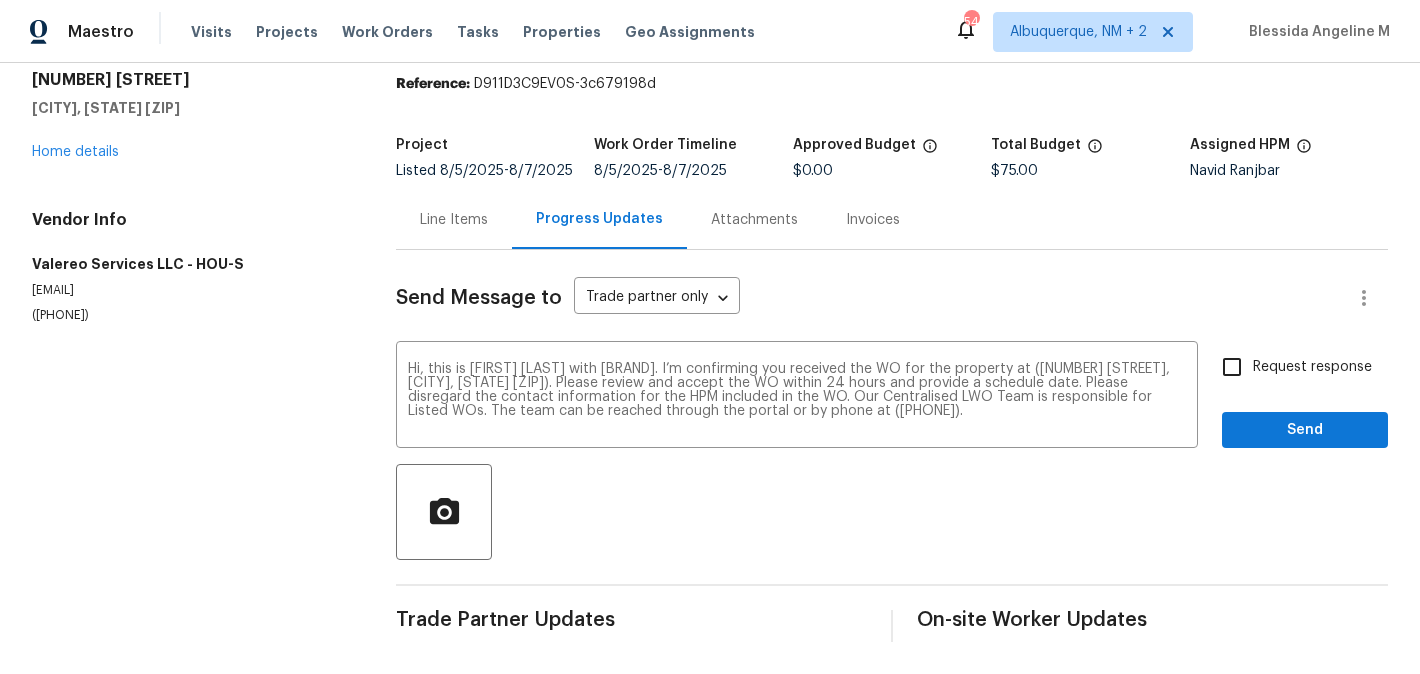 click on "Request response" at bounding box center [1312, 367] 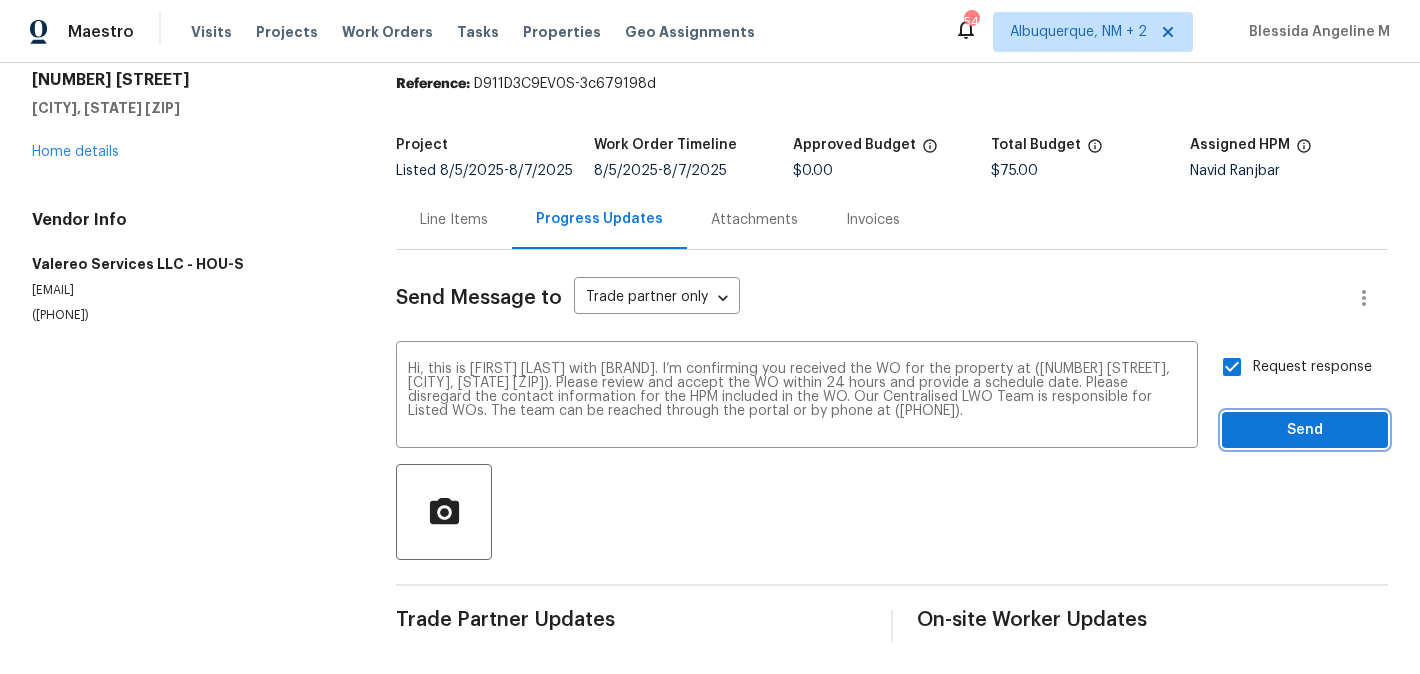 click on "Send" at bounding box center [1305, 430] 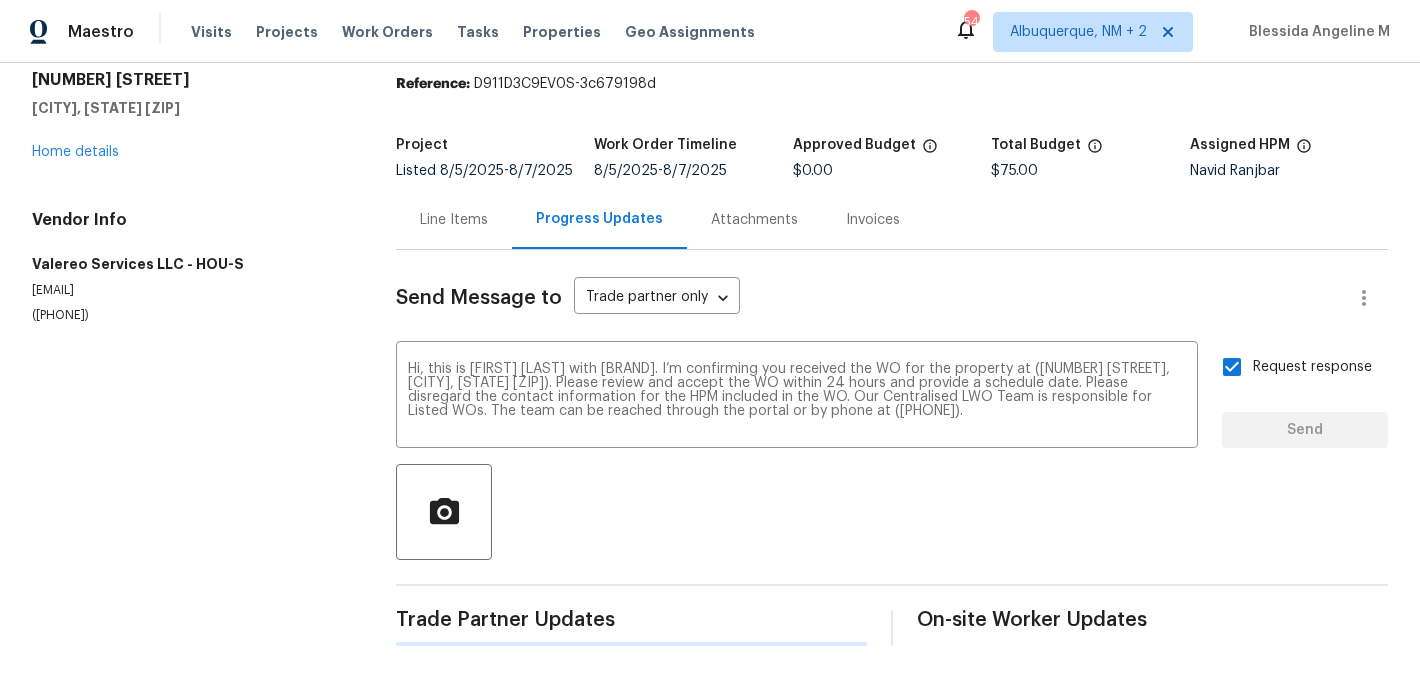 type 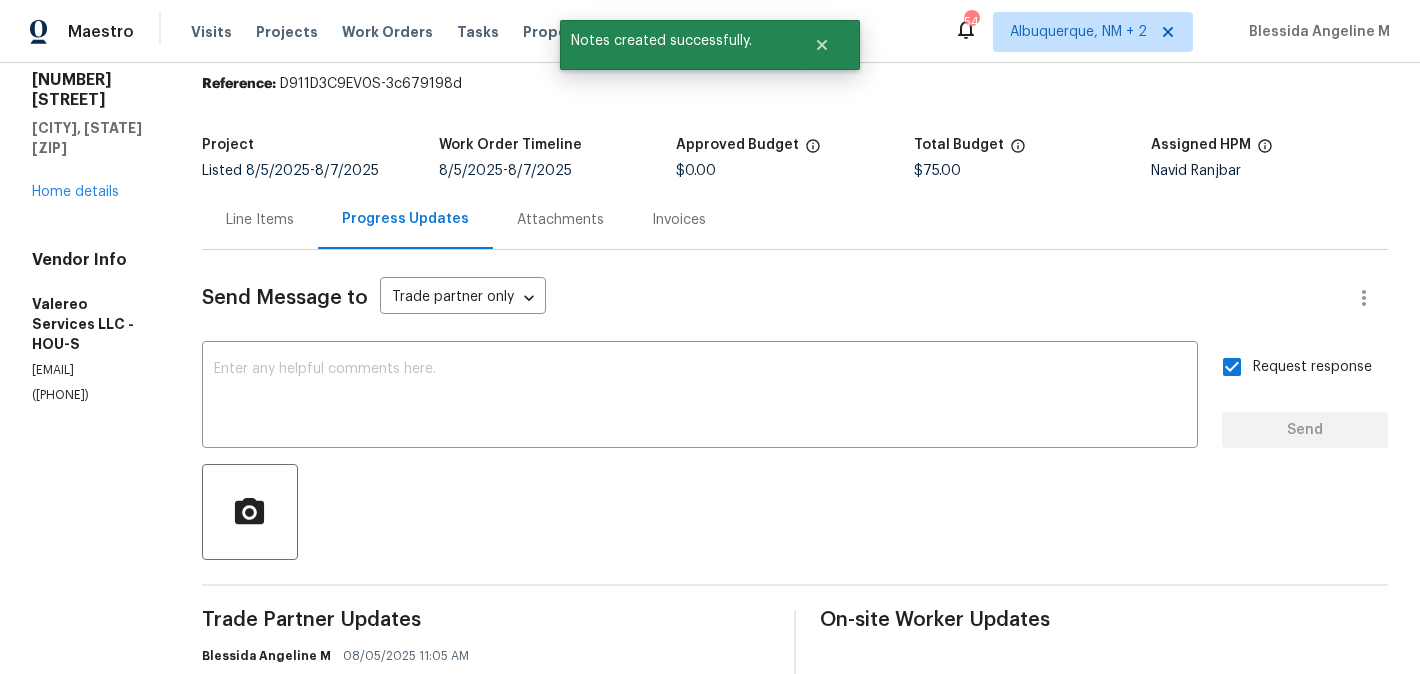 scroll, scrollTop: 0, scrollLeft: 0, axis: both 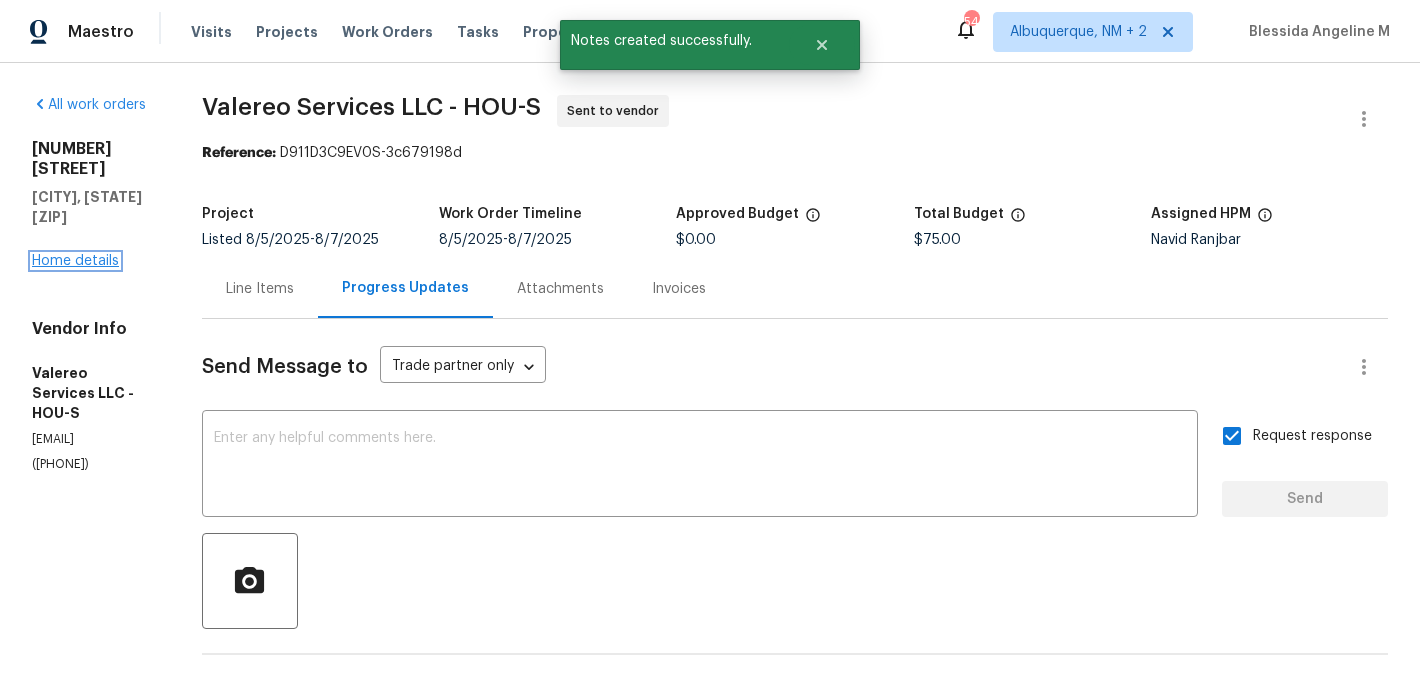 click on "Home details" at bounding box center (75, 261) 